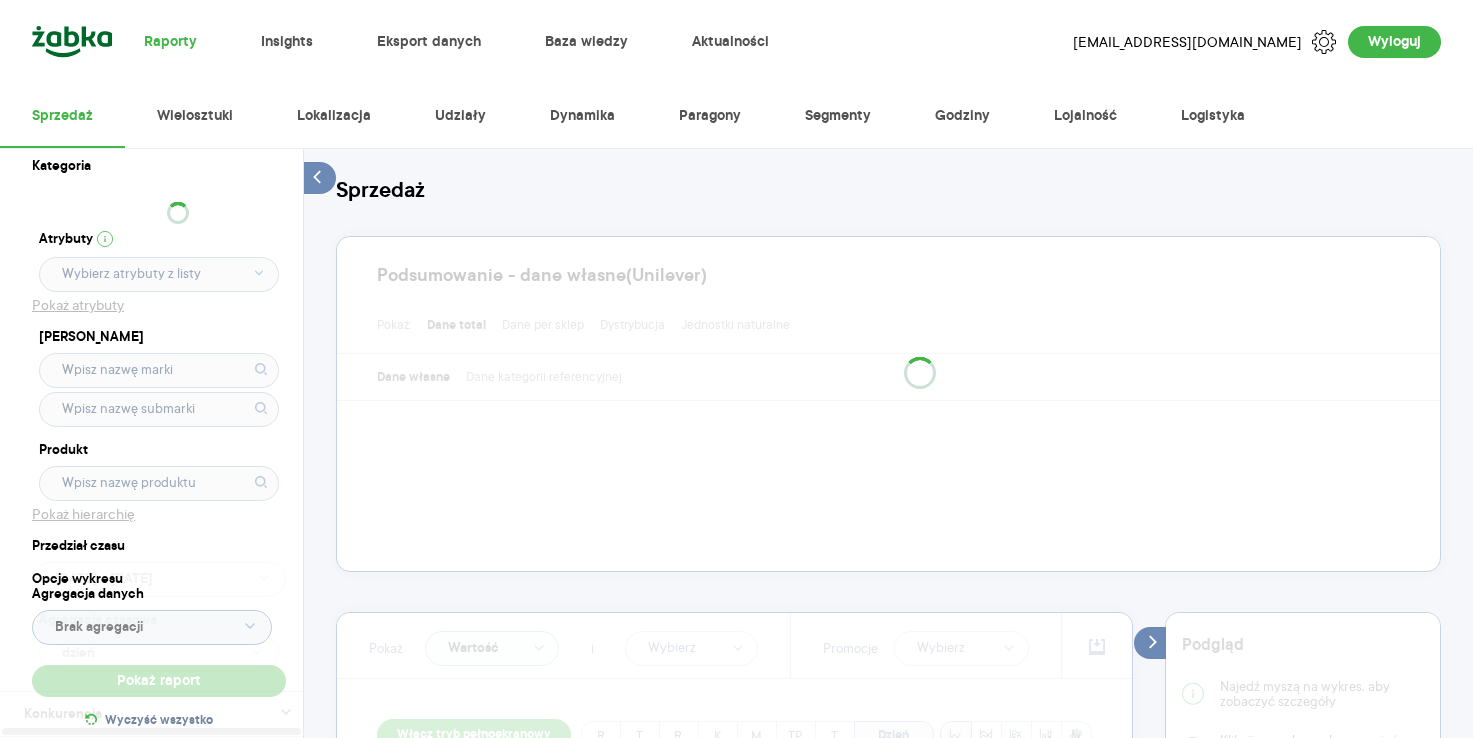 scroll, scrollTop: 0, scrollLeft: 0, axis: both 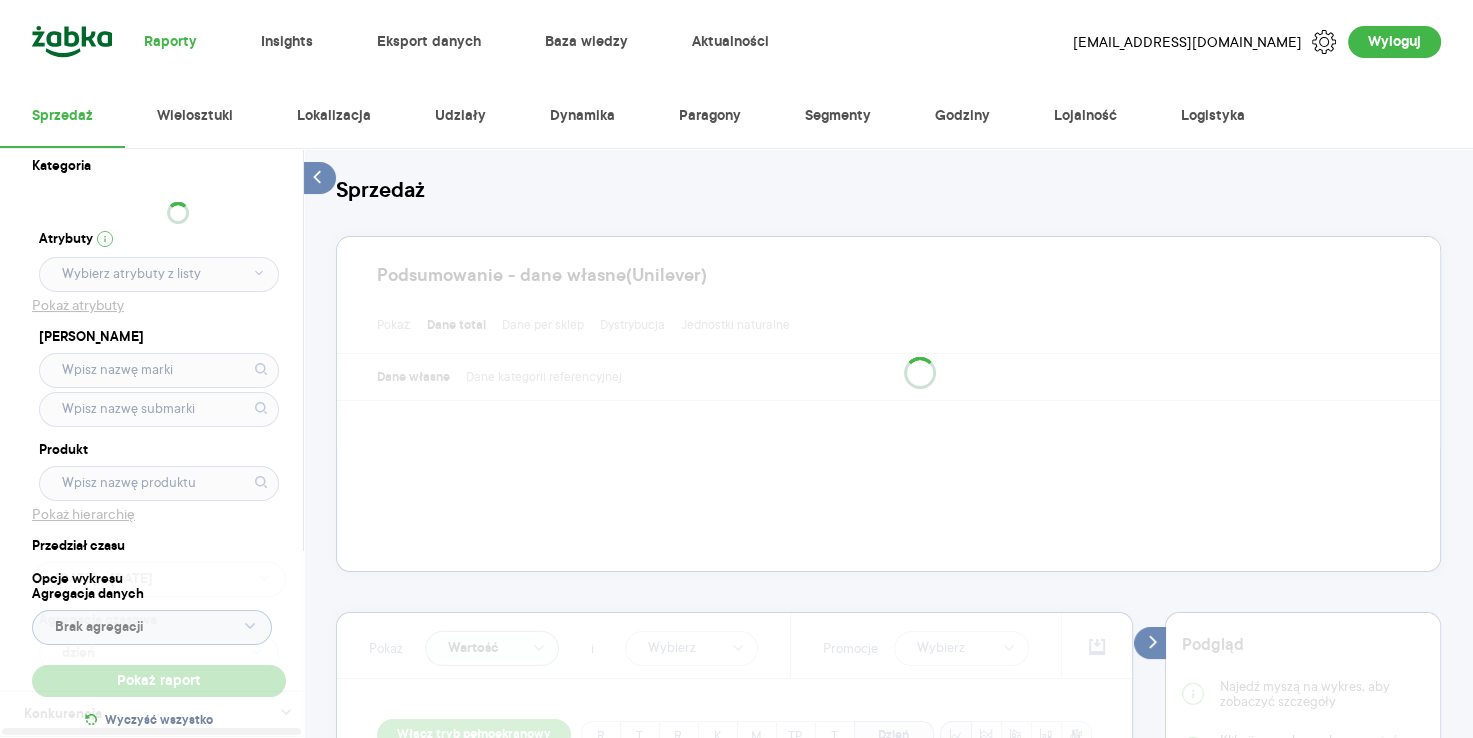 type on "Pobieranie" 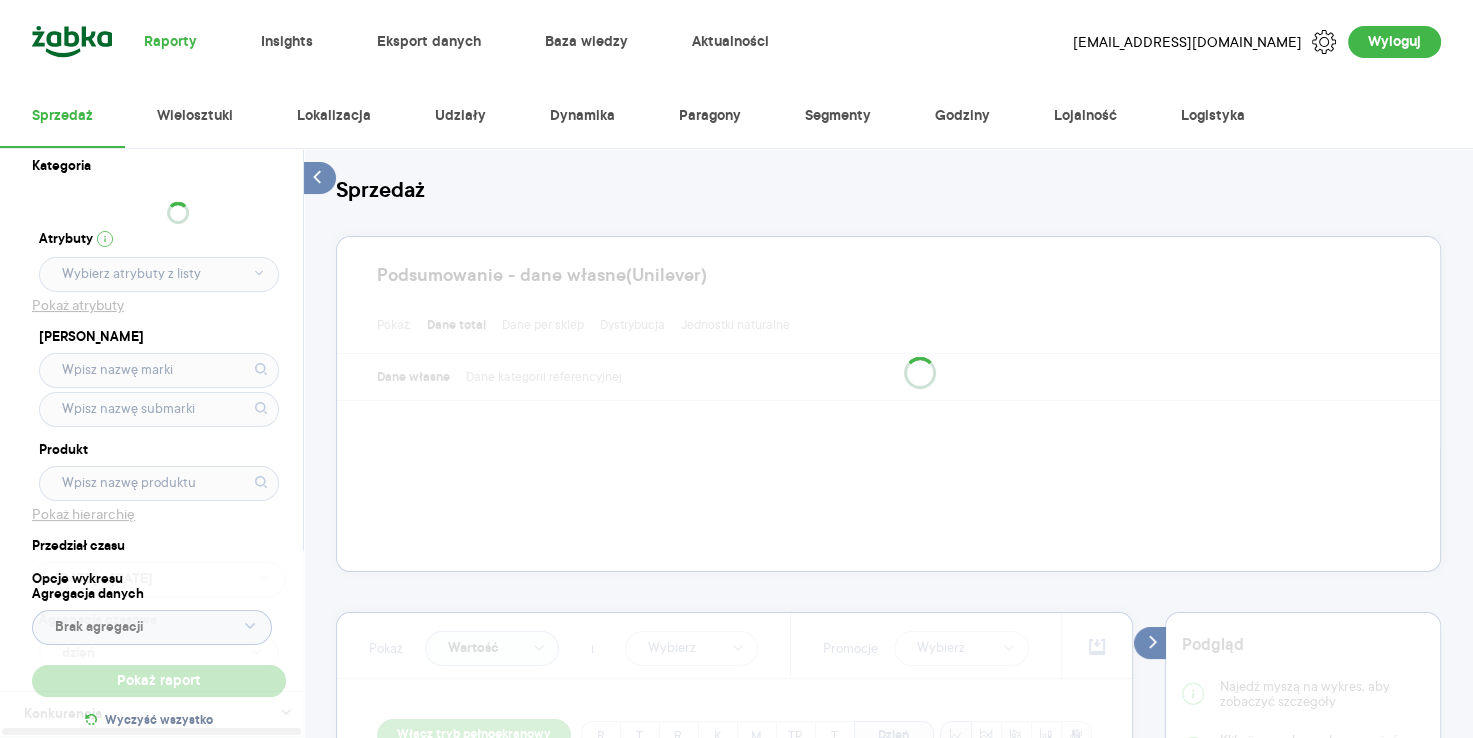type on "Pobieranie" 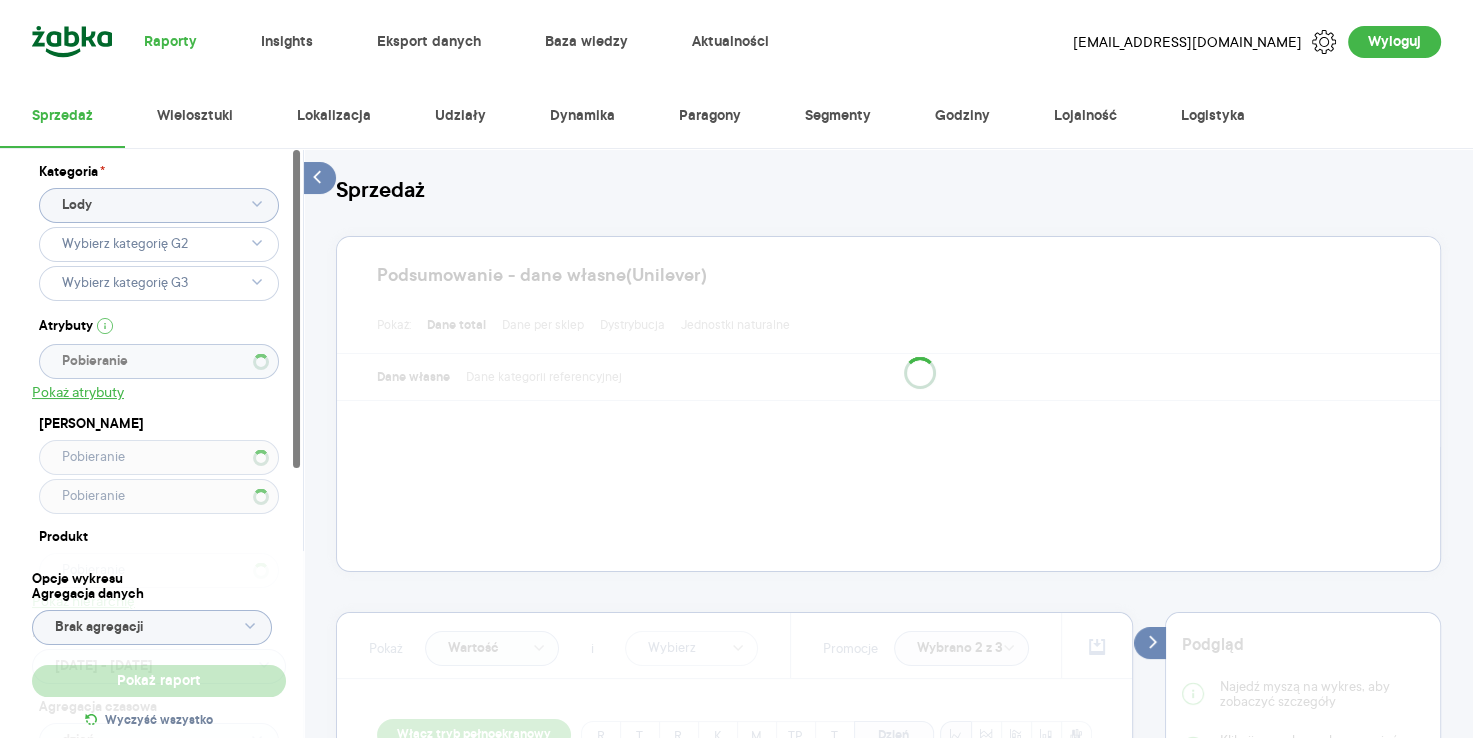 type on "Wybrano 2 z 3" 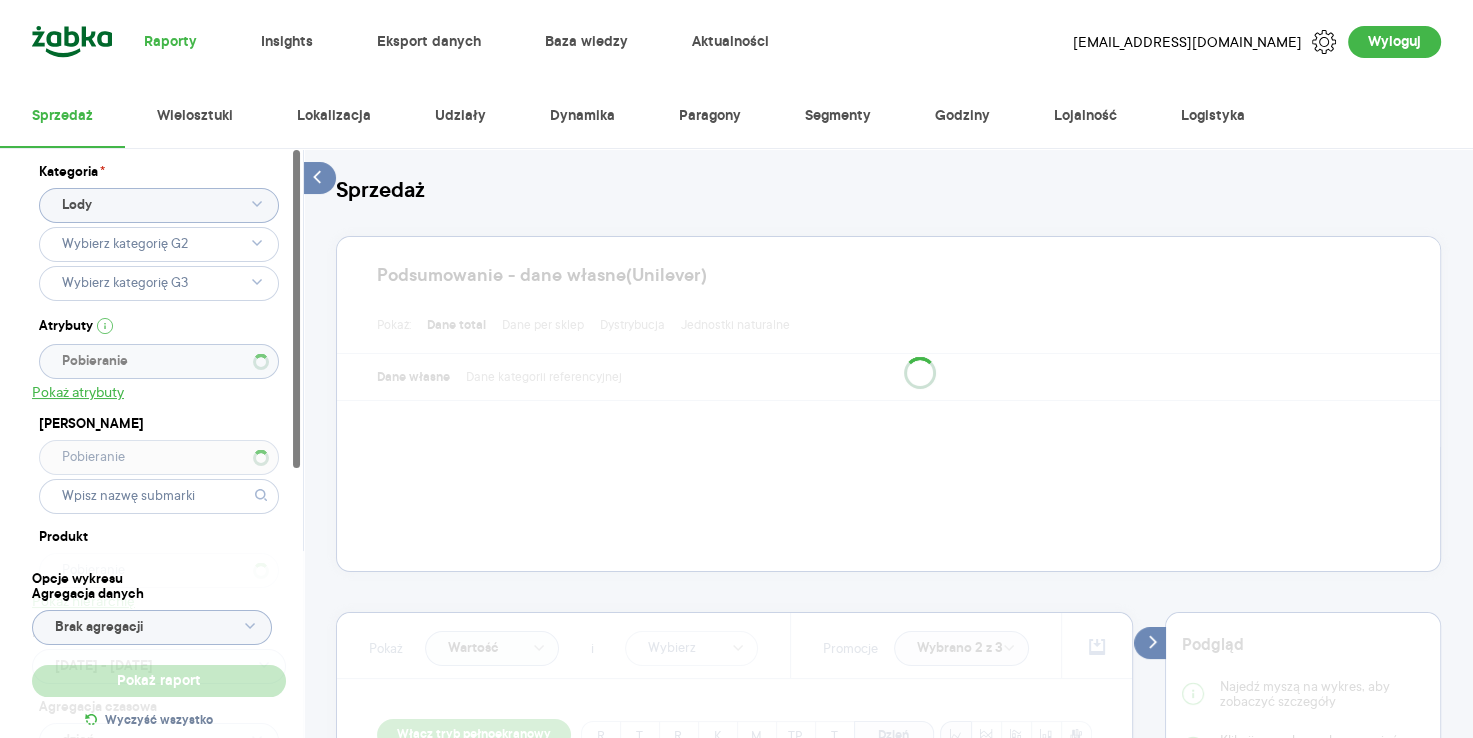 type 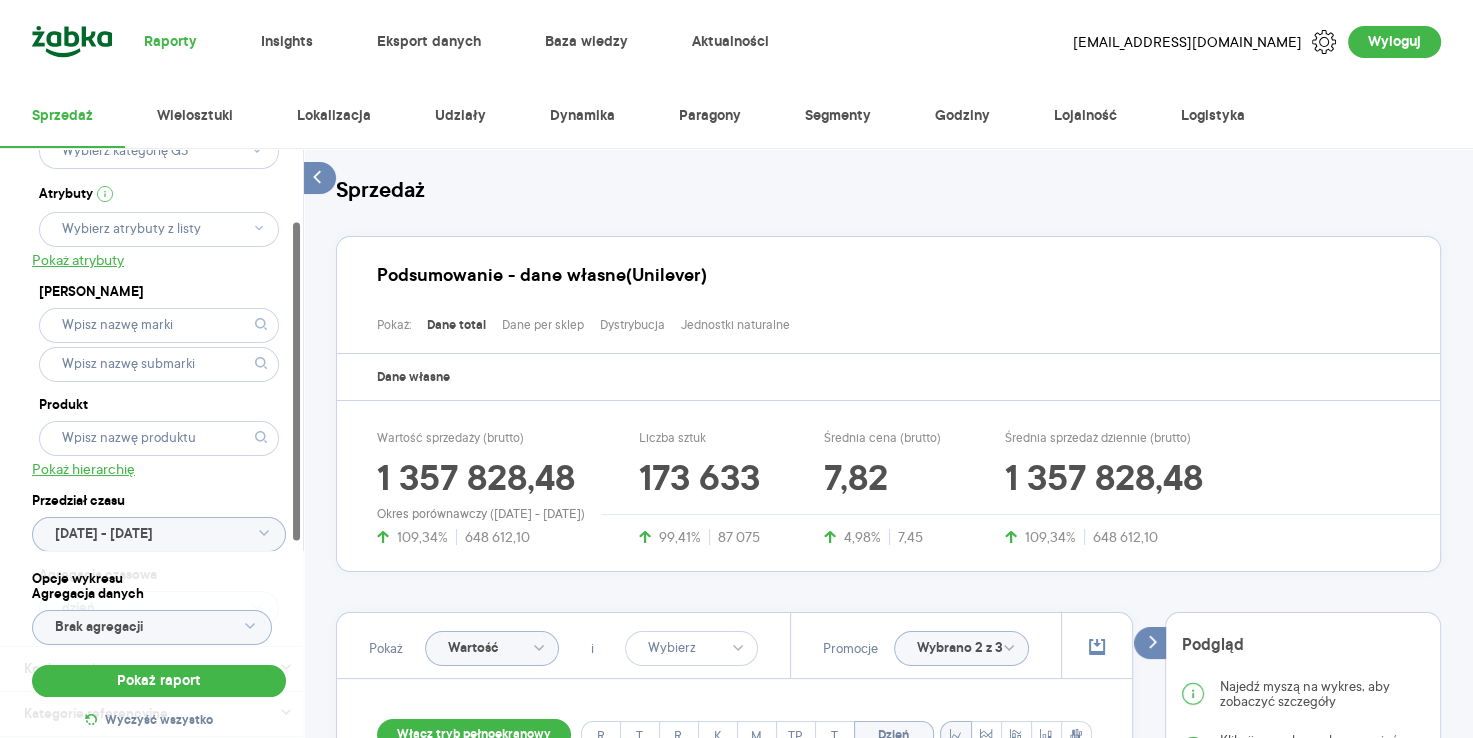 scroll, scrollTop: 135, scrollLeft: 0, axis: vertical 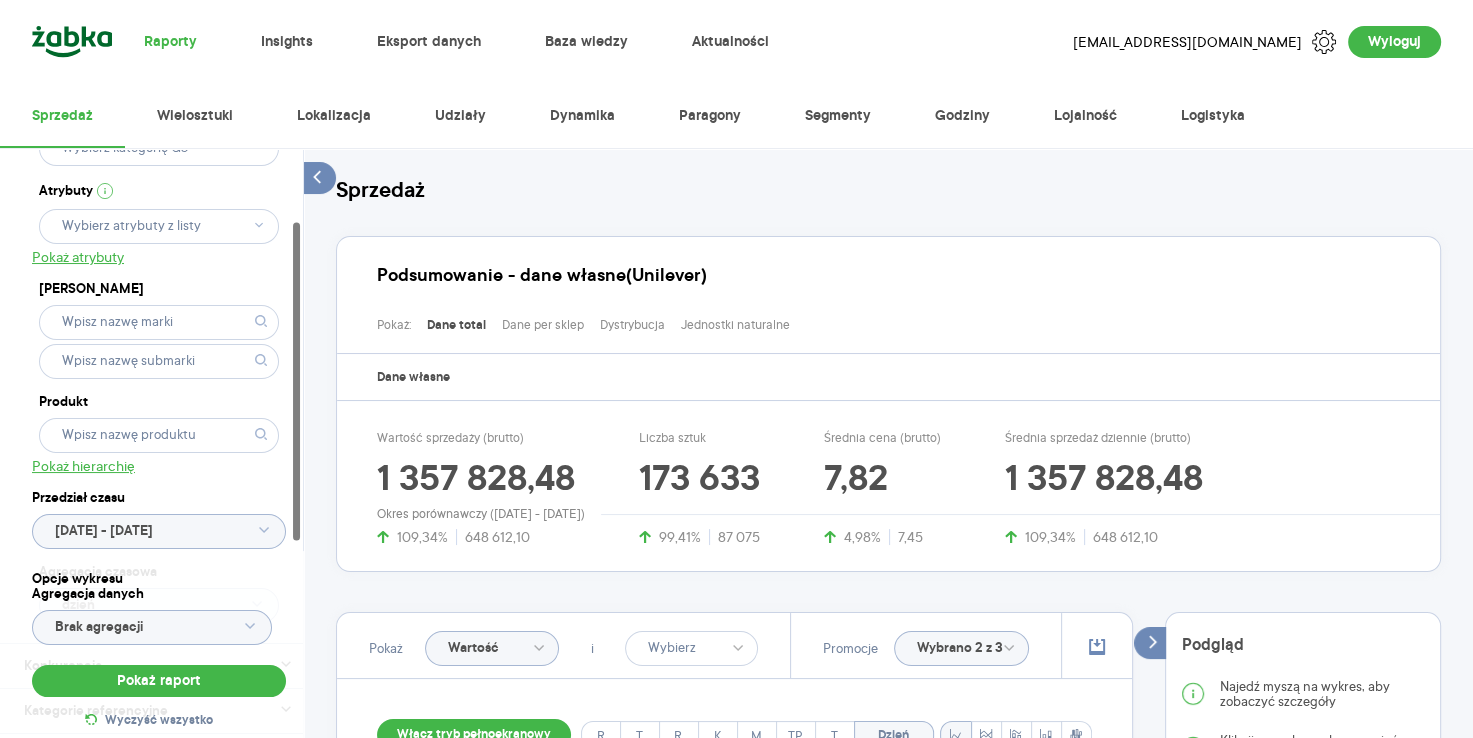 click on "[DATE] - [DATE]" 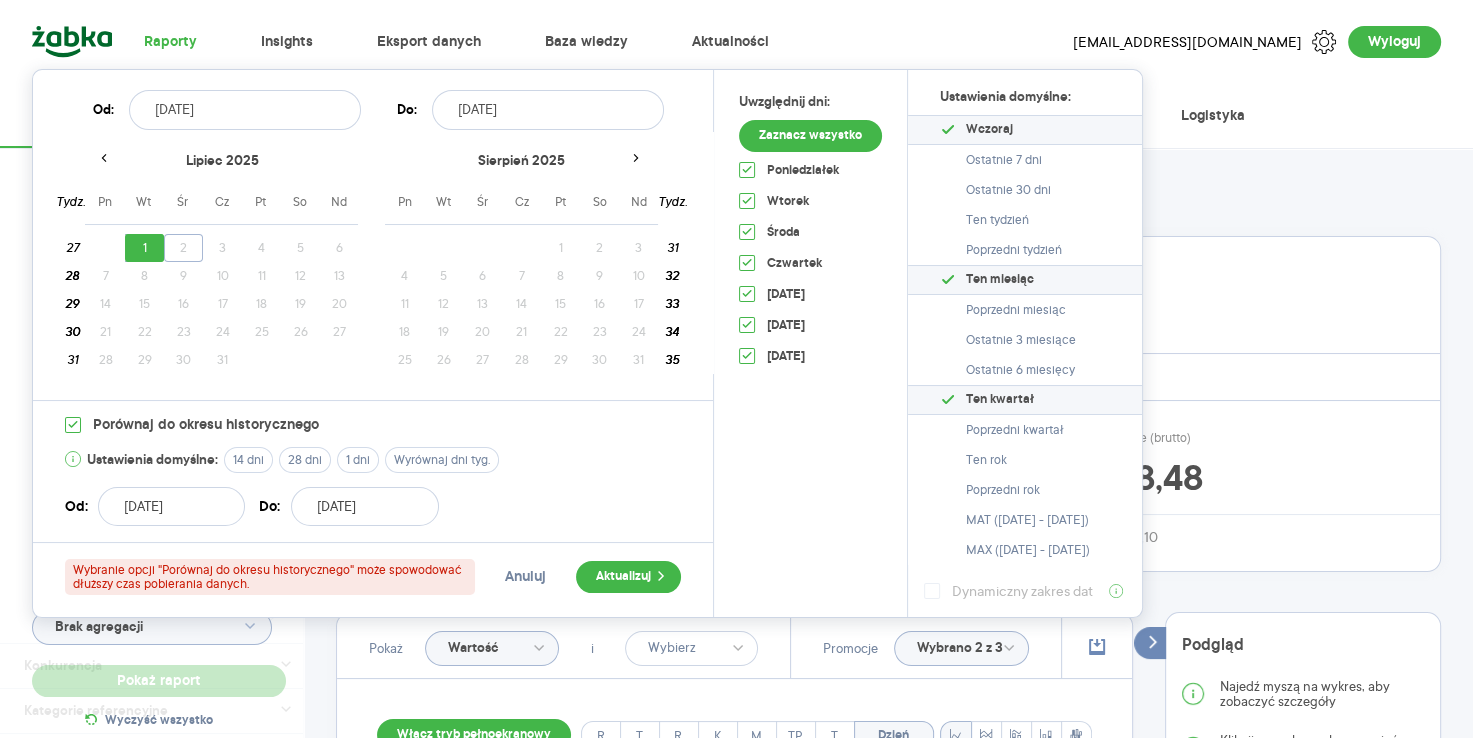 type 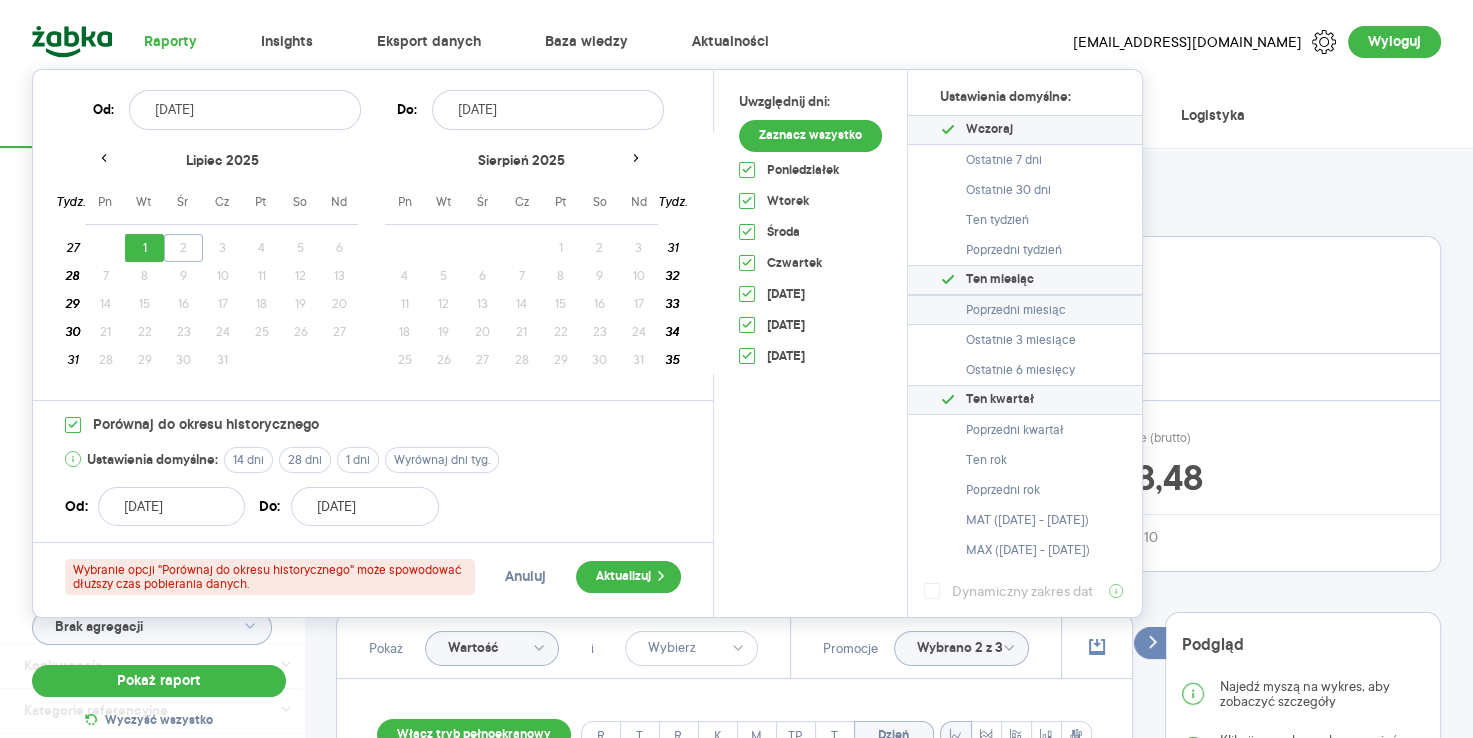 click on "Poprzedni miesiąc" at bounding box center [1016, 310] 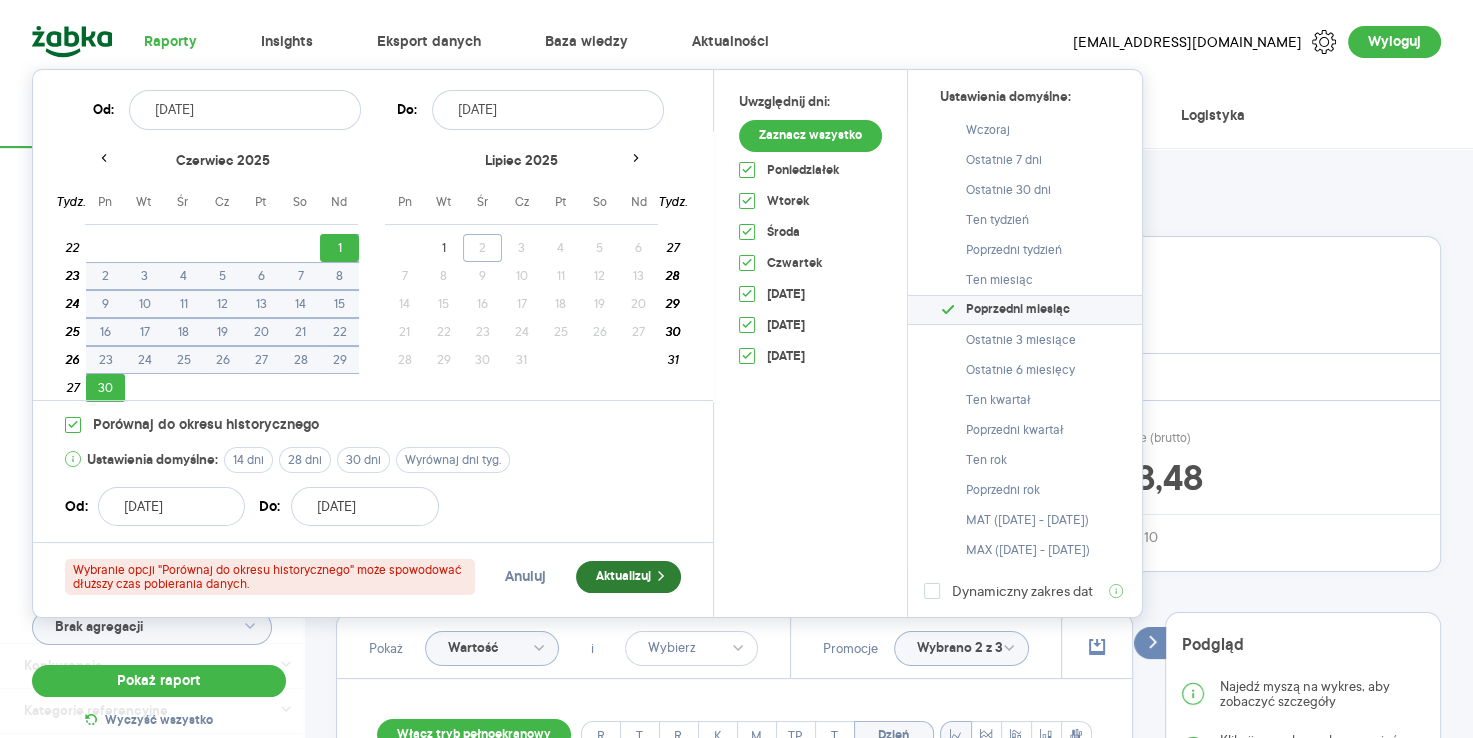 click on "Aktualizuj" at bounding box center (628, 577) 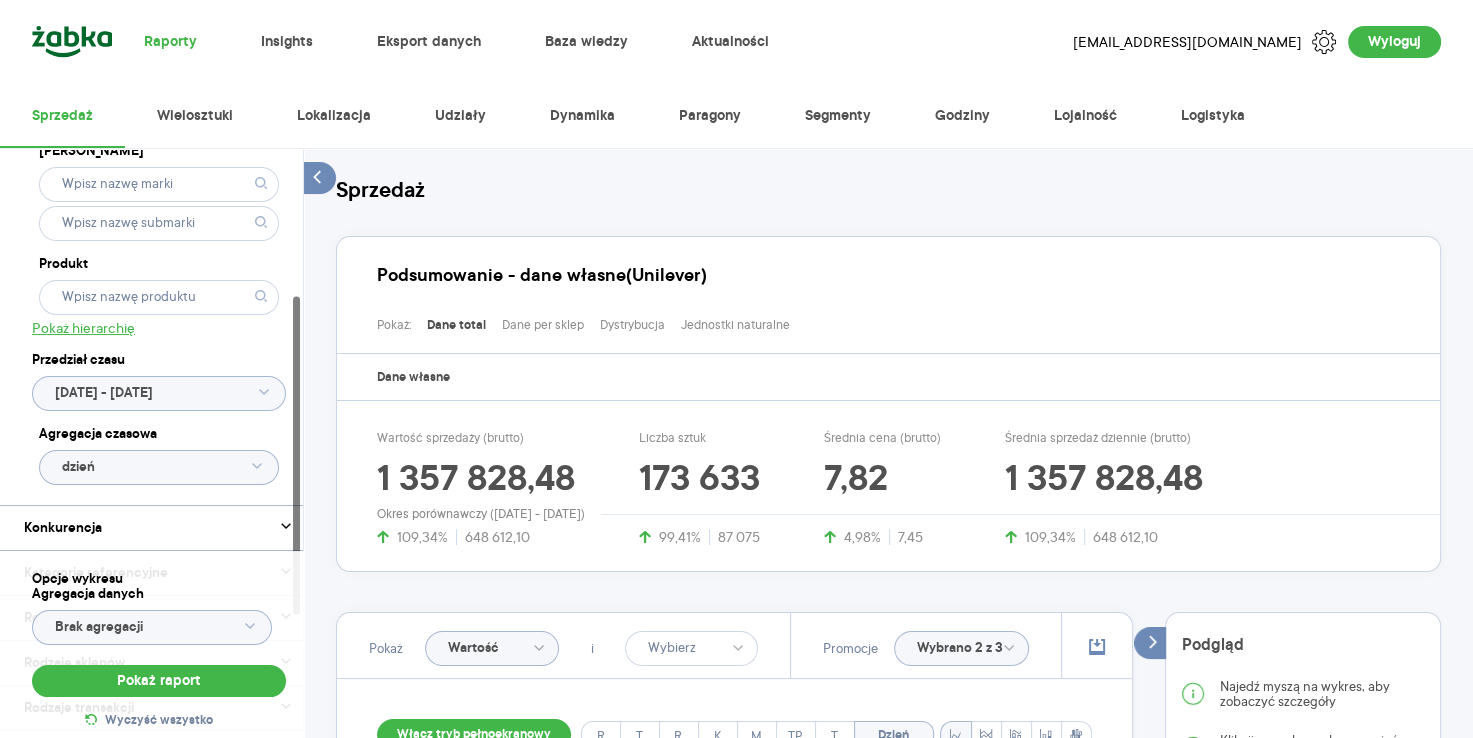 scroll, scrollTop: 274, scrollLeft: 0, axis: vertical 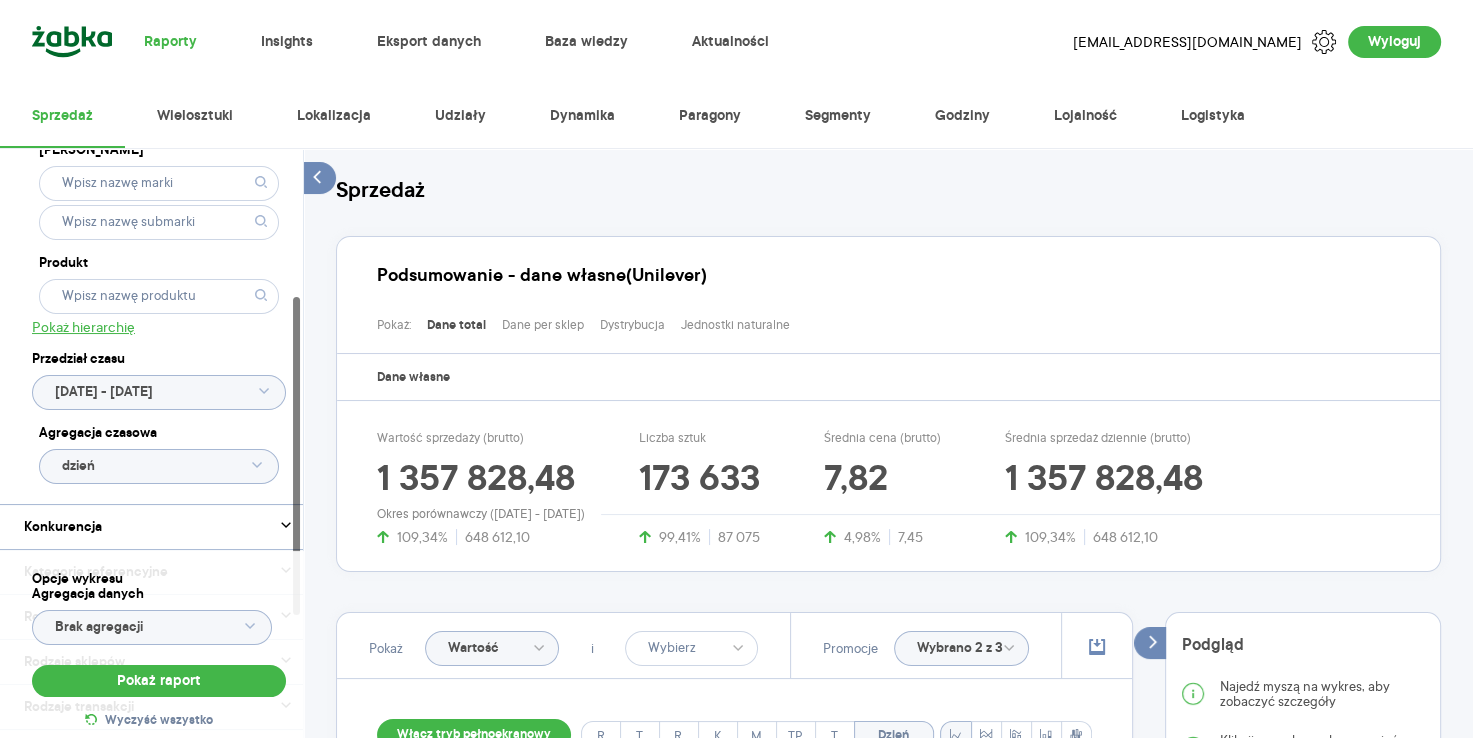 click on "dzień" 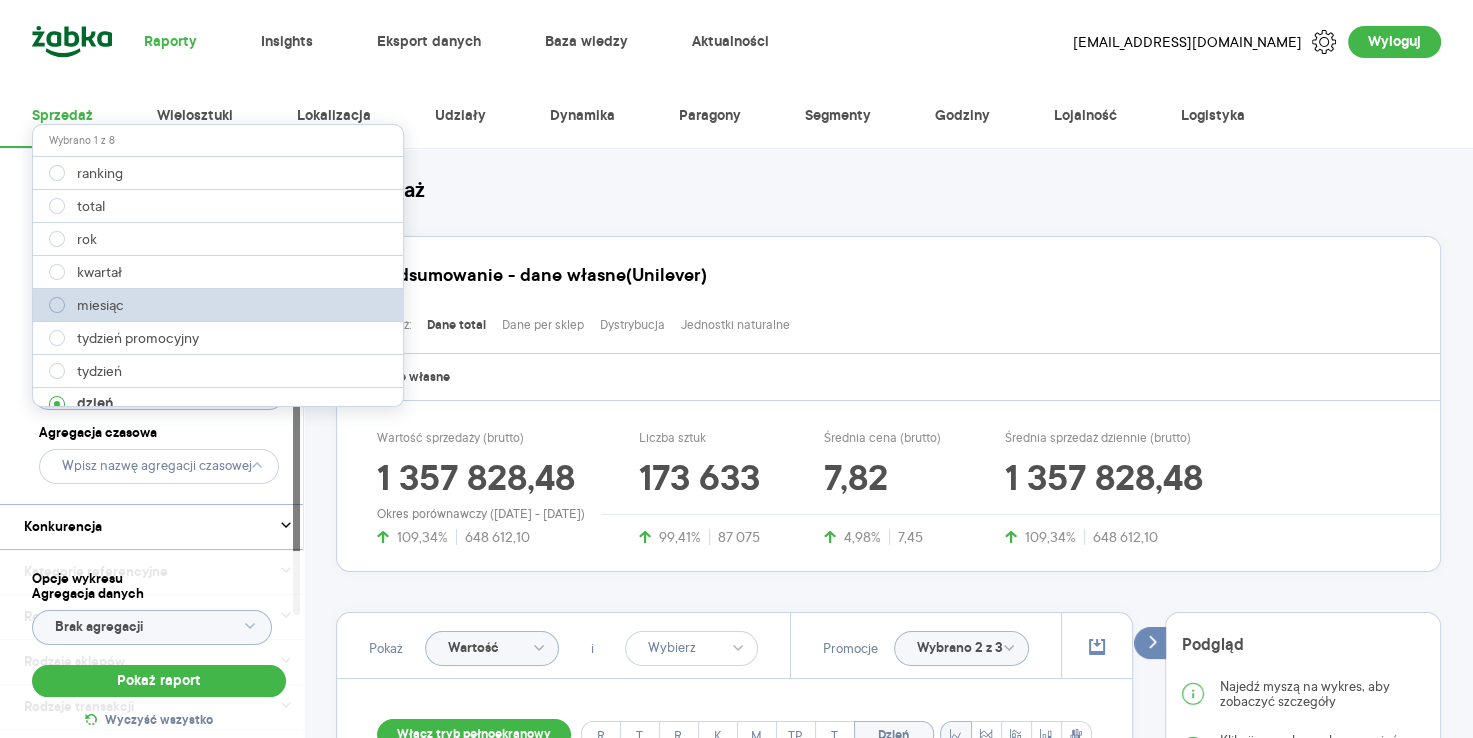 click at bounding box center [57, 305] 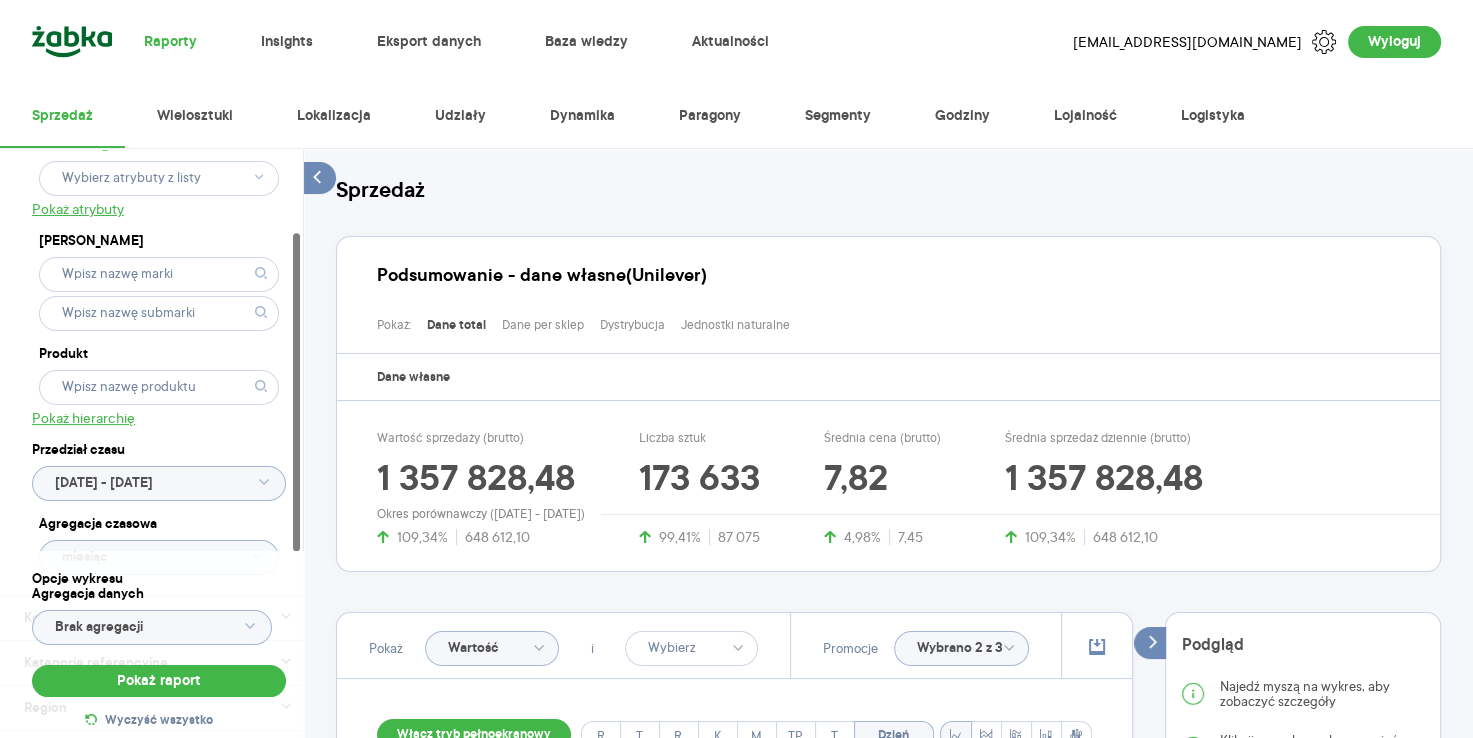 scroll, scrollTop: 143, scrollLeft: 0, axis: vertical 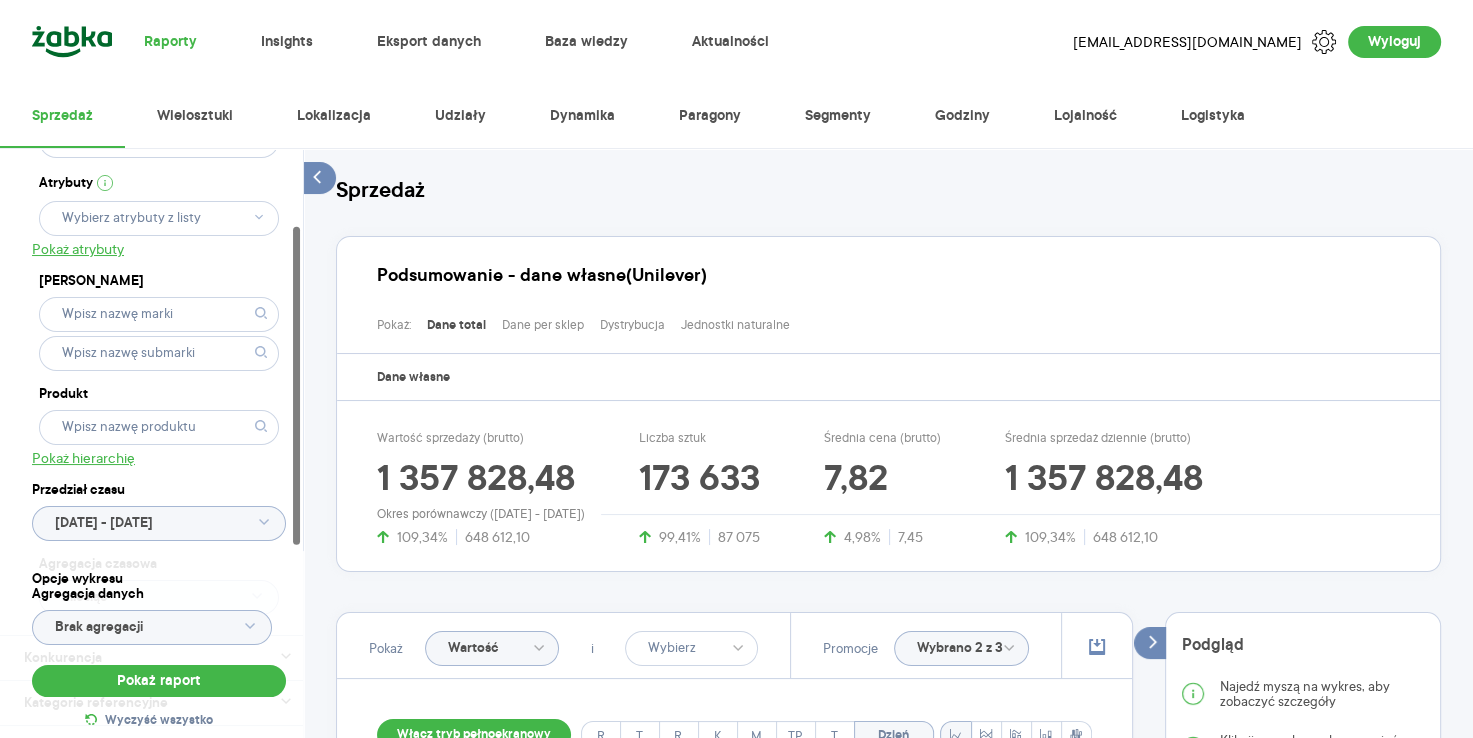 click 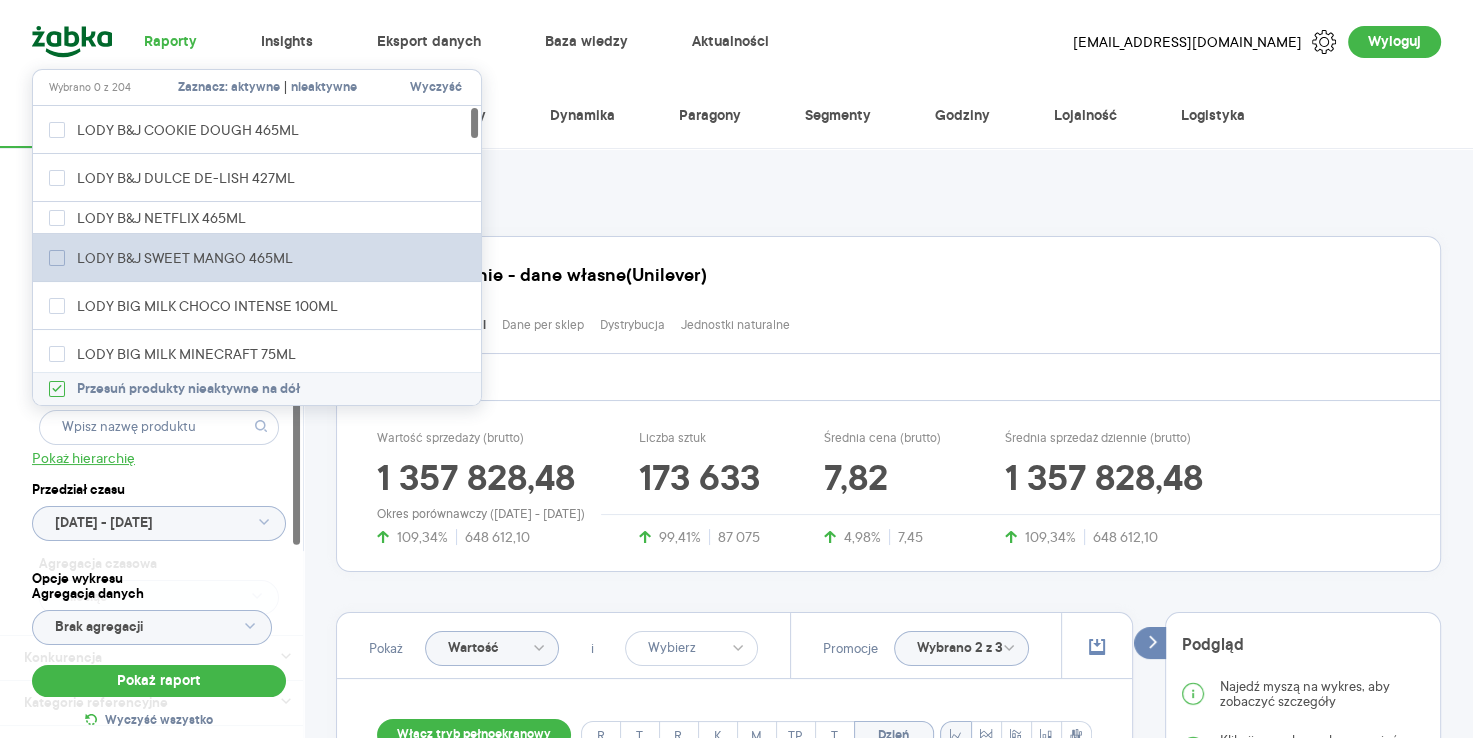 click 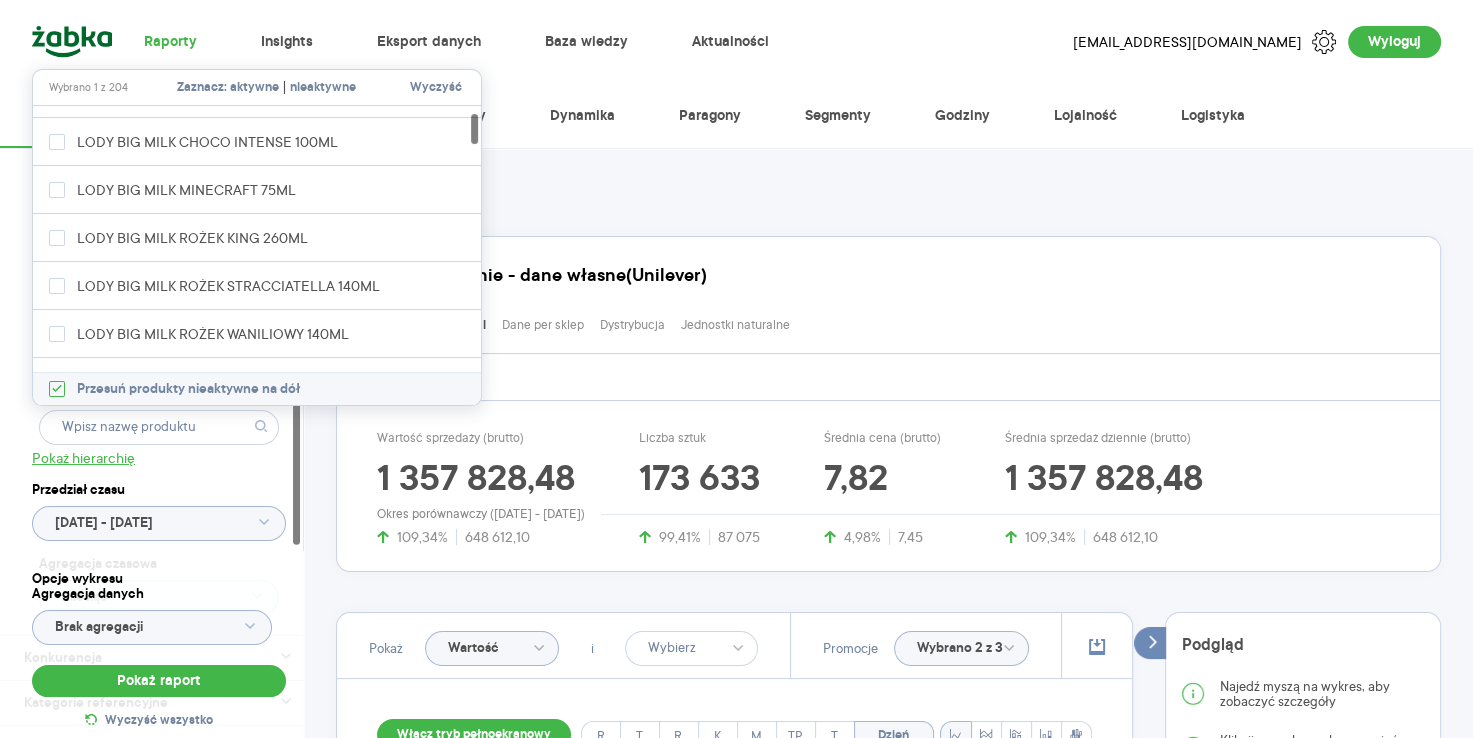 scroll, scrollTop: 220, scrollLeft: 0, axis: vertical 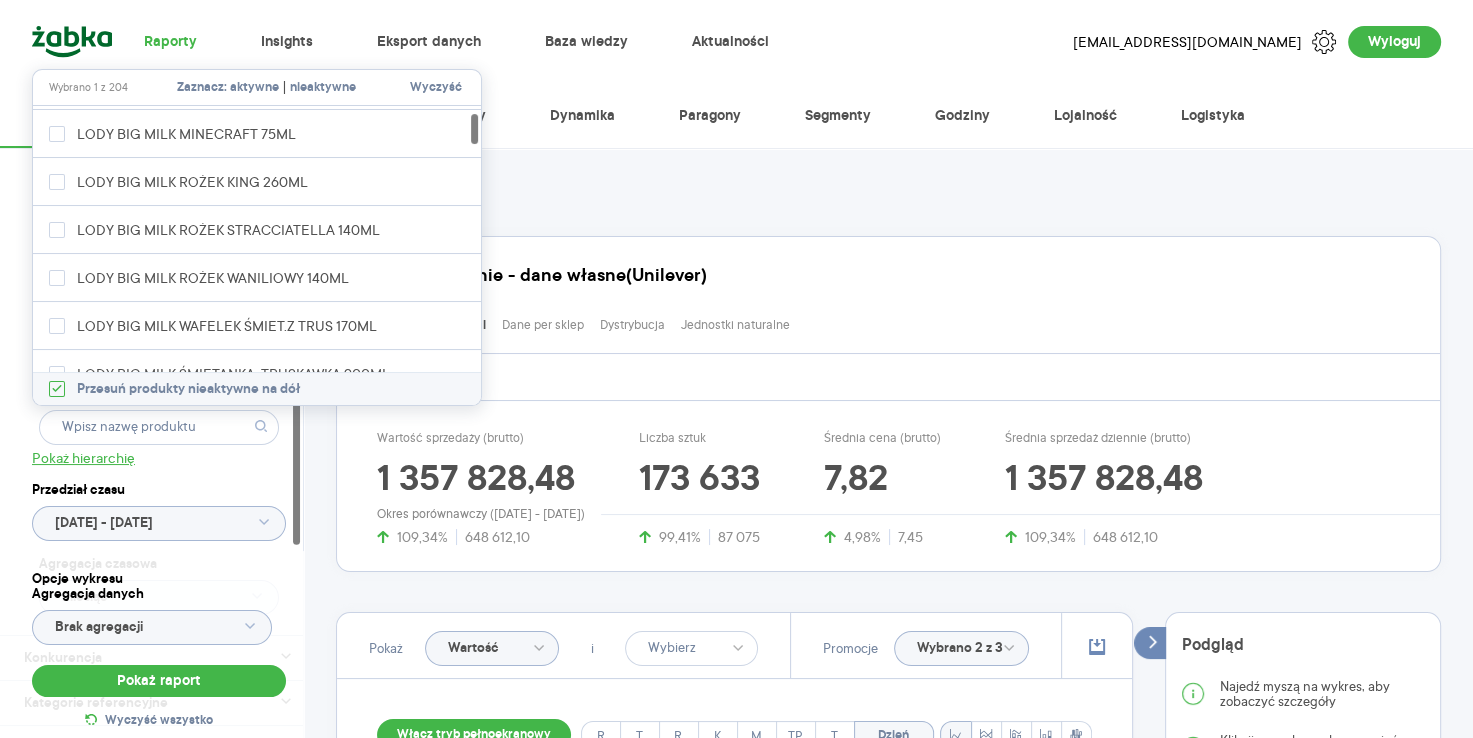 click at bounding box center [474, 129] 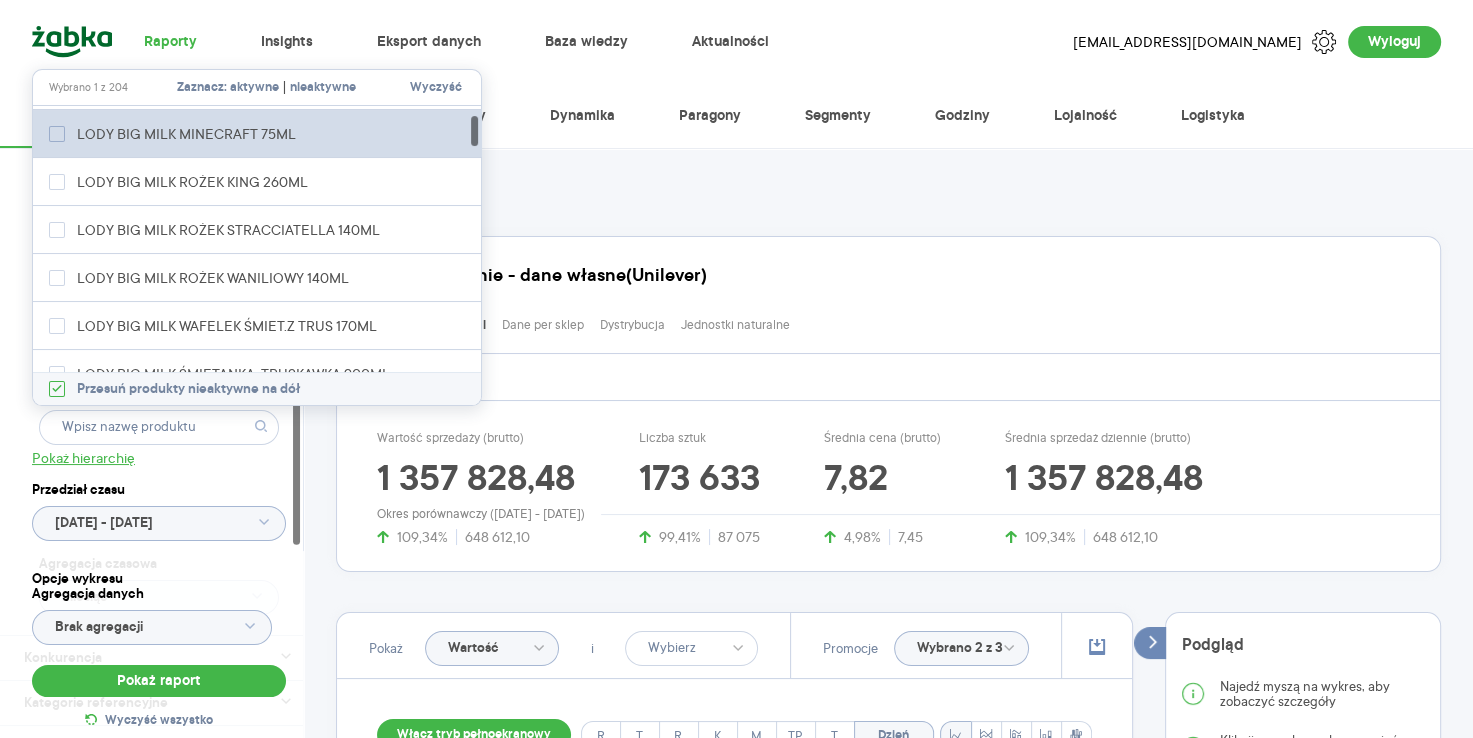 click 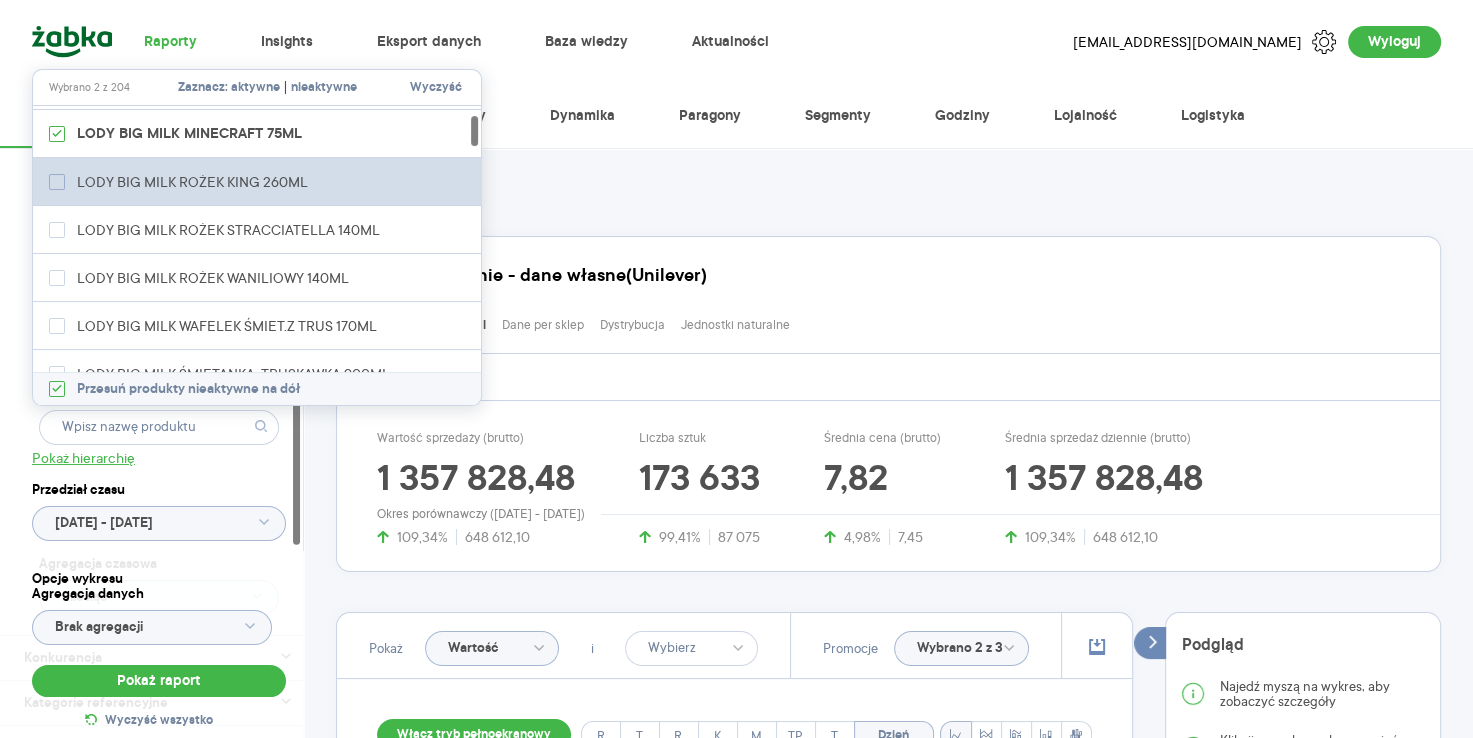 click 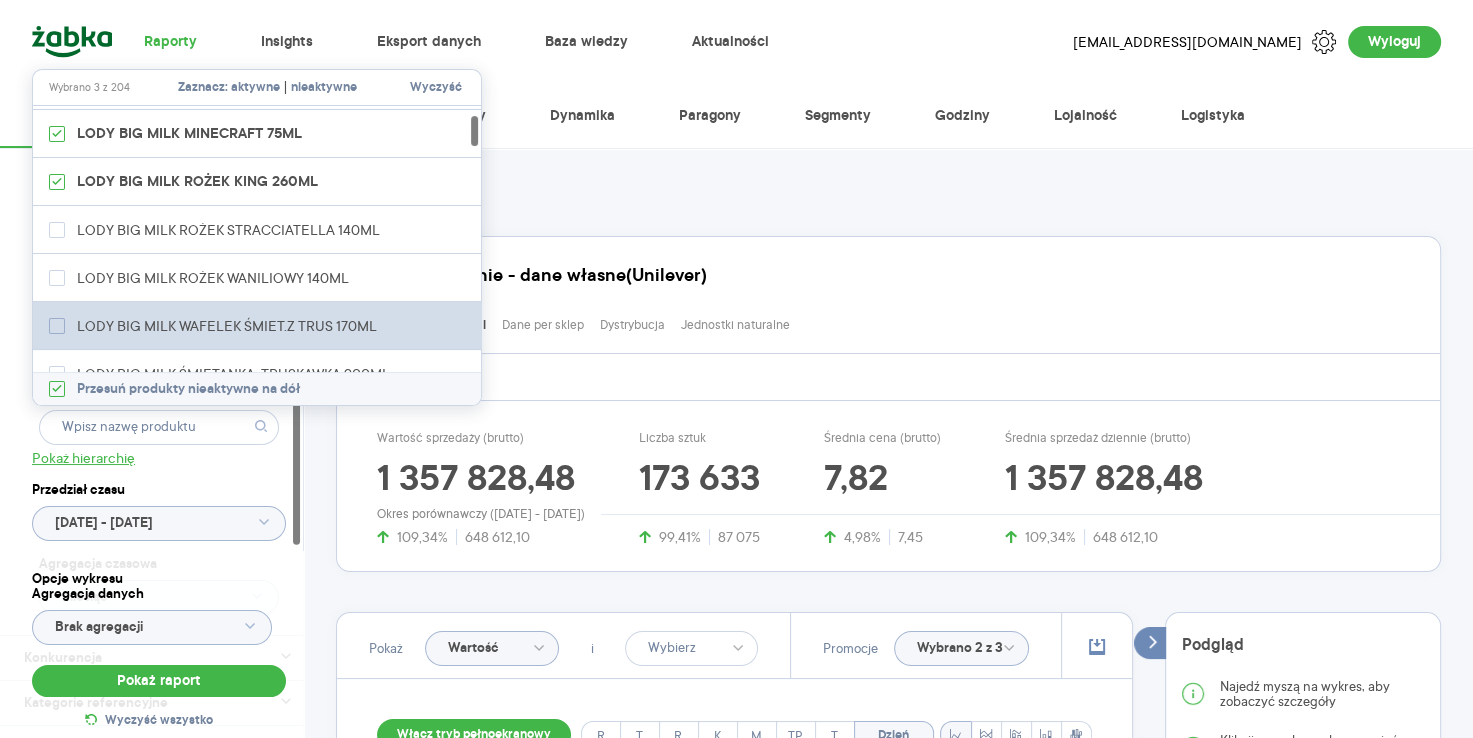 click at bounding box center [57, 326] 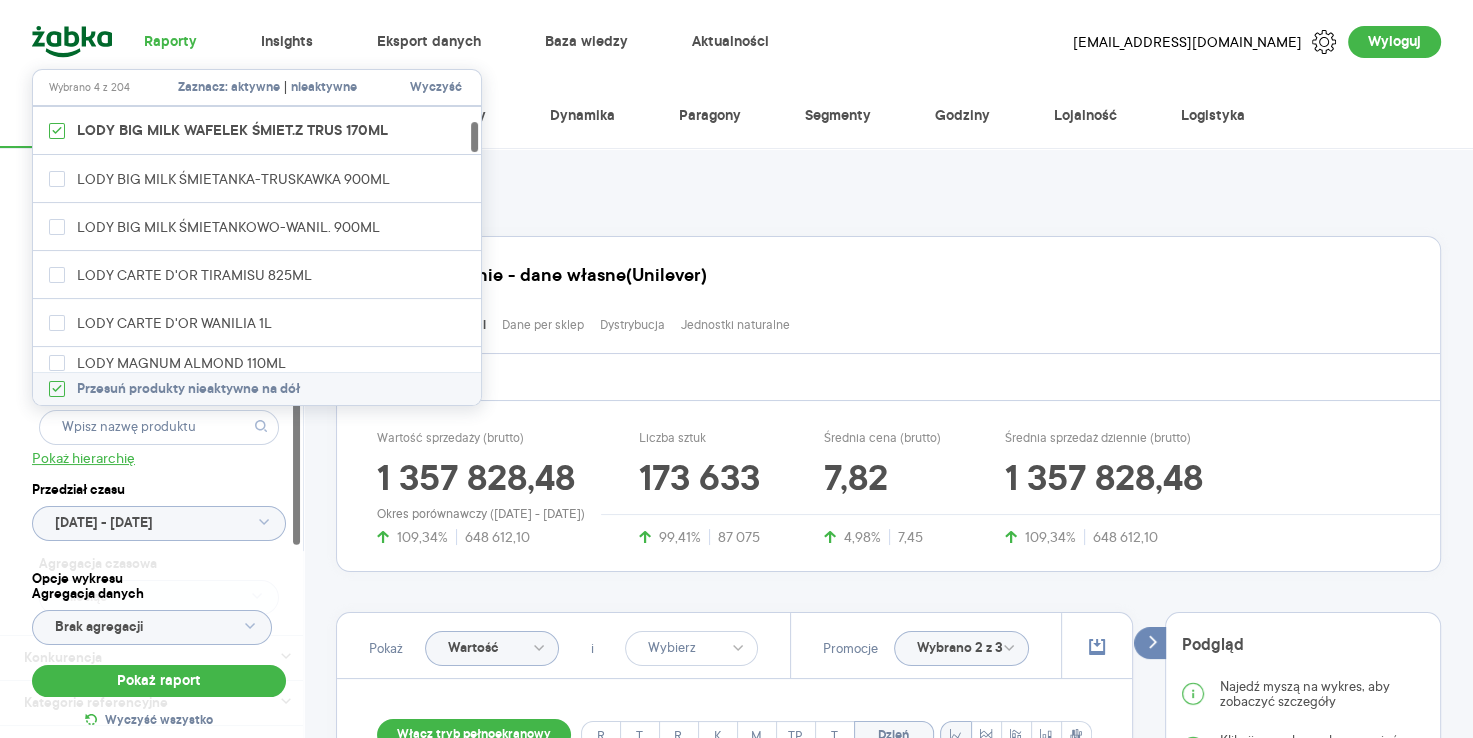 click at bounding box center (474, 137) 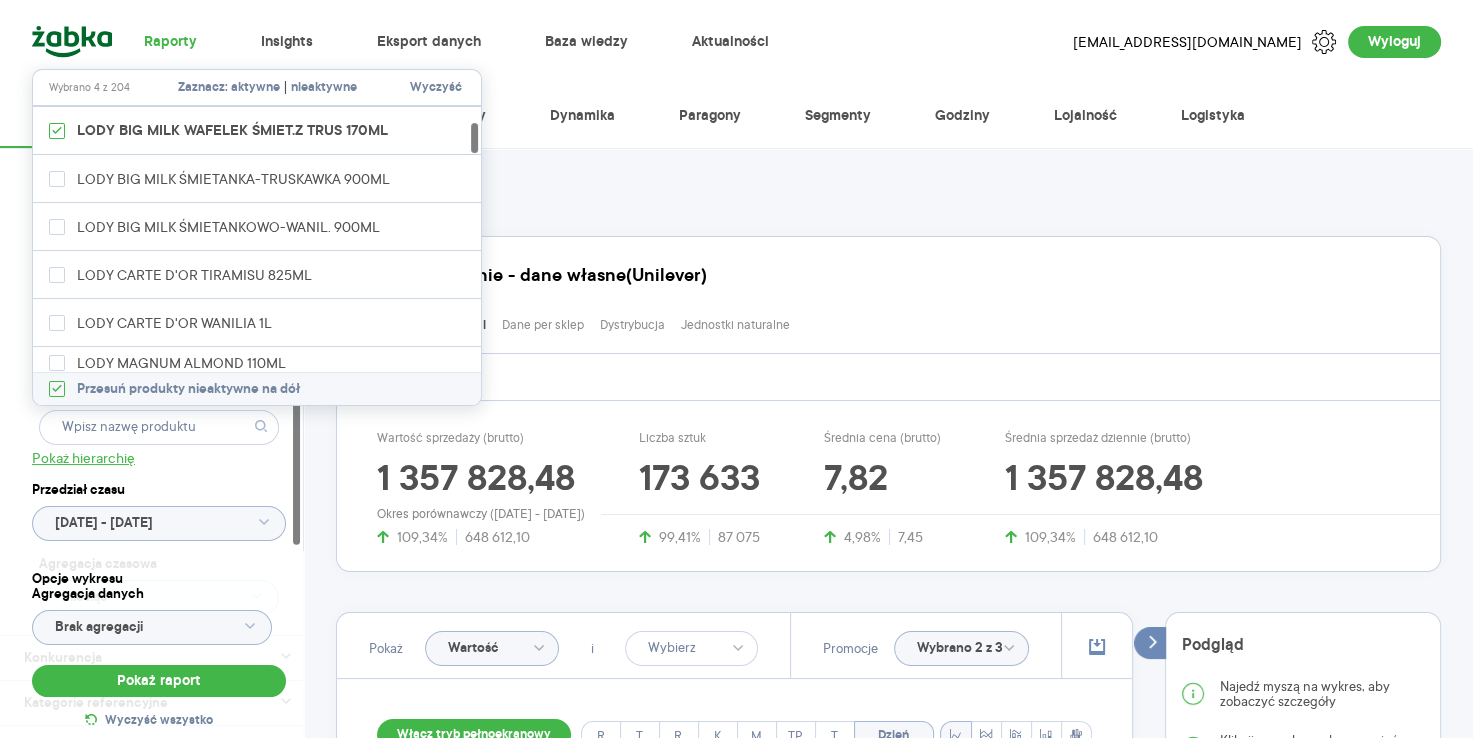 scroll, scrollTop: 416, scrollLeft: 0, axis: vertical 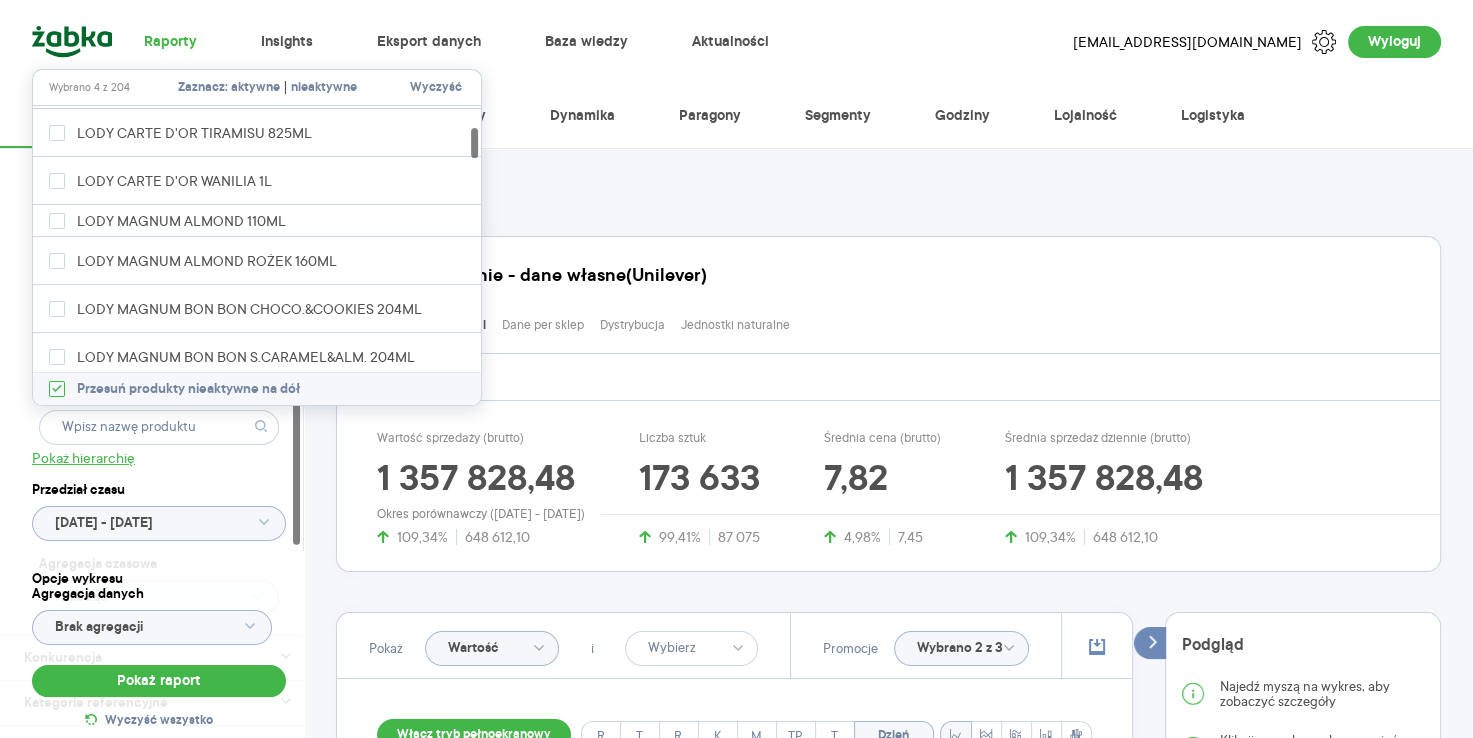 click at bounding box center (474, 143) 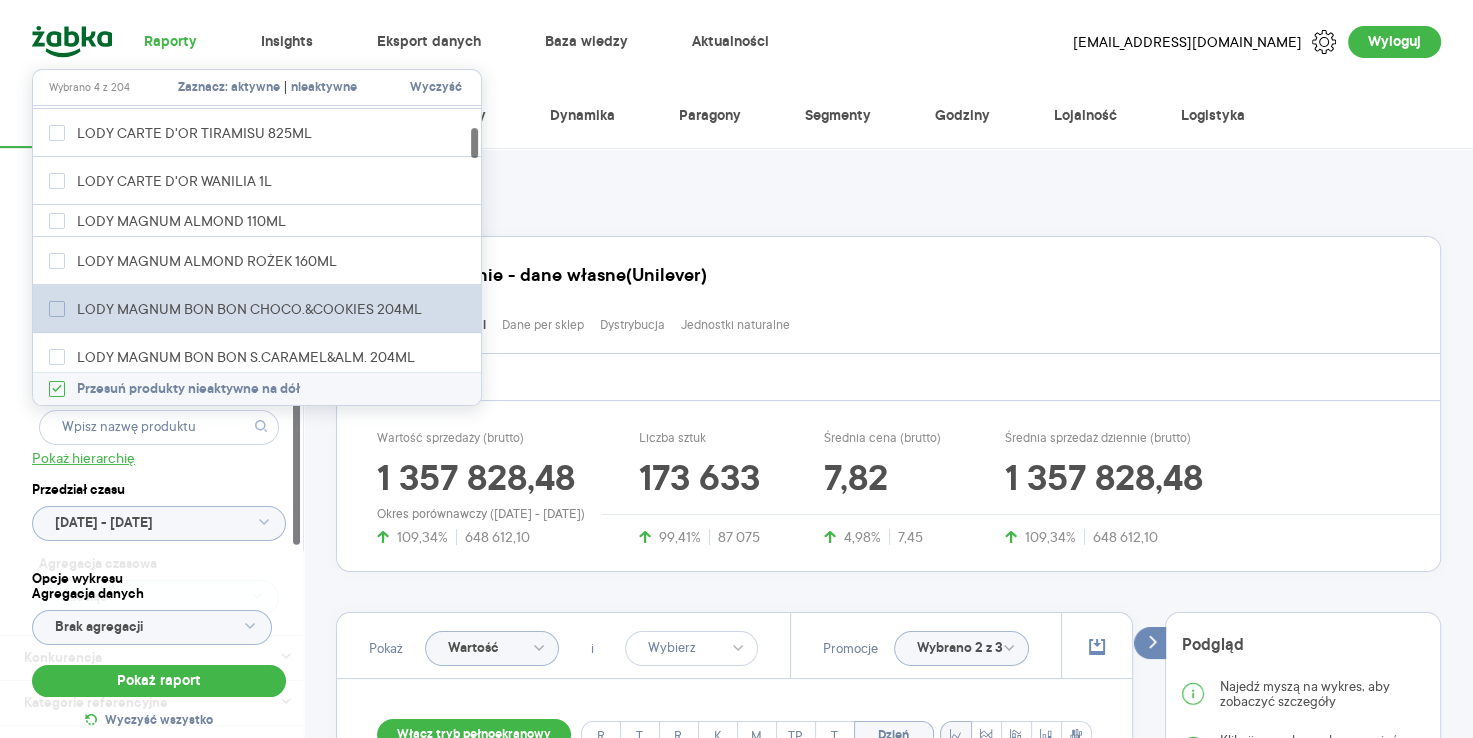 click at bounding box center [57, 309] 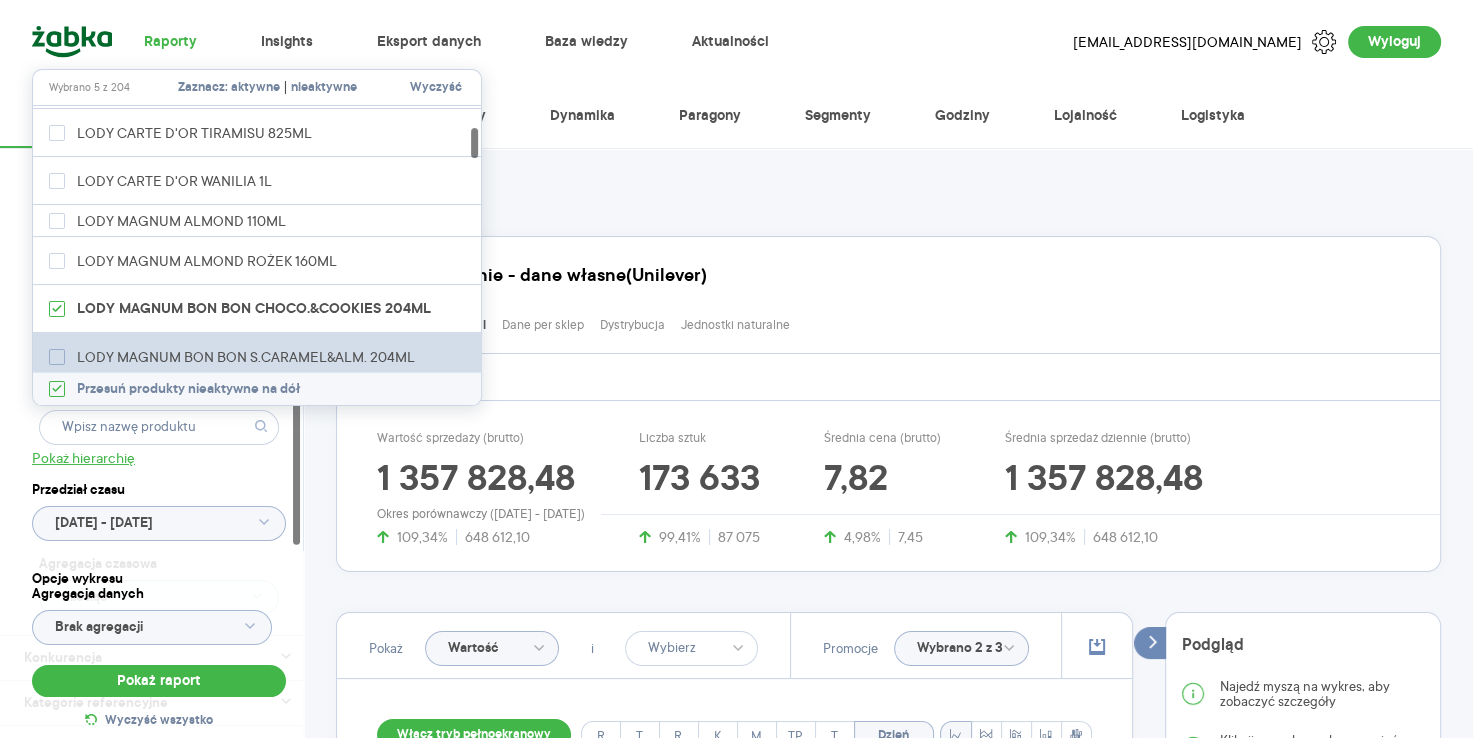 click 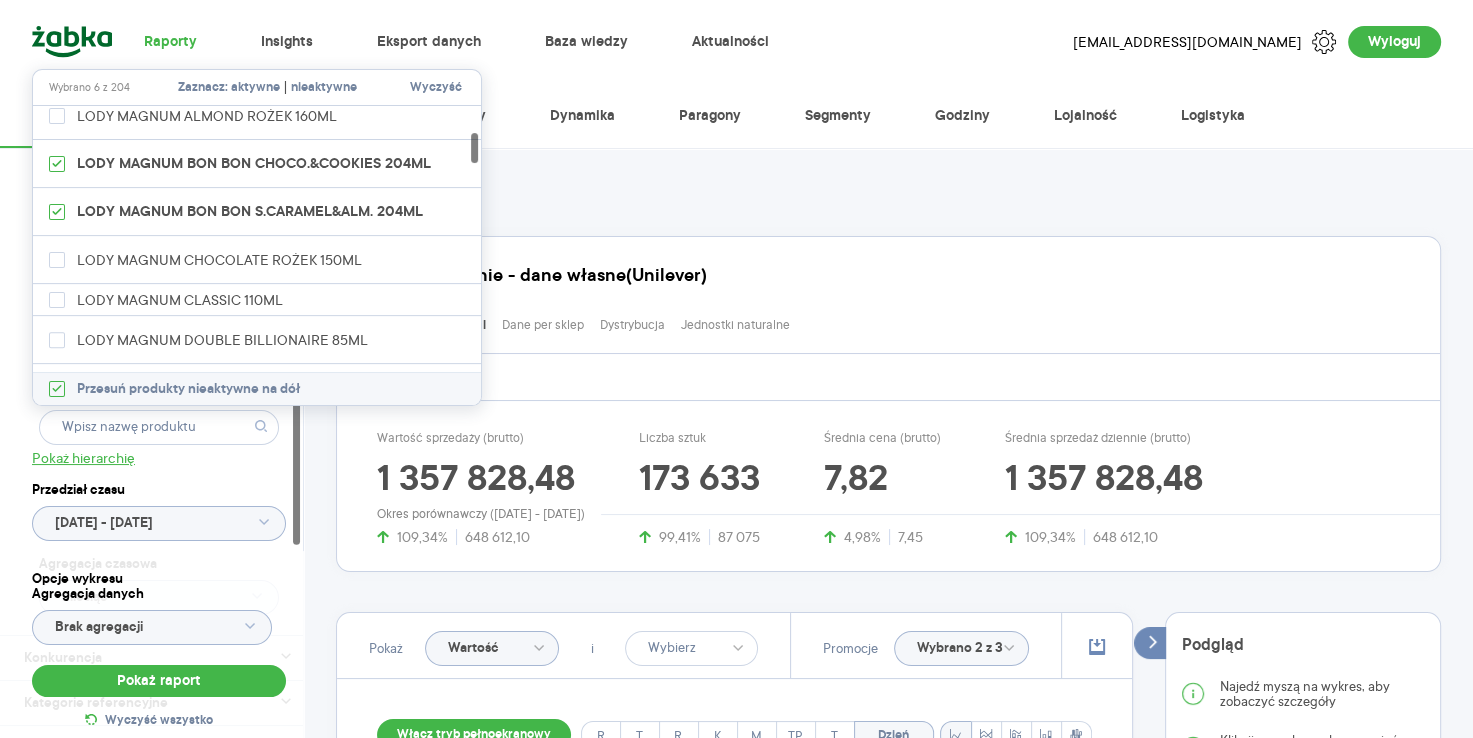 scroll, scrollTop: 732, scrollLeft: 0, axis: vertical 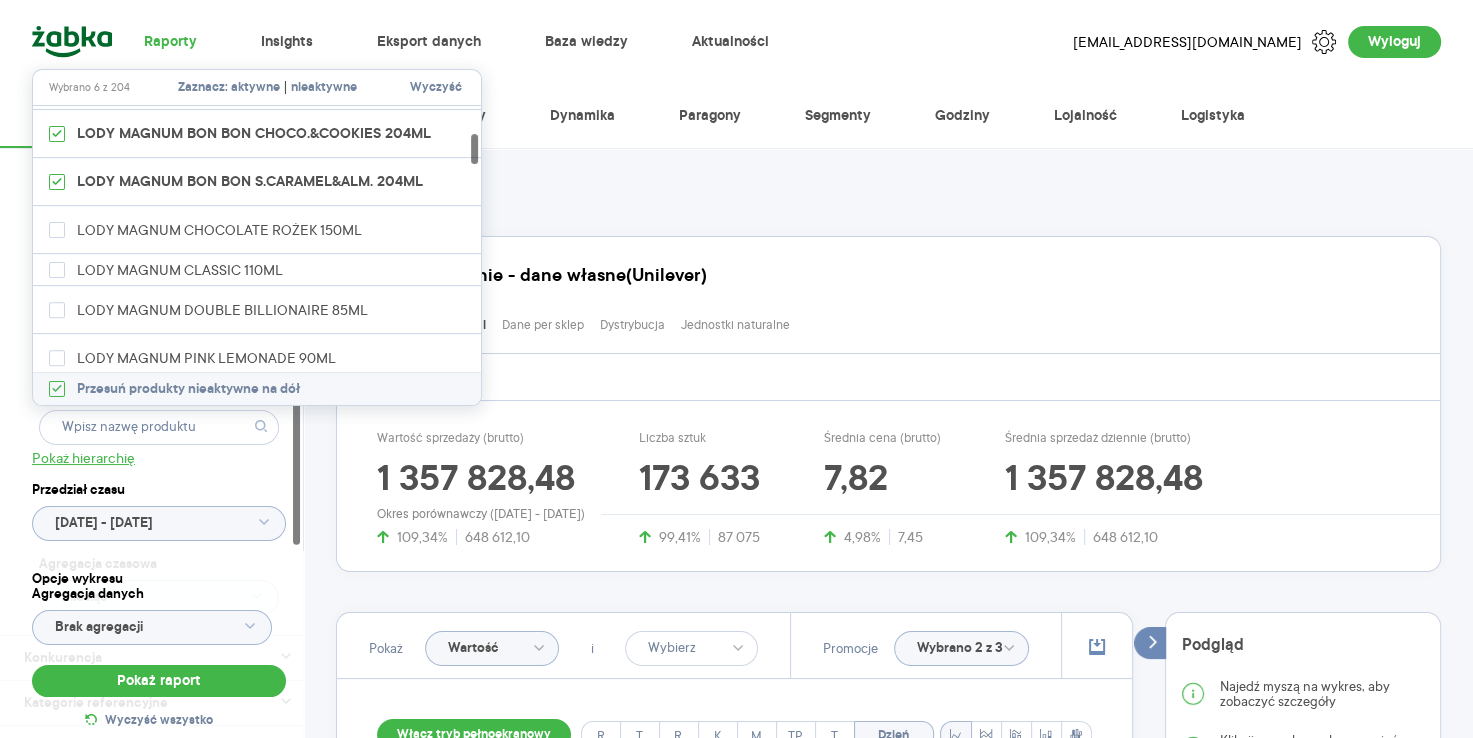 click at bounding box center [474, 149] 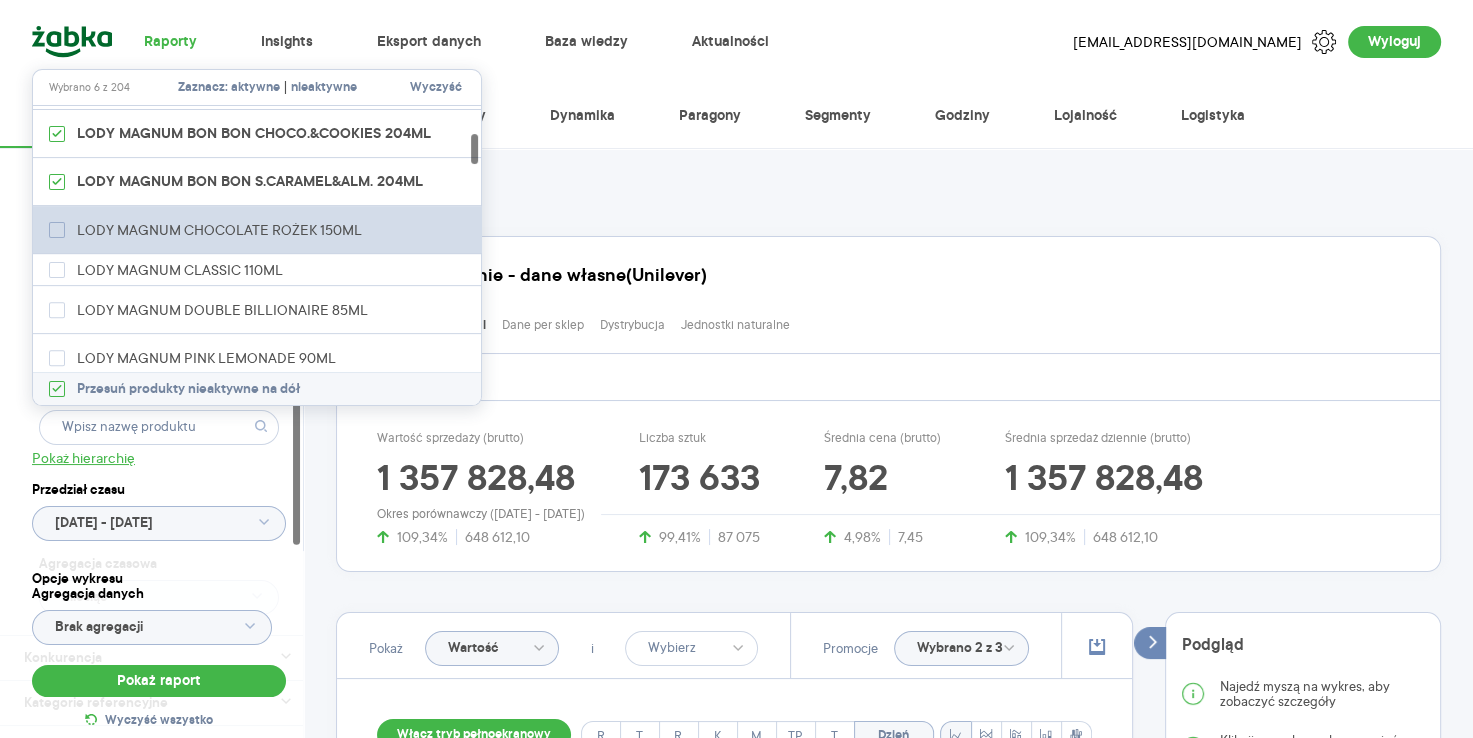 click at bounding box center (57, 230) 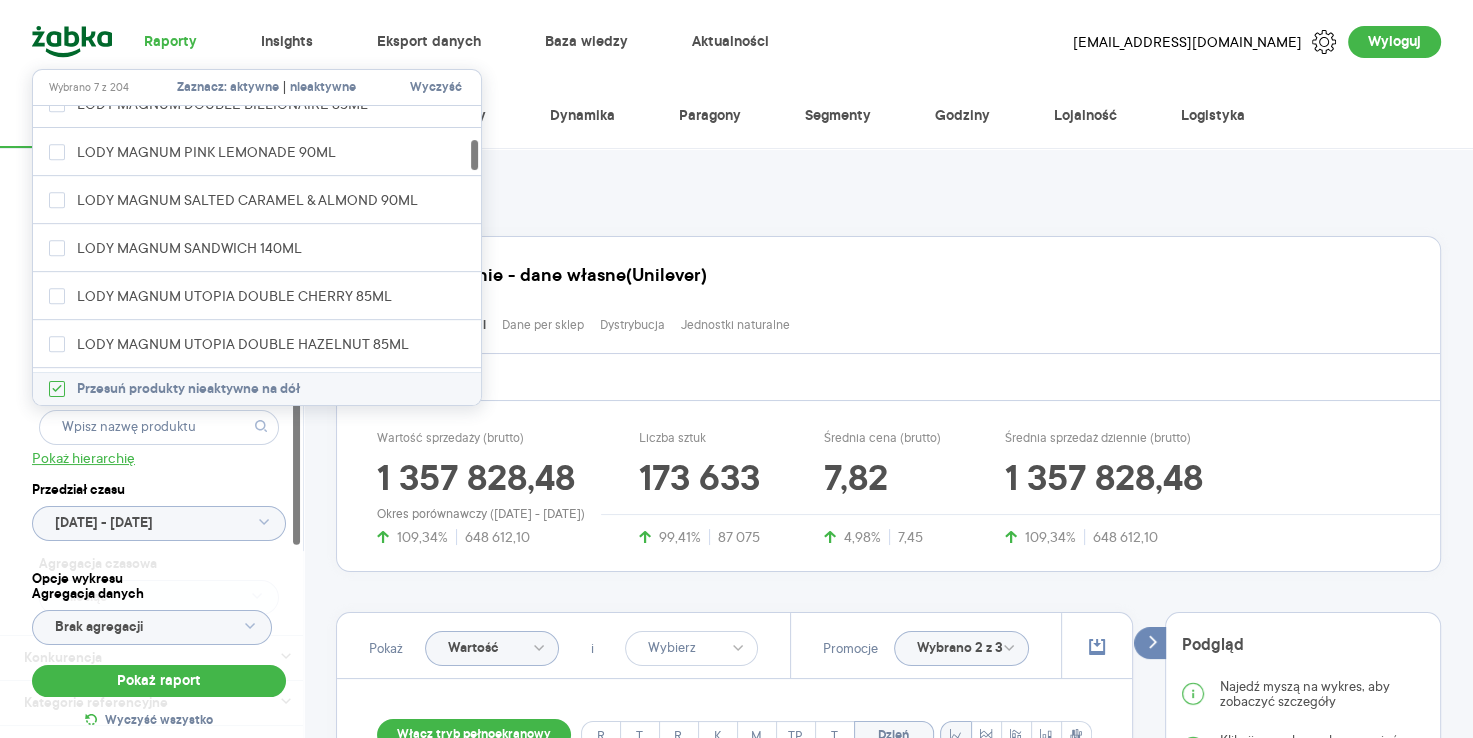 click at bounding box center (474, 155) 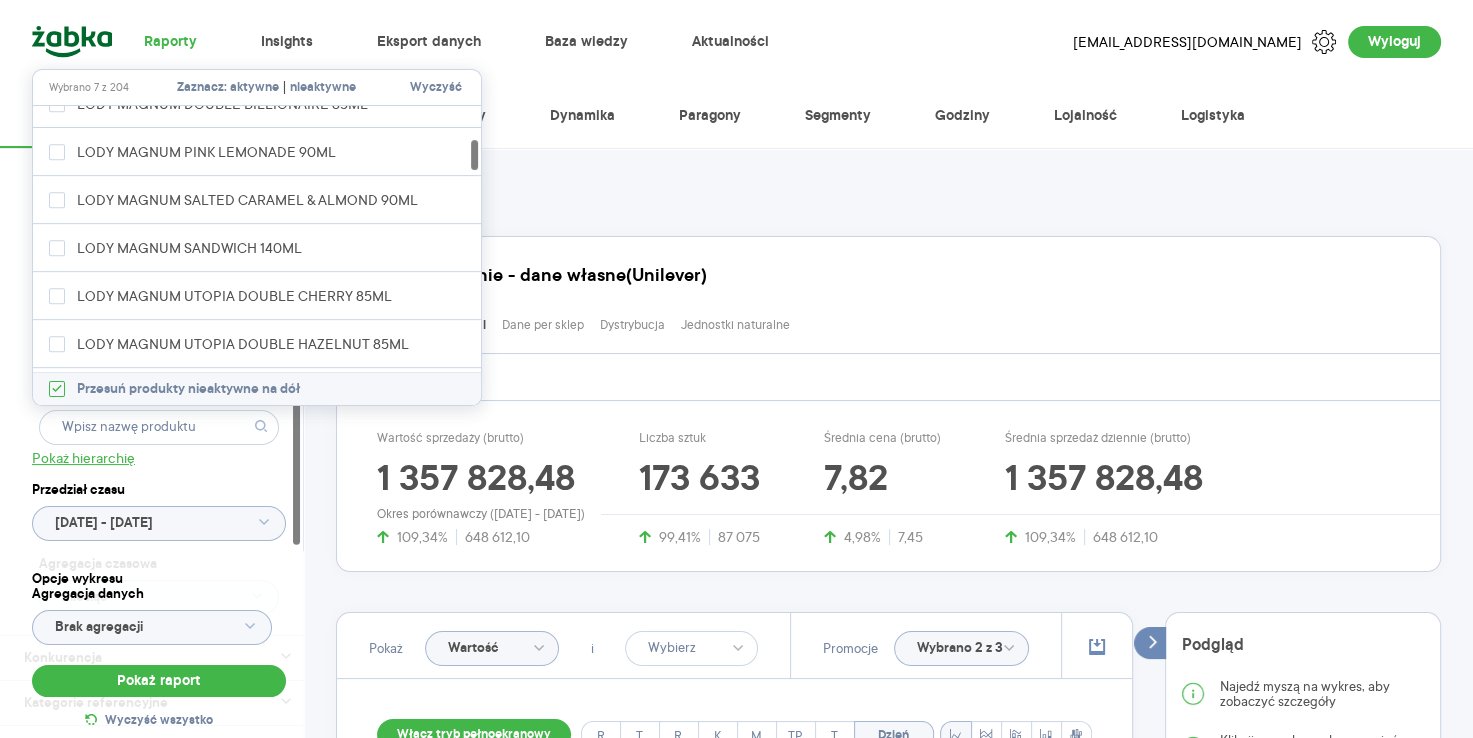 scroll, scrollTop: 967, scrollLeft: 0, axis: vertical 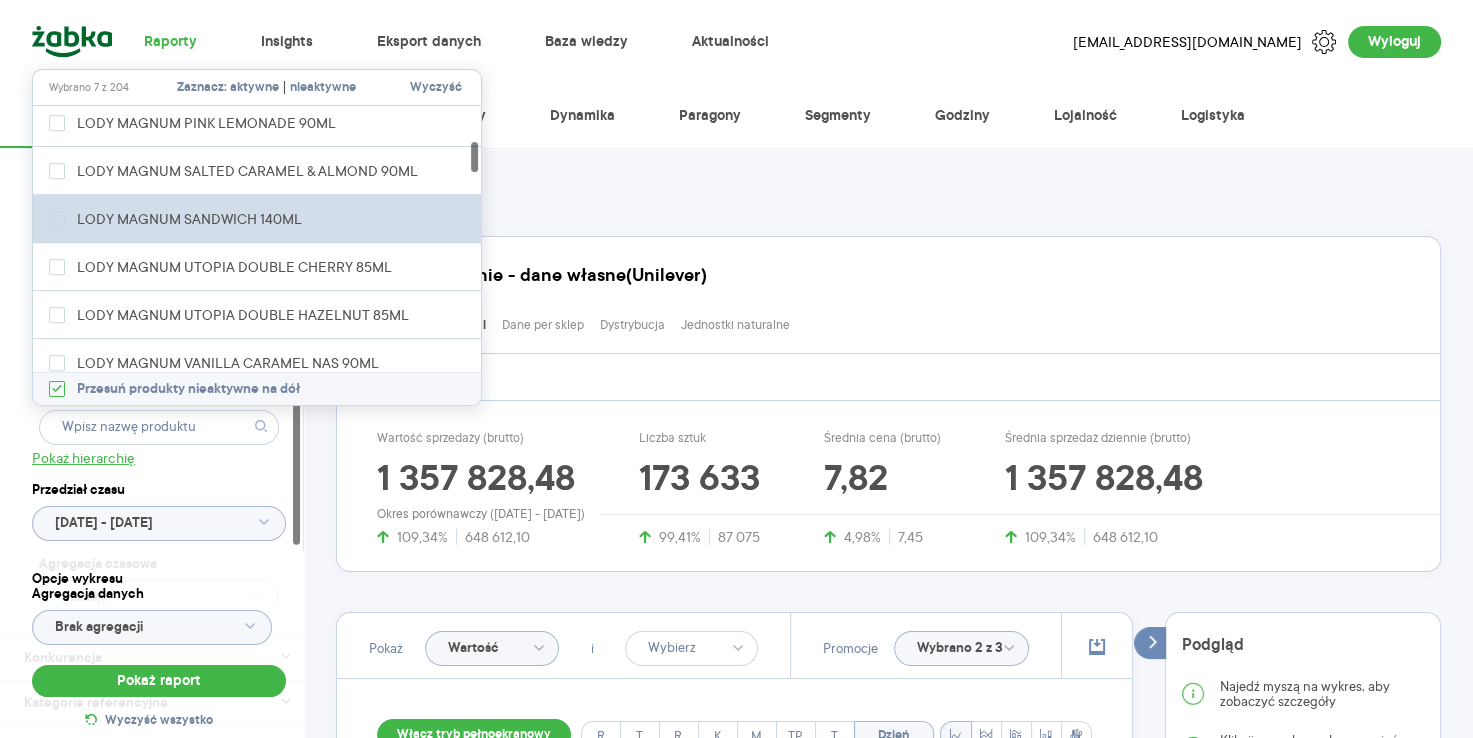 click at bounding box center (57, 219) 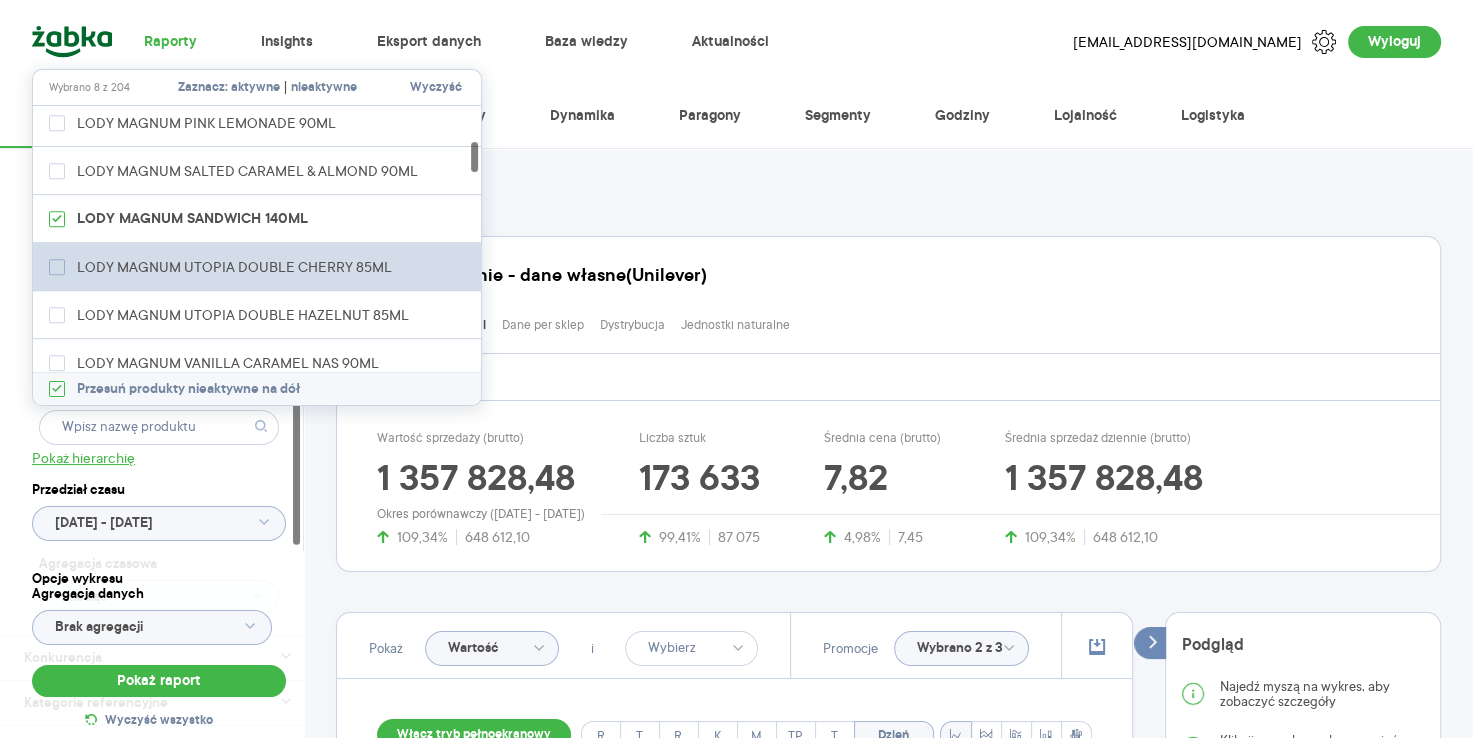 click 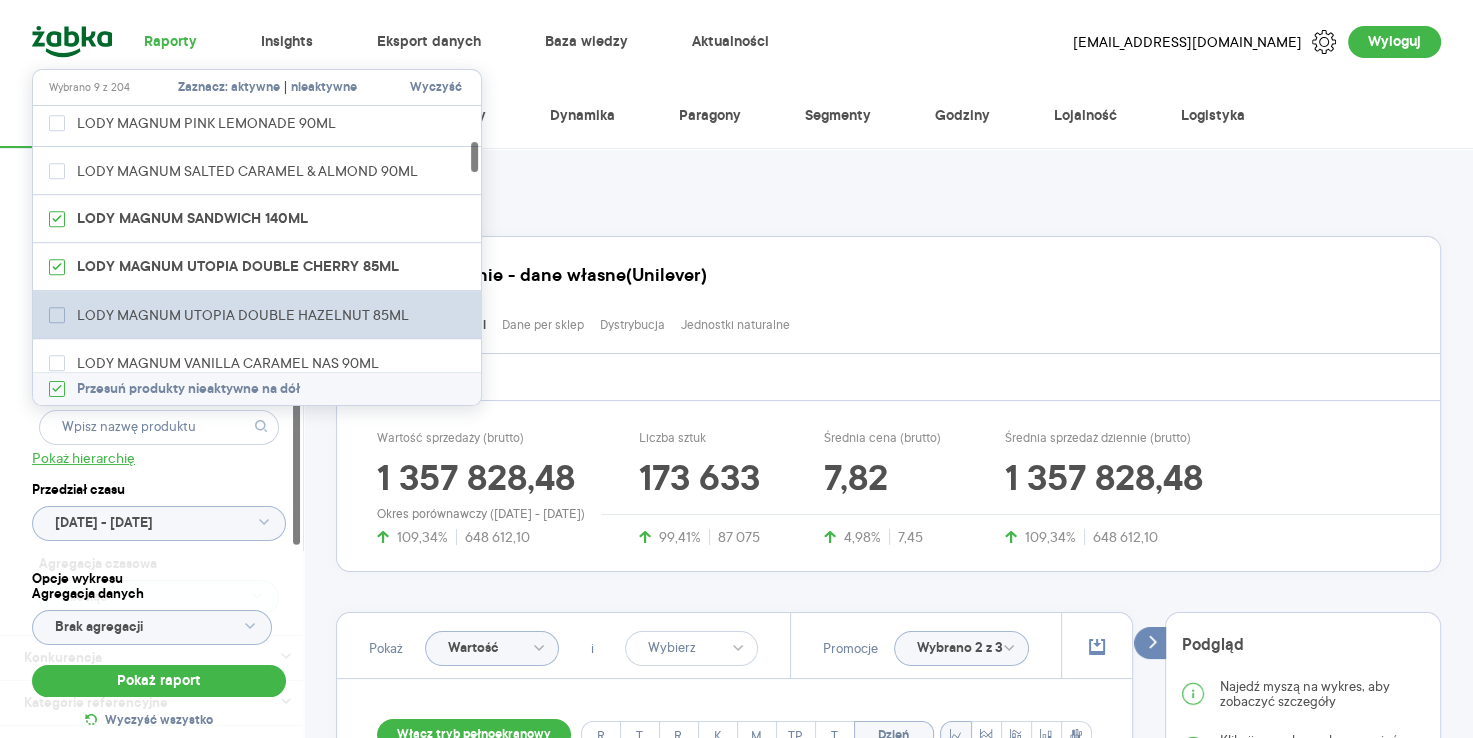 click 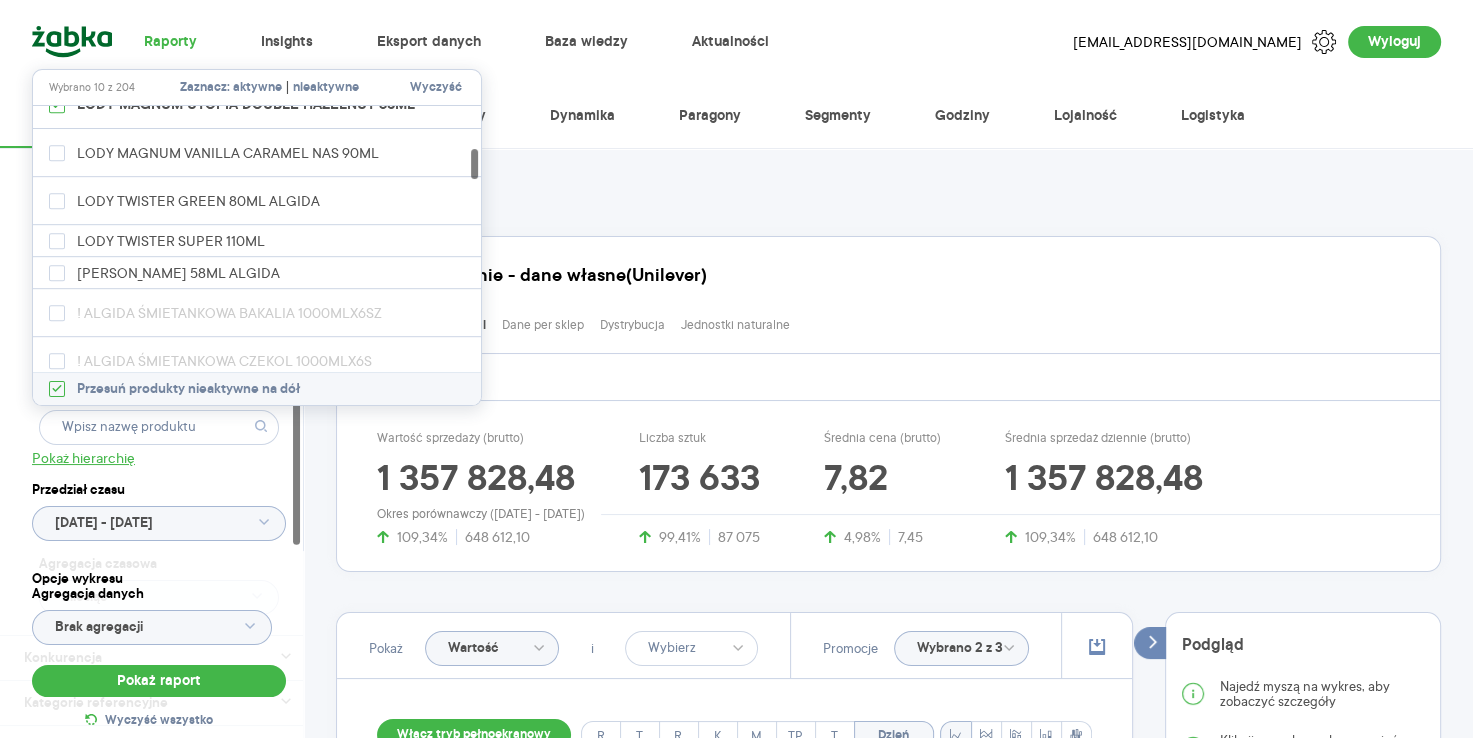 click at bounding box center (474, 164) 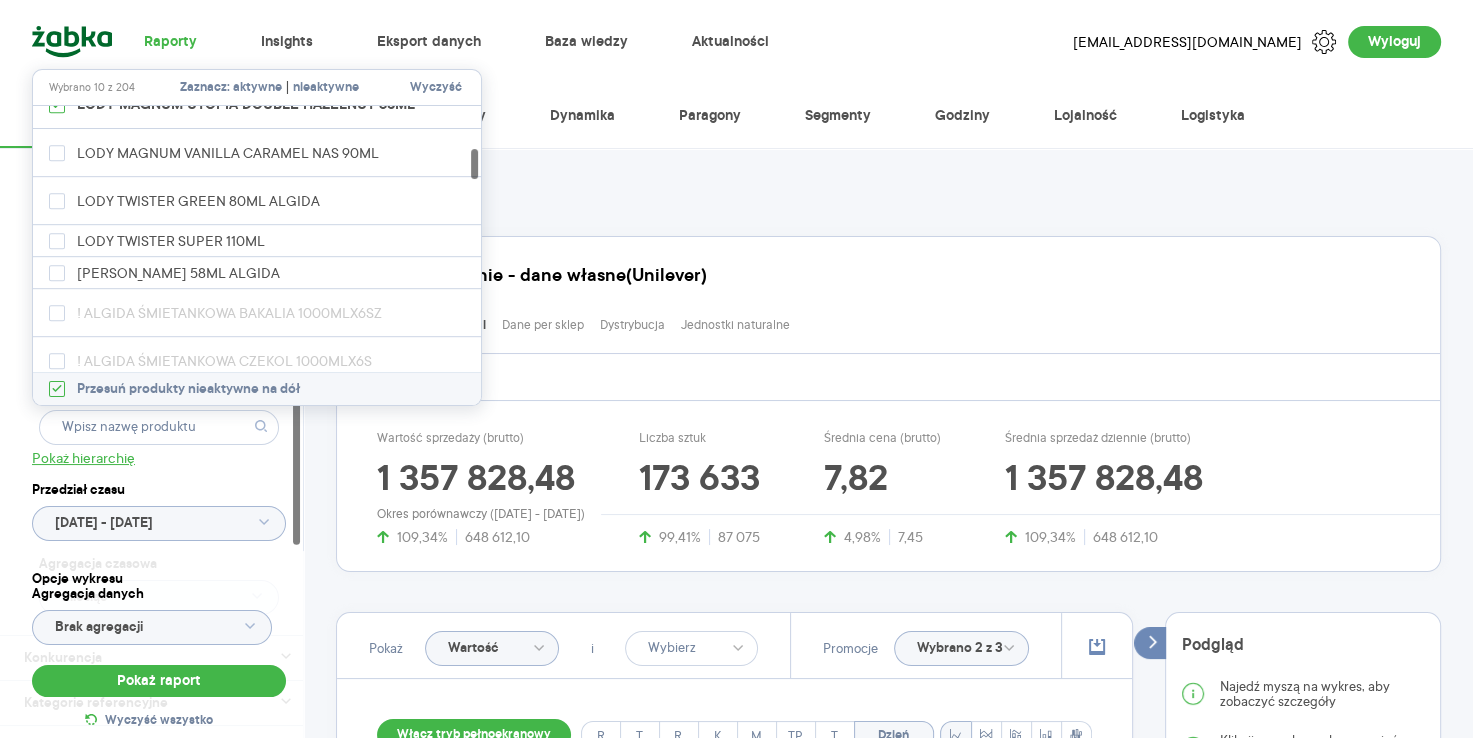 scroll, scrollTop: 1120, scrollLeft: 0, axis: vertical 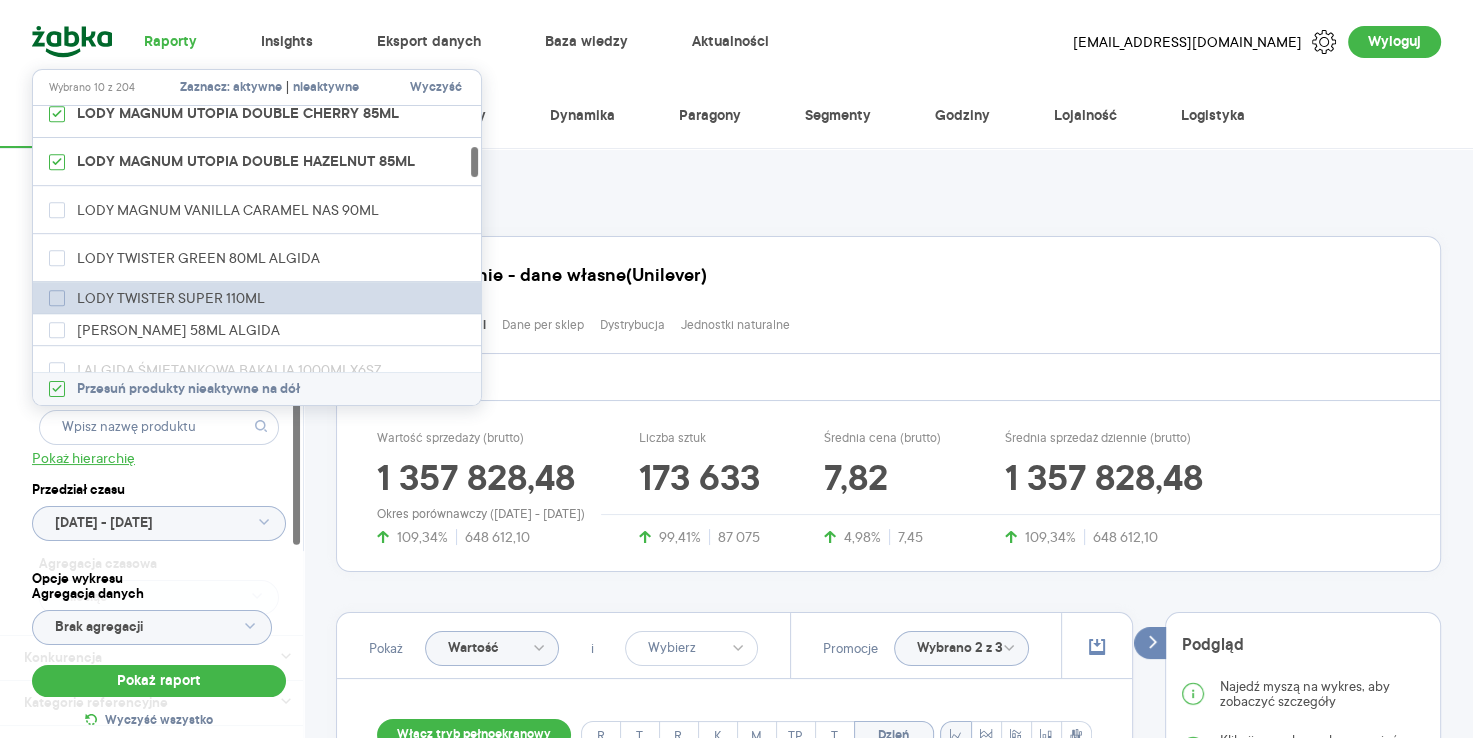 click on "LODY TWISTER SUPER 110ML" at bounding box center (160, 298) 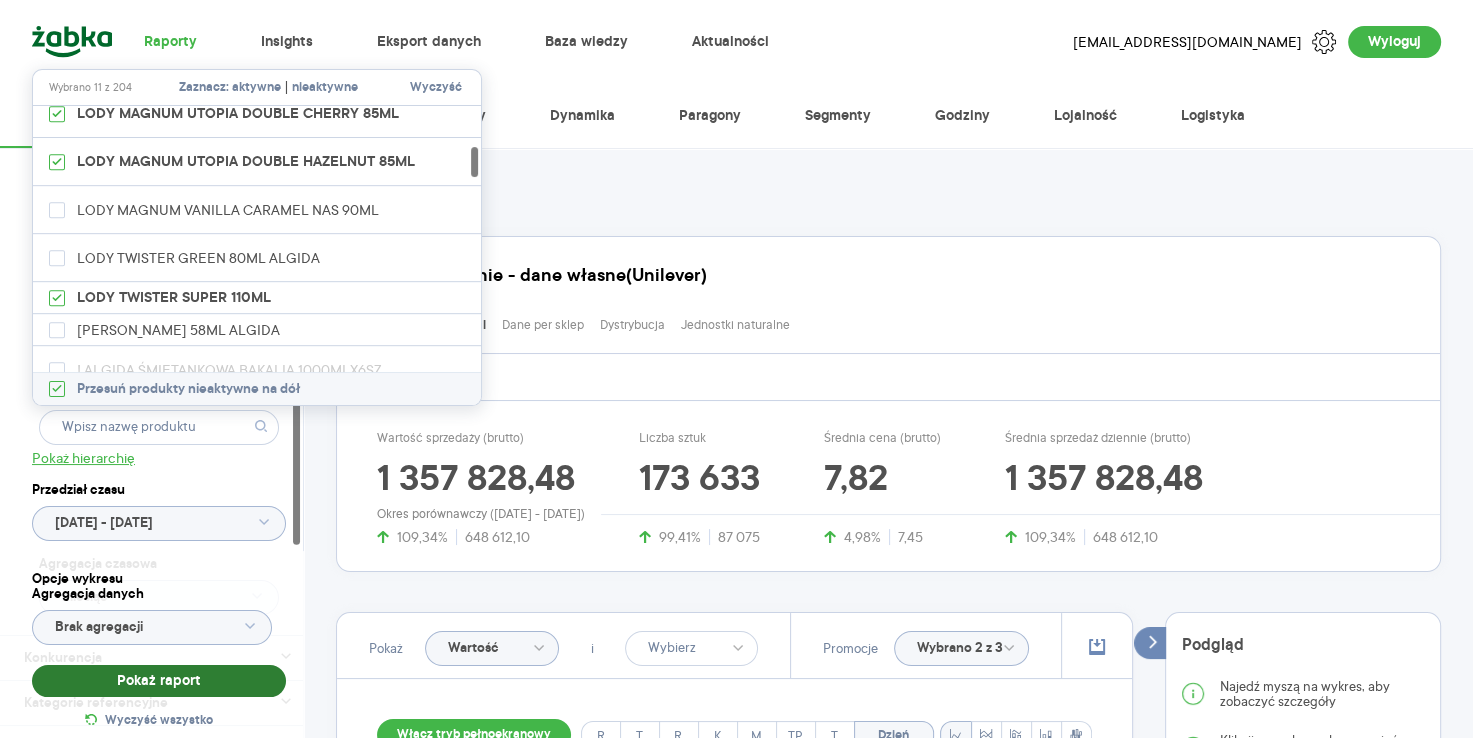 click on "Pokaż raport" at bounding box center [159, 681] 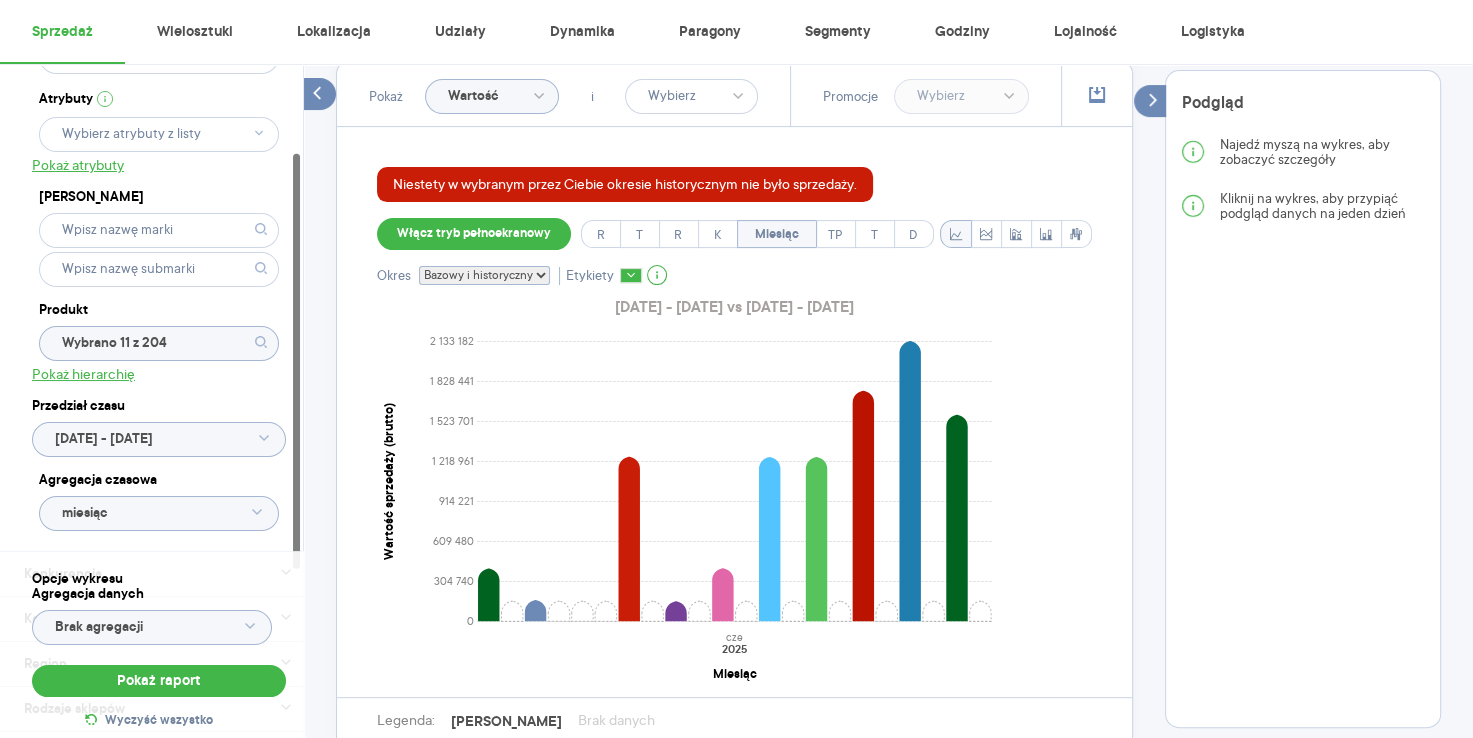 scroll, scrollTop: 639, scrollLeft: 0, axis: vertical 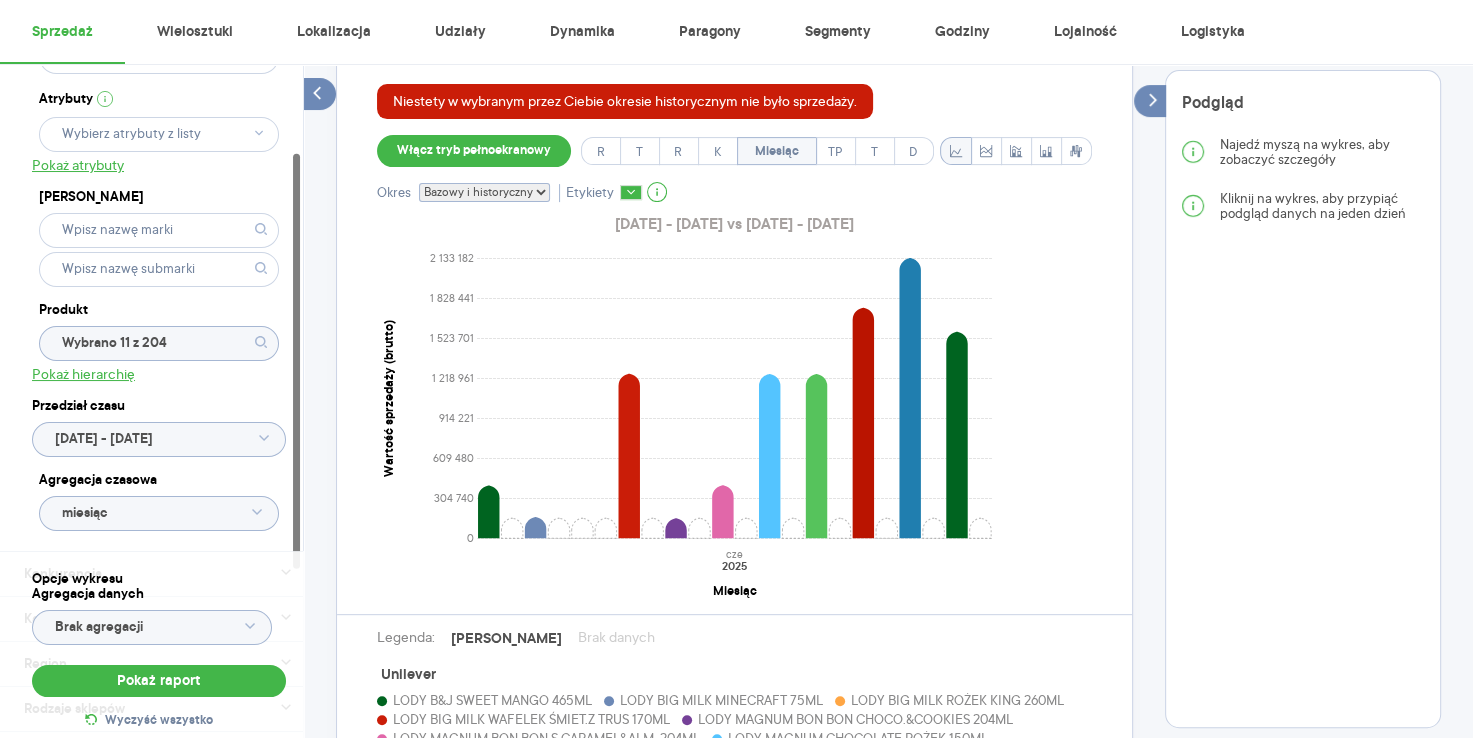 click on "0 304 740 609 480 914 221 1 218 961 1 523 701 1 828 441 2 133 182 Wartość sprzedaży (brutto) cze 2025 Miesiąc" 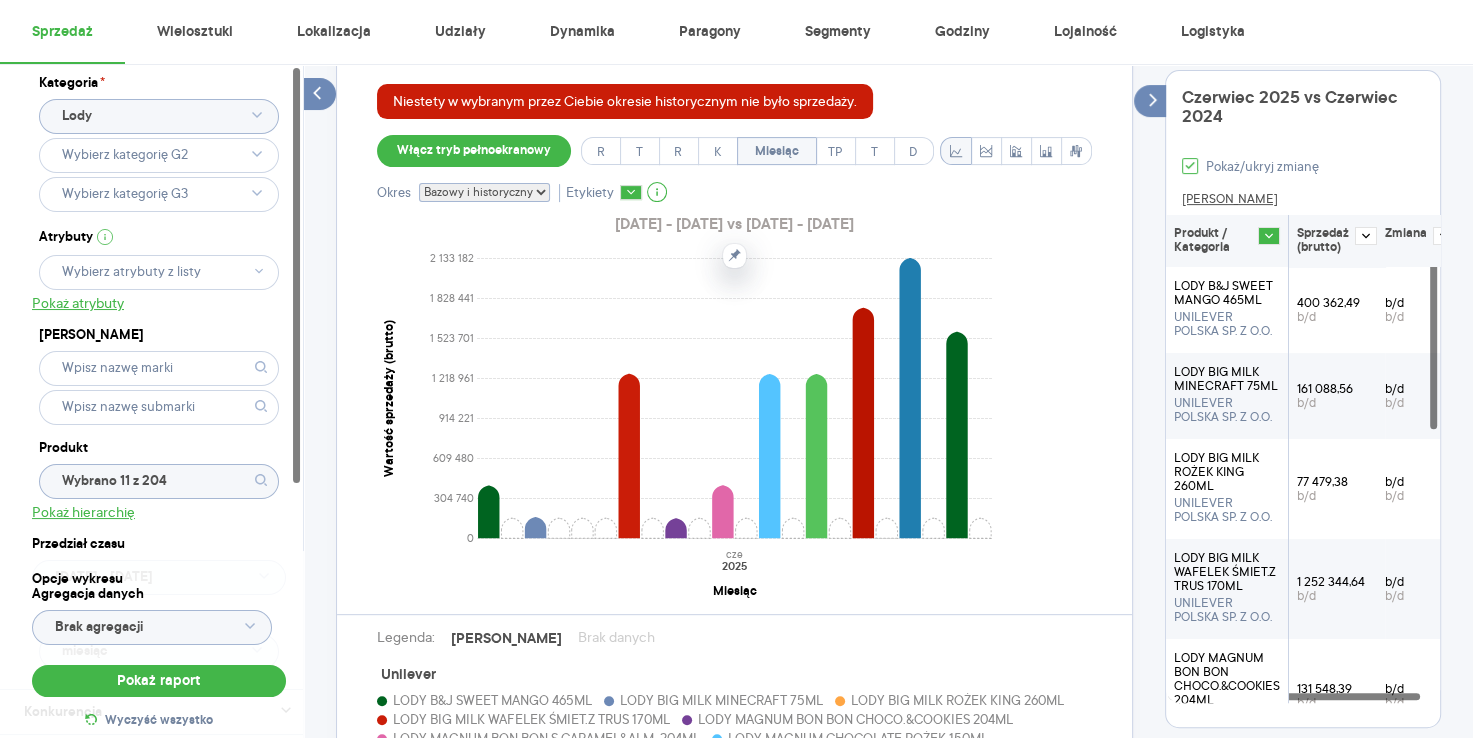 scroll, scrollTop: 3, scrollLeft: 0, axis: vertical 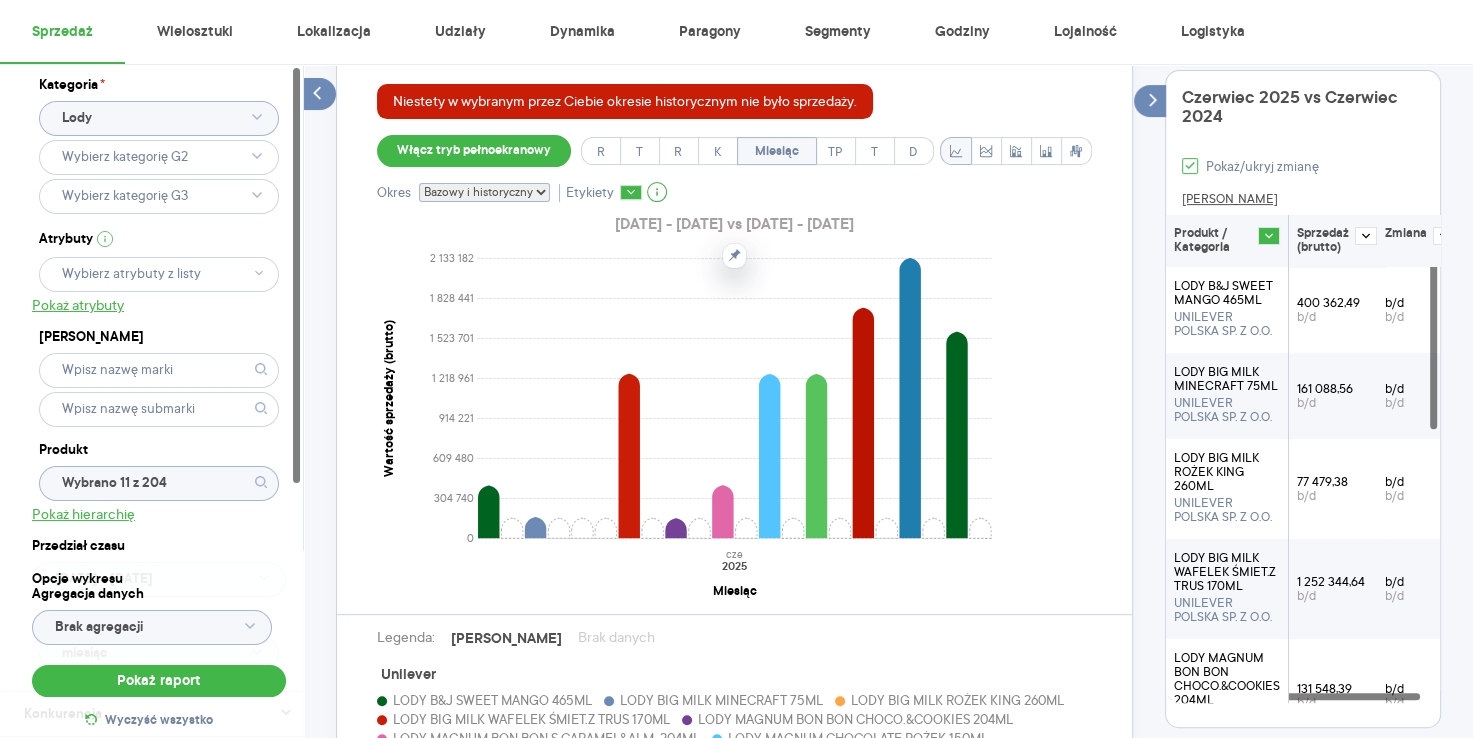 click on "Wybrano 11 z 204" 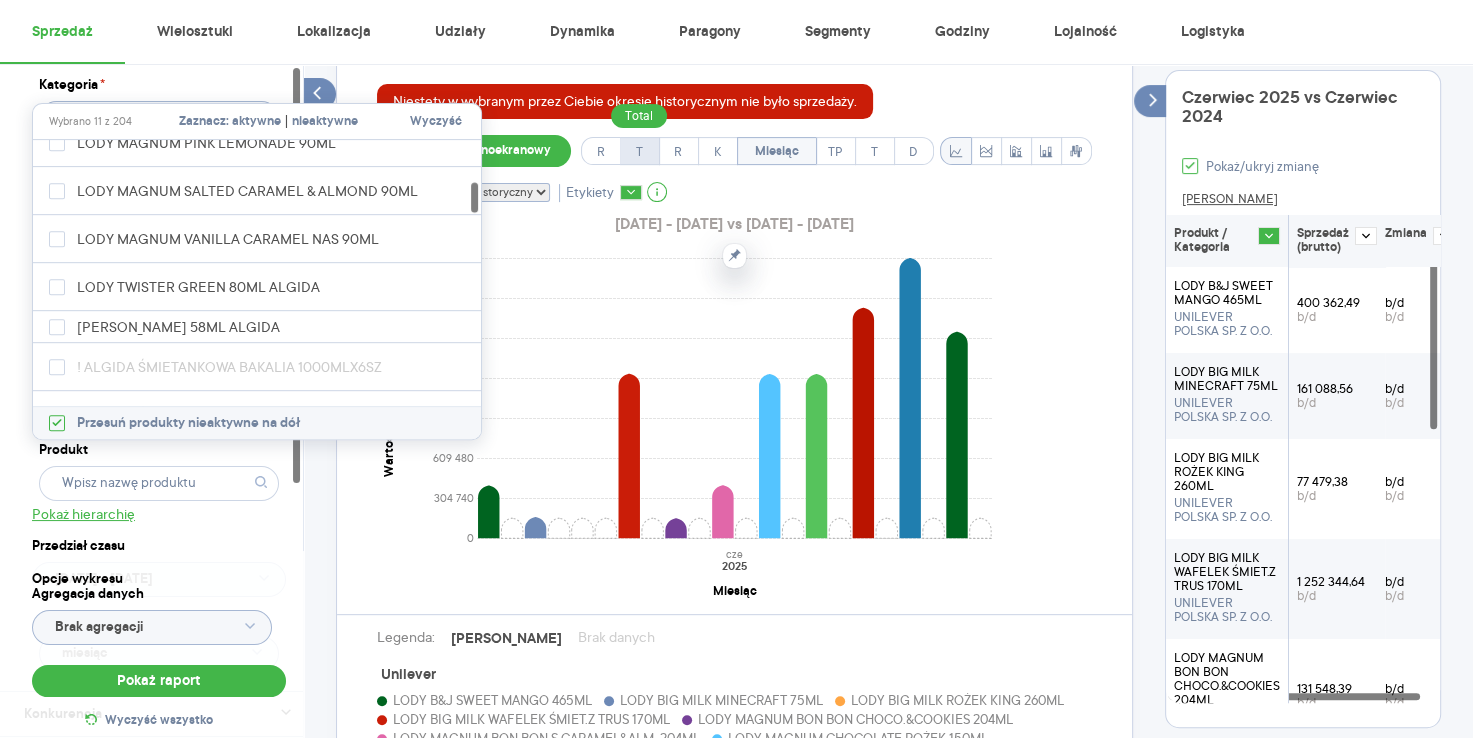 scroll, scrollTop: 1176, scrollLeft: 0, axis: vertical 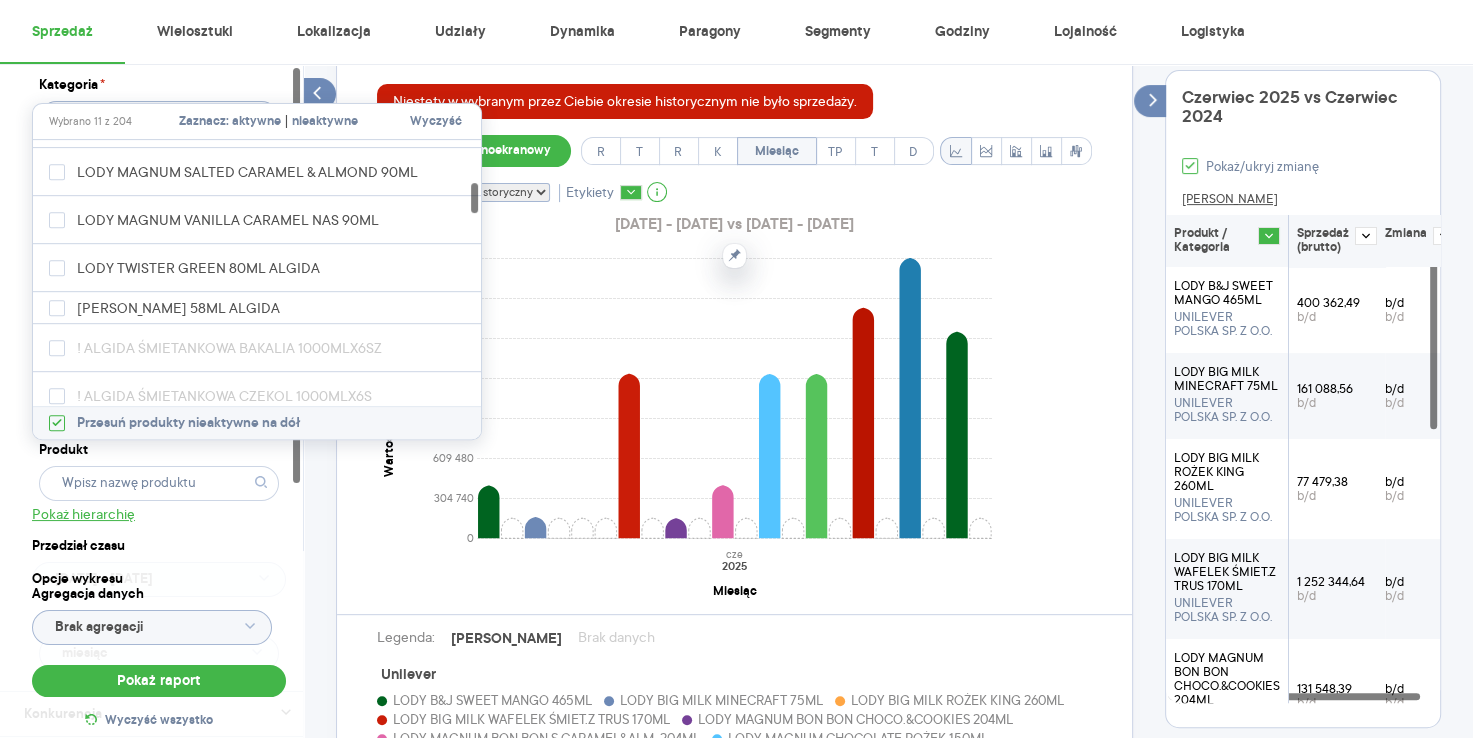 click on "Niestety w wybranym przez Ciebie okresie historycznym nie było sprzedaży. Włącz tryb pełnoekranowy R T R K Miesiąc TP T D Okres Bazowy i historyczny Bazowy Historyczny Etykiety 2025.06.01 - 2025.06.30 vs 2024.06.01 - 2024.06.30 0 304 740 609 480 914 221 1 218 961 1 523 701 1 828 441 2 133 182 Wartość sprzedaży (brutto) cze 2025 Miesiąc Legenda: Dane Brak danych Unilever LODY B&J SWEET MANGO 465ML LODY BIG MILK MINECRAFT 75ML LODY BIG MILK ROŻEK KING 260ML LODY BIG MILK WAFELEK ŚMIET.Z TRUS 170ML LODY MAGNUM BON BON CHOCO.&COOKIES 204ML LODY MAGNUM BON BON S.CARAMEL&ALM. 204ML LODY MAGNUM CHOCOLATE ROŻEK 150ML LODY MAGNUM SANDWICH 140ML LODY MAGNUM UTOPIA DOUBLE CHERRY 85ML LODY MAGNUM UTOPIA DOUBLE HAZELNUT 85ML LODY TWISTER SUPER 110ML" at bounding box center [734, 435] 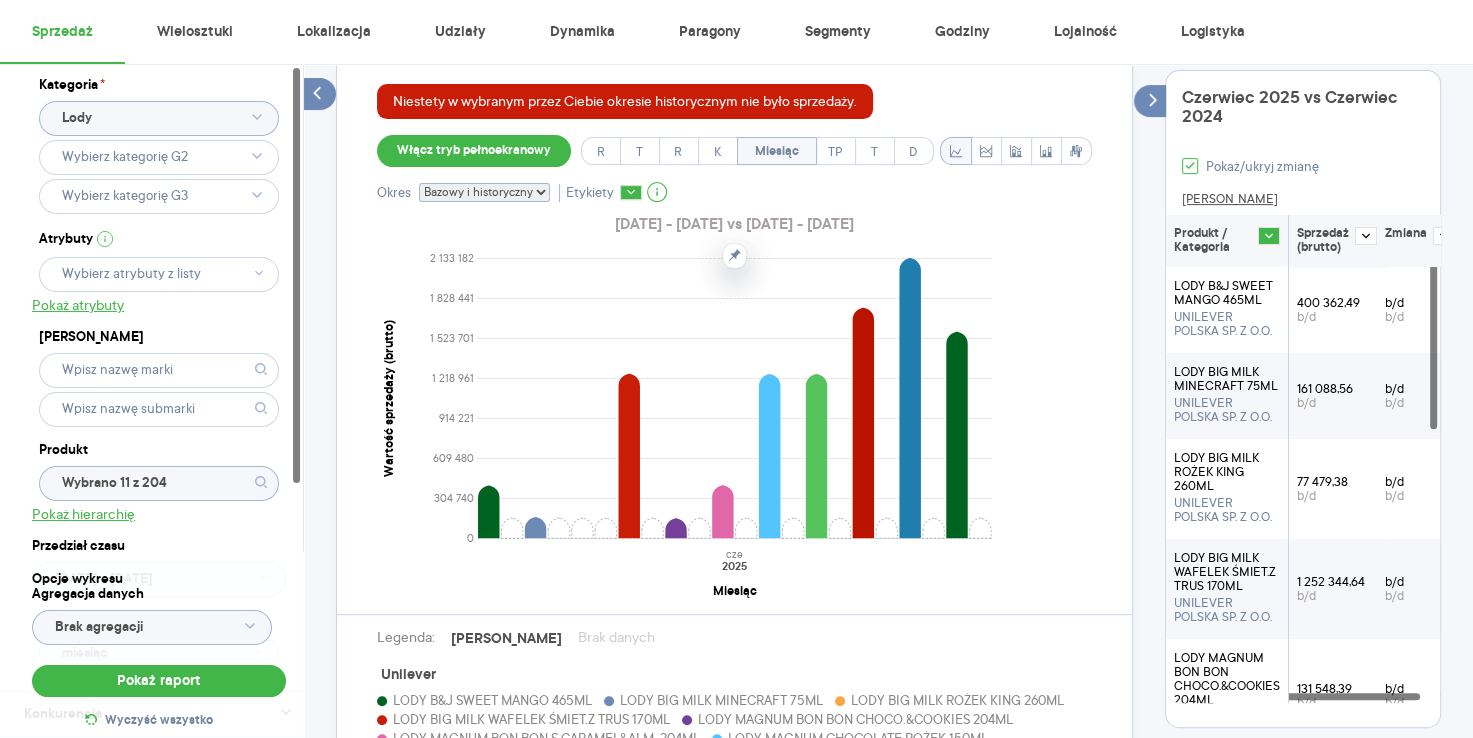 click on "Bazowy i historyczny Bazowy Historyczny" at bounding box center (484, 192) 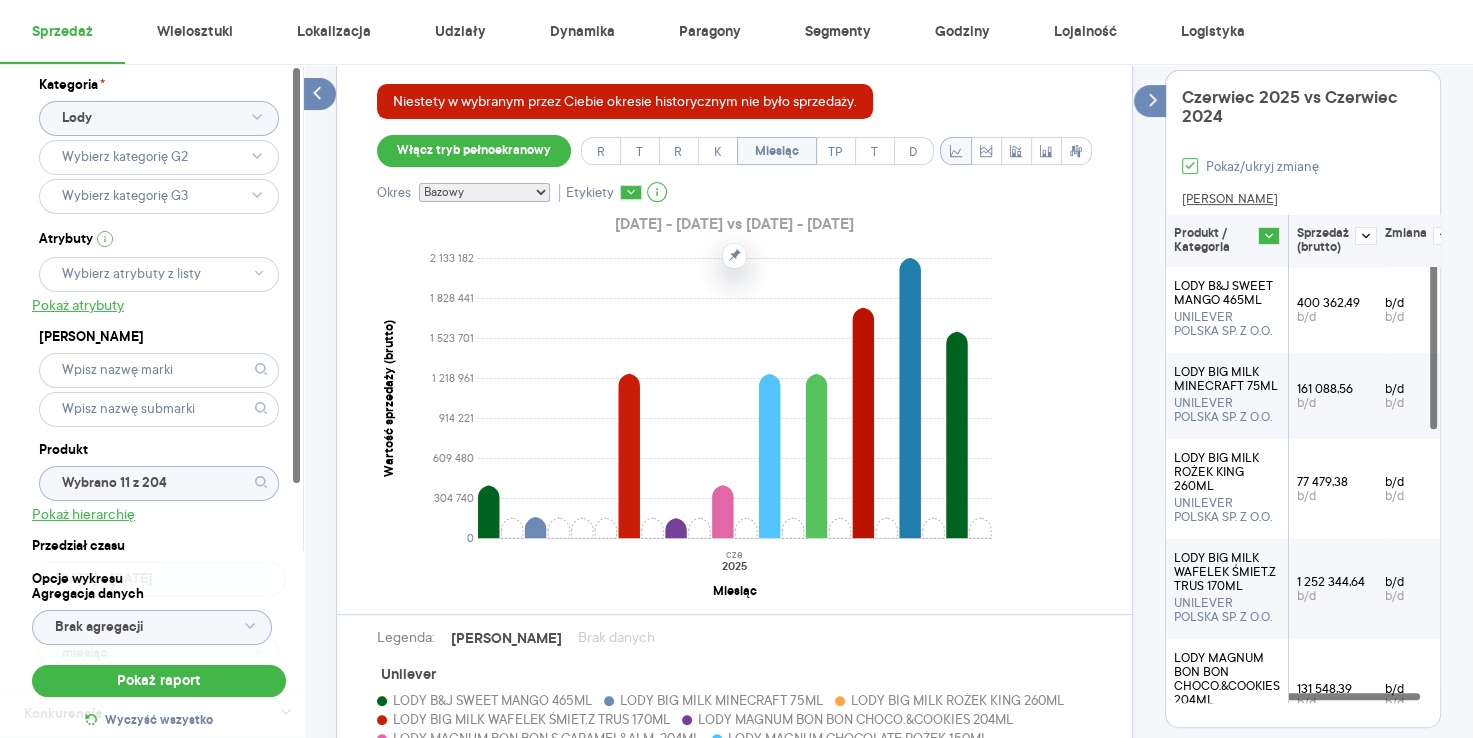 click on "Bazowy i historyczny Bazowy Historyczny" at bounding box center (484, 192) 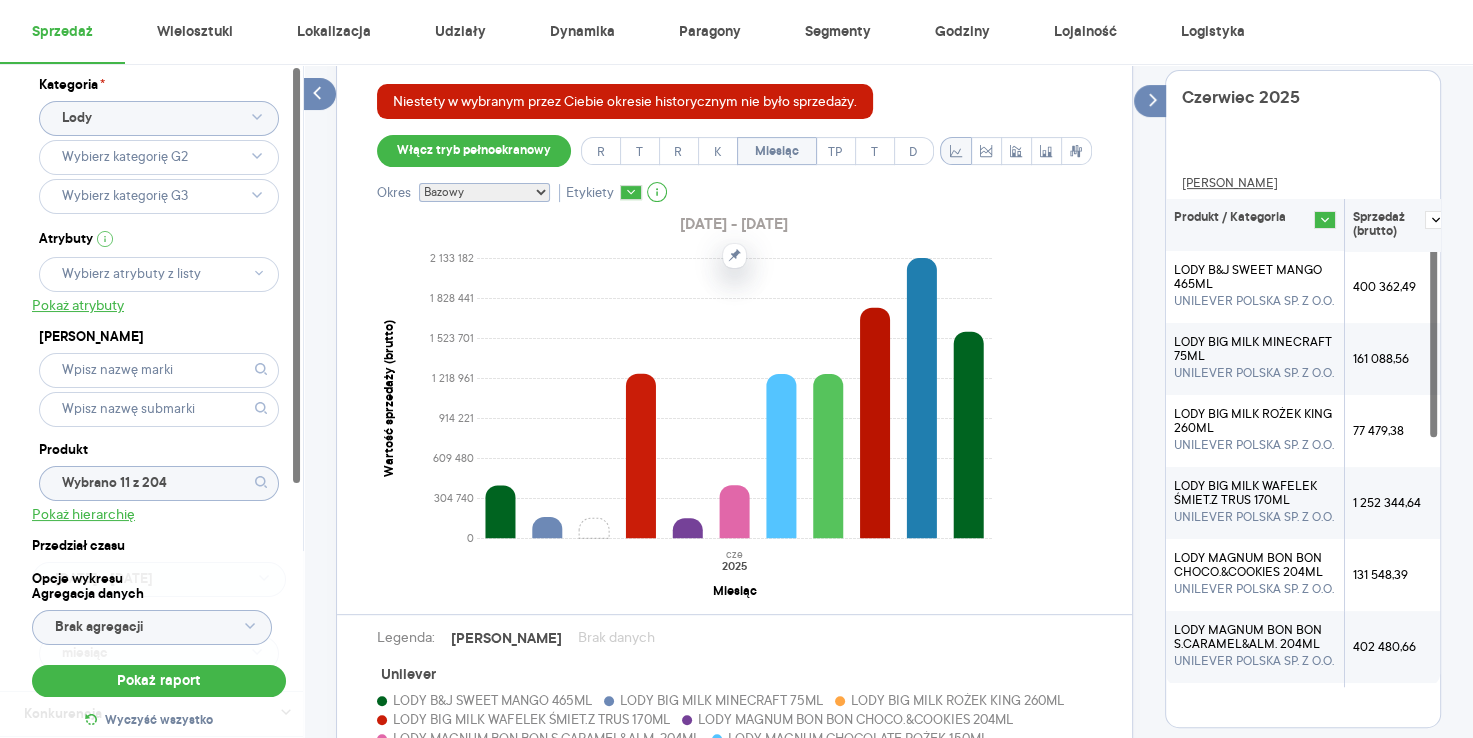 drag, startPoint x: 1168, startPoint y: 215, endPoint x: 1423, endPoint y: 243, distance: 256.53265 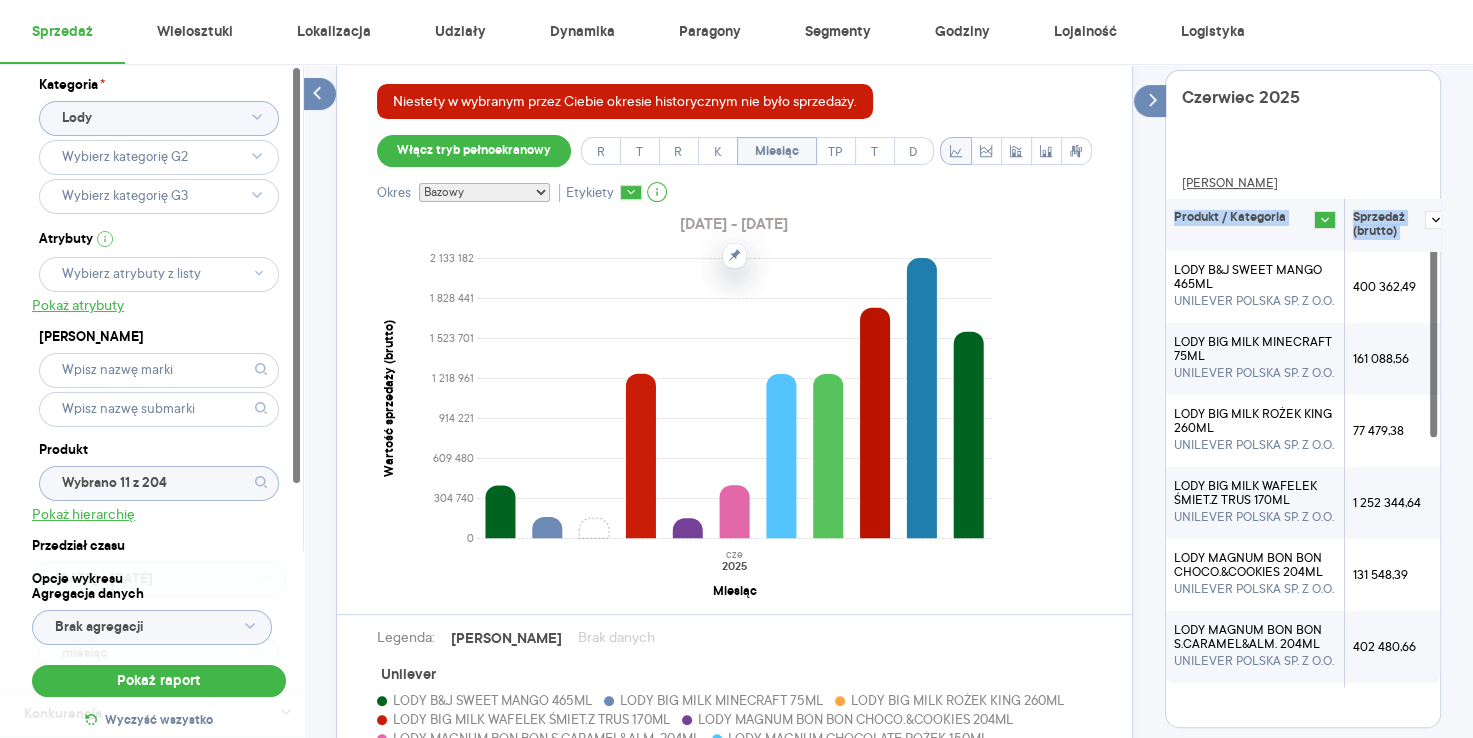 scroll, scrollTop: 7, scrollLeft: 0, axis: vertical 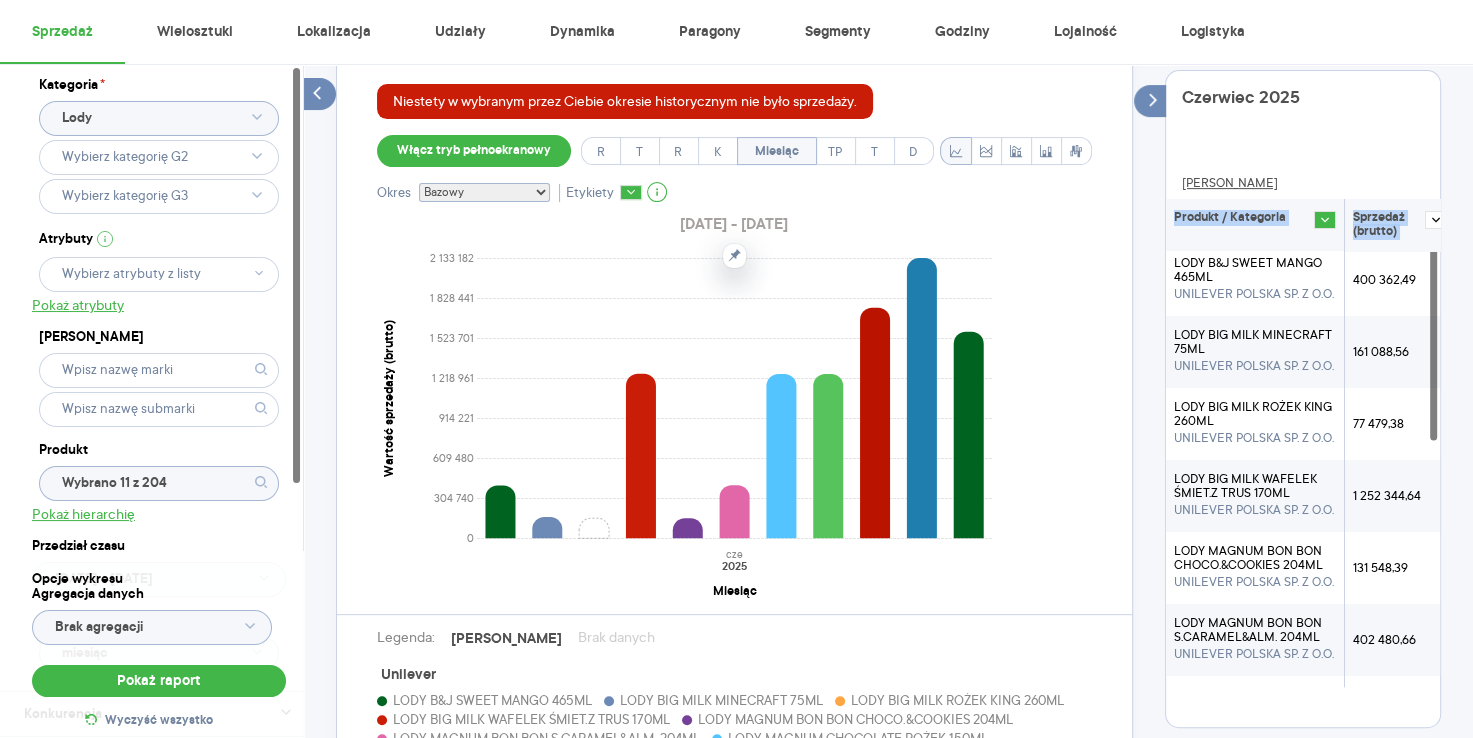 copy on "Produkt / Kategoria Sprzedaż (brutto) LODY B&J SWEET MANGO 465ML UNILEVER POLSKA SP. Z O.O. 400 362,49 LODY BIG MILK MINECRAFT 75ML UNILEVER POLSKA SP. Z O.O. 161 088,56 LODY BIG MILK ROŻEK KING 260ML UNILEVER POLSKA SP. Z O.O. 77 479,38 LODY BIG MILK WAFELEK ŚMIET.Z TRUS 170ML UNILEVER POLSKA SP. Z O.O. 1 252 344,64 LODY MAGNUM BON BON CHOCO.&COOKIES 204ML UNILEVER POLSKA SP. Z O.O. 131 548,39 LODY MAGNUM BON BON S.CARAMEL&ALM. 204ML UNILEVER POLSKA SP. Z O.O. 402 480,66 LODY MAGNUM CHOCOLATE ROŻEK 150ML UNILEVER POLSKA SP. Z O.O. 1 250 134,73 LODY MAGNUM SANDWICH 140ML UNILEVER POLSKA SP. Z O.O. 1 250 283,63 LODY MAGNUM UTOPIA DOUBLE CHERRY 85ML UNILEVER POLSKA SP. Z O.O. 1 756 002,45 LODY MAGNUM UTOPIA DOUBLE HAZELNUT 85ML UNILEVER POLSKA SP. Z O.O. 2 133 181,74 LODY TWISTER SUPER 110ML UNILEVER POLSKA SP. Z O.O. 1 572 162,06" 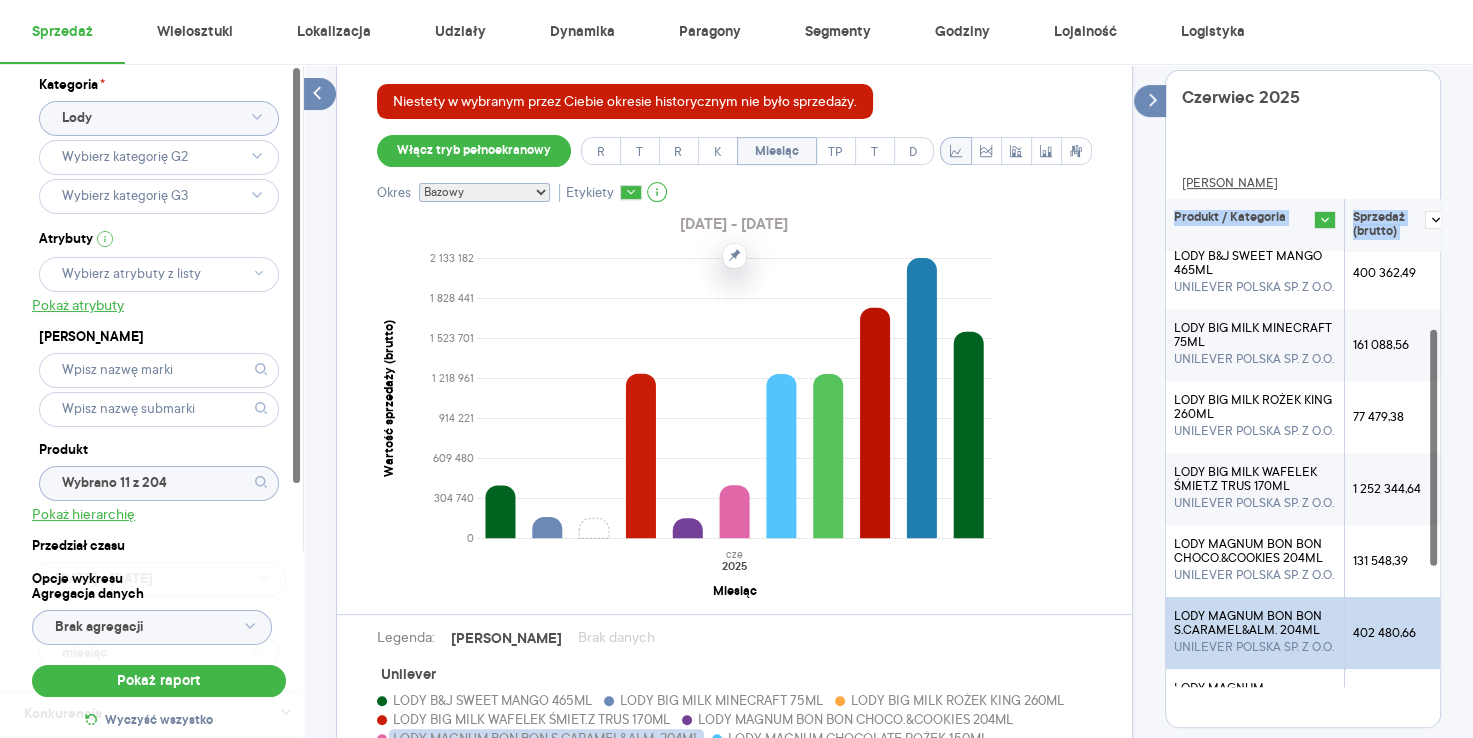 scroll, scrollTop: 268, scrollLeft: 0, axis: vertical 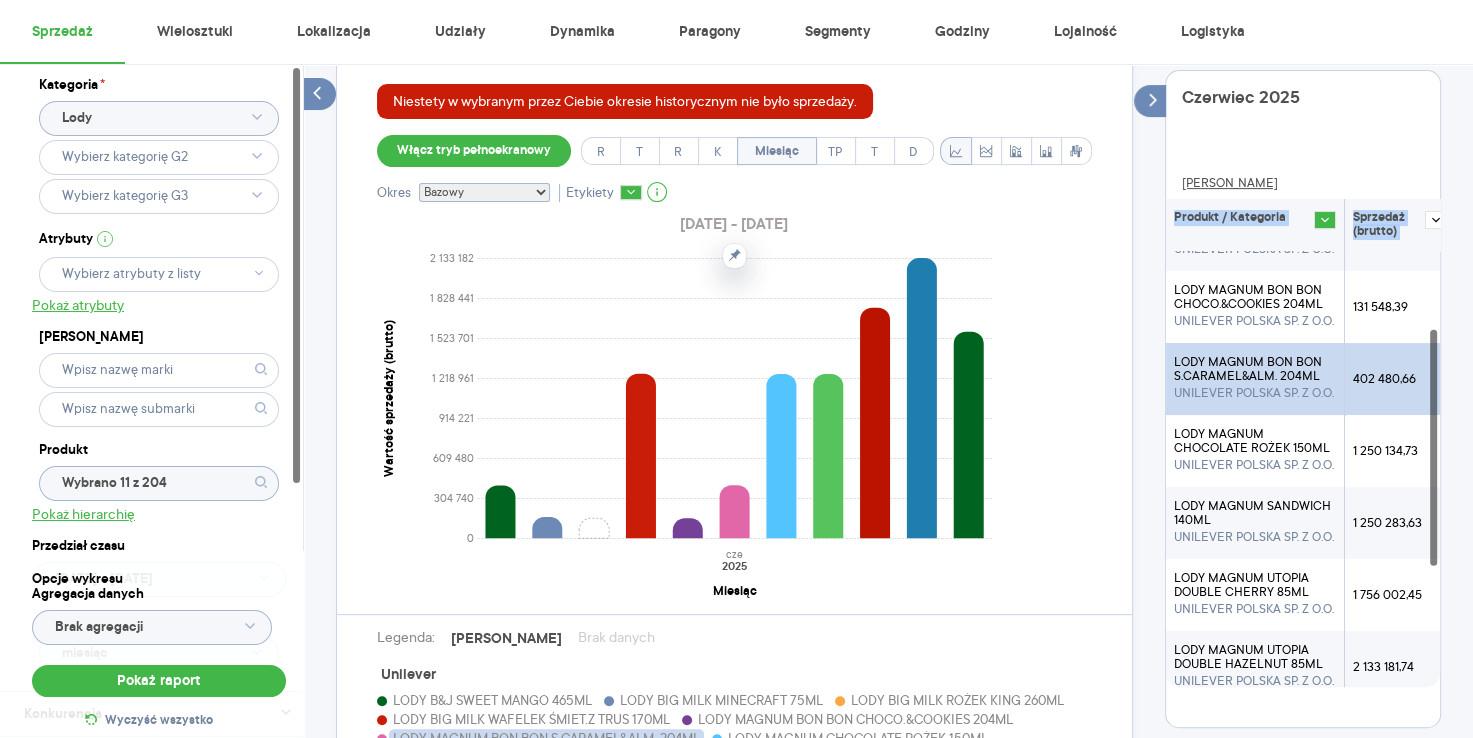 copy on "Produkt / Kategoria Sprzedaż (brutto) LODY B&J SWEET MANGO 465ML UNILEVER POLSKA SP. Z O.O. 400 362,49 LODY BIG MILK MINECRAFT 75ML UNILEVER POLSKA SP. Z O.O. 161 088,56 LODY BIG MILK ROŻEK KING 260ML UNILEVER POLSKA SP. Z O.O. 77 479,38 LODY BIG MILK WAFELEK ŚMIET.Z TRUS 170ML UNILEVER POLSKA SP. Z O.O. 1 252 344,64 LODY MAGNUM BON BON CHOCO.&COOKIES 204ML UNILEVER POLSKA SP. Z O.O. 131 548,39 LODY MAGNUM BON BON S.CARAMEL&ALM. 204ML UNILEVER POLSKA SP. Z O.O. 402 480,66 LODY MAGNUM CHOCOLATE ROŻEK 150ML UNILEVER POLSKA SP. Z O.O. 1 250 134,73 LODY MAGNUM SANDWICH 140ML UNILEVER POLSKA SP. Z O.O. 1 250 283,63 LODY MAGNUM UTOPIA DOUBLE CHERRY 85ML UNILEVER POLSKA SP. Z O.O. 1 756 002,45 LODY MAGNUM UTOPIA DOUBLE HAZELNUT 85ML UNILEVER POLSKA SP. Z O.O. 2 133 181,74 LODY TWISTER SUPER 110ML UNILEVER POLSKA SP. Z O.O. 1 572 162,06 Tabela - dane własne  (Unilever)" 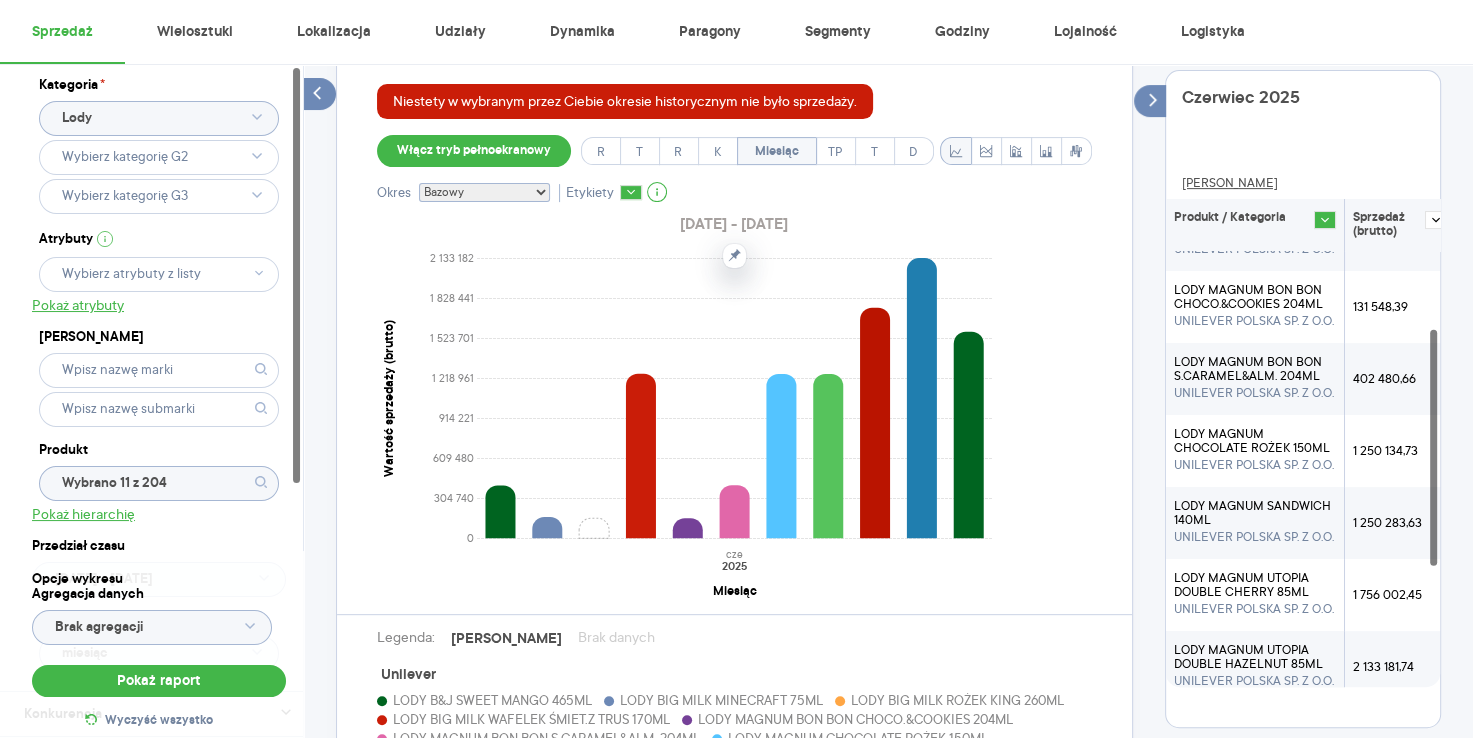click on "Pokaż Wartość i Promocje Niestety w wybranym przez Ciebie okresie historycznym nie było sprzedaży. Włącz tryb pełnoekranowy R T R K Miesiąc TP T D Okres Bazowy i historyczny Bazowy Historyczny Etykiety 2025.06.01 - 2025.06.30 0 304 740 609 480 914 221 1 218 961 1 523 701 1 828 441 2 133 182 Wartość sprzedaży (brutto) cze 2025 Miesiąc Legenda: Dane Brak danych Unilever LODY B&J SWEET MANGO 465ML LODY BIG MILK MINECRAFT 75ML LODY BIG MILK ROŻEK KING 260ML LODY BIG MILK WAFELEK ŚMIET.Z TRUS 170ML LODY MAGNUM BON BON CHOCO.&COOKIES 204ML LODY MAGNUM BON BON S.CARAMEL&ALM. 204ML LODY MAGNUM CHOCOLATE ROŻEK 150ML LODY MAGNUM SANDWICH 140ML LODY MAGNUM UTOPIA DOUBLE CHERRY 85ML LODY MAGNUM UTOPIA DOUBLE HAZELNUT 85ML LODY TWISTER SUPER 110ML Czerwiec 2025 Dane Produkt / Kategoria Sprzedaż (brutto) LODY B&J SWEET MANGO 465ML UNILEVER POLSKA SP. Z O.O. 400 362,49 LODY BIG MILK MINECRAFT 75ML UNILEVER POLSKA SP. Z O.O. 161 088,56 LODY BIG MILK ROŻEK KING 260ML UNILEVER POLSKA SP. Z O.O. 77 479,38" at bounding box center [888, 402] 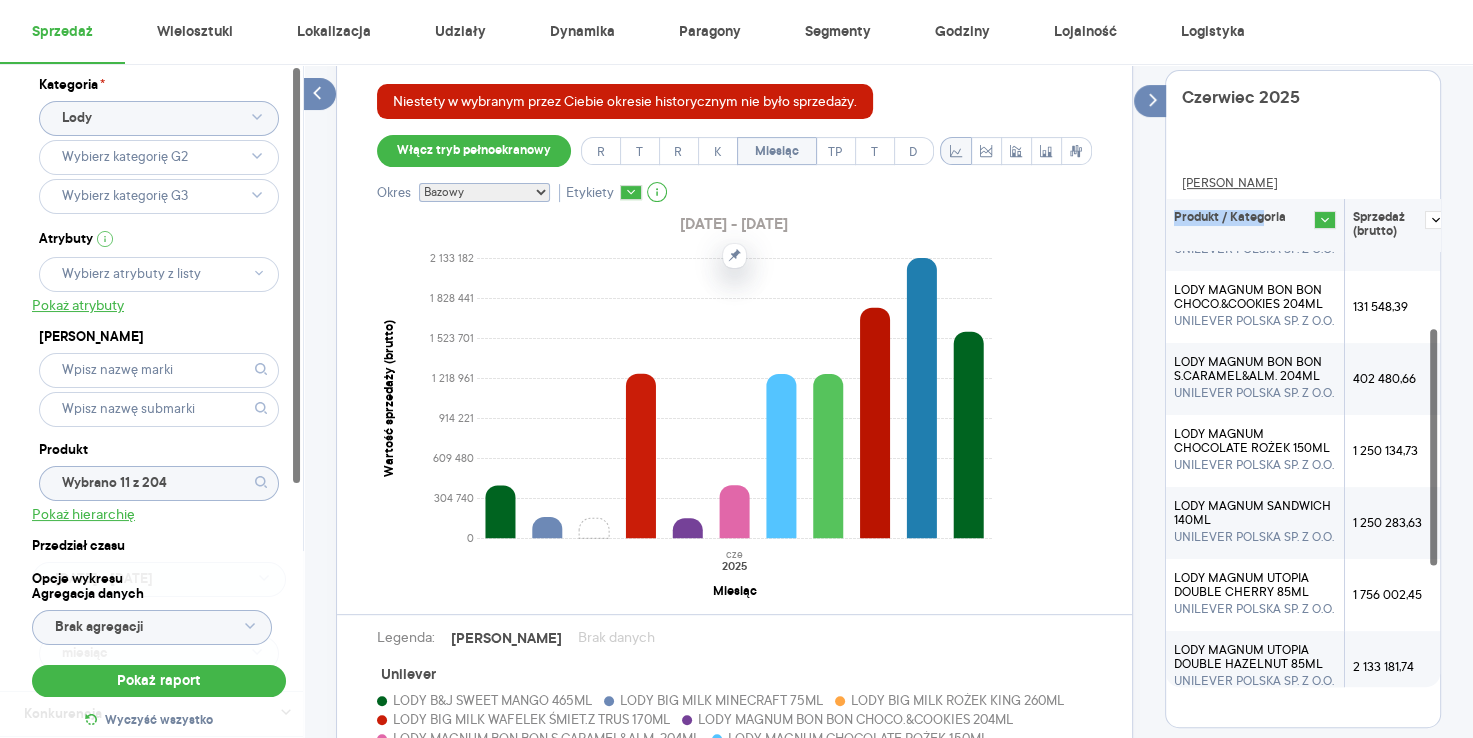 scroll, scrollTop: 267, scrollLeft: 0, axis: vertical 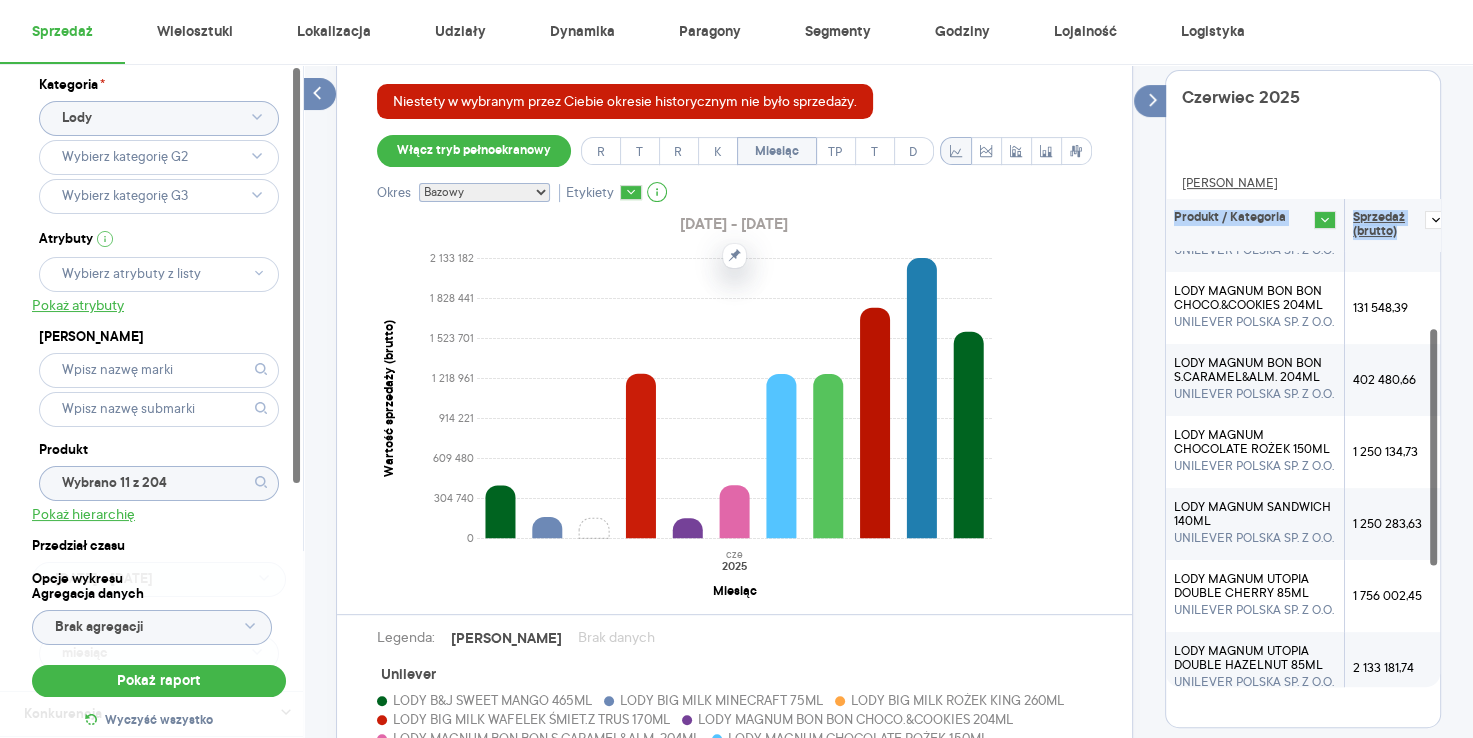 drag, startPoint x: 1170, startPoint y: 211, endPoint x: 1393, endPoint y: 232, distance: 223.9866 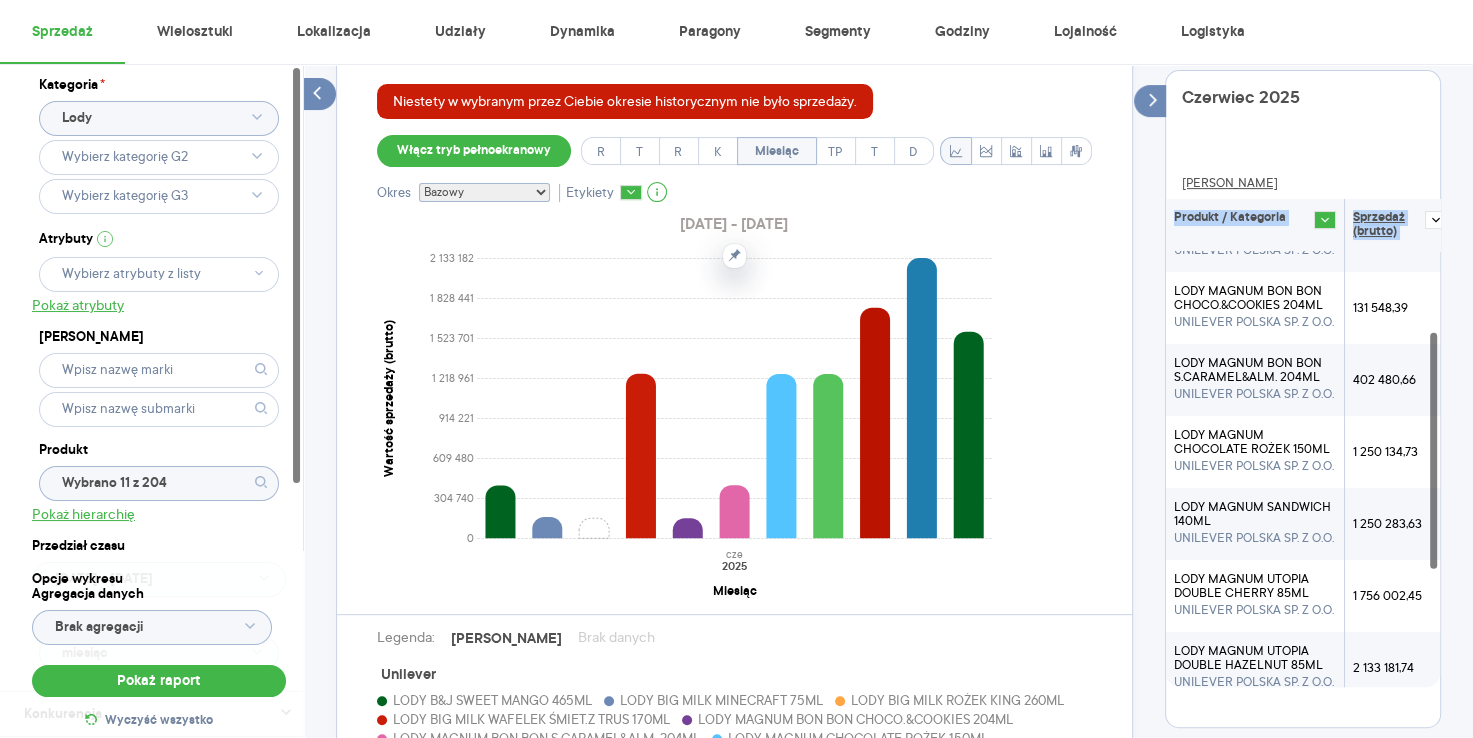 scroll, scrollTop: 274, scrollLeft: 0, axis: vertical 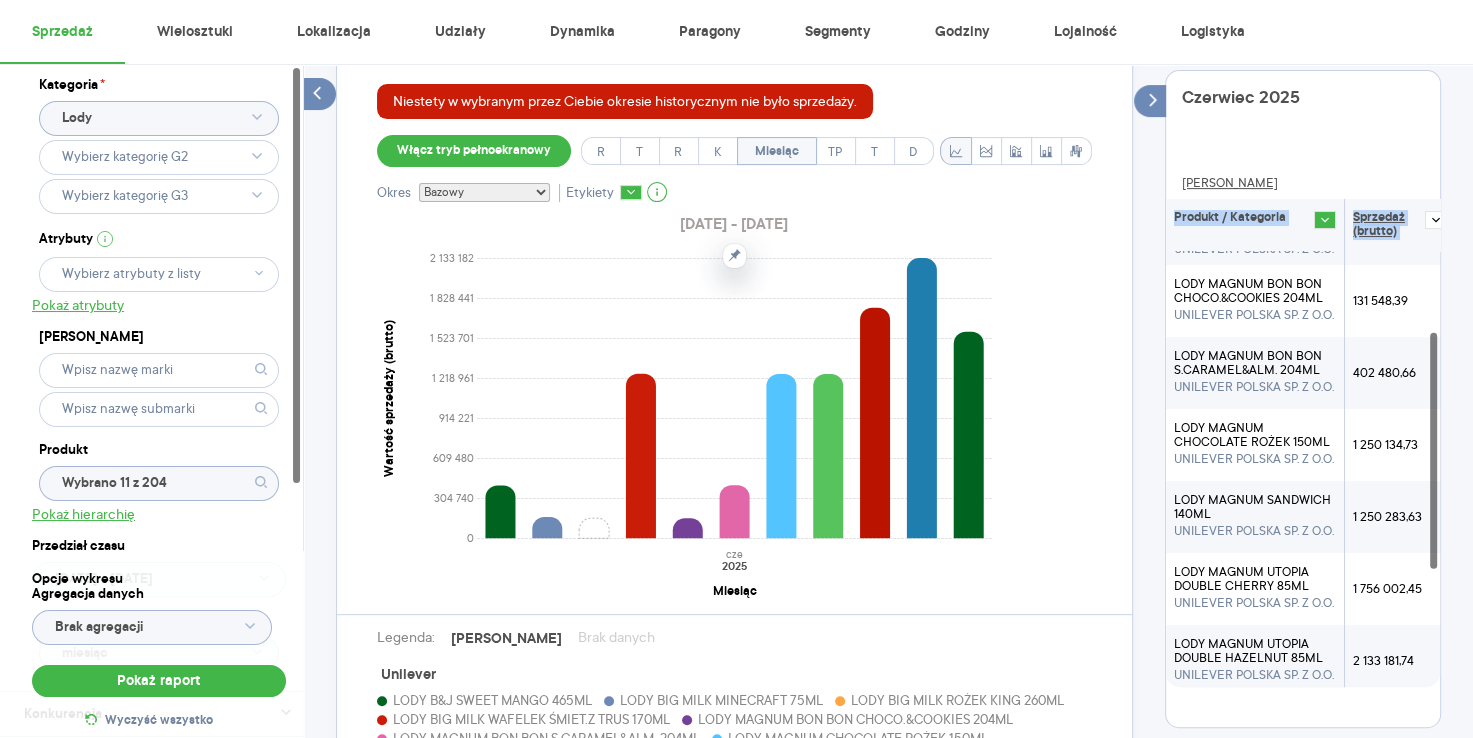 copy on "Produkt / Kategoria Sprzedaż (brutto) LODY B&J SWEET MANGO 465ML UNILEVER POLSKA SP. Z O.O. 400 362,49 LODY BIG MILK MINECRAFT 75ML UNILEVER POLSKA SP. Z O.O. 161 088,56 LODY BIG MILK ROŻEK KING 260ML UNILEVER POLSKA SP. Z O.O. 77 479,38 LODY BIG MILK WAFELEK ŚMIET.Z TRUS 170ML UNILEVER POLSKA SP. Z O.O. 1 252 344,64 LODY MAGNUM BON BON CHOCO.&COOKIES 204ML UNILEVER POLSKA SP. Z O.O. 131 548,39 LODY MAGNUM BON BON S.CARAMEL&ALM. 204ML UNILEVER POLSKA SP. Z O.O. 402 480,66 LODY MAGNUM CHOCOLATE ROŻEK 150ML UNILEVER POLSKA SP. Z O.O. 1 250 134,73 LODY MAGNUM SANDWICH 140ML UNILEVER POLSKA SP. Z O.O. 1 250 283,63 LODY MAGNUM UTOPIA DOUBLE CHERRY 85ML UNILEVER POLSKA SP. Z O.O. 1 756 002,45 LODY MAGNUM UTOPIA DOUBLE HAZELNUT 85ML UNILEVER POLSKA SP. Z O.O. 2 133 181,74 LODY TWISTER SUPER 110ML UNILEVER POLSKA SP. Z O.O. 1 572 162,06" 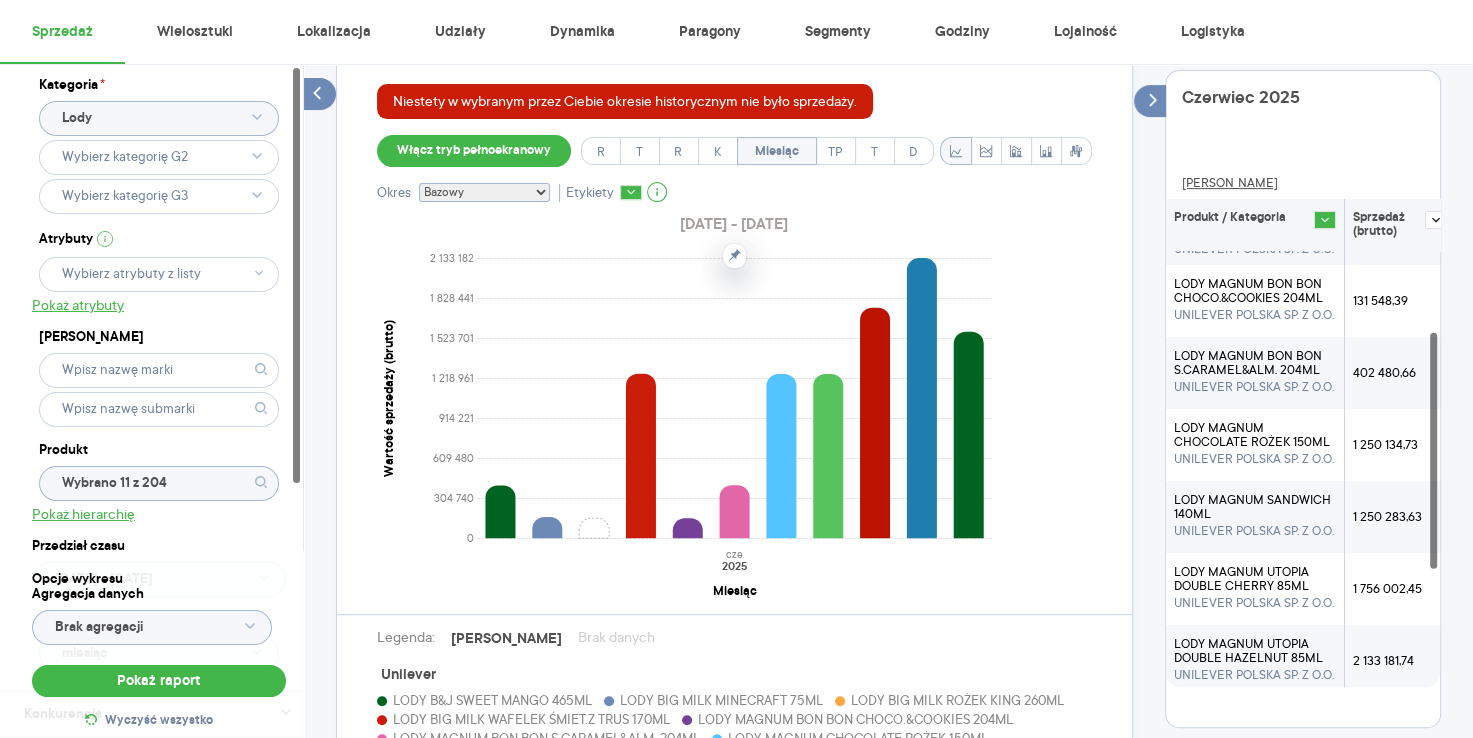 click on "[PERSON_NAME]" at bounding box center (1303, 182) 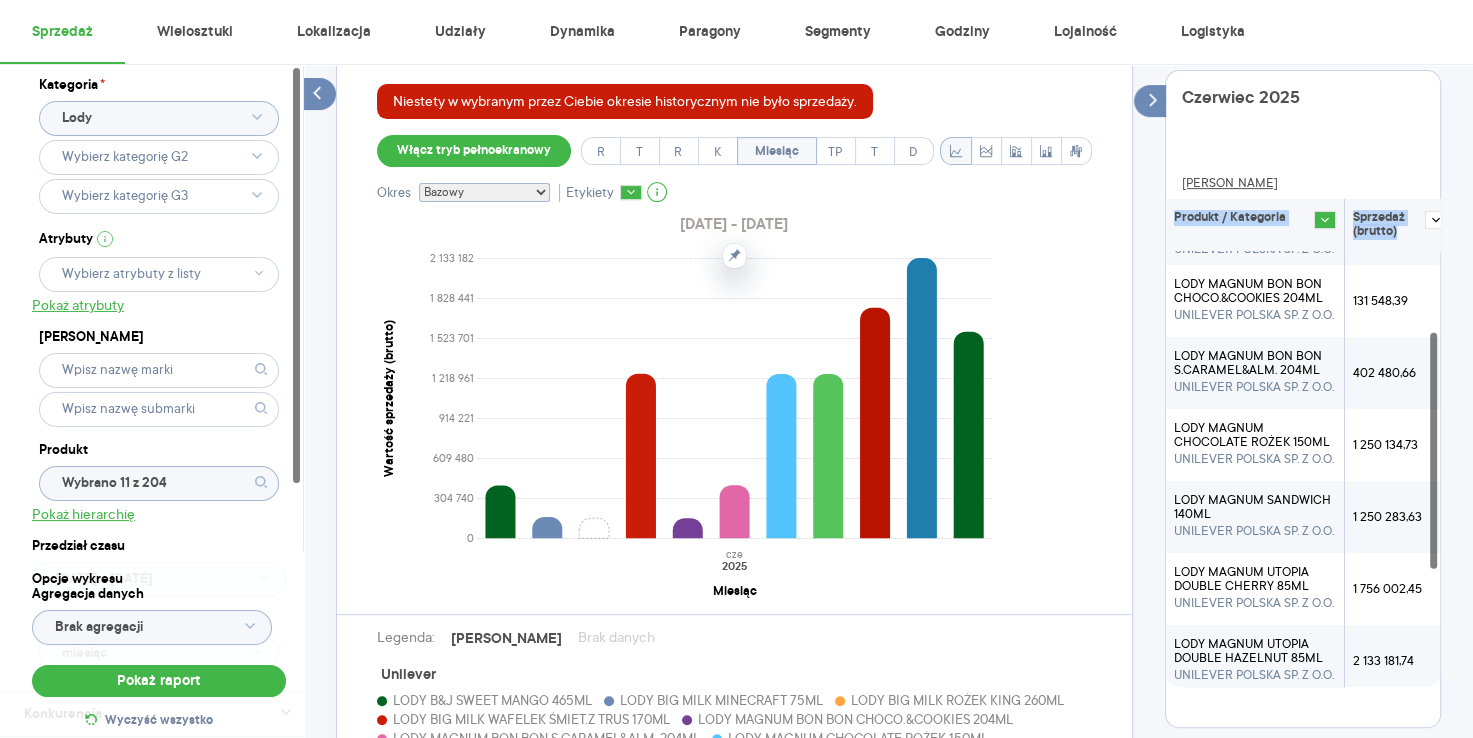 drag, startPoint x: 1172, startPoint y: 214, endPoint x: 1393, endPoint y: 246, distance: 223.30472 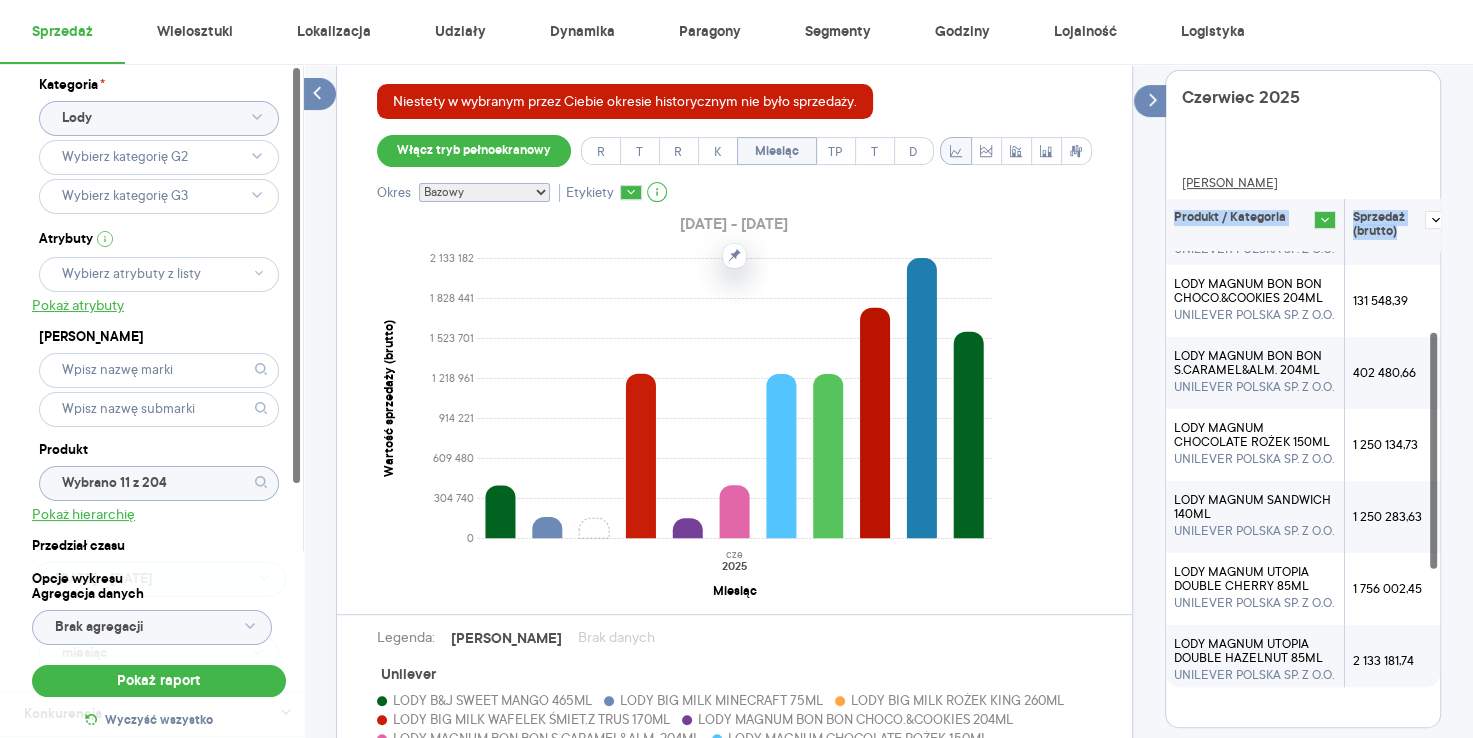 click on "Produkt / Kategoria Sprzedaż (brutto)" at bounding box center (1310, -49) 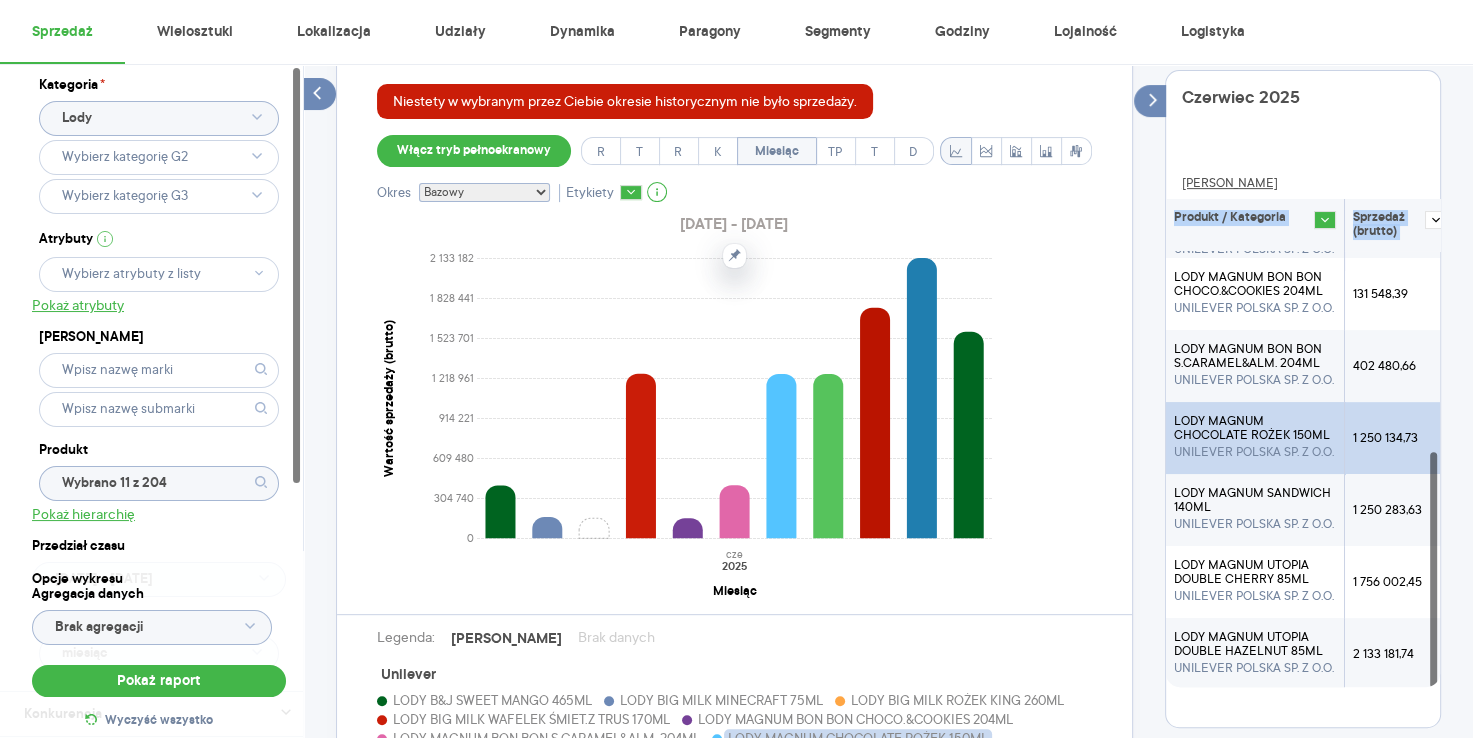 scroll, scrollTop: 523, scrollLeft: 0, axis: vertical 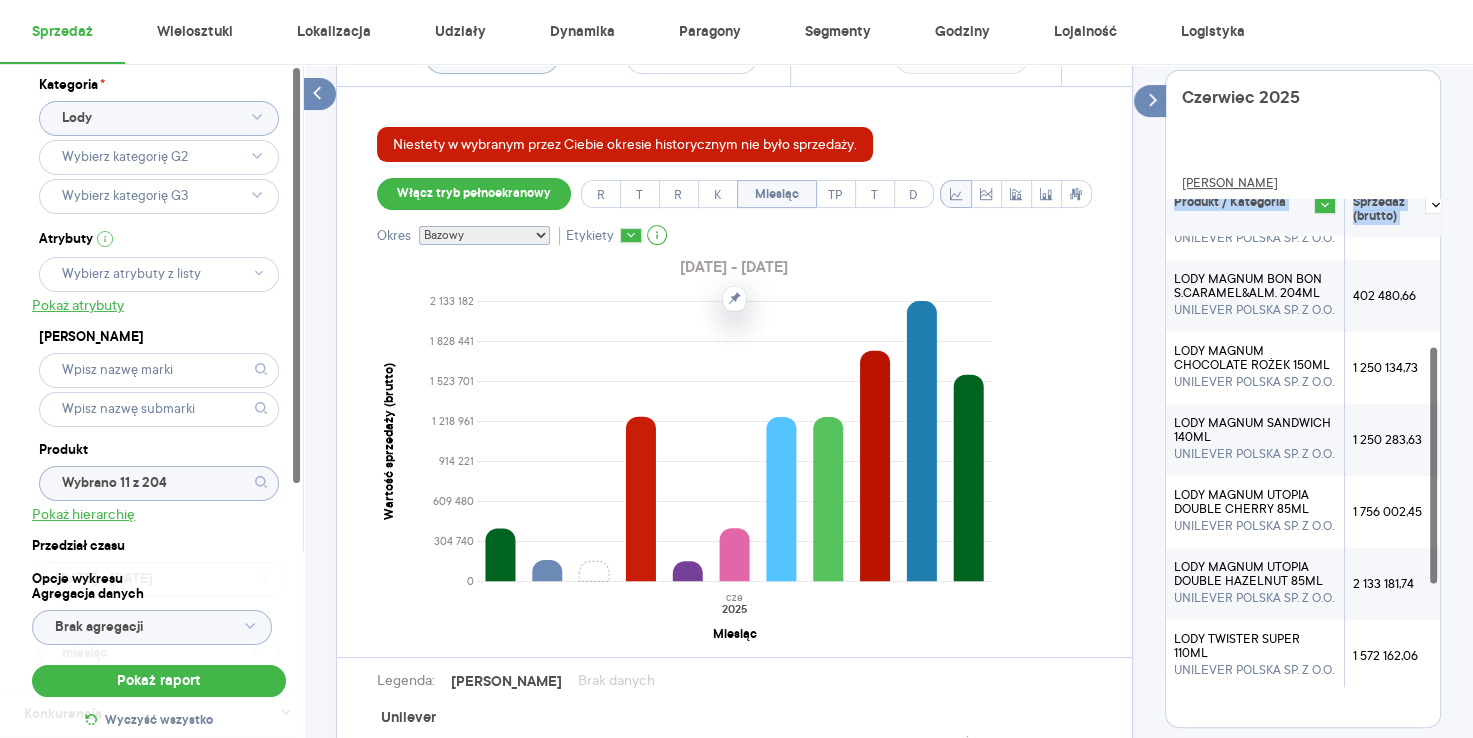 click at bounding box center (1434, 429) 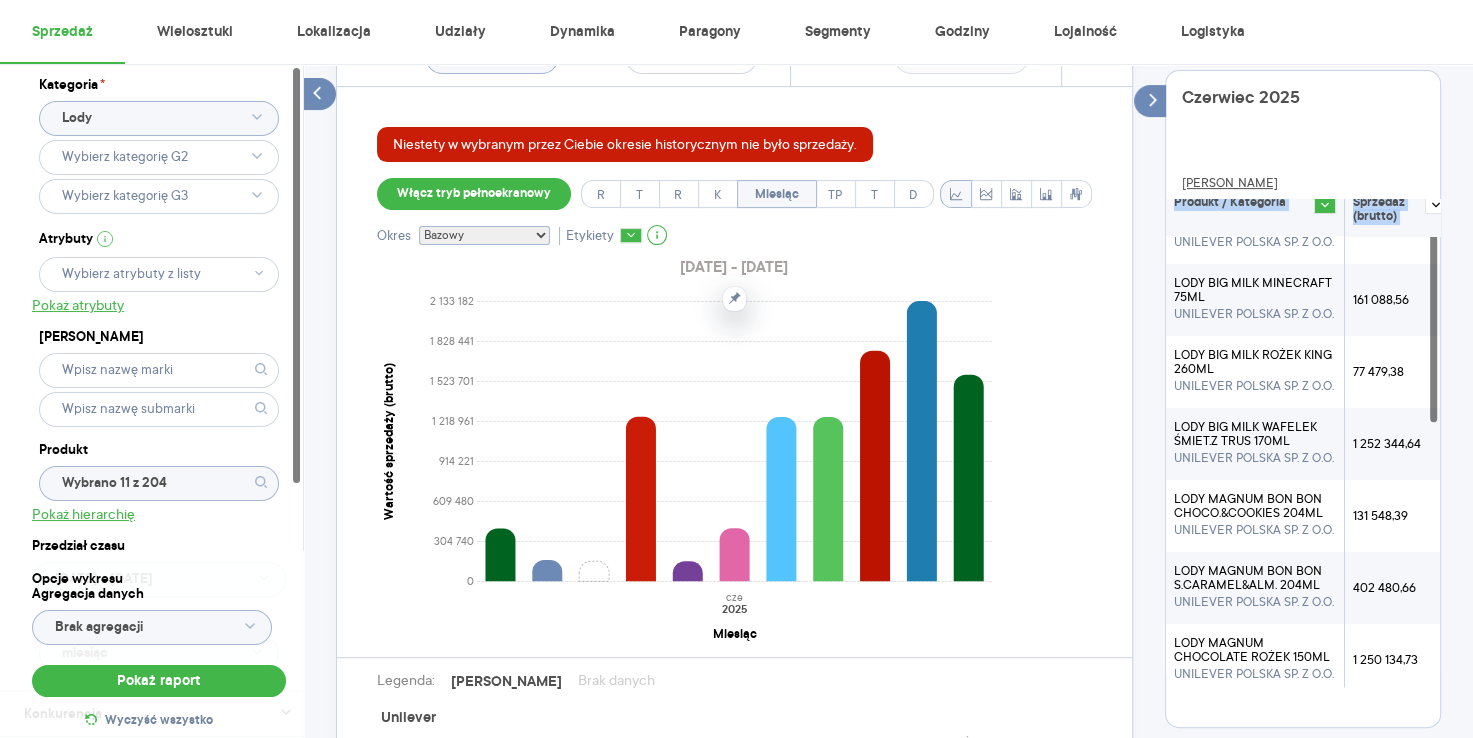 scroll, scrollTop: 0, scrollLeft: 0, axis: both 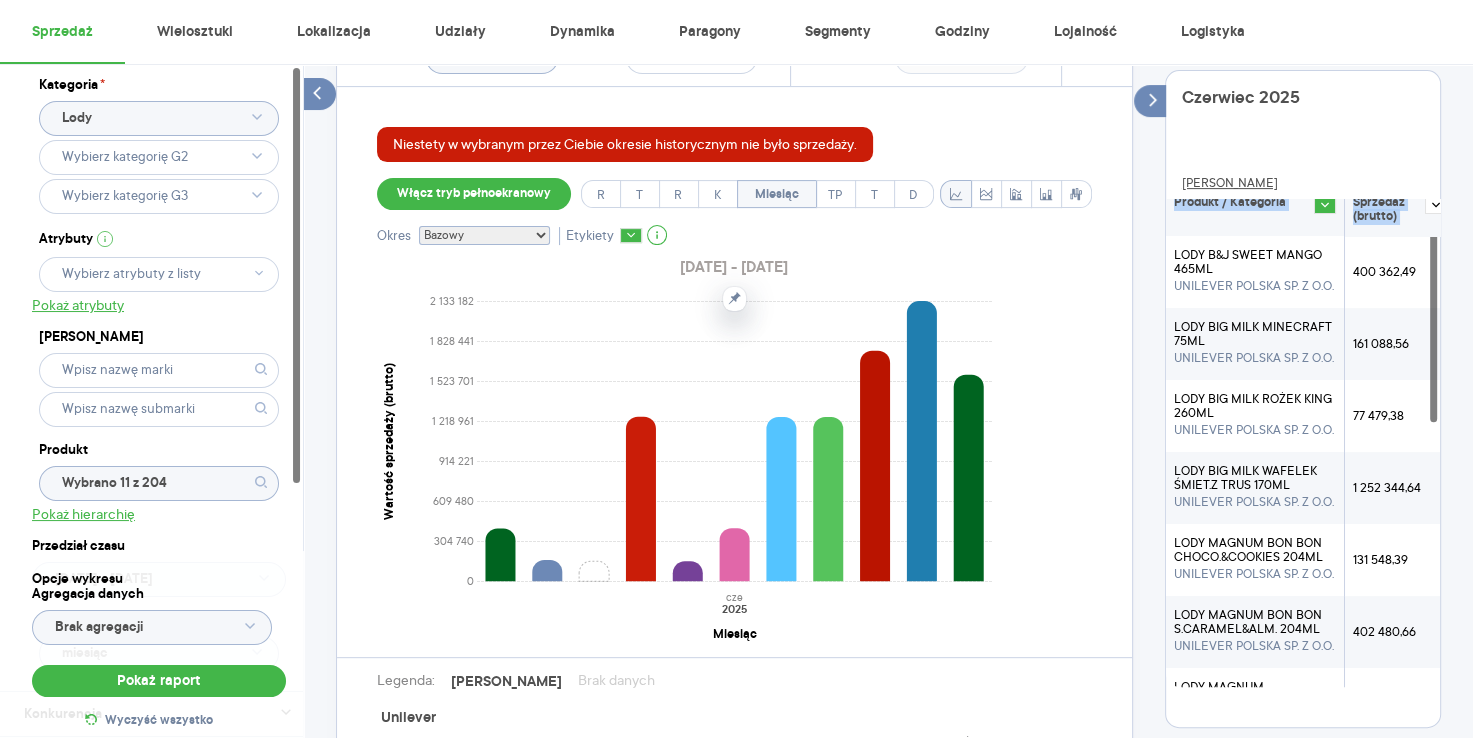 drag, startPoint x: 1429, startPoint y: 345, endPoint x: 1434, endPoint y: 261, distance: 84.14868 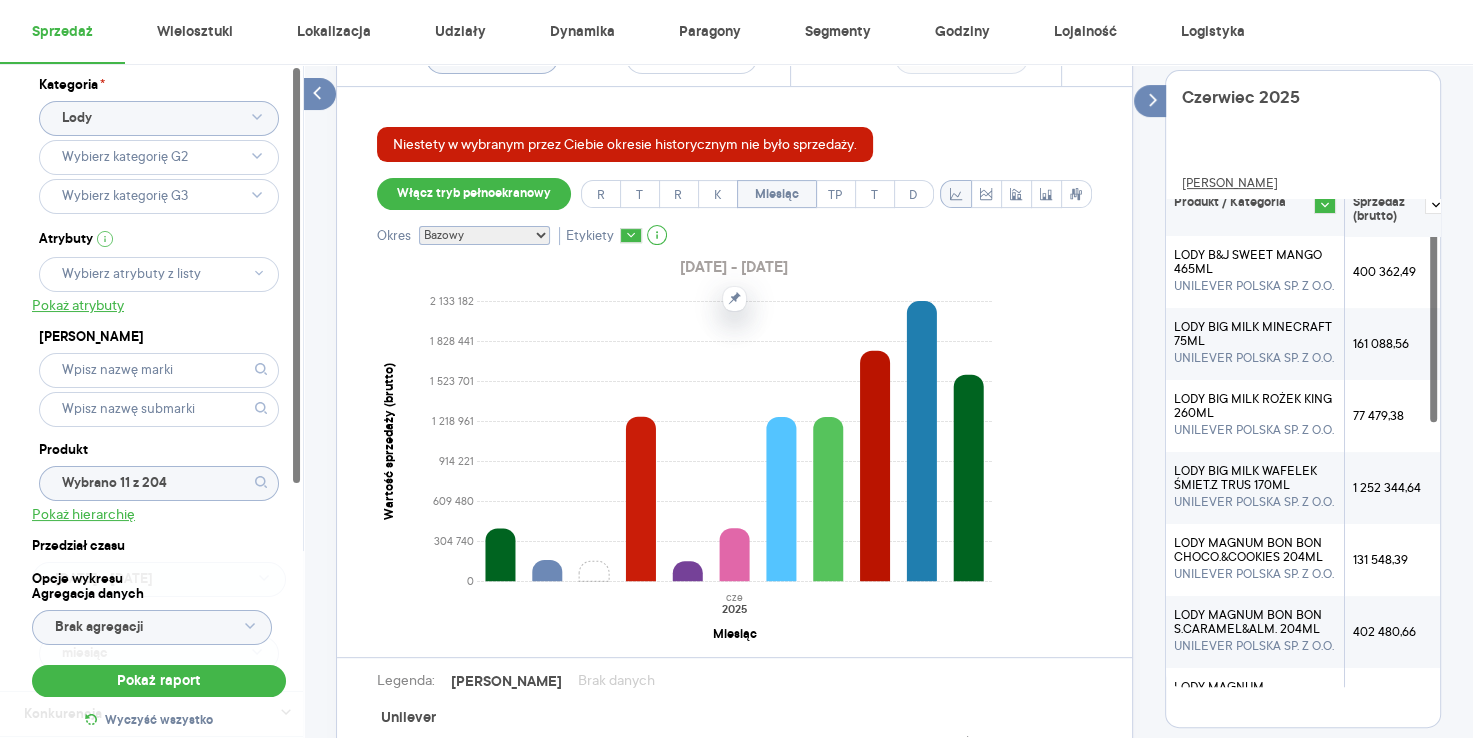 click on "Kategoria * Lody Atrybuty Pokaż atrybuty Marka Produkt Wybrano 11 z 204 Pokaż hierarchię Przedział czasu 2025.06.01 - 2025.06.30 Agregacja czasowa miesiąc Konkurencja Dostawca Marka Produkt Kategorie referencyjne Region Rodzaje sklepów Rodzaje transakcji Wszystkie Like For Like Uwzględnij LFL Opcje wykresu Agregacja danych Brak agregacji Pokaż raport Wyczyść wszystko Sprzedaż Podsumowanie - dane własne  (Unilever) Niestety w wybranym przez Ciebie okresie historycznym nie było sprzedaży. Pokaż: Dane total Dane per sklep Dystrybucja Jednostki naturalne Dane własne Wartość sprzedaży (brutto) 10 387 068,73 b/d b/d Liczba sztuk 1 331 838 b/d b/d Średnia cena (brutto) 7,80 b/d b/d Średnia sprzedaż dziennie (brutto) 346 235,62 b/d b/d Okres porównawczy (2024.06.01 - 2024.06.30) Pokaż Wartość i Promocje Niestety w wybranym przez Ciebie okresie historycznym nie było sprzedaży. Włącz tryb pełnoekranowy R T R K Miesiąc TP T D Okres Bazowy i historyczny Bazowy Historyczny Etykiety 0 cze" at bounding box center [888, 373] 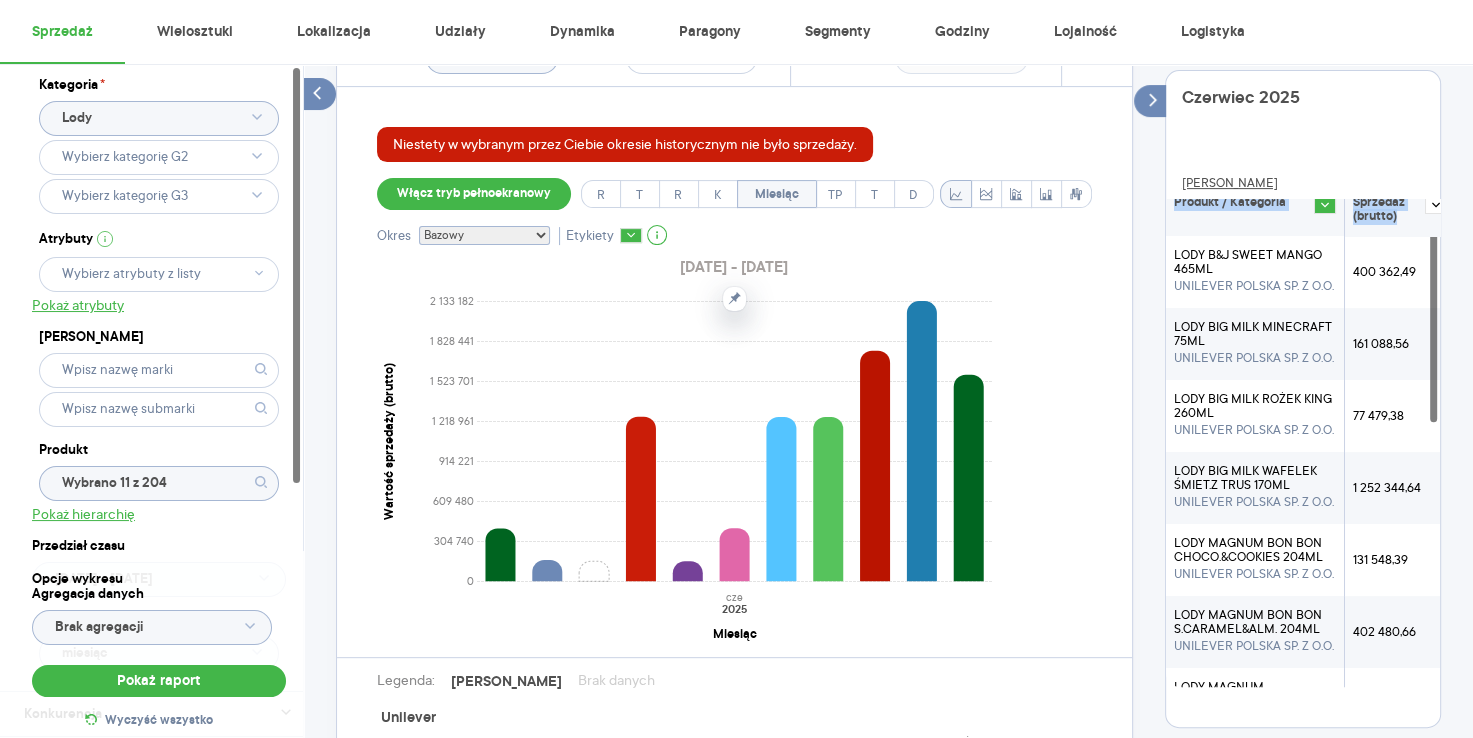 drag, startPoint x: 1174, startPoint y: 203, endPoint x: 1399, endPoint y: 228, distance: 226.38463 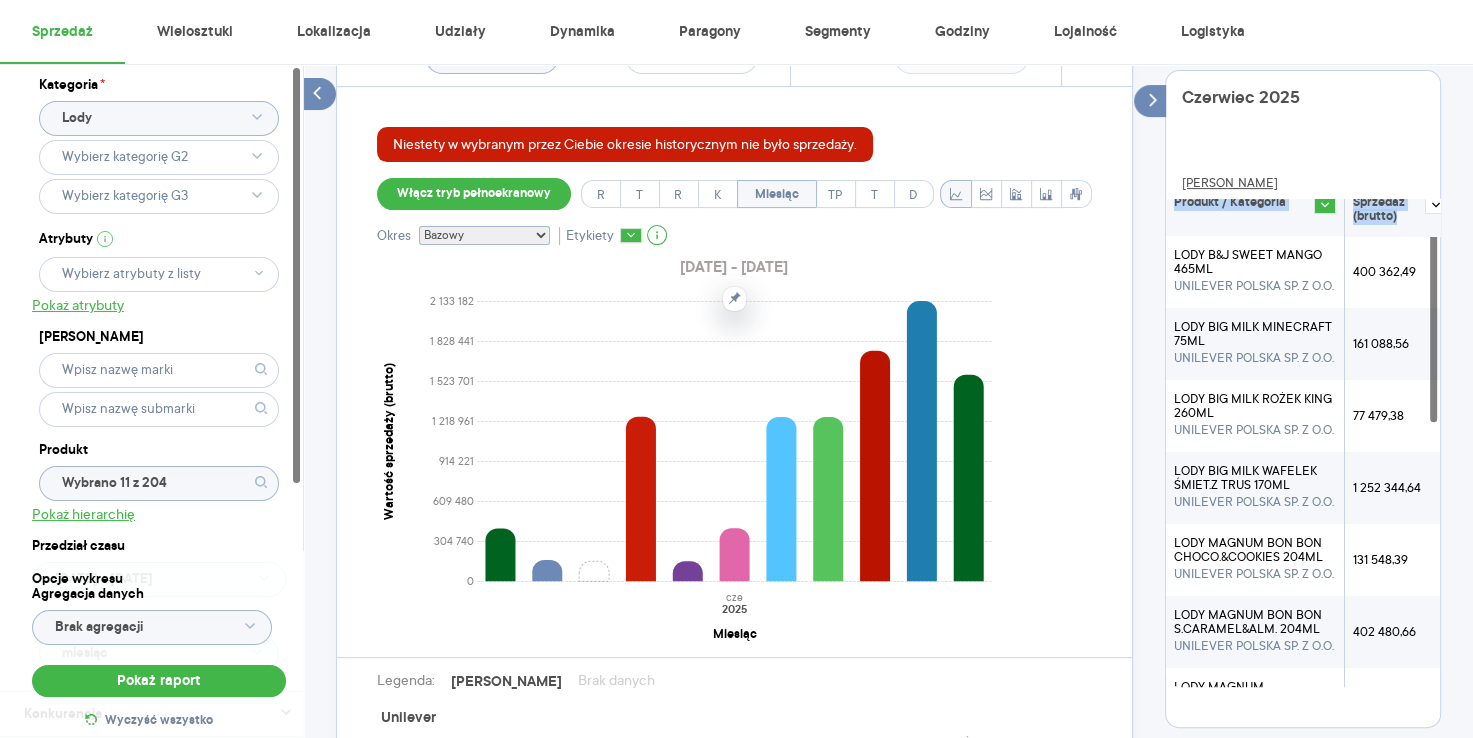 click on "Produkt / Kategoria Sprzedaż (brutto)" at bounding box center (1310, 210) 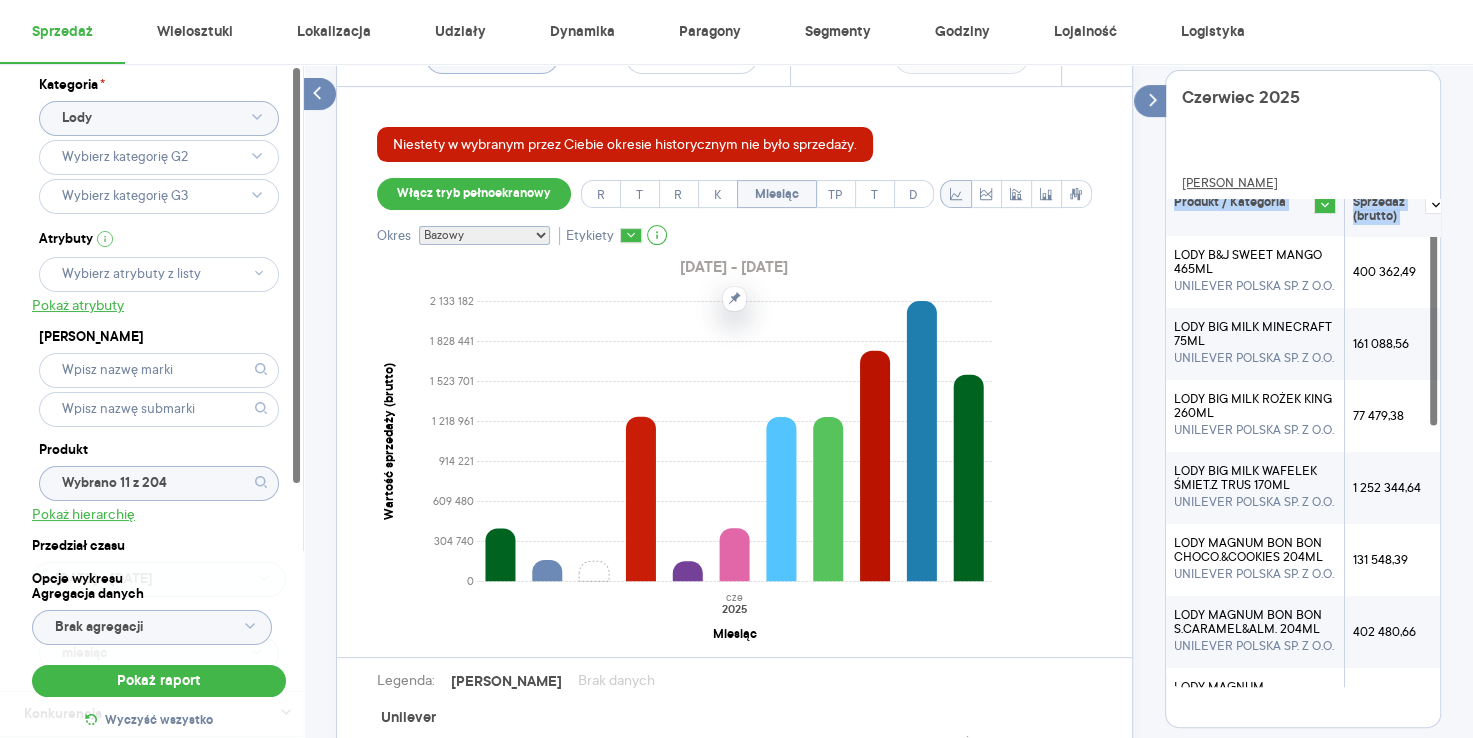 scroll, scrollTop: 7, scrollLeft: 0, axis: vertical 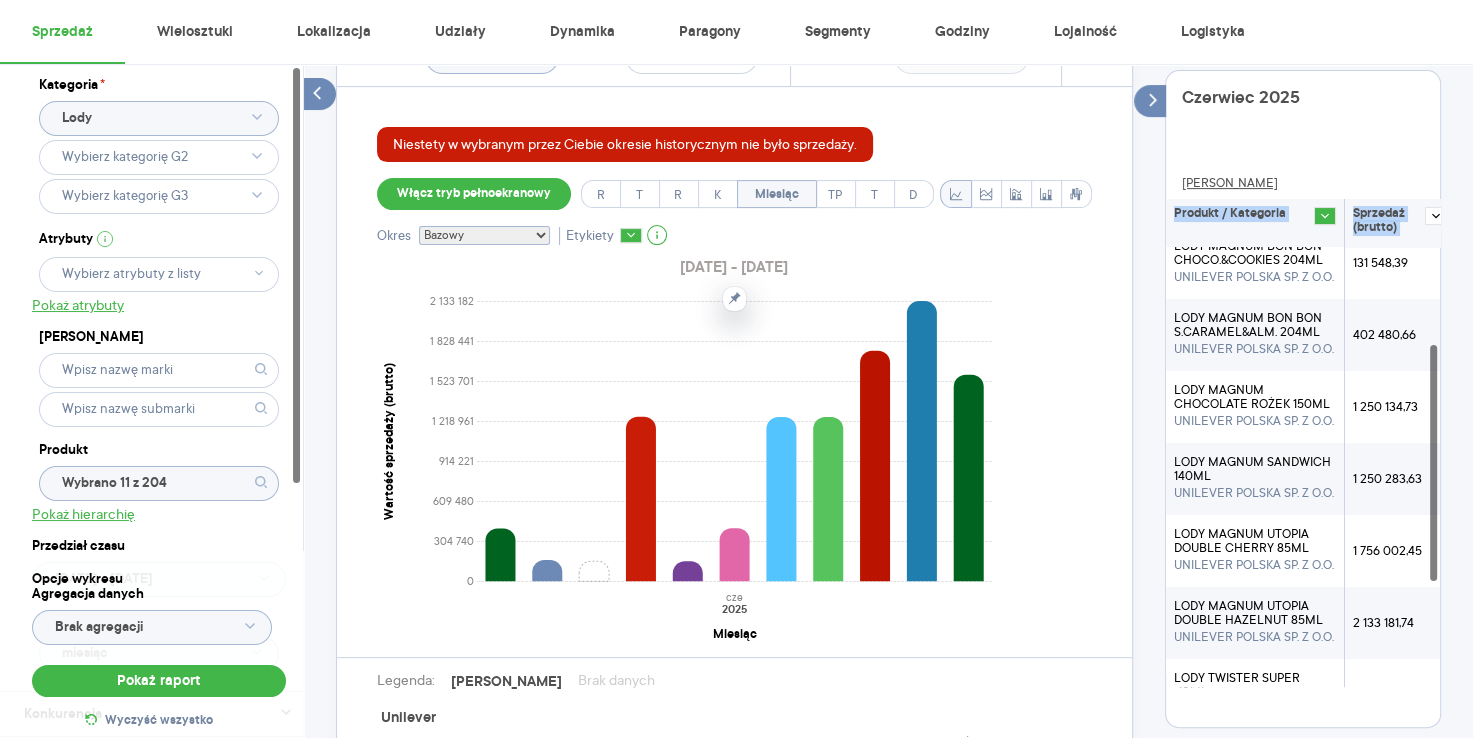 copy on "Produkt / Kategoria Sprzedaż (brutto) LODY B&J SWEET MANGO 465ML UNILEVER POLSKA SP. Z O.O. 400 362,49 LODY BIG MILK MINECRAFT 75ML UNILEVER POLSKA SP. Z O.O. 161 088,56 LODY BIG MILK ROŻEK KING 260ML UNILEVER POLSKA SP. Z O.O. 77 479,38 LODY BIG MILK WAFELEK ŚMIET.Z TRUS 170ML UNILEVER POLSKA SP. Z O.O. 1 252 344,64 LODY MAGNUM BON BON CHOCO.&COOKIES 204ML UNILEVER POLSKA SP. Z O.O. 131 548,39 LODY MAGNUM BON BON S.CARAMEL&ALM. 204ML UNILEVER POLSKA SP. Z O.O. 402 480,66 LODY MAGNUM CHOCOLATE ROŻEK 150ML UNILEVER POLSKA SP. Z O.O. 1 250 134,73 LODY MAGNUM SANDWICH 140ML UNILEVER POLSKA SP. Z O.O. 1 250 283,63 LODY MAGNUM UTOPIA DOUBLE CHERRY 85ML UNILEVER POLSKA SP. Z O.O. 1 756 002,45 LODY MAGNUM UTOPIA DOUBLE HAZELNUT 85ML UNILEVER POLSKA SP. Z O.O. 2 133 181,74 LODY TWISTER SUPER 110ML UNILEVER POLSKA SP. Z O.O. 1 572 162,06 Tabela - dane własne  (Unilever)" 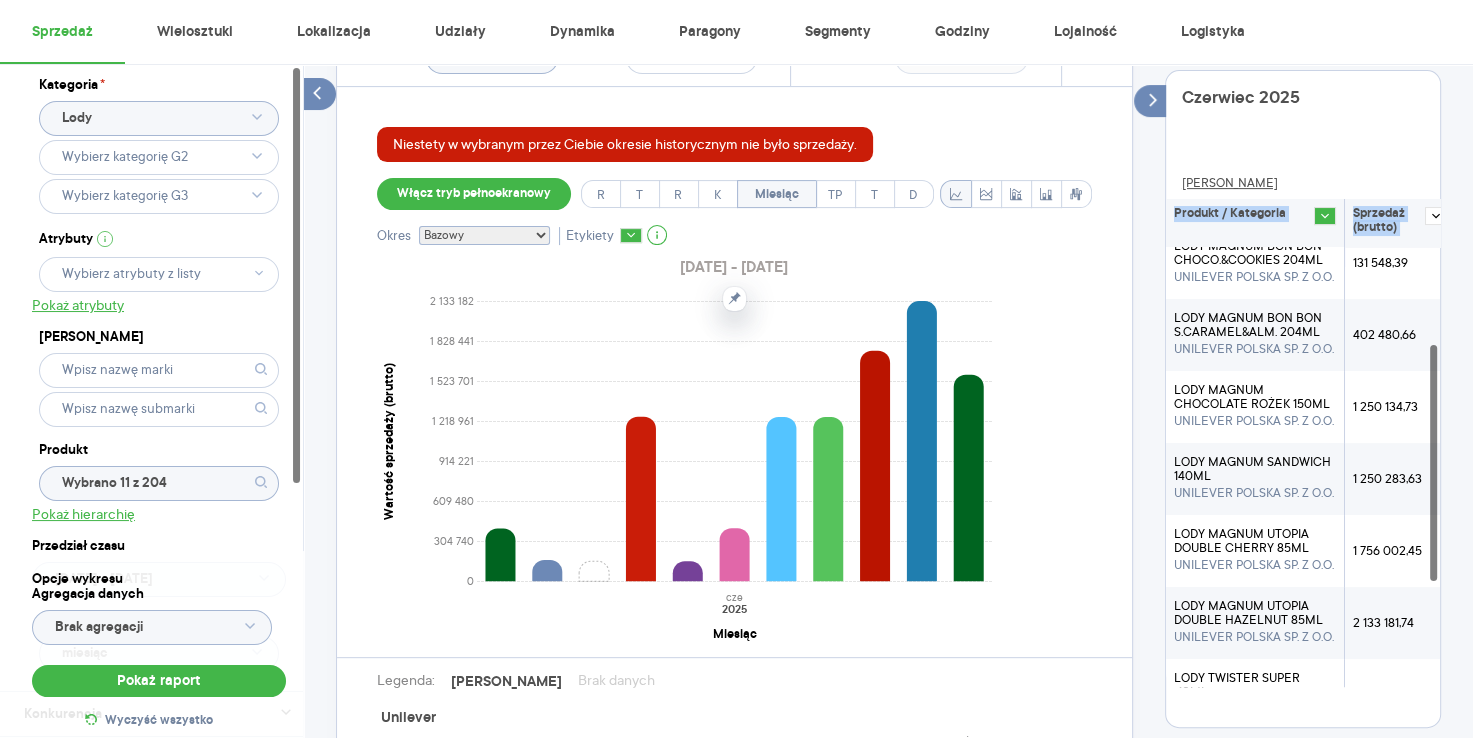 scroll, scrollTop: 2, scrollLeft: 0, axis: vertical 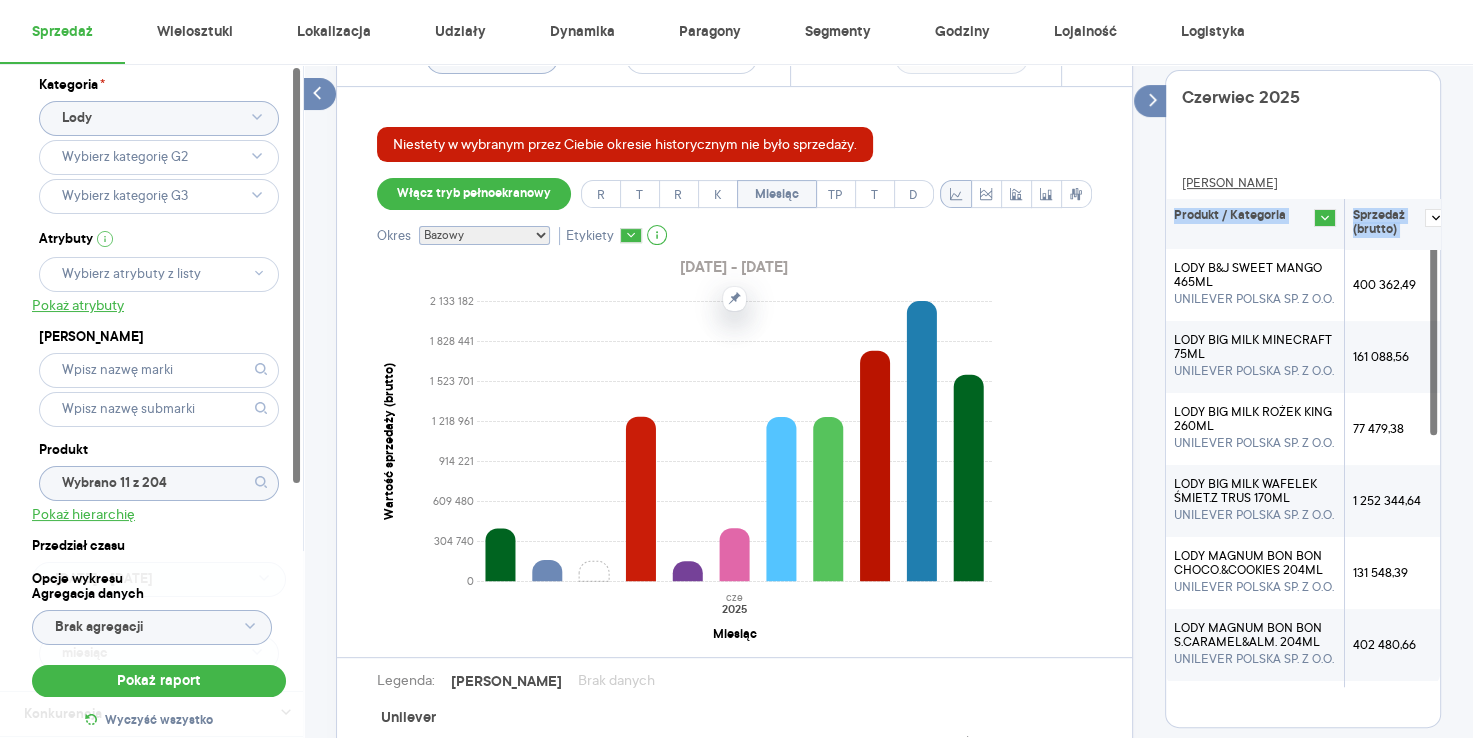 drag, startPoint x: 1429, startPoint y: 429, endPoint x: 1445, endPoint y: 251, distance: 178.71765 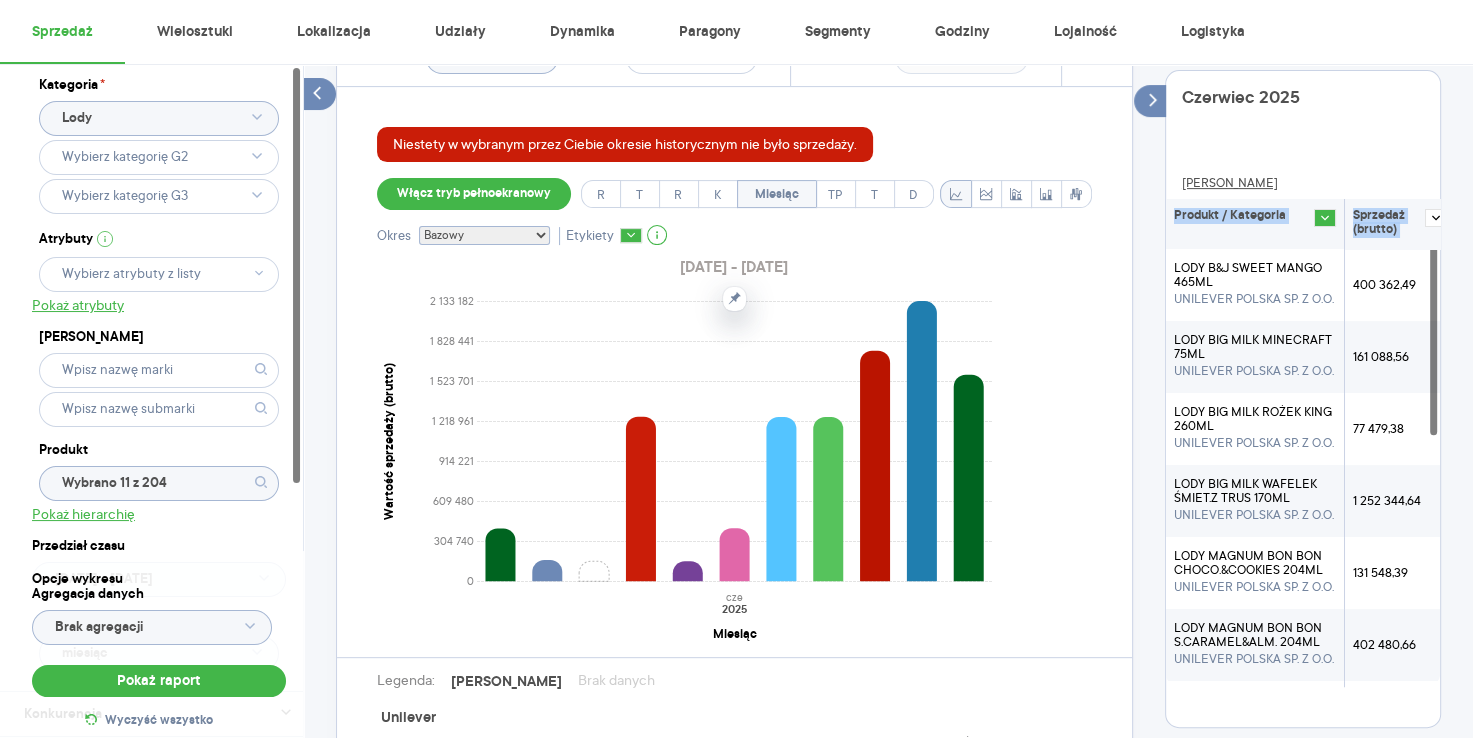 click on "Kategoria * Lody Atrybuty Pokaż atrybuty Marka Produkt Wybrano 11 z 204 Pokaż hierarchię Przedział czasu 2025.06.01 - 2025.06.30 Agregacja czasowa miesiąc Konkurencja Dostawca Marka Produkt Kategorie referencyjne Region Rodzaje sklepów Rodzaje transakcji Wszystkie Like For Like Uwzględnij LFL Opcje wykresu Agregacja danych Brak agregacji Pokaż raport Wyczyść wszystko Sprzedaż Podsumowanie - dane własne  (Unilever) Niestety w wybranym przez Ciebie okresie historycznym nie było sprzedaży. Pokaż: Dane total Dane per sklep Dystrybucja Jednostki naturalne Dane własne Wartość sprzedaży (brutto) 10 387 068,73 b/d b/d Liczba sztuk 1 331 838 b/d b/d Średnia cena (brutto) 7,80 b/d b/d Średnia sprzedaż dziennie (brutto) 346 235,62 b/d b/d Okres porównawczy (2024.06.01 - 2024.06.30) Pokaż Wartość i Promocje Niestety w wybranym przez Ciebie okresie historycznym nie było sprzedaży. Włącz tryb pełnoekranowy R T R K Miesiąc TP T D Okres Bazowy i historyczny Bazowy Historyczny Etykiety 0 cze" at bounding box center [888, 373] 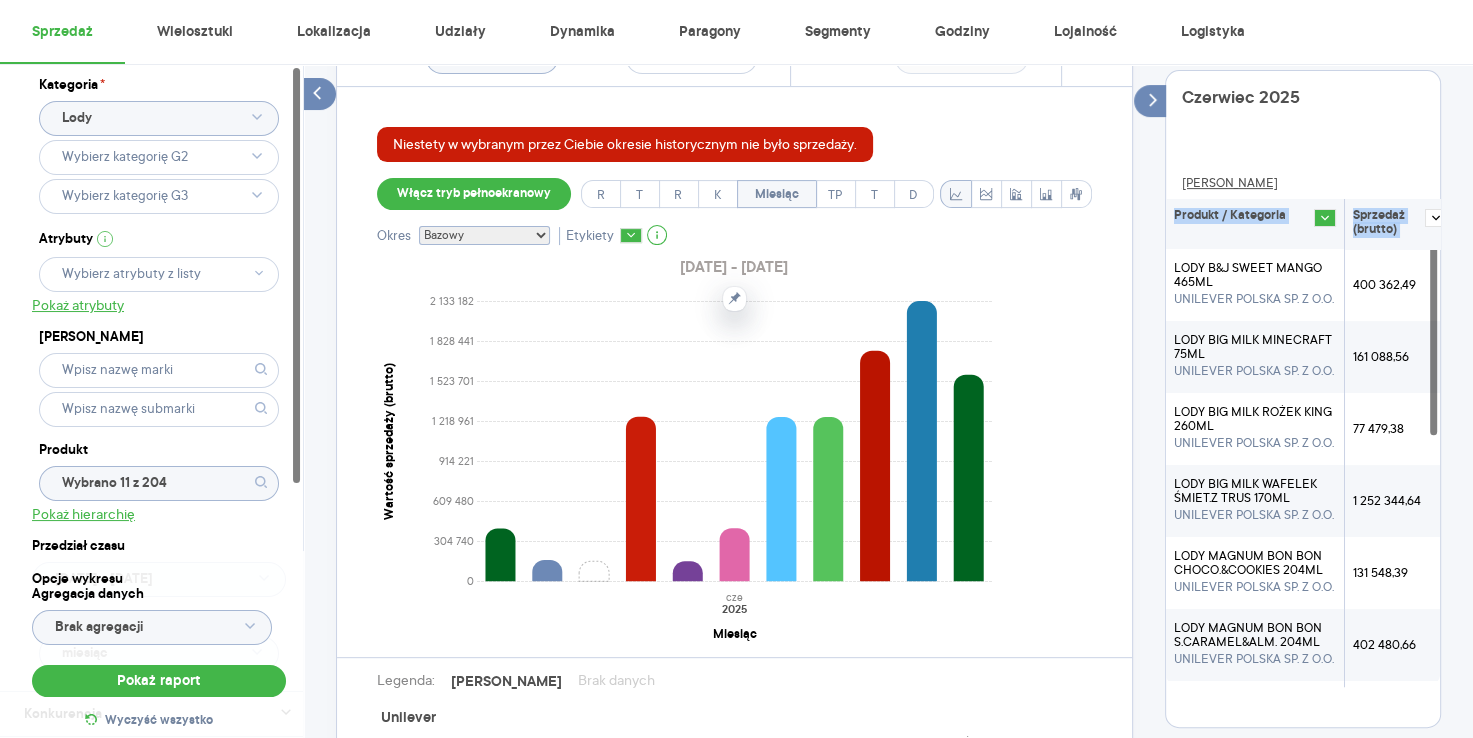 click on "Pokaż Wartość i Promocje Niestety w wybranym przez Ciebie okresie historycznym nie było sprzedaży. Włącz tryb pełnoekranowy R T R K Miesiąc TP T D Okres Bazowy i historyczny Bazowy Historyczny Etykiety 2025.06.01 - 2025.06.30 0 304 740 609 480 914 221 1 218 961 1 523 701 1 828 441 2 133 182 Wartość sprzedaży (brutto) cze 2025 Miesiąc Legenda: Dane Brak danych Unilever LODY B&J SWEET MANGO 465ML LODY BIG MILK MINECRAFT 75ML LODY BIG MILK ROŻEK KING 260ML LODY BIG MILK WAFELEK ŚMIET.Z TRUS 170ML LODY MAGNUM BON BON CHOCO.&COOKIES 204ML LODY MAGNUM BON BON S.CARAMEL&ALM. 204ML LODY MAGNUM CHOCOLATE ROŻEK 150ML LODY MAGNUM SANDWICH 140ML LODY MAGNUM UTOPIA DOUBLE CHERRY 85ML LODY MAGNUM UTOPIA DOUBLE HAZELNUT 85ML LODY TWISTER SUPER 110ML Czerwiec 2025 Dane Produkt / Kategoria Sprzedaż (brutto) LODY B&J SWEET MANGO 465ML UNILEVER POLSKA SP. Z O.O. 400 362,49 LODY BIG MILK MINECRAFT 75ML UNILEVER POLSKA SP. Z O.O. 161 088,56 LODY BIG MILK ROŻEK KING 260ML UNILEVER POLSKA SP. Z O.O. 77 479,38" at bounding box center (888, 445) 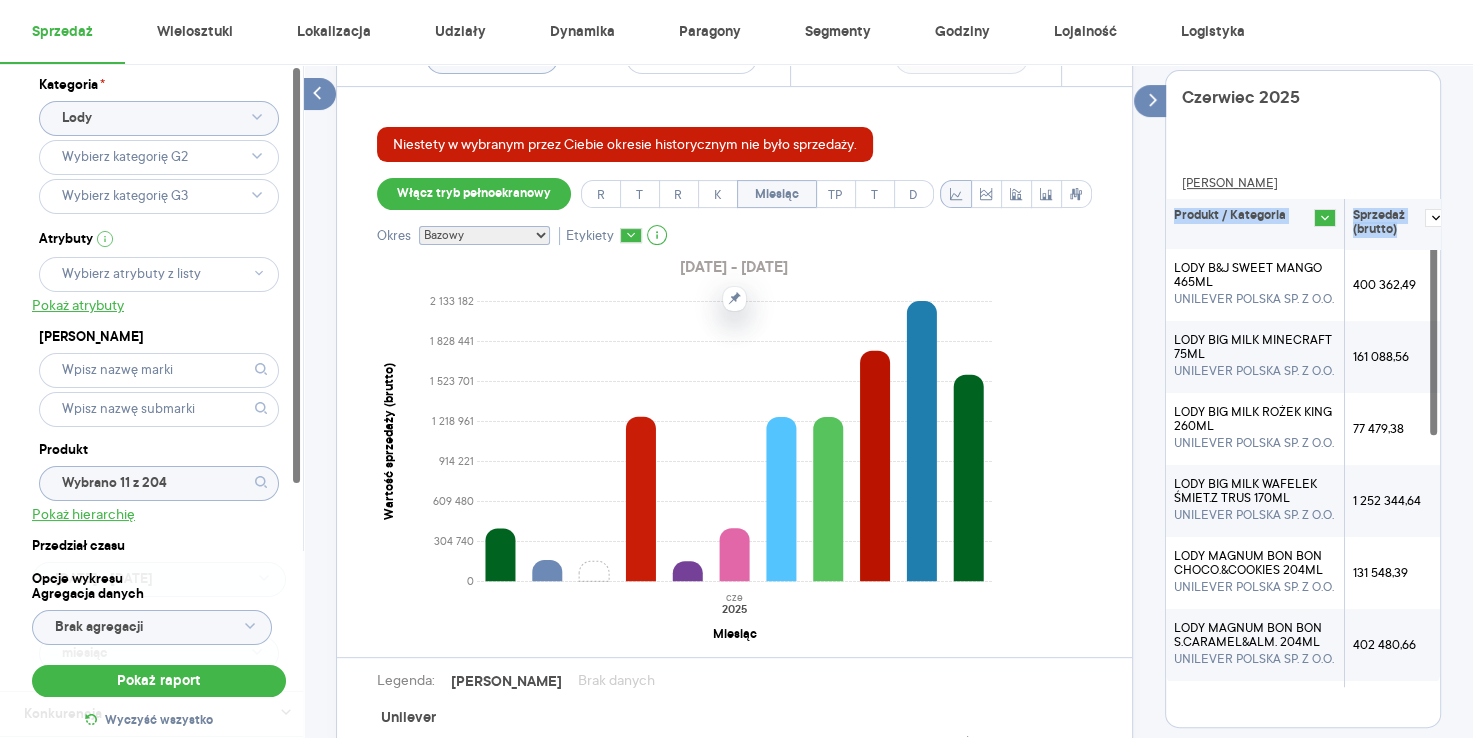 drag, startPoint x: 1174, startPoint y: 209, endPoint x: 1408, endPoint y: 241, distance: 236.1779 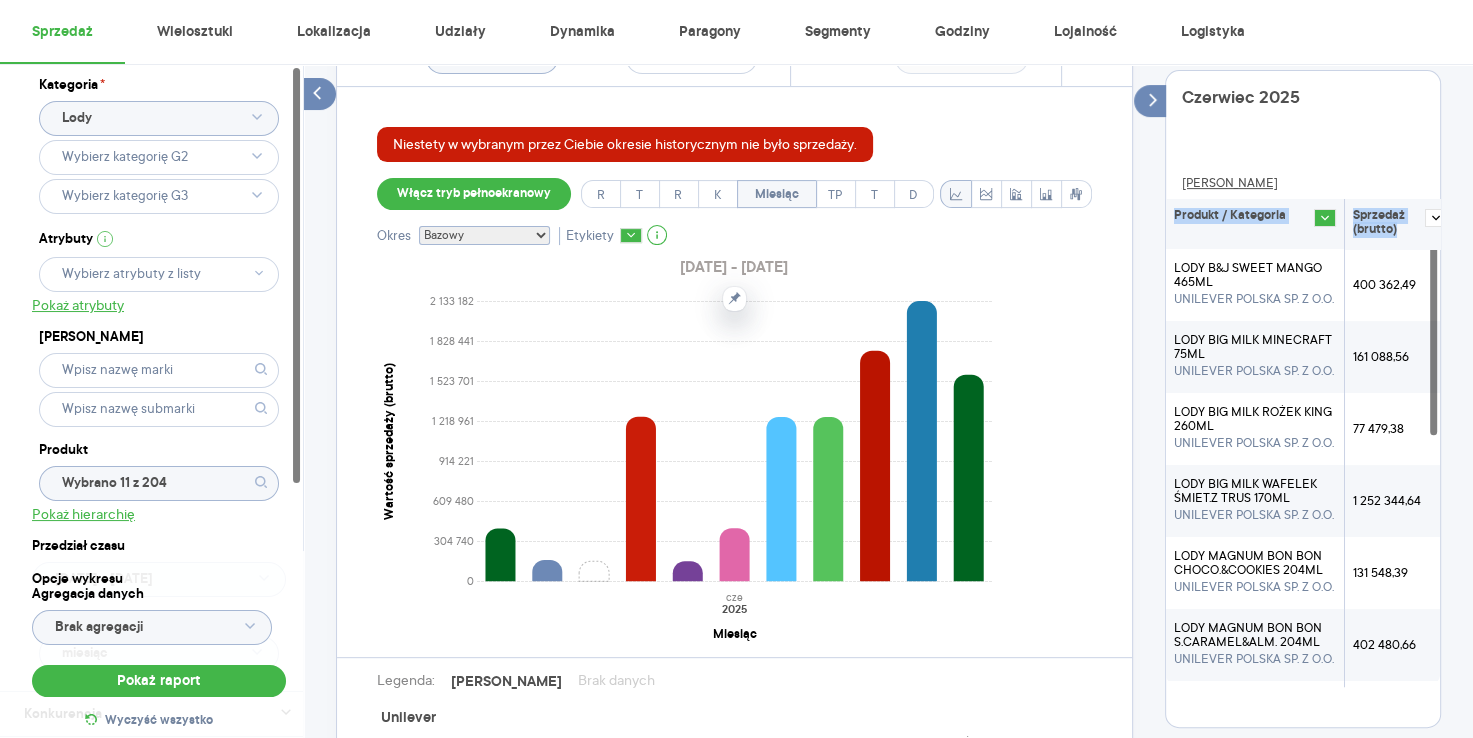 click on "Produkt / Kategoria Sprzedaż (brutto)" at bounding box center [1310, 223] 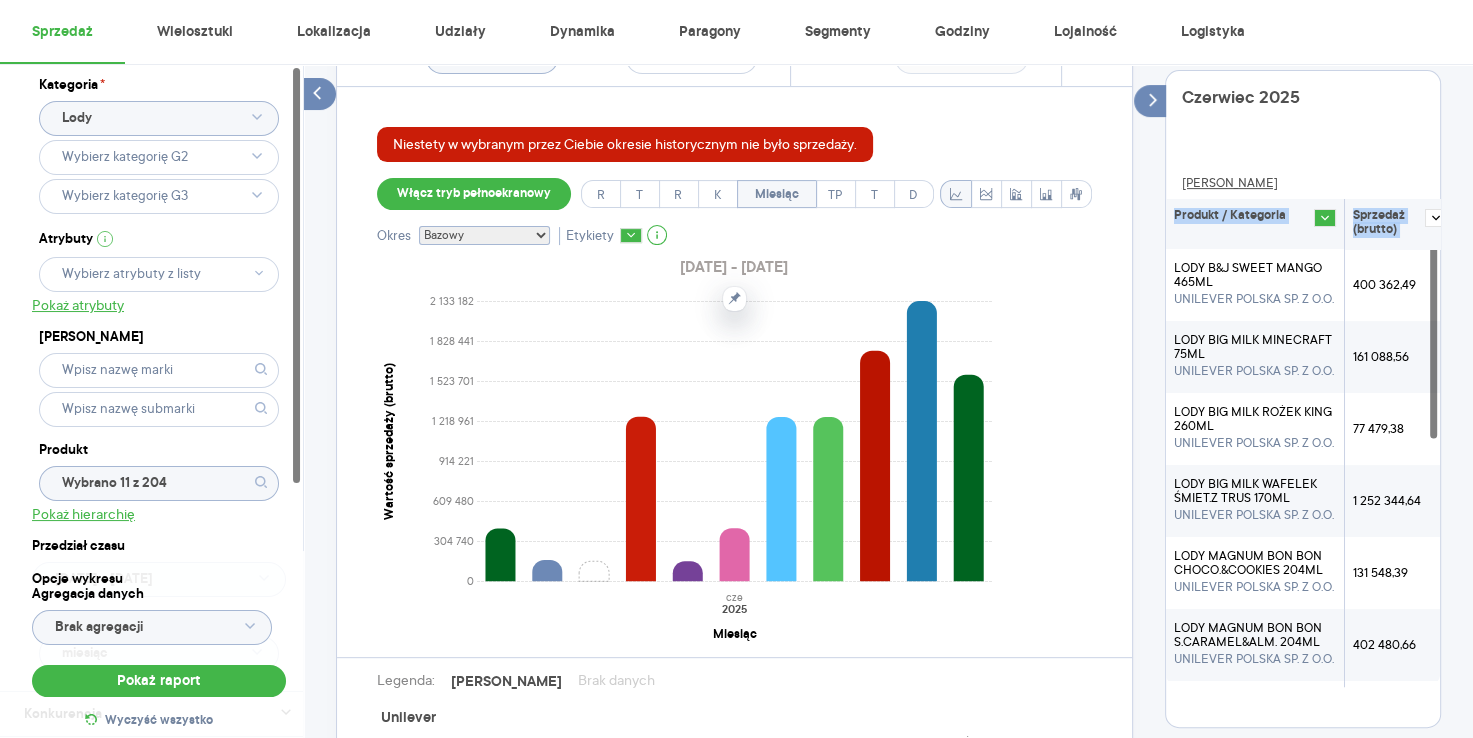 scroll, scrollTop: 7, scrollLeft: 0, axis: vertical 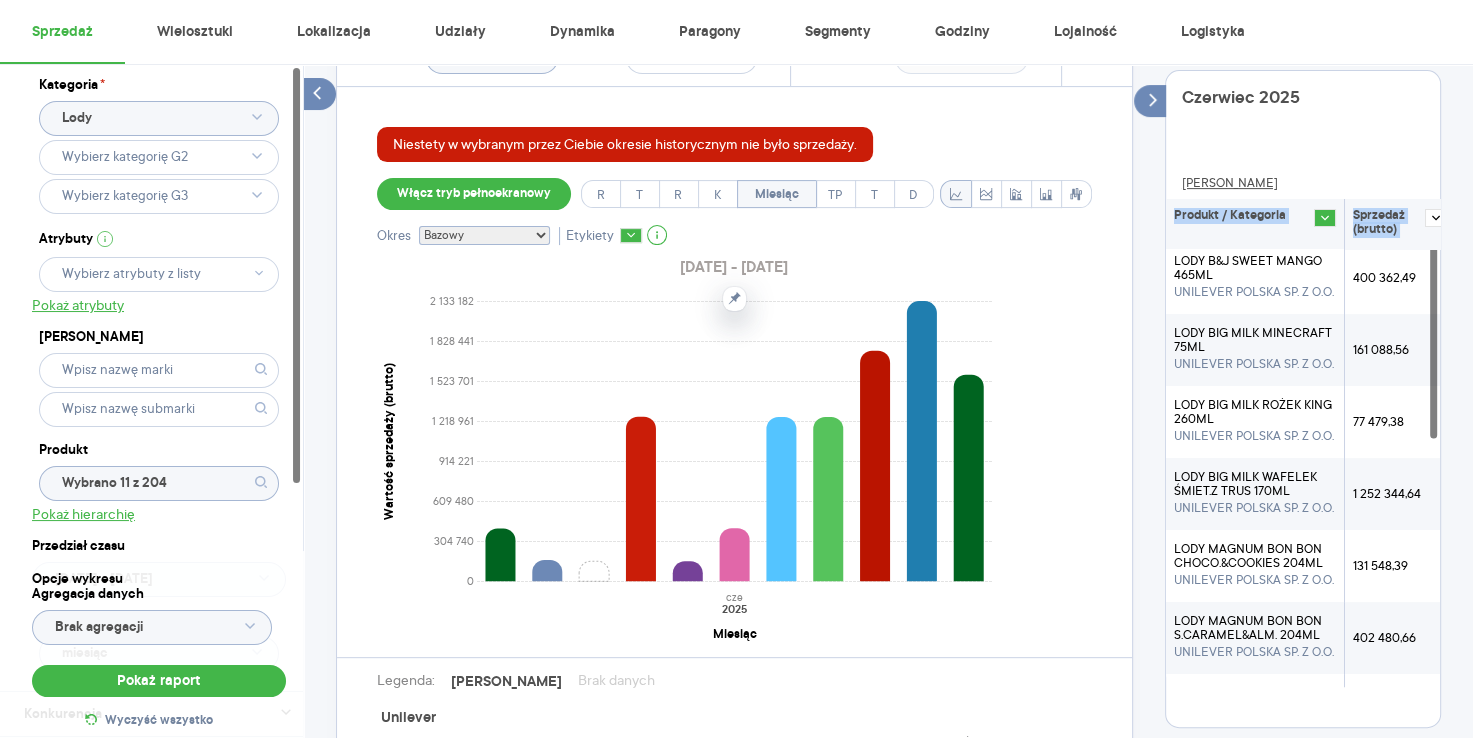 copy on "Produkt / Kategoria Sprzedaż (brutto) LODY B&J SWEET MANGO 465ML UNILEVER POLSKA SP. Z O.O. 400 362,49 LODY BIG MILK MINECRAFT 75ML UNILEVER POLSKA SP. Z O.O. 161 088,56 LODY BIG MILK ROŻEK KING 260ML UNILEVER POLSKA SP. Z O.O. 77 479,38 LODY BIG MILK WAFELEK ŚMIET.Z TRUS 170ML UNILEVER POLSKA SP. Z O.O. 1 252 344,64 LODY MAGNUM BON BON CHOCO.&COOKIES 204ML UNILEVER POLSKA SP. Z O.O. 131 548,39 LODY MAGNUM BON BON S.CARAMEL&ALM. 204ML UNILEVER POLSKA SP. Z O.O. 402 480,66 LODY MAGNUM CHOCOLATE ROŻEK 150ML UNILEVER POLSKA SP. Z O.O. 1 250 134,73 LODY MAGNUM SANDWICH 140ML UNILEVER POLSKA SP. Z O.O. 1 250 283,63 LODY MAGNUM UTOPIA DOUBLE CHERRY 85ML UNILEVER POLSKA SP. Z O.O. 1 756 002,45 LODY MAGNUM UTOPIA DOUBLE HAZELNUT 85ML UNILEVER POLSKA SP. Z O.O. 2 133 181,74 LODY TWISTER SUPER 110ML UNILEVER POLSKA SP. Z O.O. 1 572 162,06" 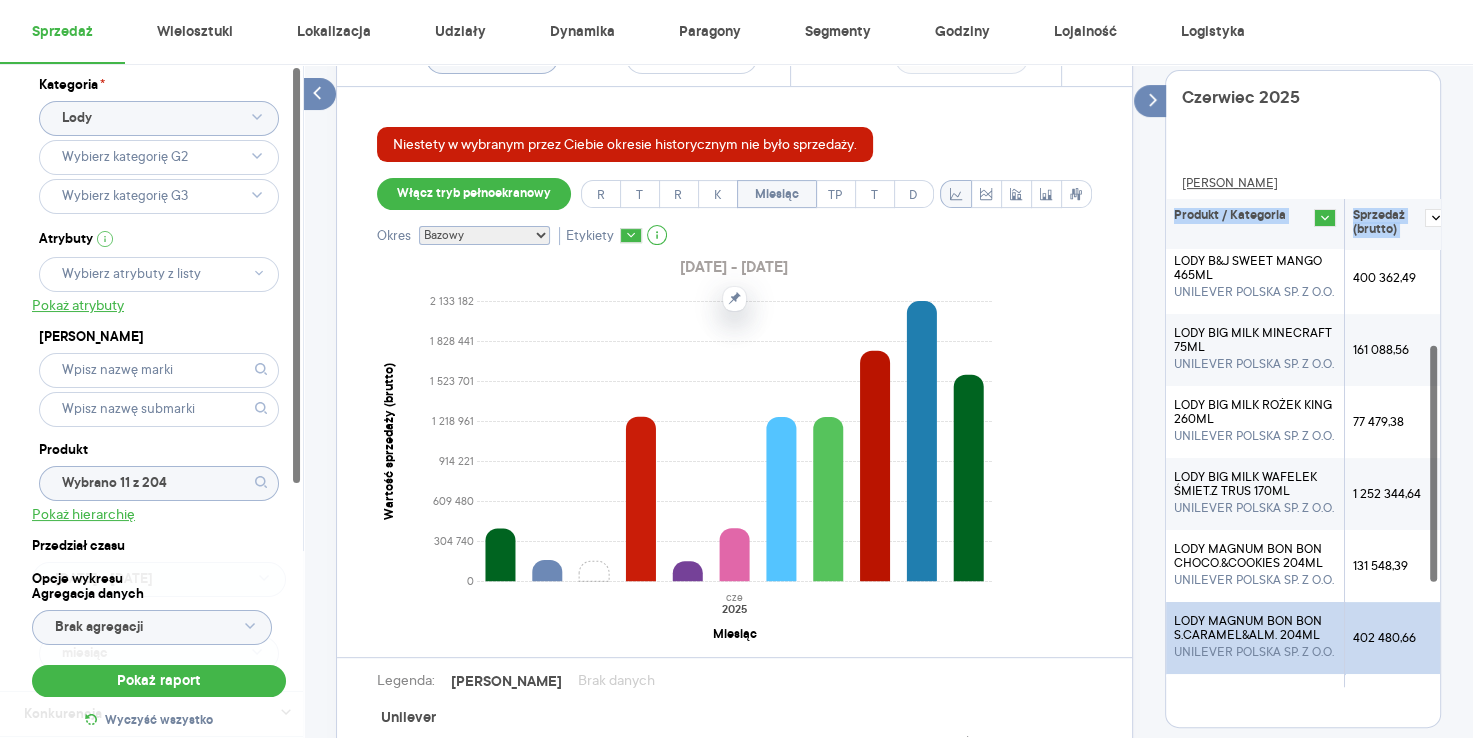 scroll, scrollTop: 305, scrollLeft: 0, axis: vertical 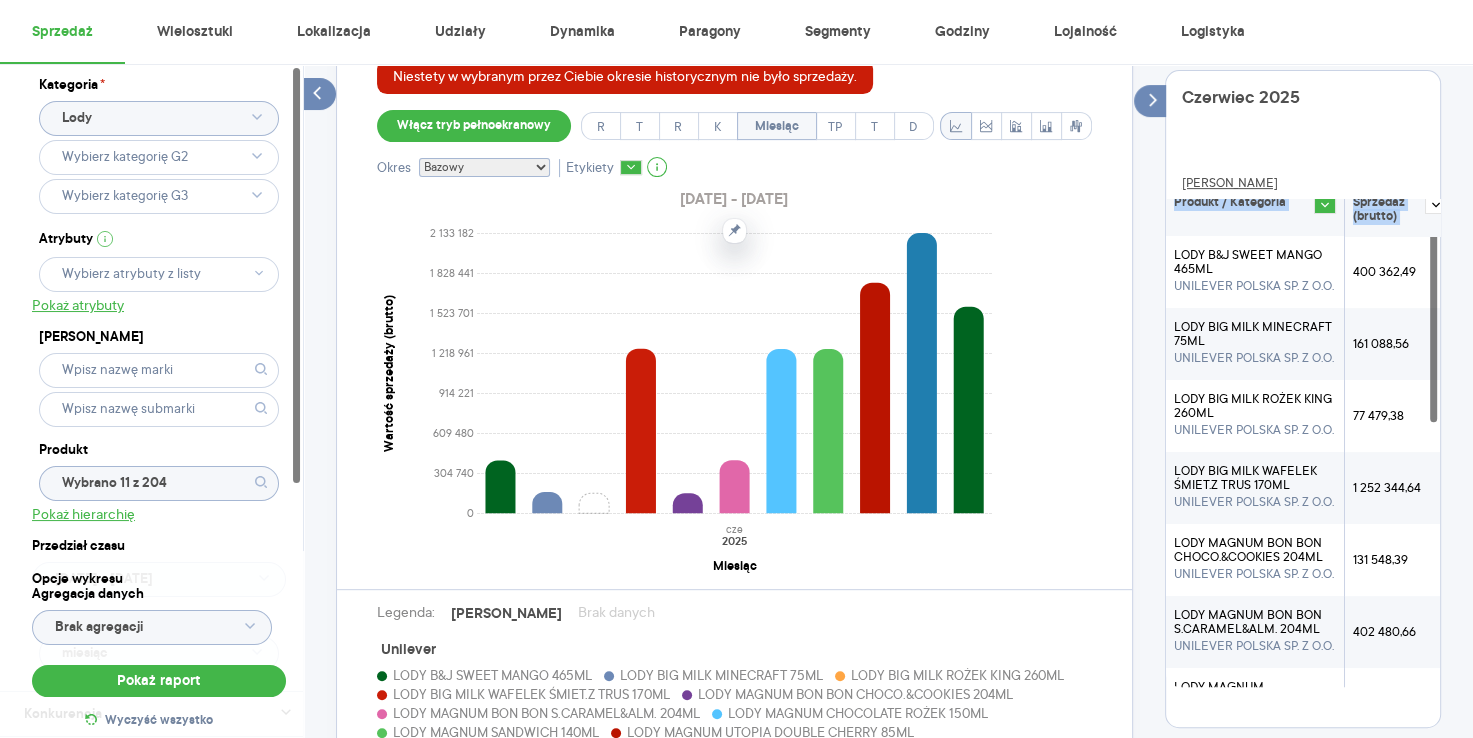 drag, startPoint x: 1431, startPoint y: 528, endPoint x: 1438, endPoint y: 161, distance: 367.06674 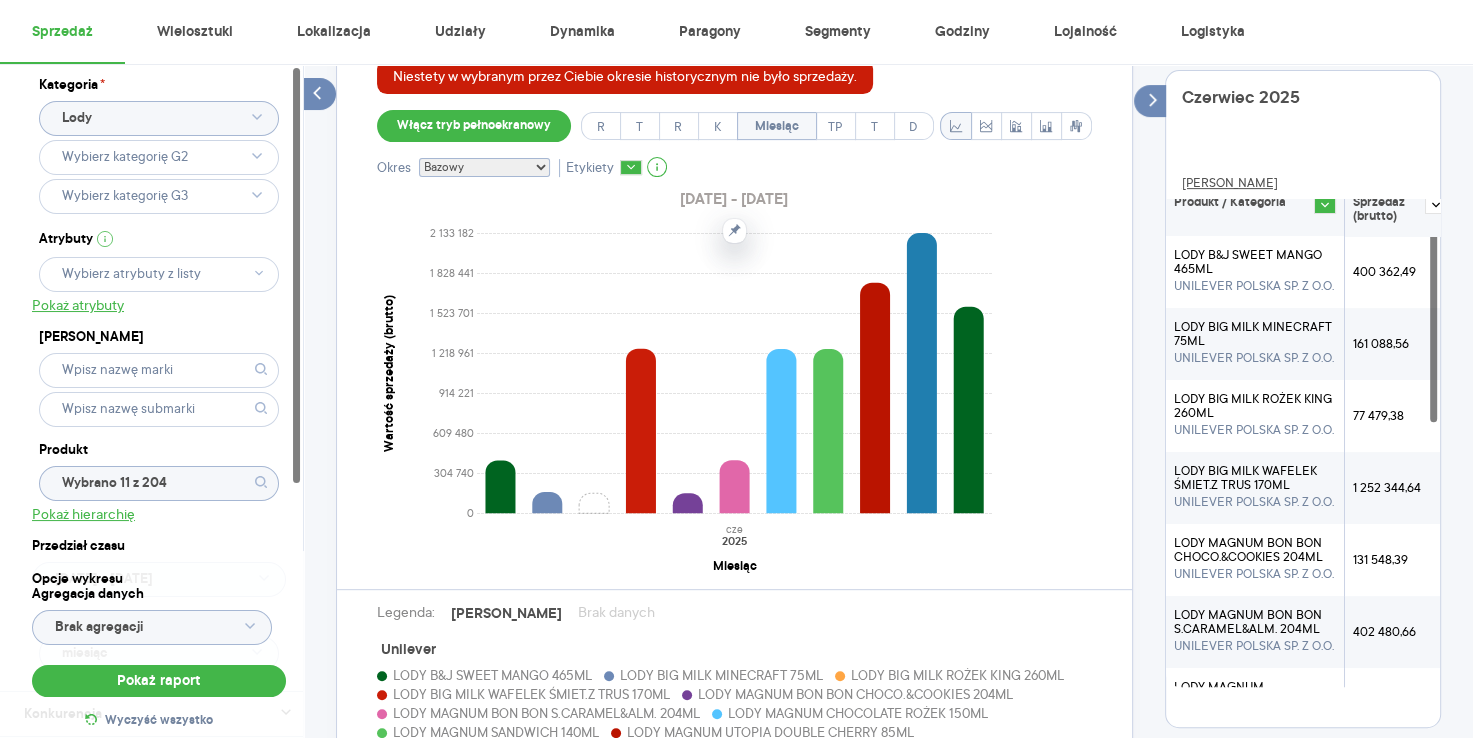 click on "Kategoria * Lody Atrybuty Pokaż atrybuty Marka Produkt Wybrano 11 z 204 Pokaż hierarchię Przedział czasu 2025.06.01 - 2025.06.30 Agregacja czasowa miesiąc Konkurencja Dostawca Marka Produkt Kategorie referencyjne Region Rodzaje sklepów Rodzaje transakcji Wszystkie Like For Like Uwzględnij LFL Opcje wykresu Agregacja danych Brak agregacji Pokaż raport Wyczyść wszystko Sprzedaż Podsumowanie - dane własne  (Unilever) Niestety w wybranym przez Ciebie okresie historycznym nie było sprzedaży. Pokaż: Dane total Dane per sklep Dystrybucja Jednostki naturalne Dane własne Wartość sprzedaży (brutto) 10 387 068,73 b/d b/d Liczba sztuk 1 331 838 b/d b/d Średnia cena (brutto) 7,80 b/d b/d Średnia sprzedaż dziennie (brutto) 346 235,62 b/d b/d Okres porównawczy (2024.06.01 - 2024.06.30) Pokaż Wartość i Promocje Niestety w wybranym przez Ciebie okresie historycznym nie było sprzedaży. Włącz tryb pełnoekranowy R T R K Miesiąc TP T D Okres Bazowy i historyczny Bazowy Historyczny Etykiety 0 cze" at bounding box center [888, 305] 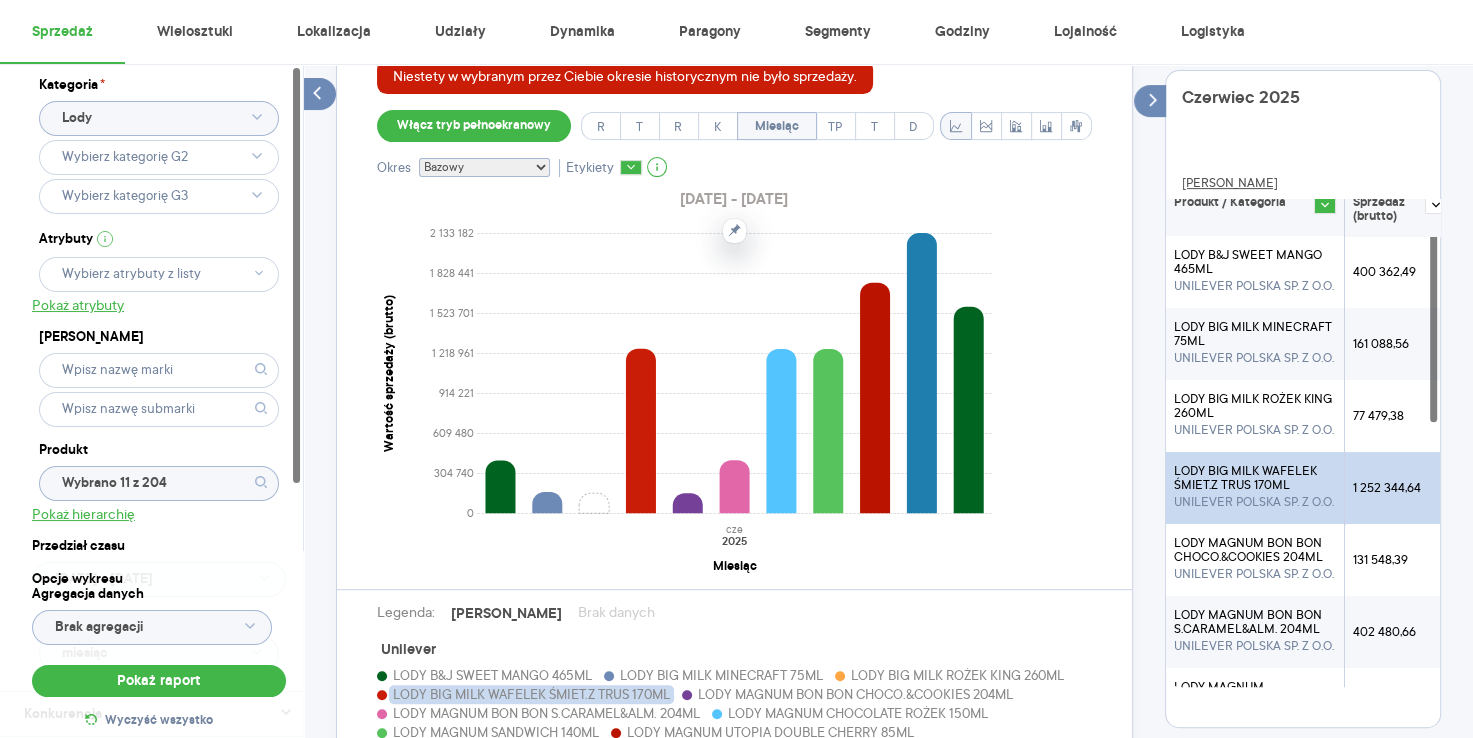 drag, startPoint x: 1173, startPoint y: 206, endPoint x: 1386, endPoint y: 676, distance: 516.0126 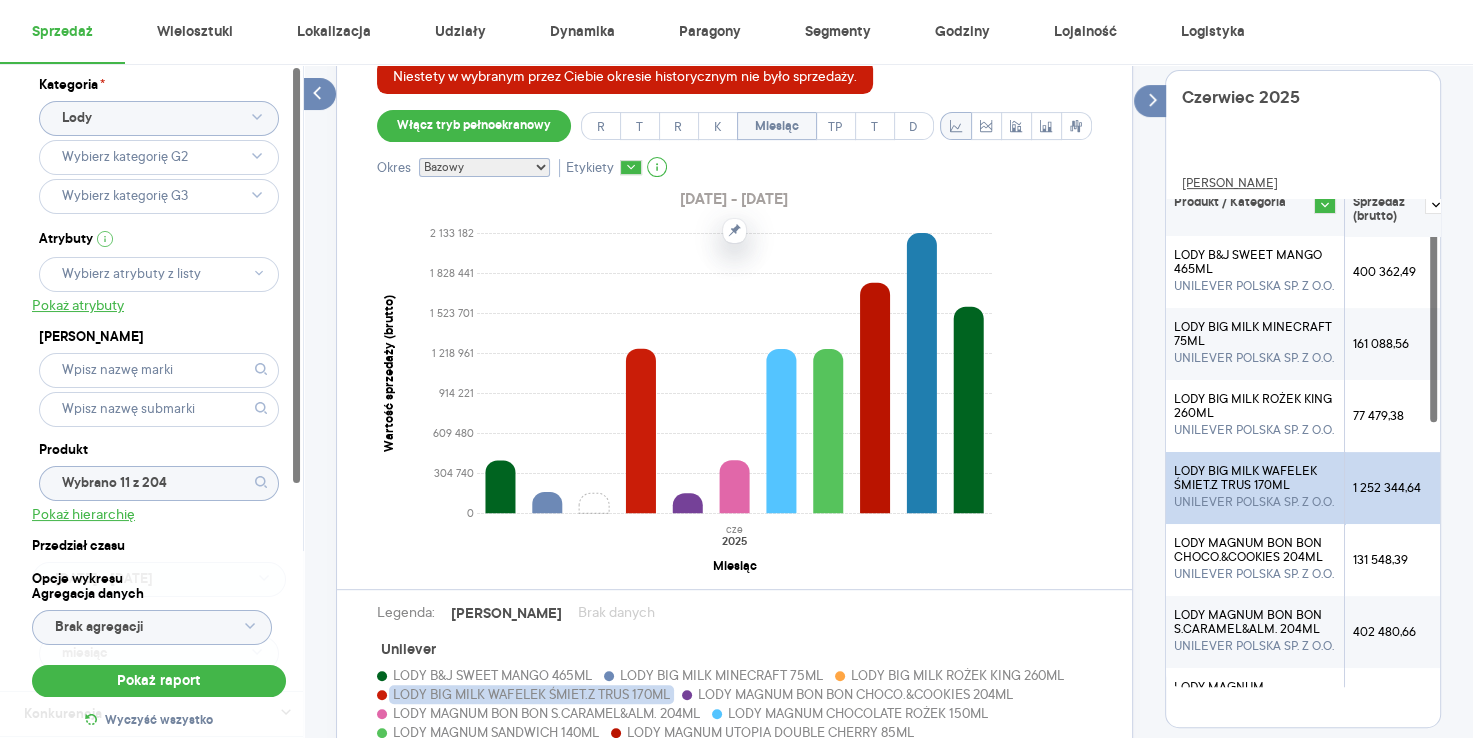 click on "Produkt / Kategoria Sprzedaż (brutto) LODY B&J SWEET MANGO 465ML UNILEVER POLSKA SP. Z O.O. 400 362,49 LODY BIG MILK MINECRAFT 75ML UNILEVER POLSKA SP. Z O.O. 161 088,56 LODY BIG MILK ROŻEK KING 260ML UNILEVER POLSKA SP. Z O.O. 77 479,38 LODY BIG MILK WAFELEK ŚMIET.Z TRUS 170ML UNILEVER POLSKA SP. Z O.O. 1 252 344,64 LODY MAGNUM BON BON CHOCO.&COOKIES 204ML UNILEVER POLSKA SP. Z O.O. 131 548,39 LODY MAGNUM BON BON S.CARAMEL&ALM. 204ML UNILEVER POLSKA SP. Z O.O. 402 480,66 LODY MAGNUM CHOCOLATE ROŻEK 150ML UNILEVER POLSKA SP. Z O.O. 1 250 134,73 LODY MAGNUM SANDWICH 140ML UNILEVER POLSKA SP. Z O.O. 1 250 283,63 LODY MAGNUM UTOPIA DOUBLE CHERRY 85ML UNILEVER POLSKA SP. Z O.O. 1 756 002,45 LODY MAGNUM UTOPIA DOUBLE HAZELNUT 85ML UNILEVER POLSKA SP. Z O.O. 2 133 181,74 LODY TWISTER SUPER 110ML UNILEVER POLSKA SP. Z O.O. 1 572 162,06" at bounding box center [1310, 435] 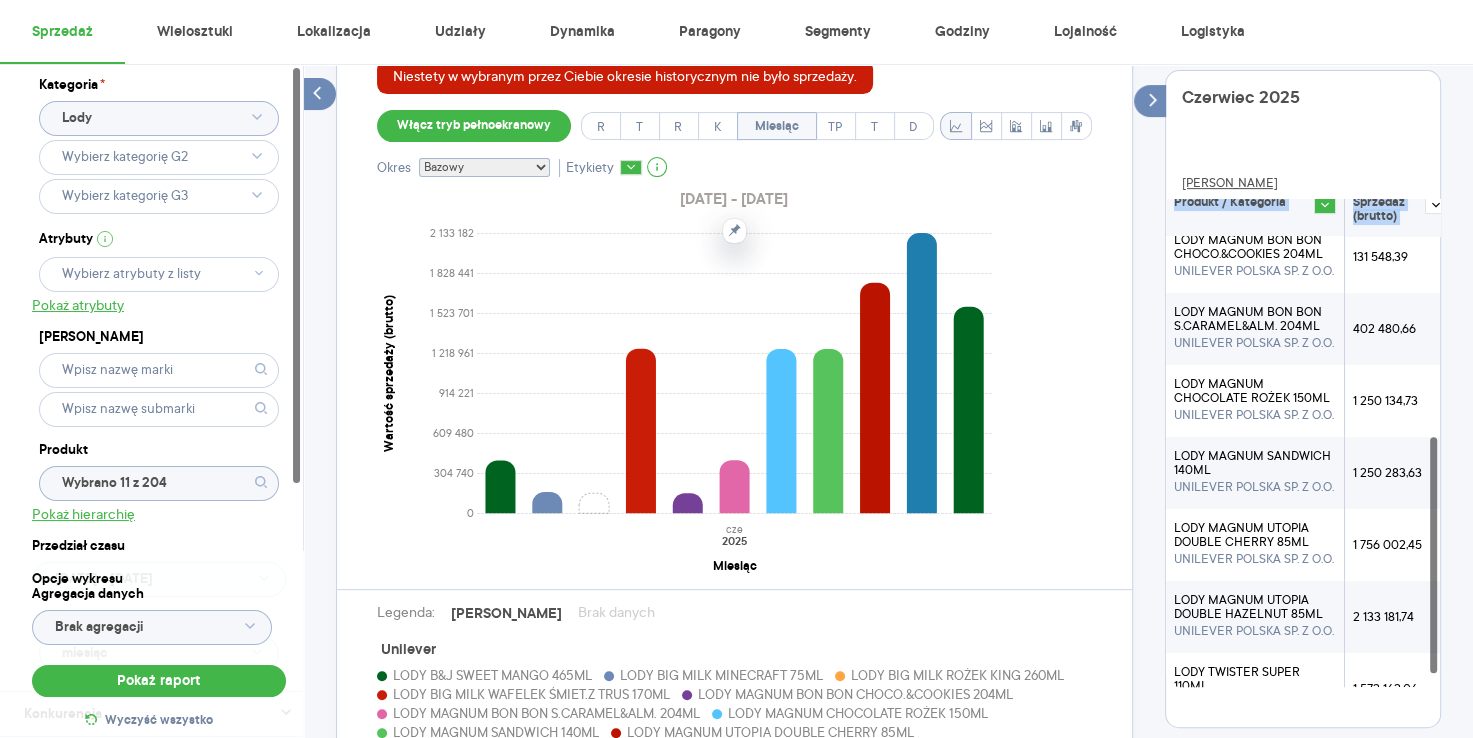 scroll, scrollTop: 523, scrollLeft: 0, axis: vertical 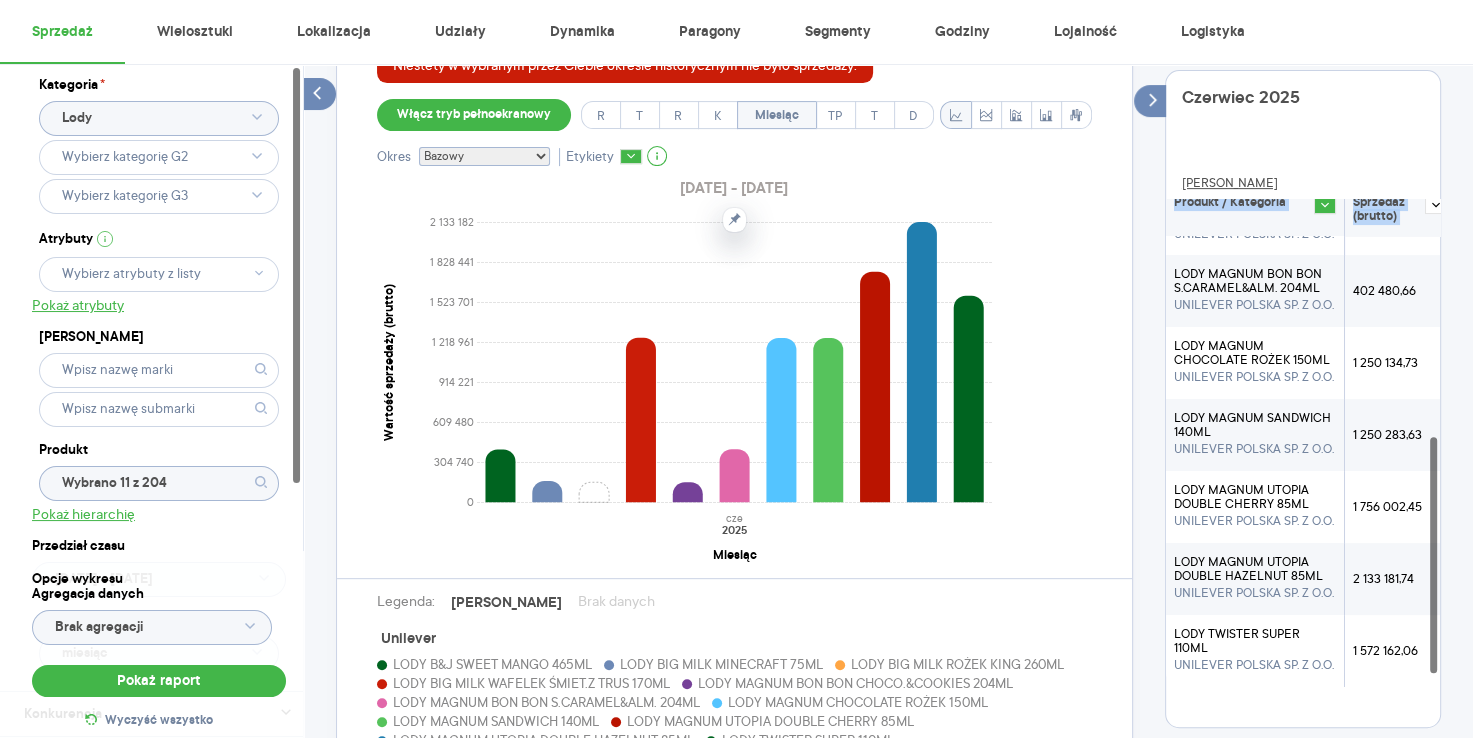 copy on "Produkt / Kategoria Sprzedaż (brutto) LODY B&J SWEET MANGO 465ML UNILEVER POLSKA SP. Z O.O. 400 362,49 LODY BIG MILK MINECRAFT 75ML UNILEVER POLSKA SP. Z O.O. 161 088,56 LODY BIG MILK ROŻEK KING 260ML UNILEVER POLSKA SP. Z O.O. 77 479,38 LODY BIG MILK WAFELEK ŚMIET.Z TRUS 170ML UNILEVER POLSKA SP. Z O.O. 1 252 344,64 LODY MAGNUM BON BON CHOCO.&COOKIES 204ML UNILEVER POLSKA SP. Z O.O. 131 548,39 LODY MAGNUM BON BON S.CARAMEL&ALM. 204ML UNILEVER POLSKA SP. Z O.O. 402 480,66 LODY MAGNUM CHOCOLATE ROŻEK 150ML UNILEVER POLSKA SP. Z O.O. 1 250 134,73 LODY MAGNUM SANDWICH 140ML UNILEVER POLSKA SP. Z O.O. 1 250 283,63 LODY MAGNUM UTOPIA DOUBLE CHERRY 85ML UNILEVER POLSKA SP. Z O.O. 1 756 002,45 LODY MAGNUM UTOPIA DOUBLE HAZELNUT 85ML UNILEVER POLSKA SP. Z O.O. 2 133 181,74 LODY TWISTER SUPER 110ML UNILEVER POLSKA SP. Z O.O. 1 572 162,06 Tabela - dane własne  (Unilever) Rok" 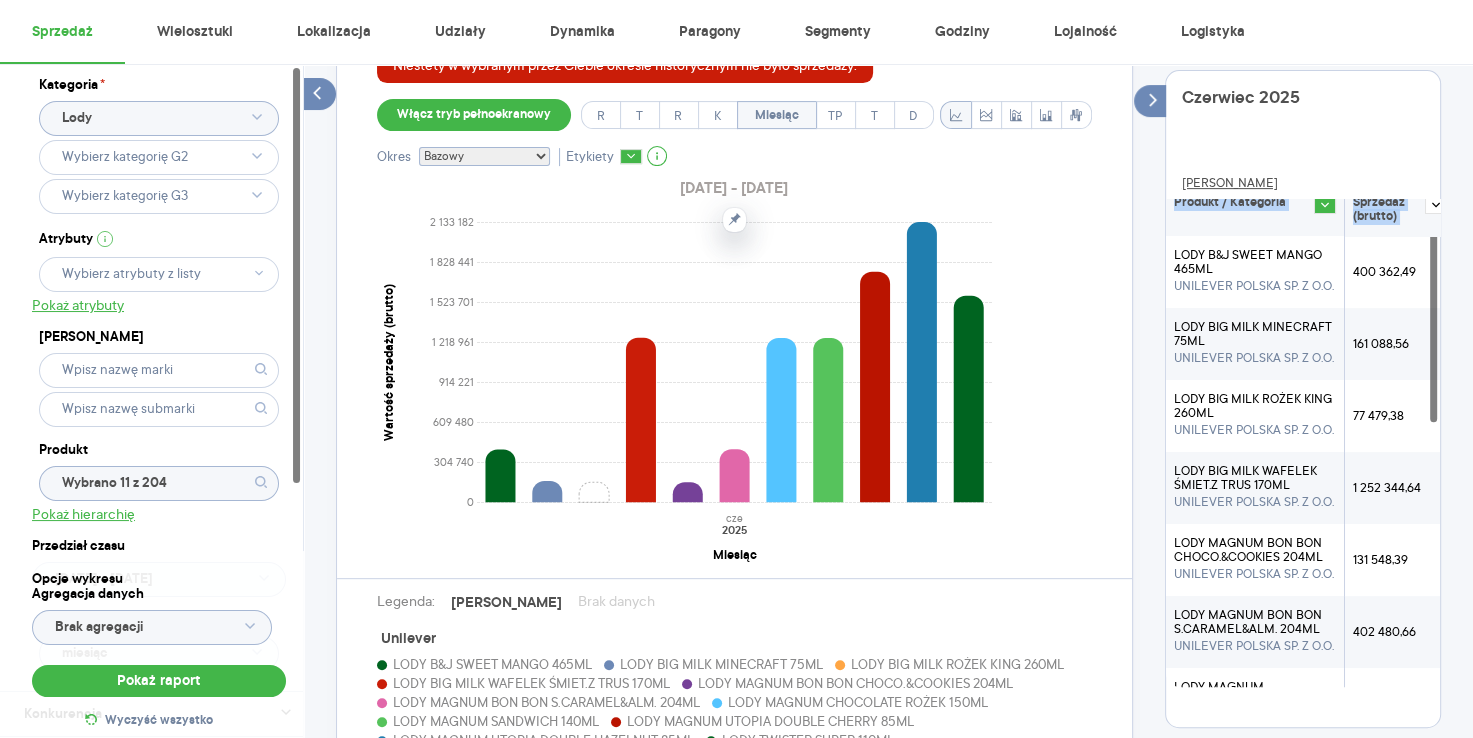 drag, startPoint x: 1429, startPoint y: 554, endPoint x: 1434, endPoint y: 227, distance: 327.03824 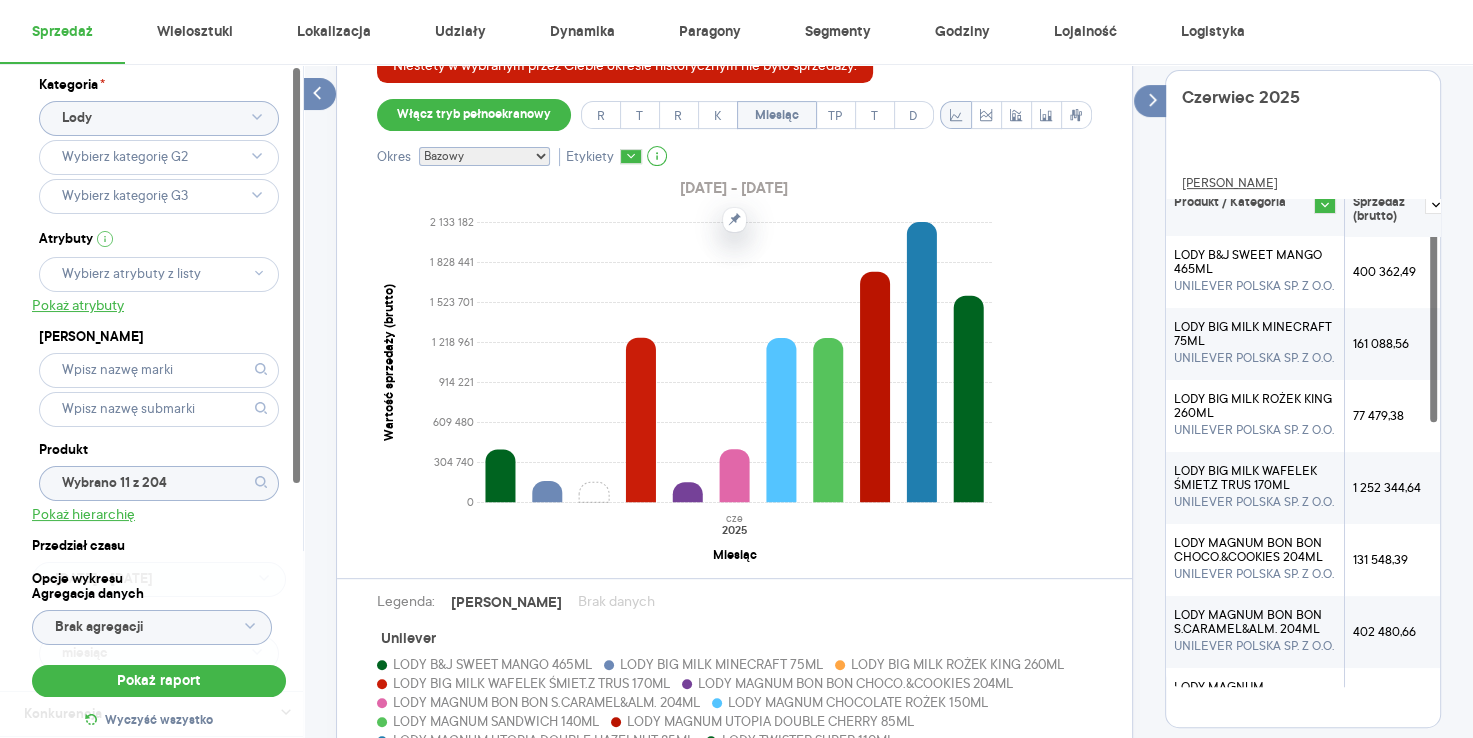 click on "0 304 740 609 480 914 221 1 218 961 1 523 701 1 828 441 2 133 182 Wartość sprzedaży (brutto) cze 2025 Miesiąc" 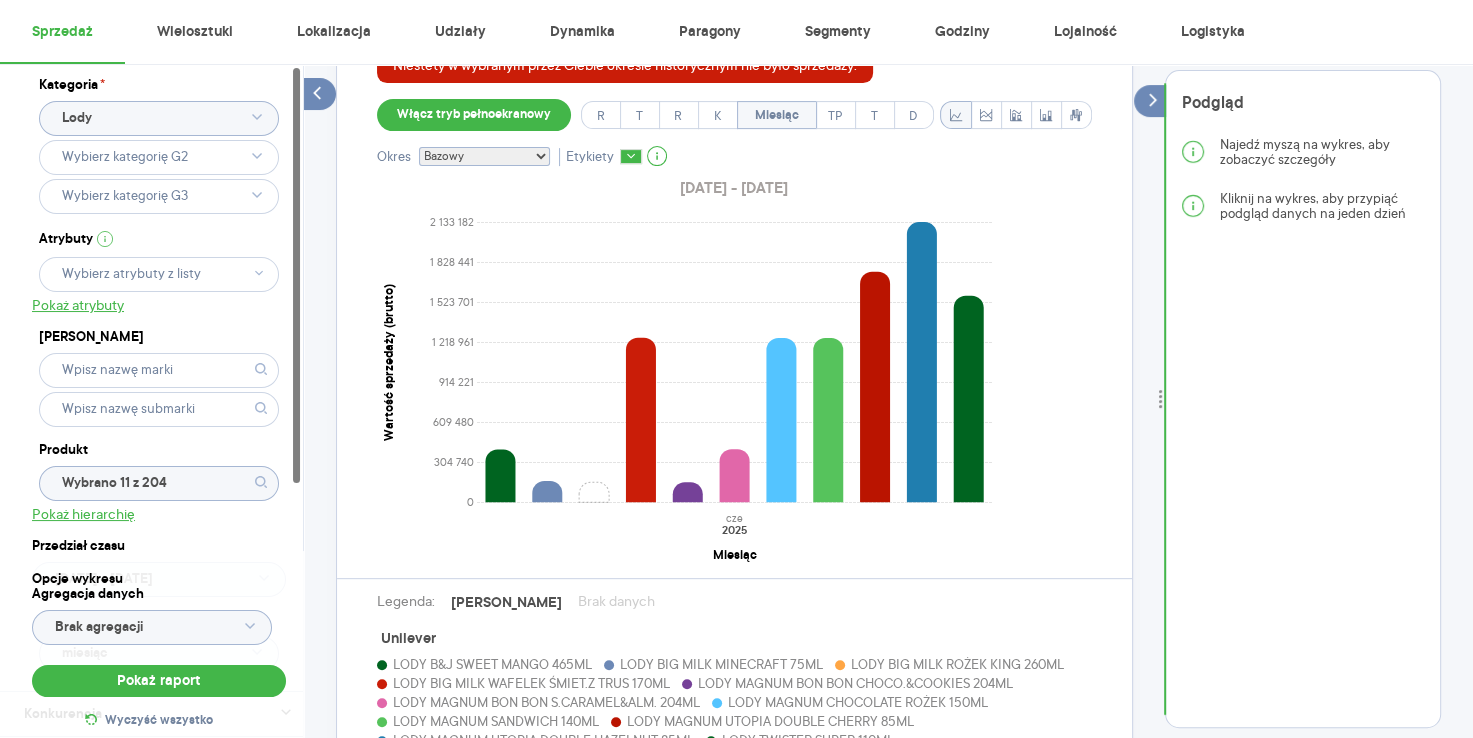 click on "Podgląd Najedź myszą na wykres, aby zobaczyć szczegóły Kliknij na wykres, aby przypiąć podgląd danych na jeden dzień" at bounding box center (1303, 399) 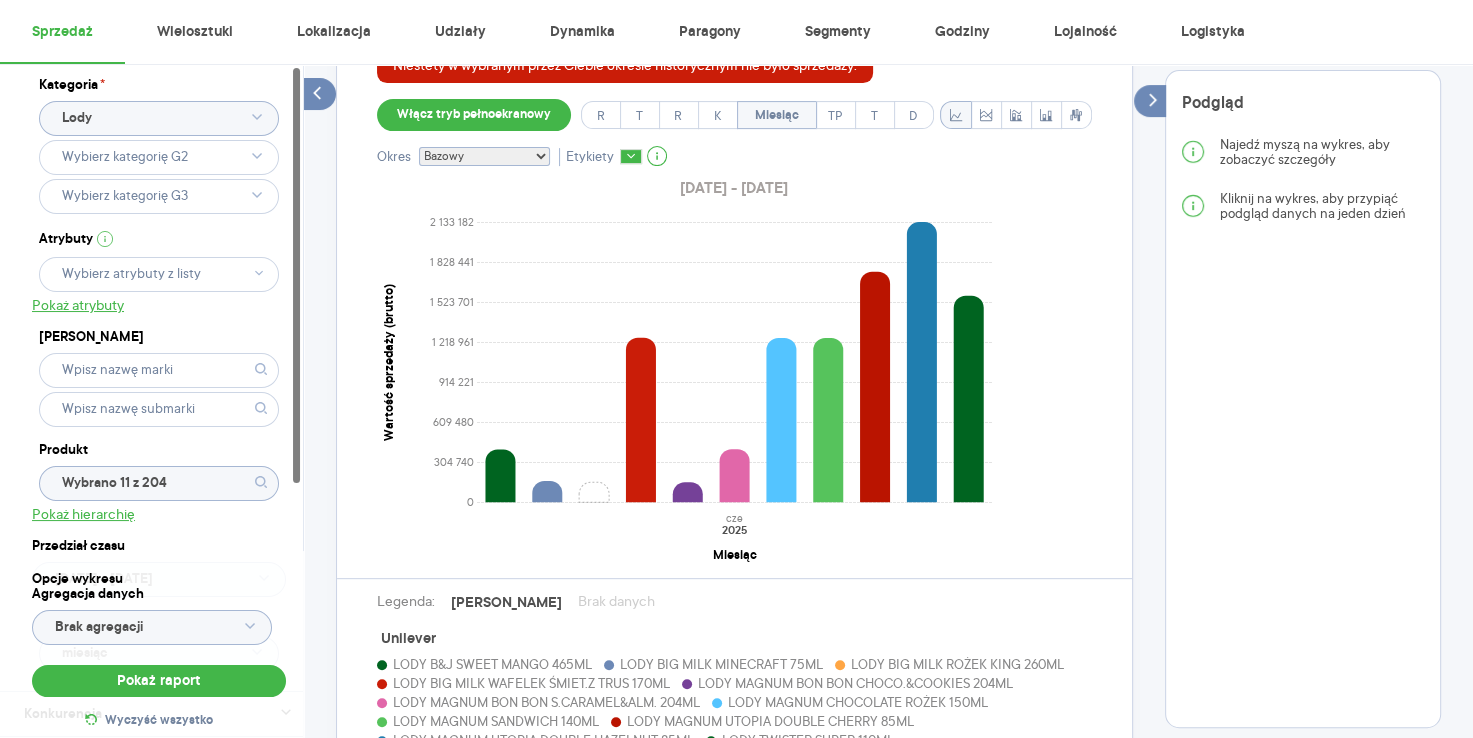 click 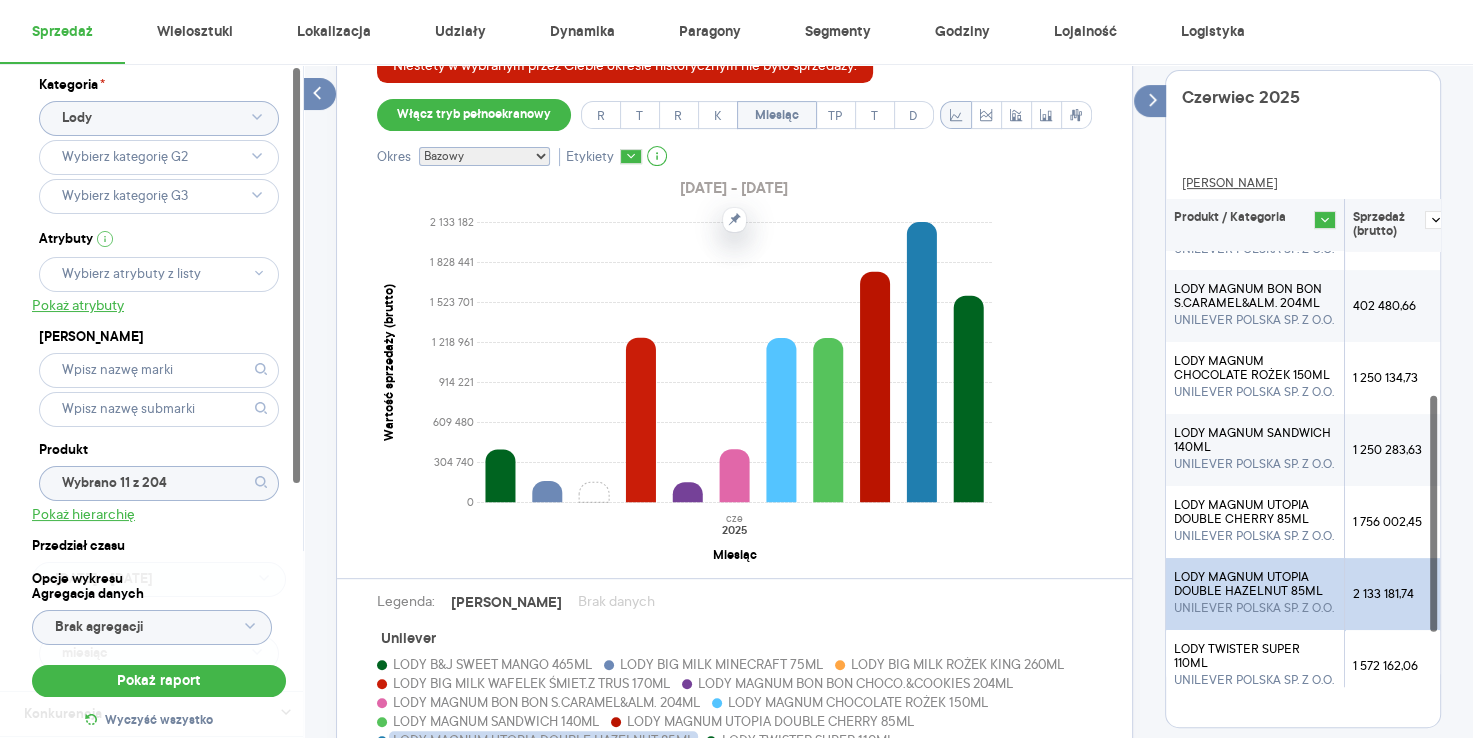 scroll, scrollTop: 437, scrollLeft: 0, axis: vertical 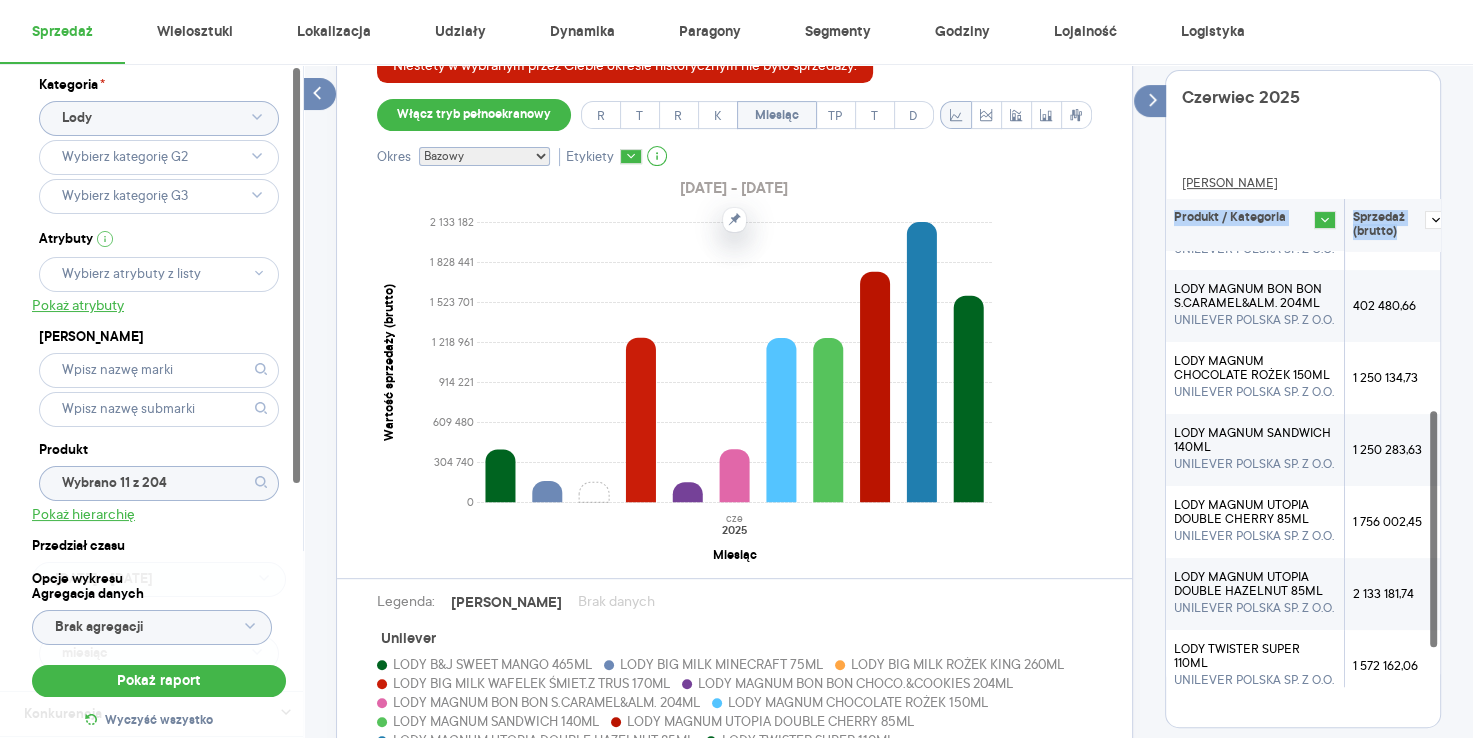 drag, startPoint x: 1172, startPoint y: 215, endPoint x: 1396, endPoint y: 242, distance: 225.62137 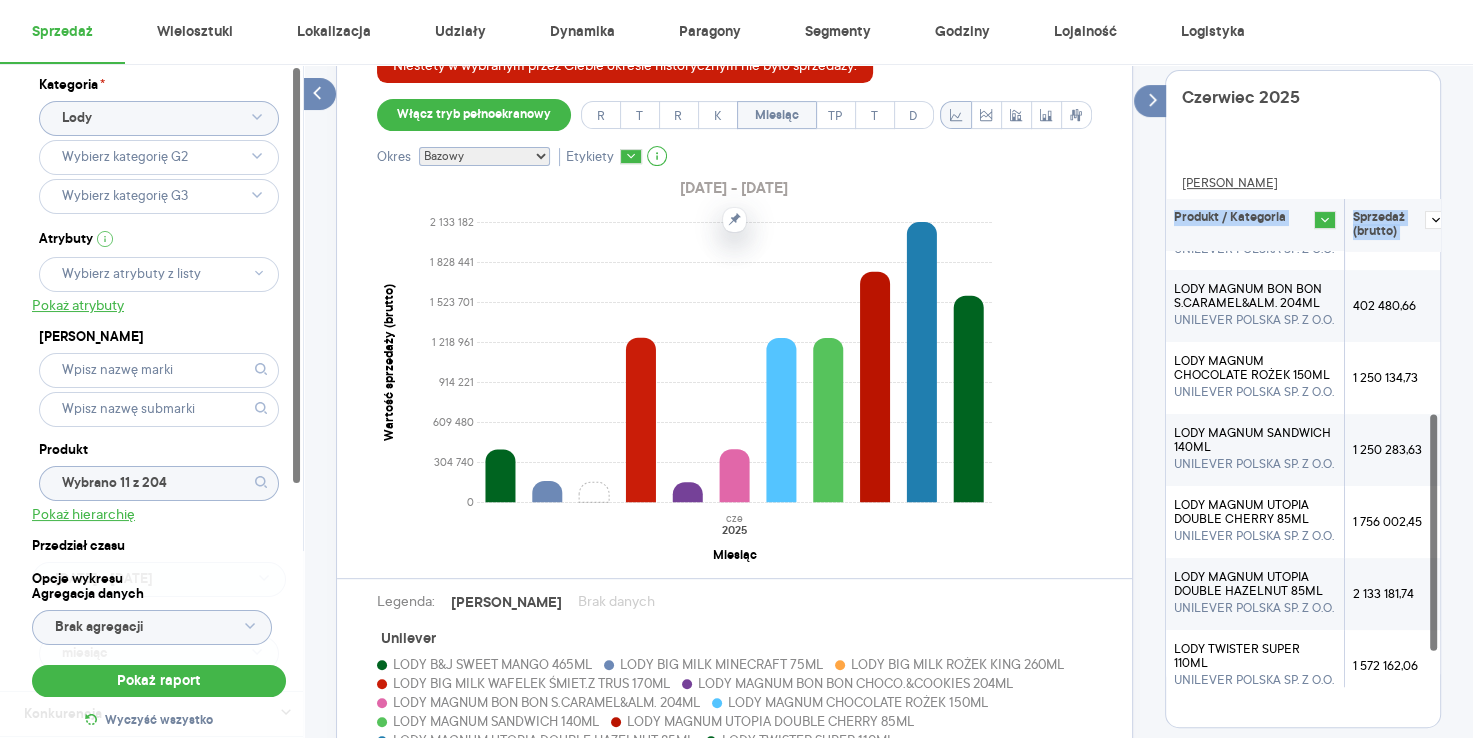 scroll, scrollTop: 444, scrollLeft: 0, axis: vertical 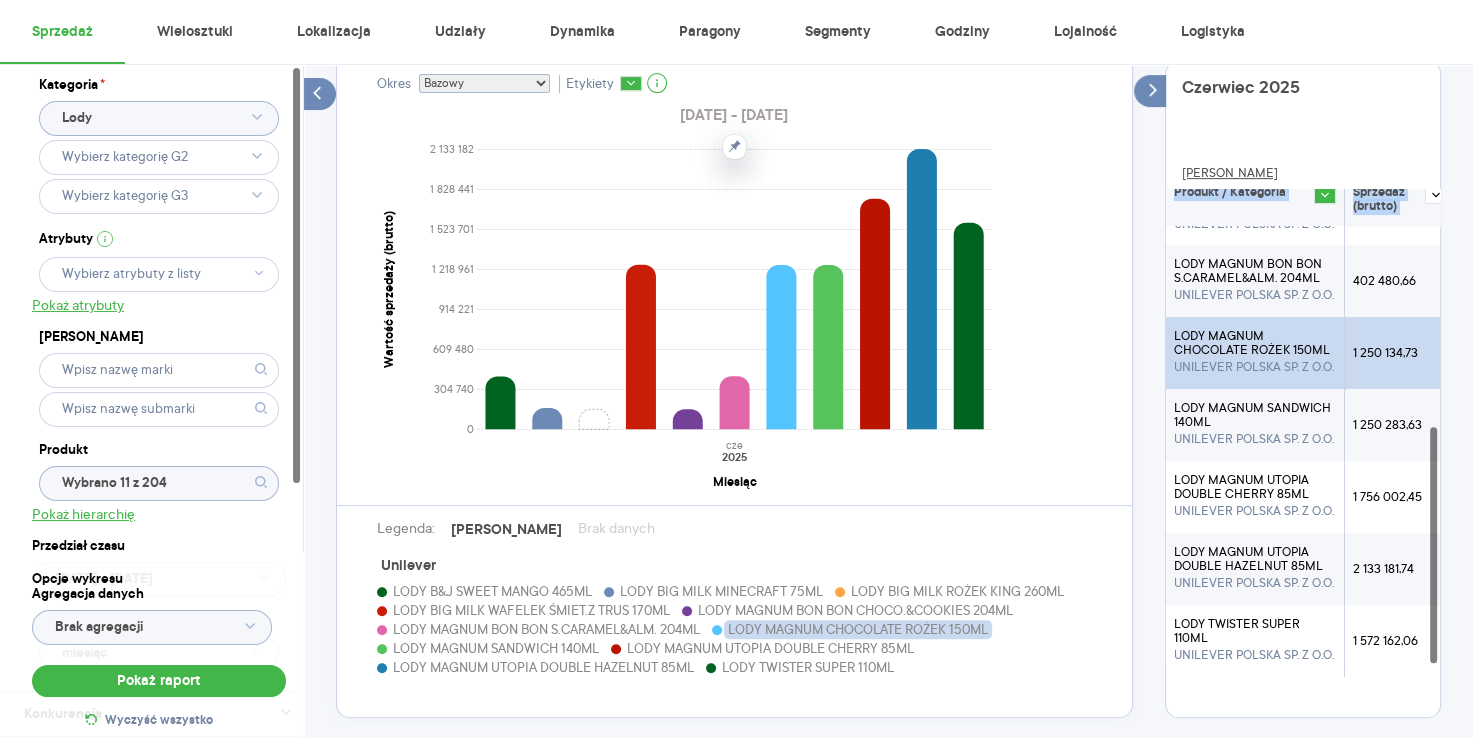 copy on "Produkt / Kategoria Sprzedaż (brutto) LODY B&J SWEET MANGO 465ML UNILEVER POLSKA SP. Z O.O. 400 362,49 LODY BIG MILK MINECRAFT 75ML UNILEVER POLSKA SP. Z O.O. 161 088,56 LODY BIG MILK ROŻEK KING 260ML UNILEVER POLSKA SP. Z O.O. 77 479,38 LODY BIG MILK WAFELEK ŚMIET.Z TRUS 170ML UNILEVER POLSKA SP. Z O.O. 1 252 344,64 LODY MAGNUM BON BON CHOCO.&COOKIES 204ML UNILEVER POLSKA SP. Z O.O. 131 548,39 LODY MAGNUM BON BON S.CARAMEL&ALM. 204ML UNILEVER POLSKA SP. Z O.O. 402 480,66 LODY MAGNUM CHOCOLATE ROŻEK 150ML UNILEVER POLSKA SP. Z O.O. 1 250 134,73 LODY MAGNUM SANDWICH 140ML UNILEVER POLSKA SP. Z O.O. 1 250 283,63 LODY MAGNUM UTOPIA DOUBLE CHERRY 85ML UNILEVER POLSKA SP. Z O.O. 1 756 002,45 LODY MAGNUM UTOPIA DOUBLE HAZELNUT 85ML UNILEVER POLSKA SP. Z O.O. 2 133 181,74 LODY TWISTER SUPER 110ML UNILEVER POLSKA SP. Z O.O. 1 572 162,06 Tabela - dane własne  (Unilever)" 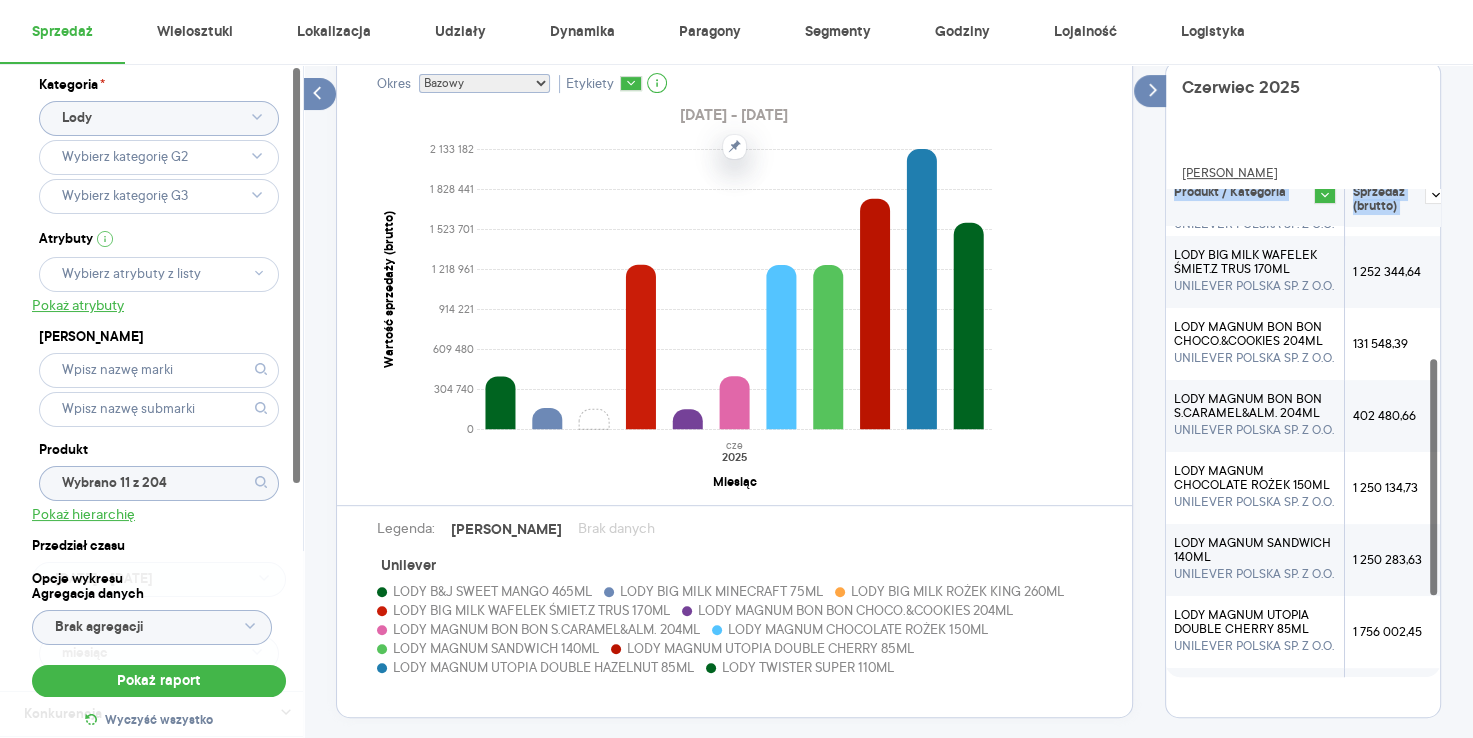 scroll, scrollTop: 0, scrollLeft: 0, axis: both 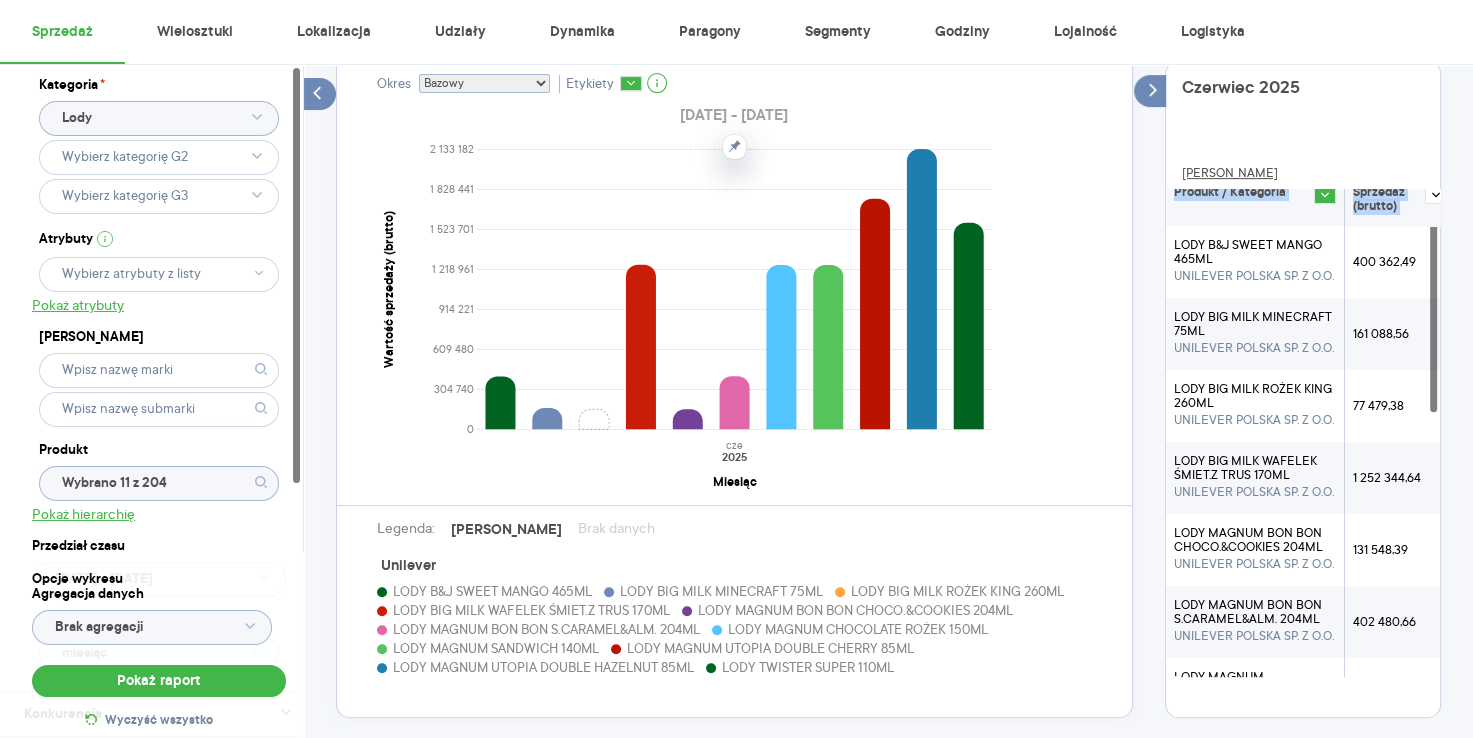 drag, startPoint x: 1430, startPoint y: 518, endPoint x: 1433, endPoint y: 262, distance: 256.01758 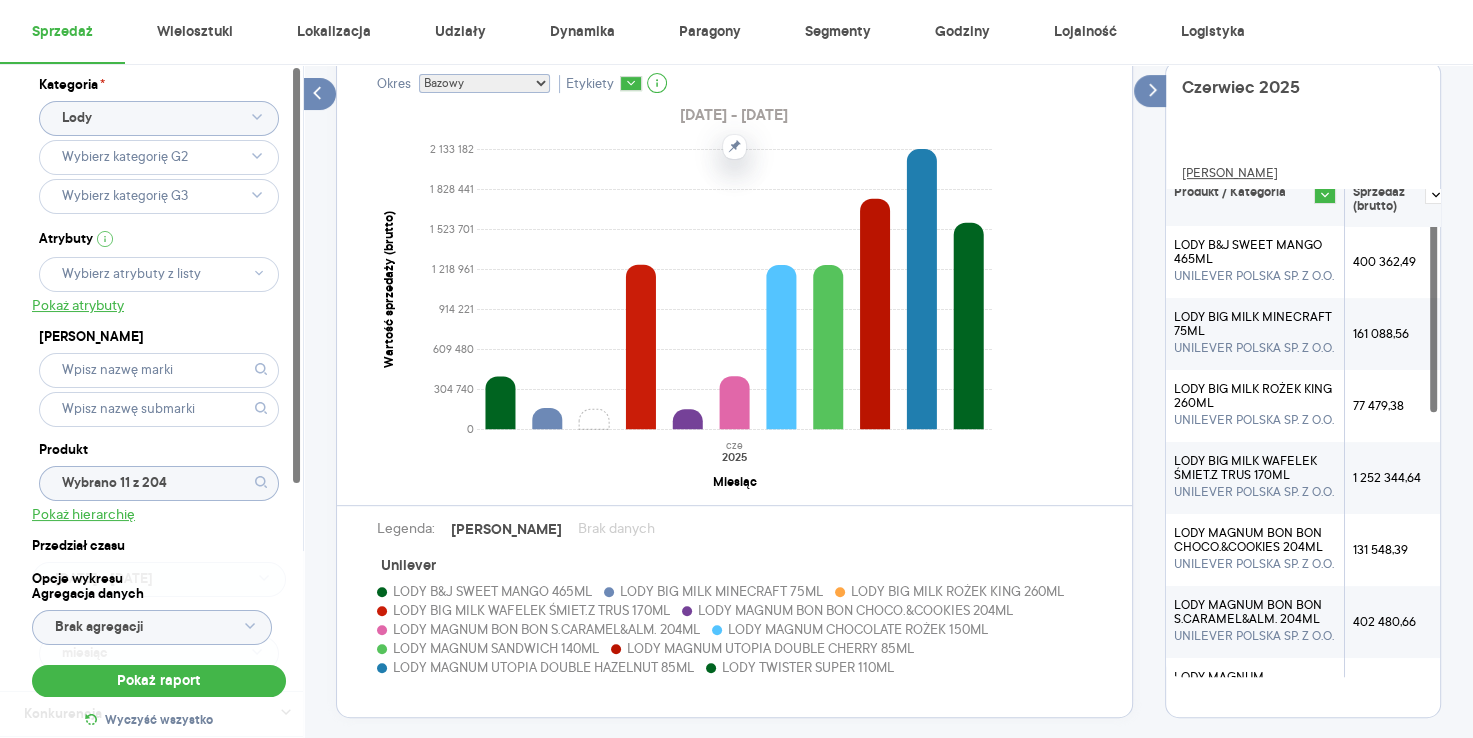 click on "Pokaż Wartość i Promocje Niestety w wybranym przez Ciebie okresie historycznym nie było sprzedaży. Włącz tryb pełnoekranowy R T R K Miesiąc TP T D Okres Bazowy i historyczny Bazowy Historyczny Etykiety 2025.06.01 - 2025.06.30 0 304 740 609 480 914 221 1 218 961 1 523 701 1 828 441 2 133 182 Wartość sprzedaży (brutto) cze 2025 Miesiąc Legenda: Dane Brak danych Unilever LODY B&J SWEET MANGO 465ML LODY BIG MILK MINECRAFT 75ML LODY BIG MILK ROŻEK KING 260ML LODY BIG MILK WAFELEK ŚMIET.Z TRUS 170ML LODY MAGNUM BON BON CHOCO.&COOKIES 204ML LODY MAGNUM BON BON S.CARAMEL&ALM. 204ML LODY MAGNUM CHOCOLATE ROŻEK 150ML LODY MAGNUM SANDWICH 140ML LODY MAGNUM UTOPIA DOUBLE CHERRY 85ML LODY MAGNUM UTOPIA DOUBLE HAZELNUT 85ML LODY TWISTER SUPER 110ML Czerwiec 2025 Dane Produkt / Kategoria Sprzedaż (brutto) LODY B&J SWEET MANGO 465ML UNILEVER POLSKA SP. Z O.O. 400 362,49 LODY BIG MILK MINECRAFT 75ML UNILEVER POLSKA SP. Z O.O. 161 088,56 LODY BIG MILK ROŻEK KING 260ML UNILEVER POLSKA SP. Z O.O. 77 479,38" at bounding box center [888, 293] 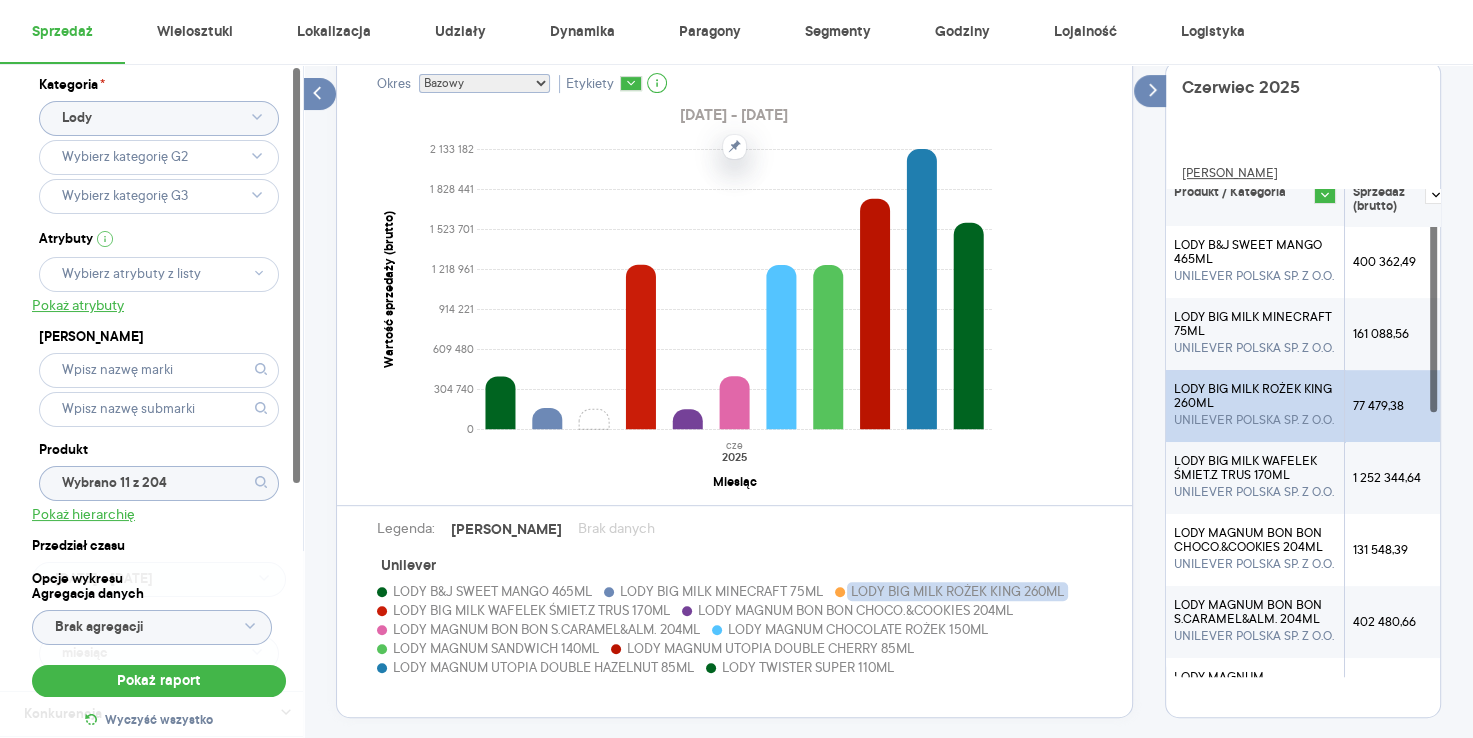 drag, startPoint x: 1176, startPoint y: 204, endPoint x: 1392, endPoint y: 481, distance: 351.26202 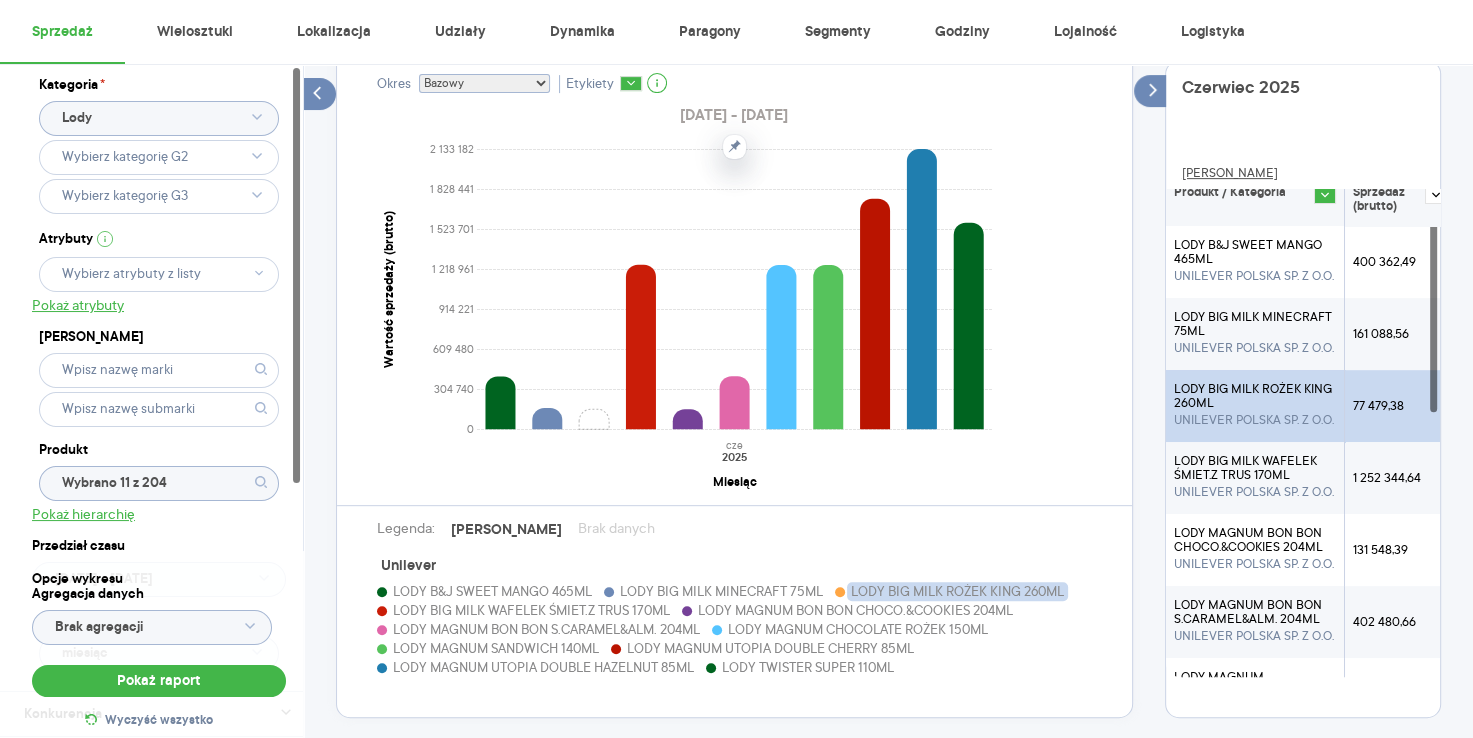 click on "Produkt / Kategoria Sprzedaż (brutto) LODY B&J SWEET MANGO 465ML UNILEVER POLSKA SP. Z O.O. 400 362,49 LODY BIG MILK MINECRAFT 75ML UNILEVER POLSKA SP. Z O.O. 161 088,56 LODY BIG MILK ROŻEK KING 260ML UNILEVER POLSKA SP. Z O.O. 77 479,38 LODY BIG MILK WAFELEK ŚMIET.Z TRUS 170ML UNILEVER POLSKA SP. Z O.O. 1 252 344,64 LODY MAGNUM BON BON CHOCO.&COOKIES 204ML UNILEVER POLSKA SP. Z O.O. 131 548,39 LODY MAGNUM BON BON S.CARAMEL&ALM. 204ML UNILEVER POLSKA SP. Z O.O. 402 480,66 LODY MAGNUM CHOCOLATE ROŻEK 150ML UNILEVER POLSKA SP. Z O.O. 1 250 134,73 LODY MAGNUM SANDWICH 140ML UNILEVER POLSKA SP. Z O.O. 1 250 283,63 LODY MAGNUM UTOPIA DOUBLE CHERRY 85ML UNILEVER POLSKA SP. Z O.O. 1 756 002,45 LODY MAGNUM UTOPIA DOUBLE HAZELNUT 85ML UNILEVER POLSKA SP. Z O.O. 2 133 181,74 LODY TWISTER SUPER 110ML UNILEVER POLSKA SP. Z O.O. 1 572 162,06" at bounding box center [1310, 596] 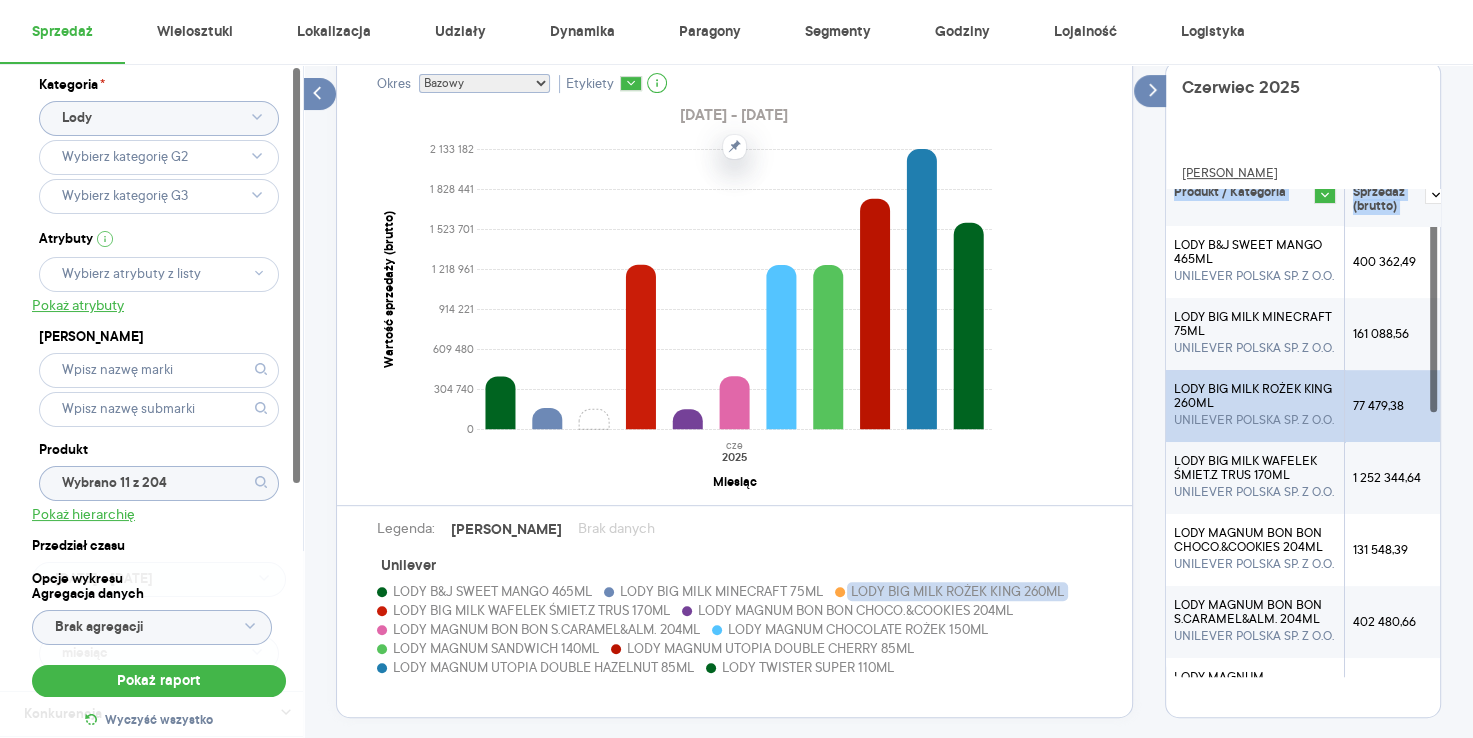 scroll, scrollTop: 7, scrollLeft: 0, axis: vertical 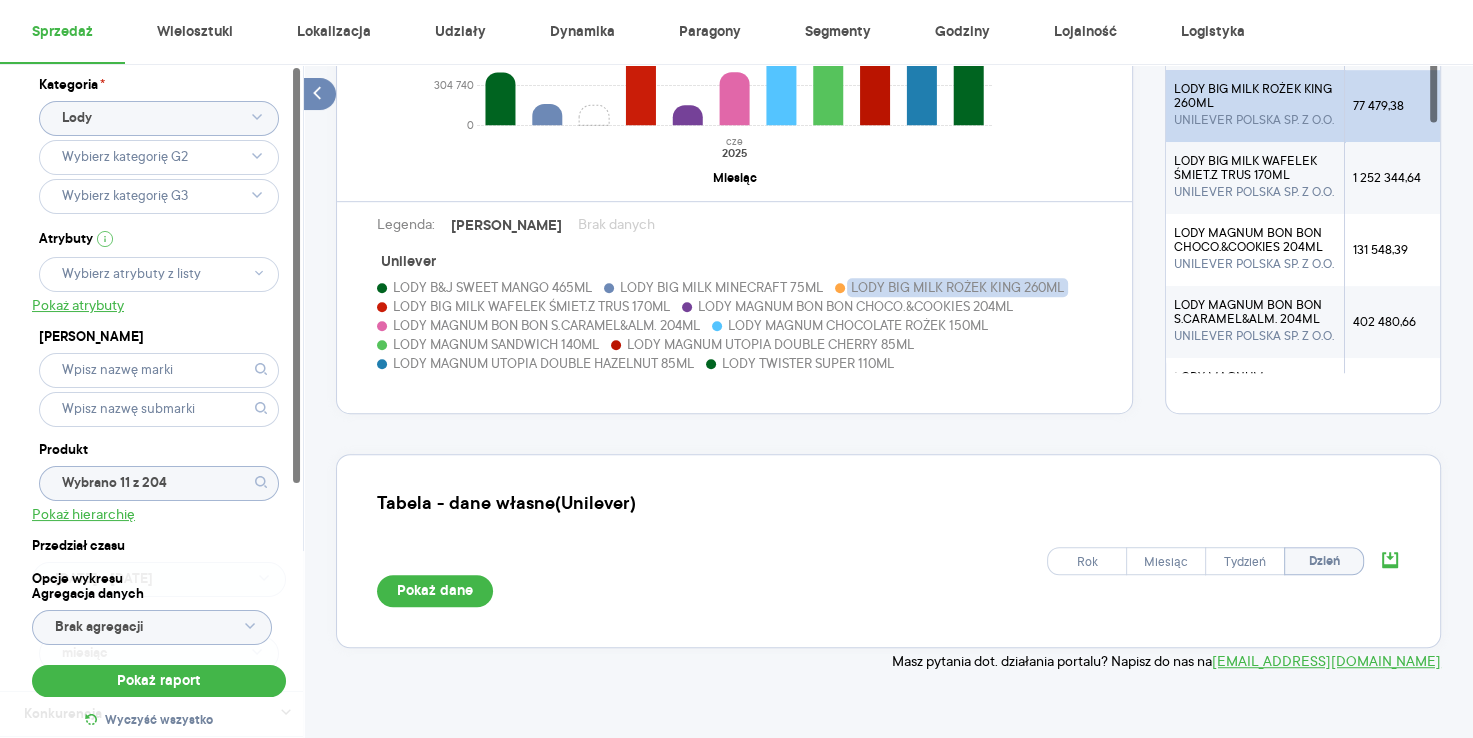click at bounding box center [1390, 561] 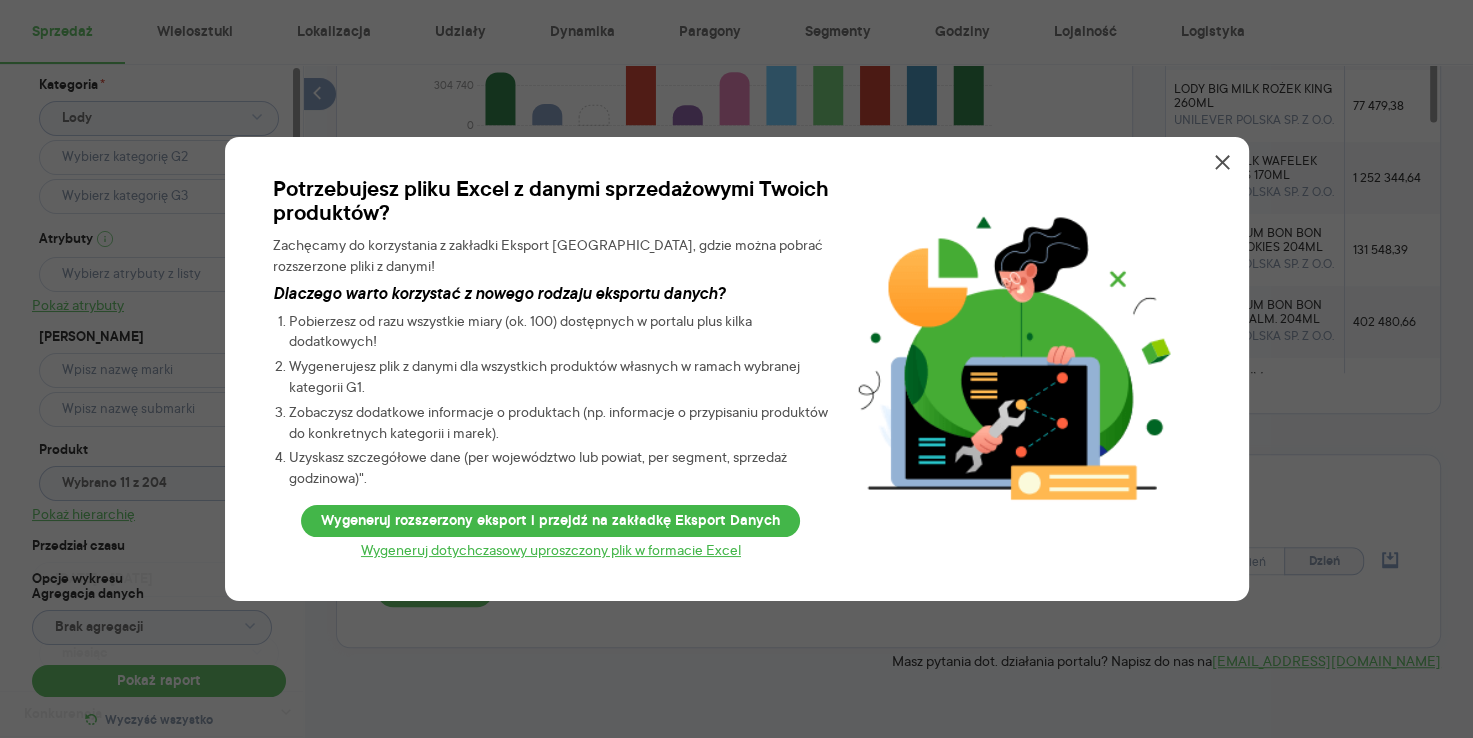 click 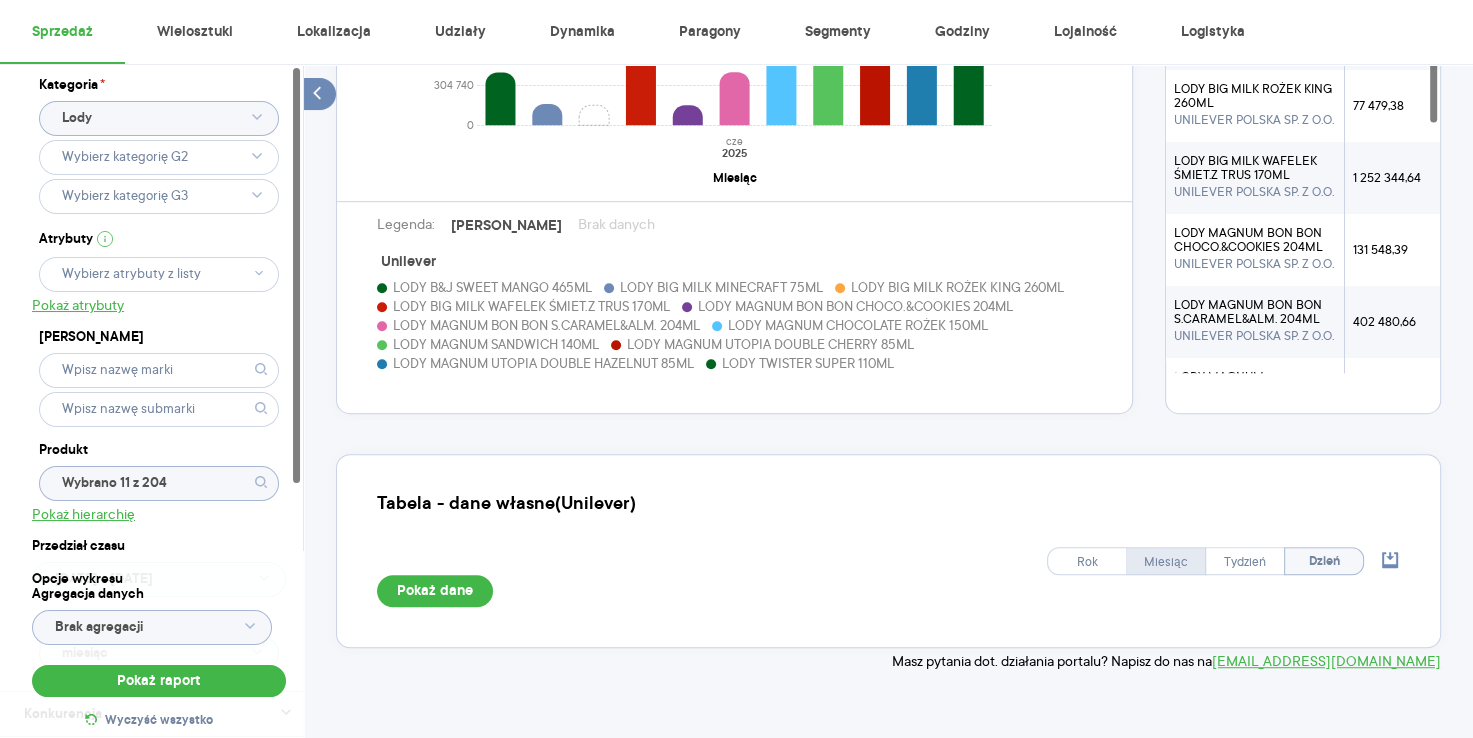 click on "Miesiąc" at bounding box center (1166, 562) 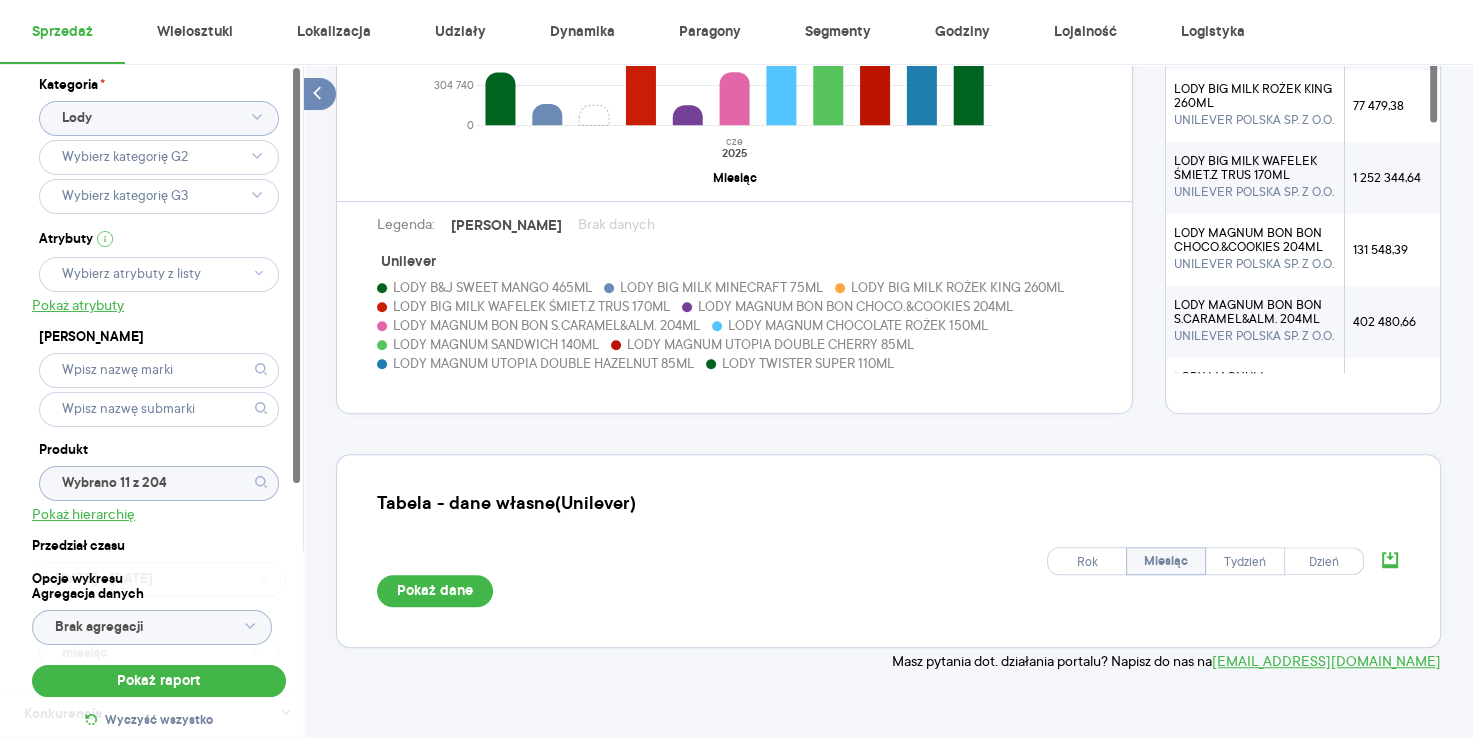 click 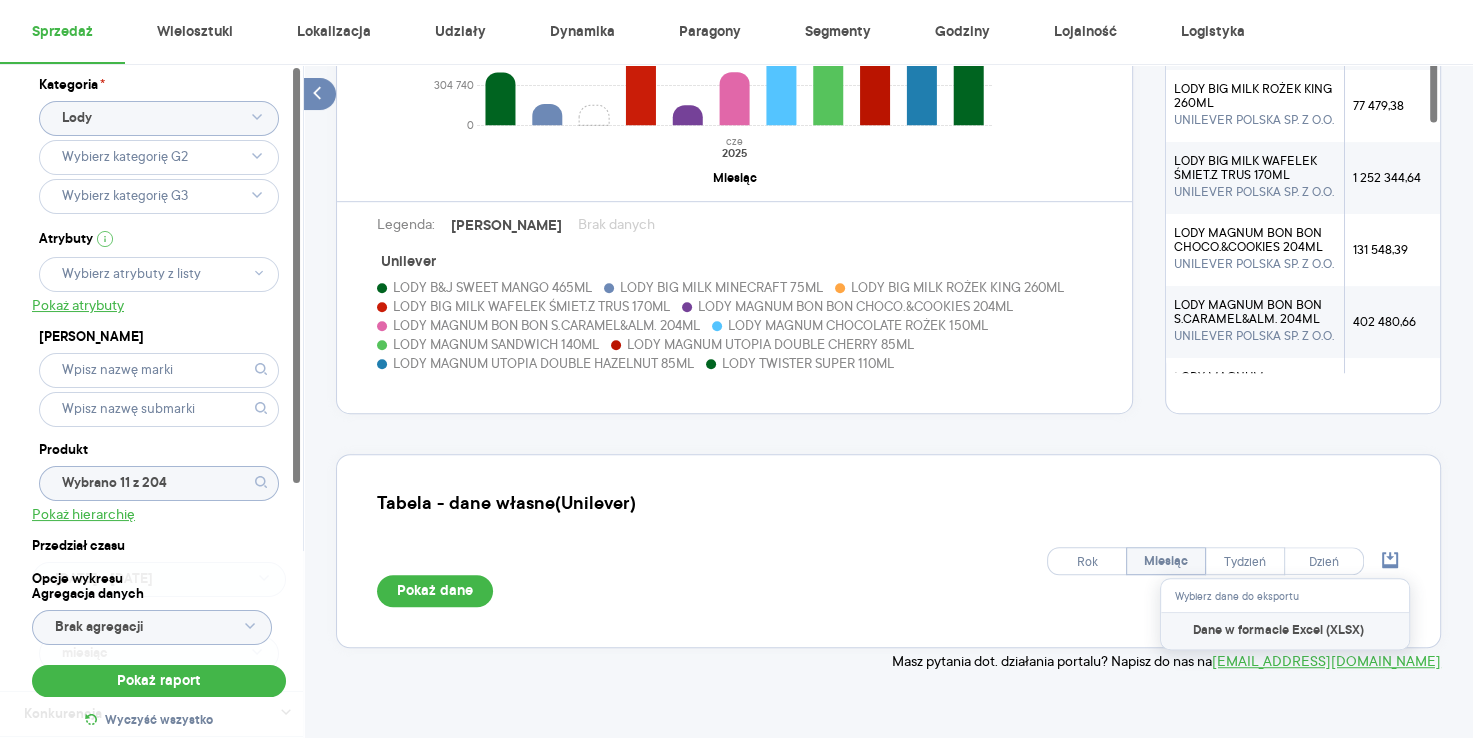 click on "Dane w formacie Excel (XLSX)" at bounding box center [1278, 631] 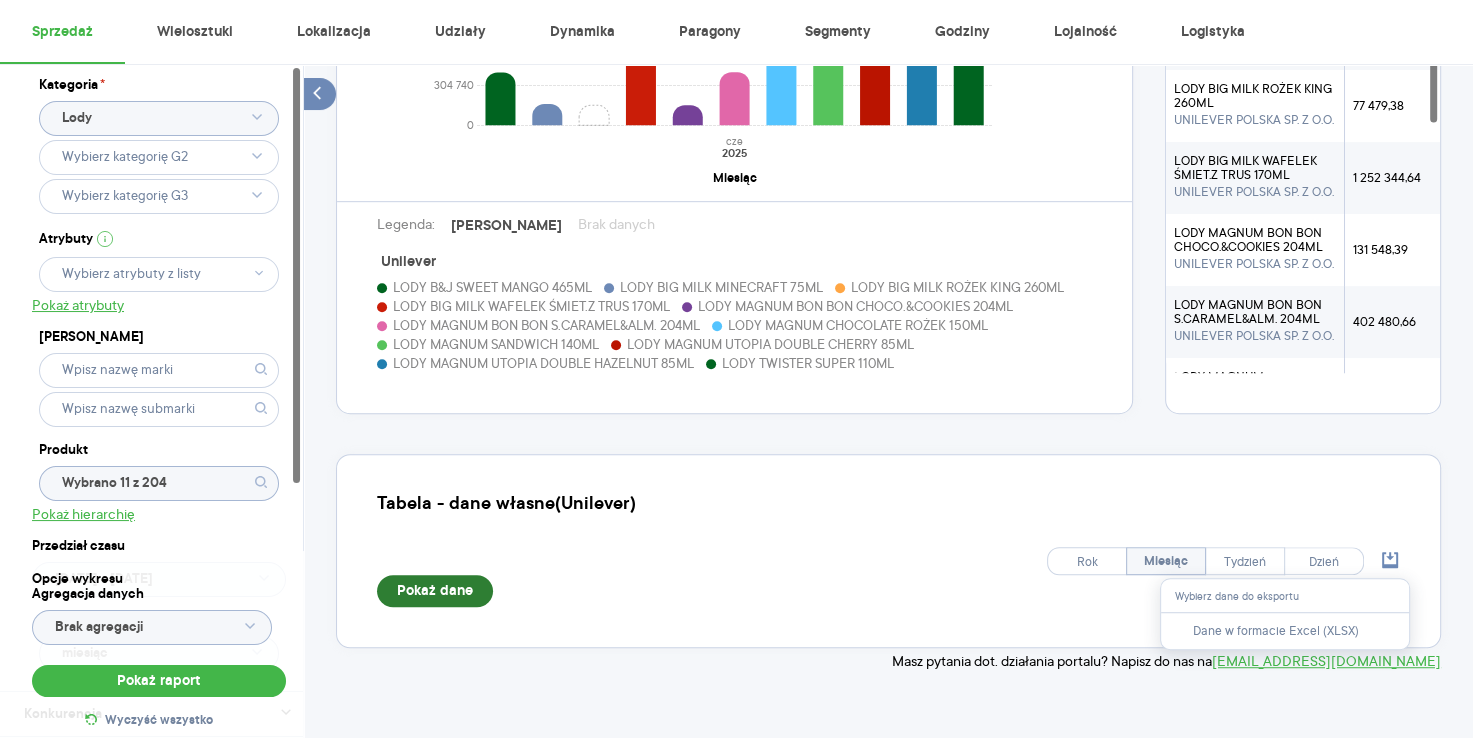 click on "Pokaż dane" at bounding box center (435, 591) 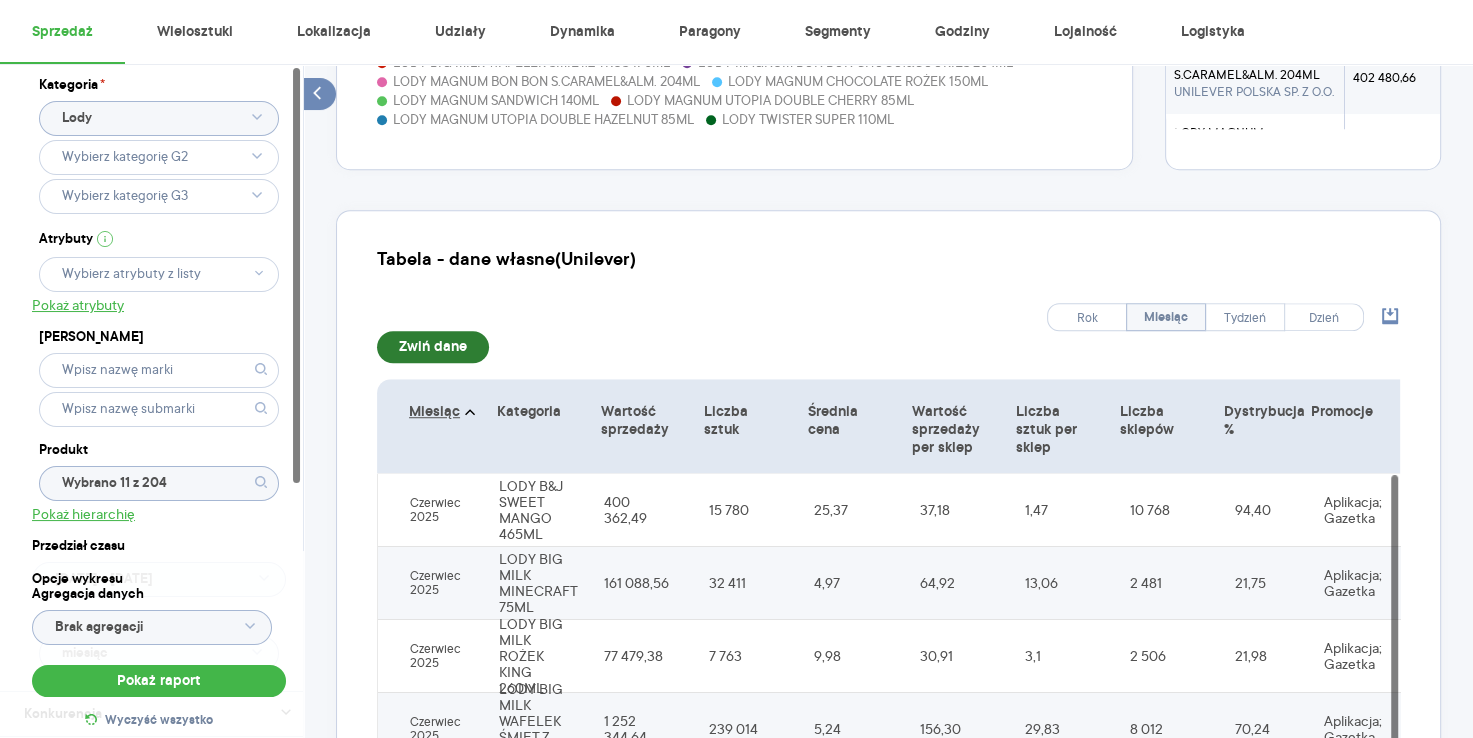 scroll, scrollTop: 1297, scrollLeft: 0, axis: vertical 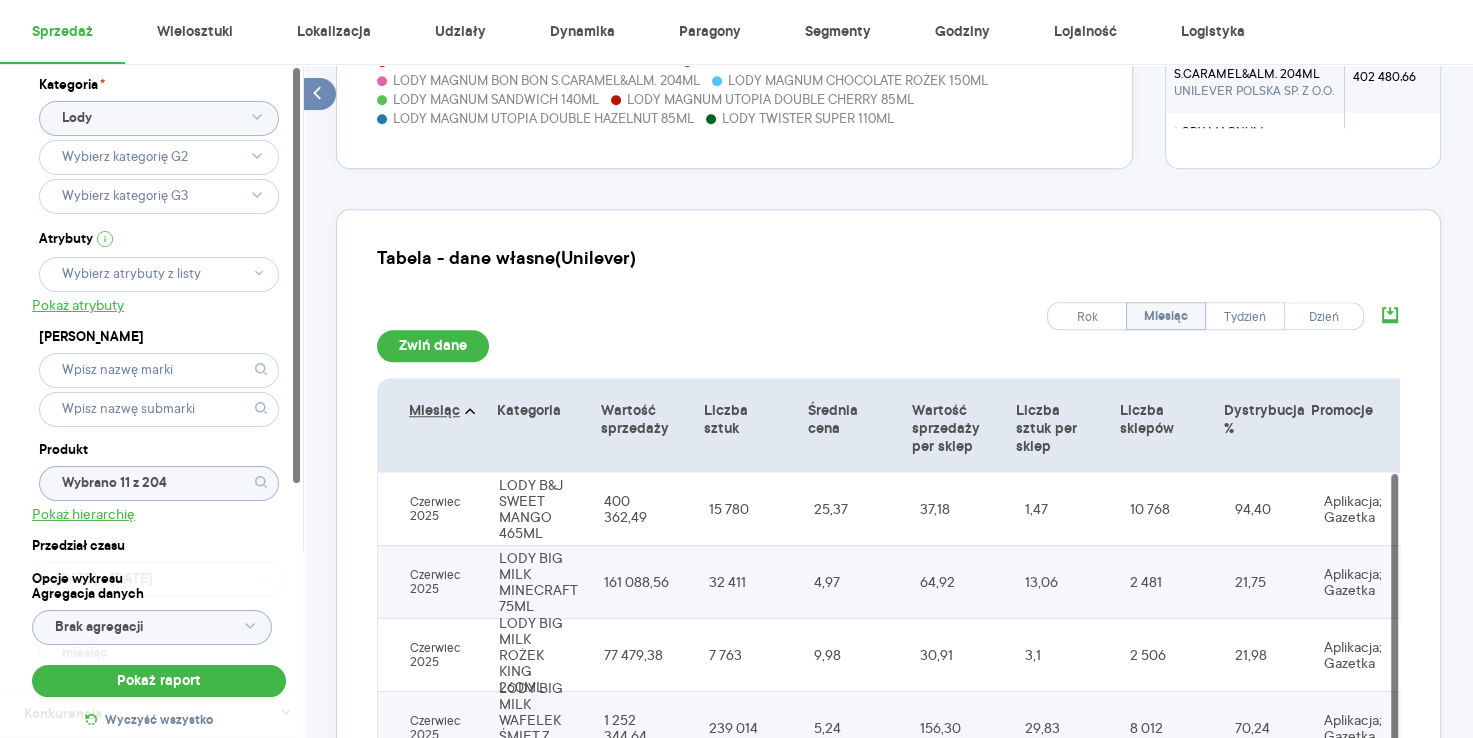 click at bounding box center (1390, 316) 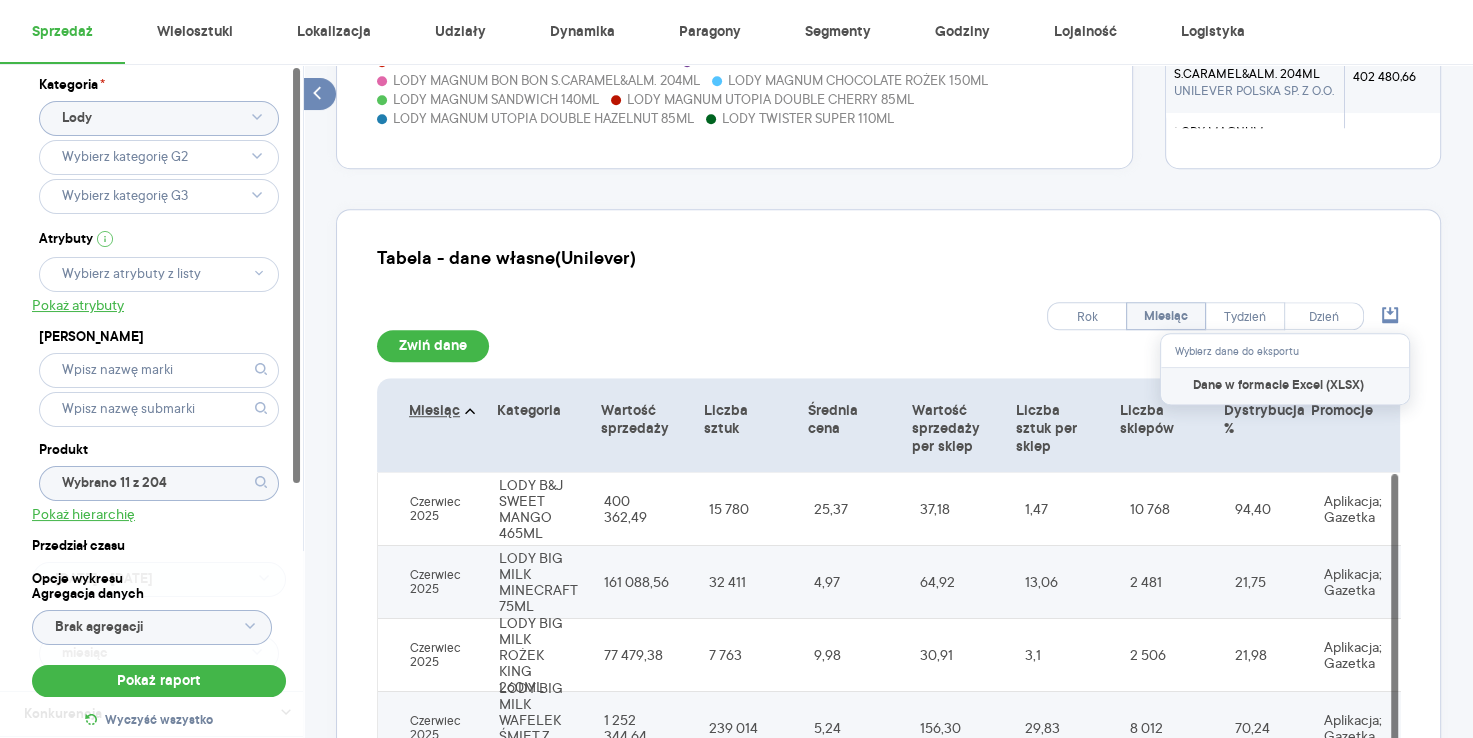 click on "Dane w formacie Excel (XLSX)" at bounding box center (1278, 386) 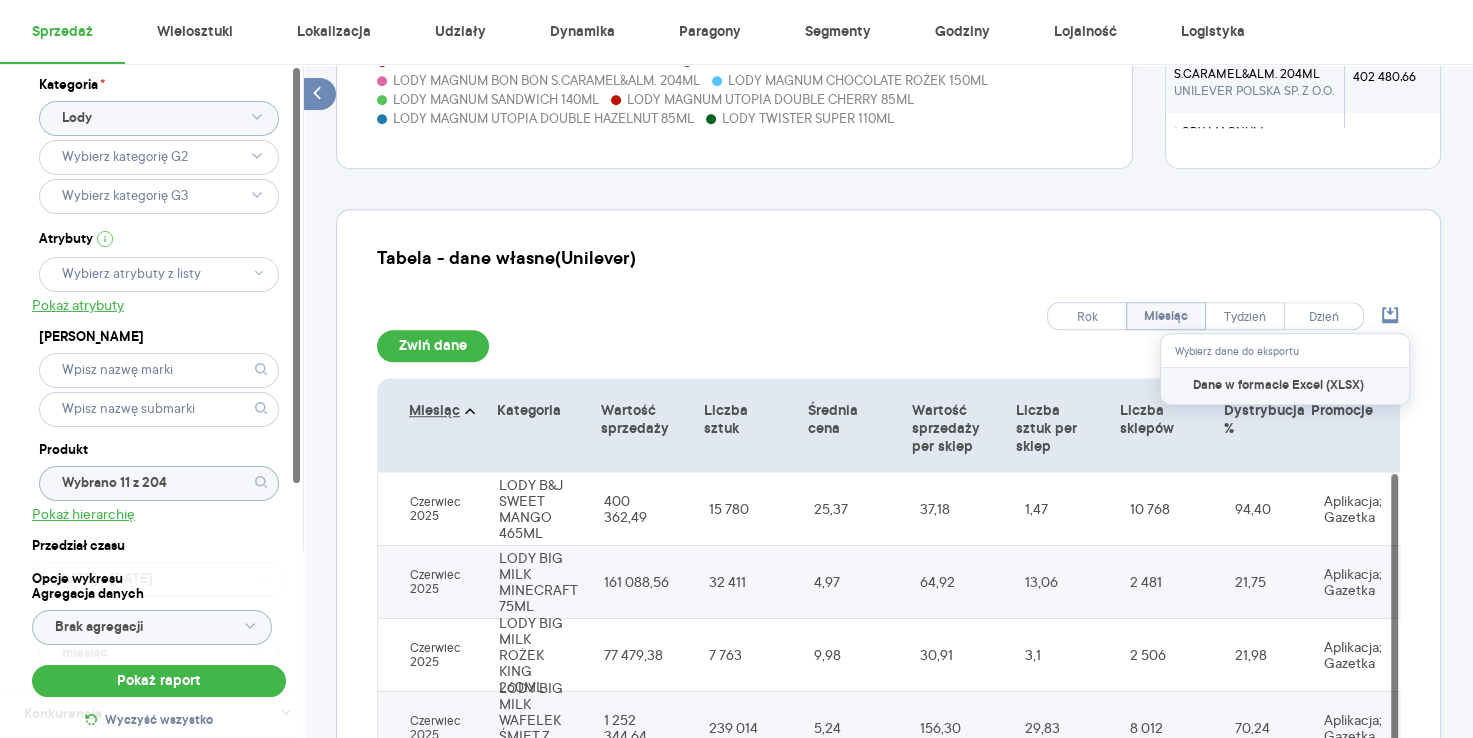 click on "Dane w formacie Excel (XLSX)" at bounding box center [1285, 386] 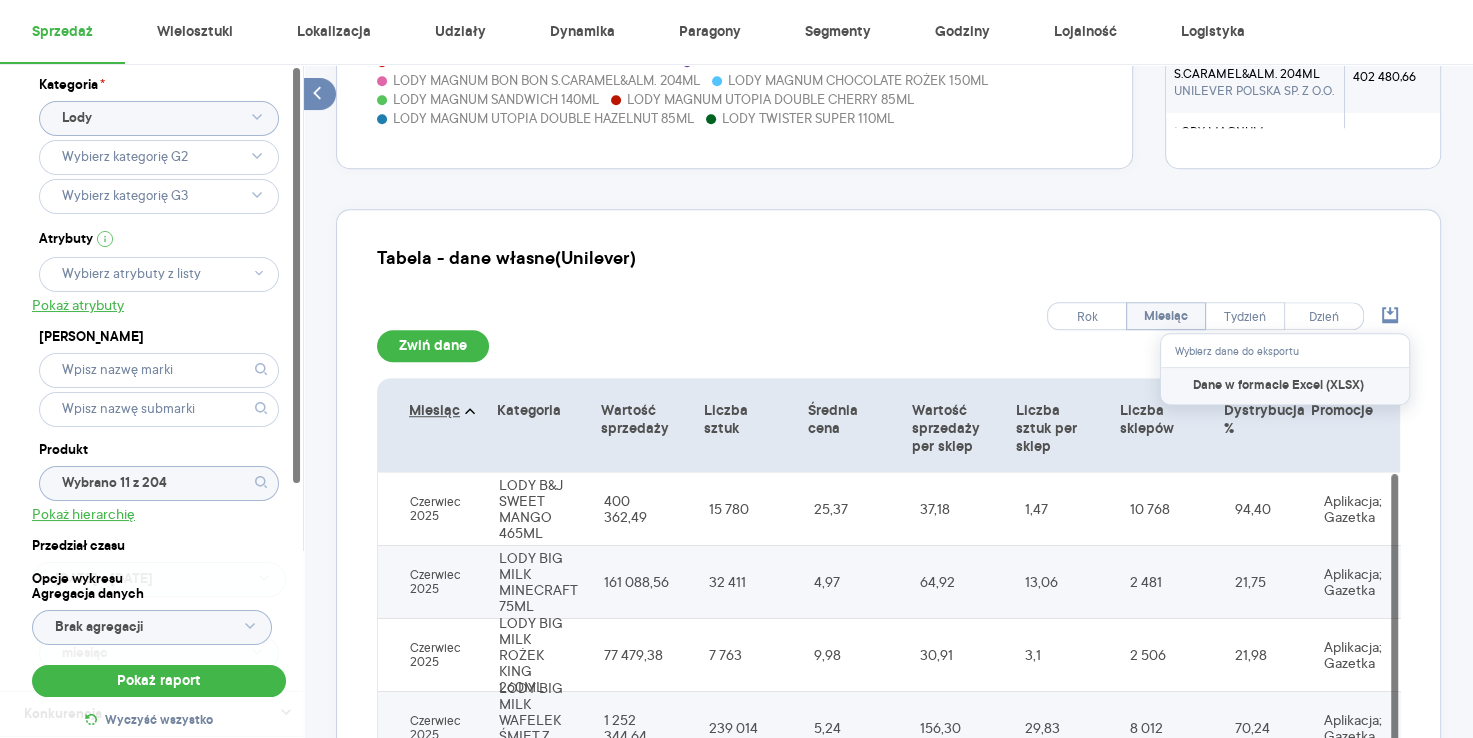 click on "Dane w formacie Excel (XLSX)" at bounding box center (1278, 386) 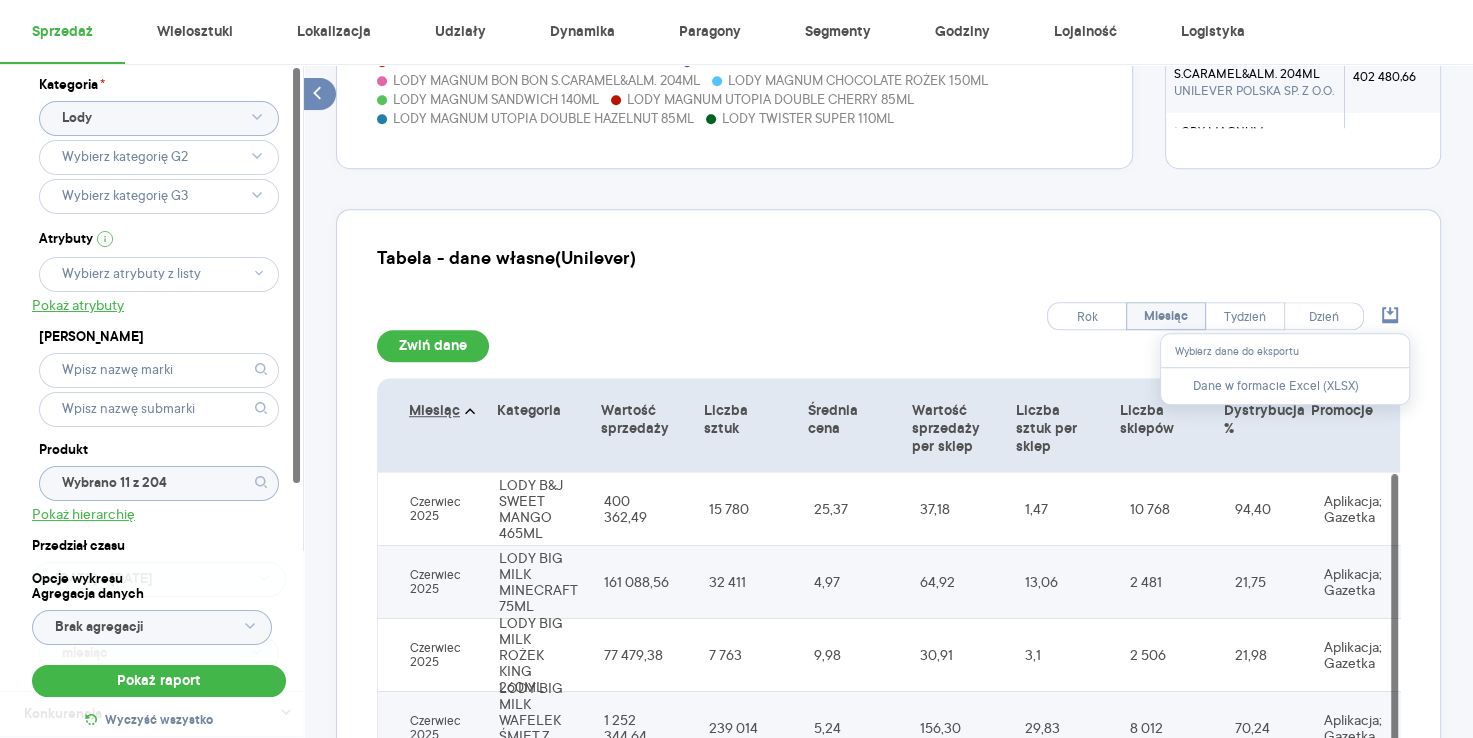 click on "400 362,49" at bounding box center (640, 509) 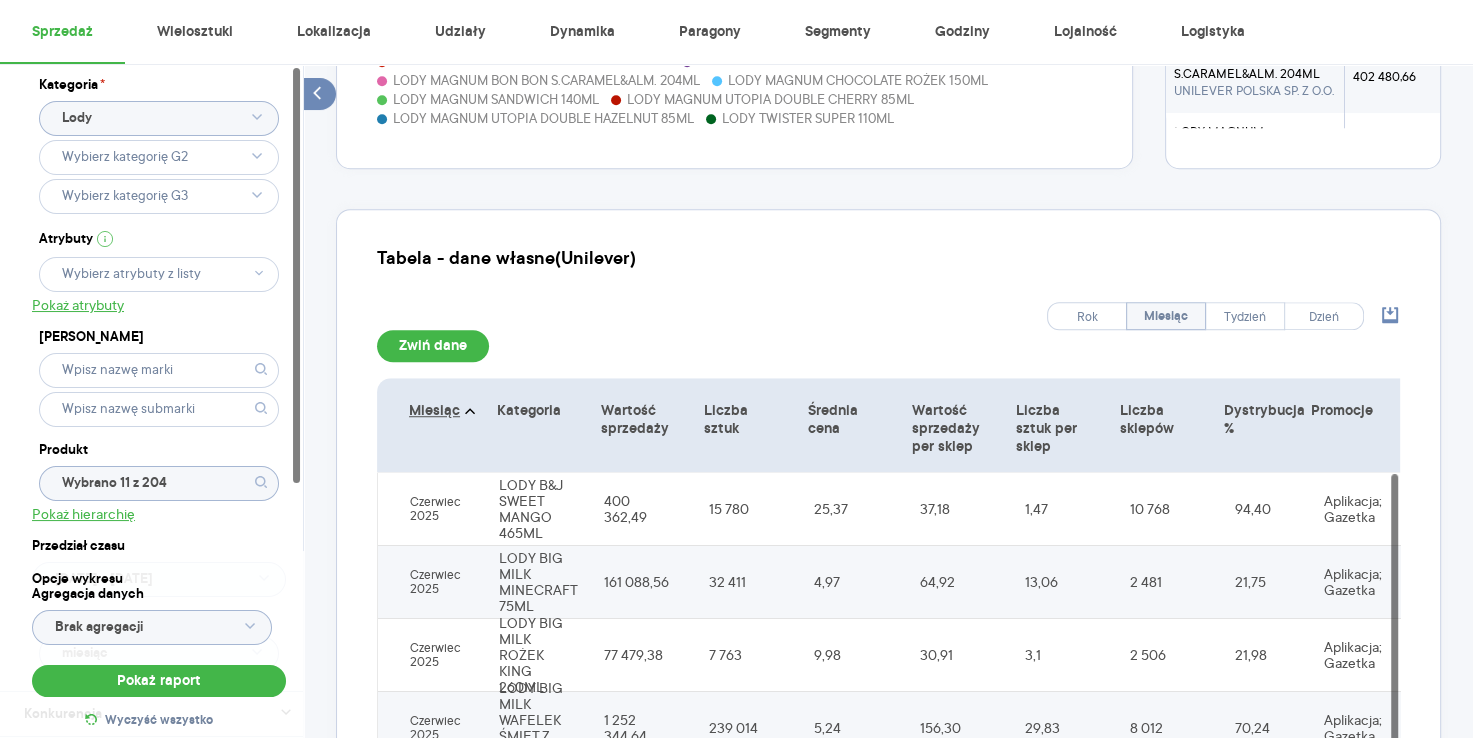 click on "Liczba sztuk per sklep" at bounding box center [1052, 425] 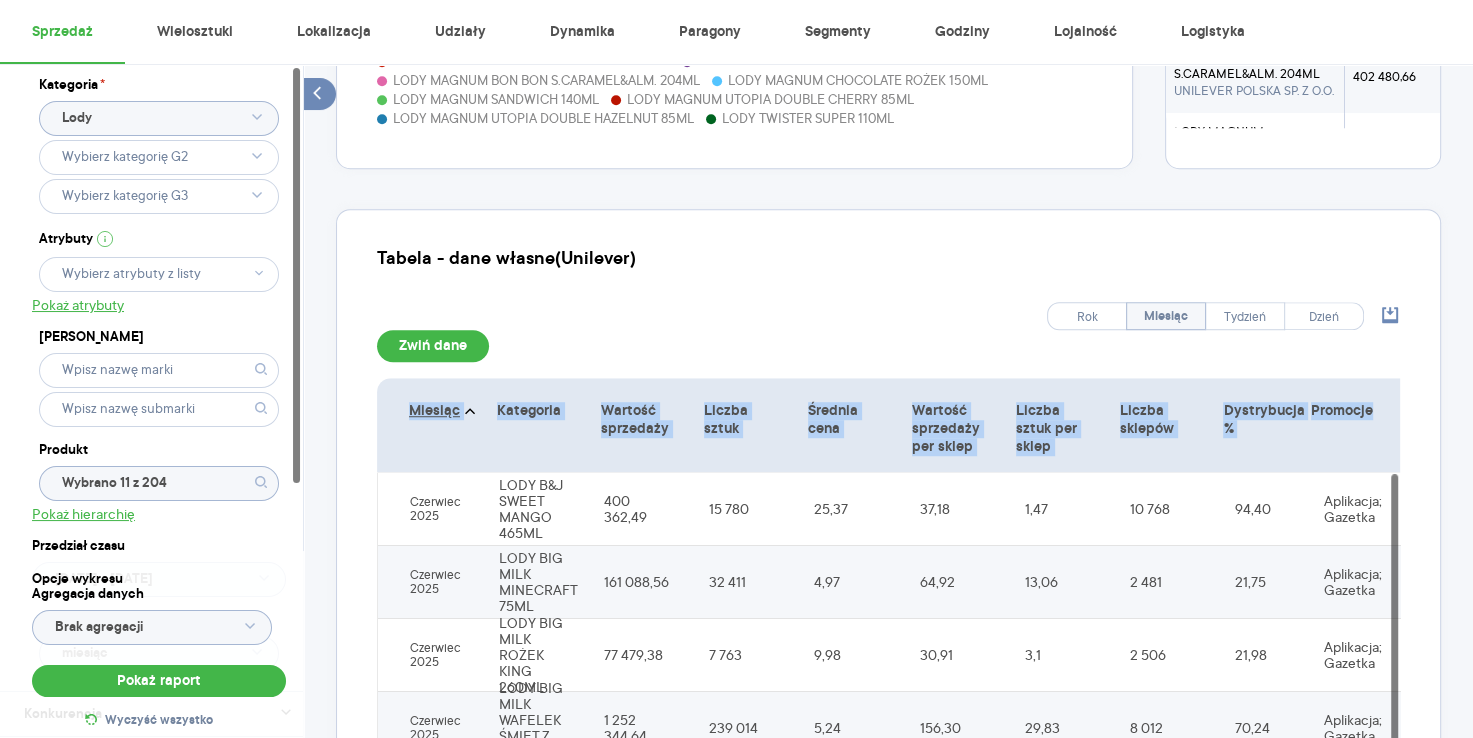 drag, startPoint x: 395, startPoint y: 424, endPoint x: 1365, endPoint y: 460, distance: 970.6678 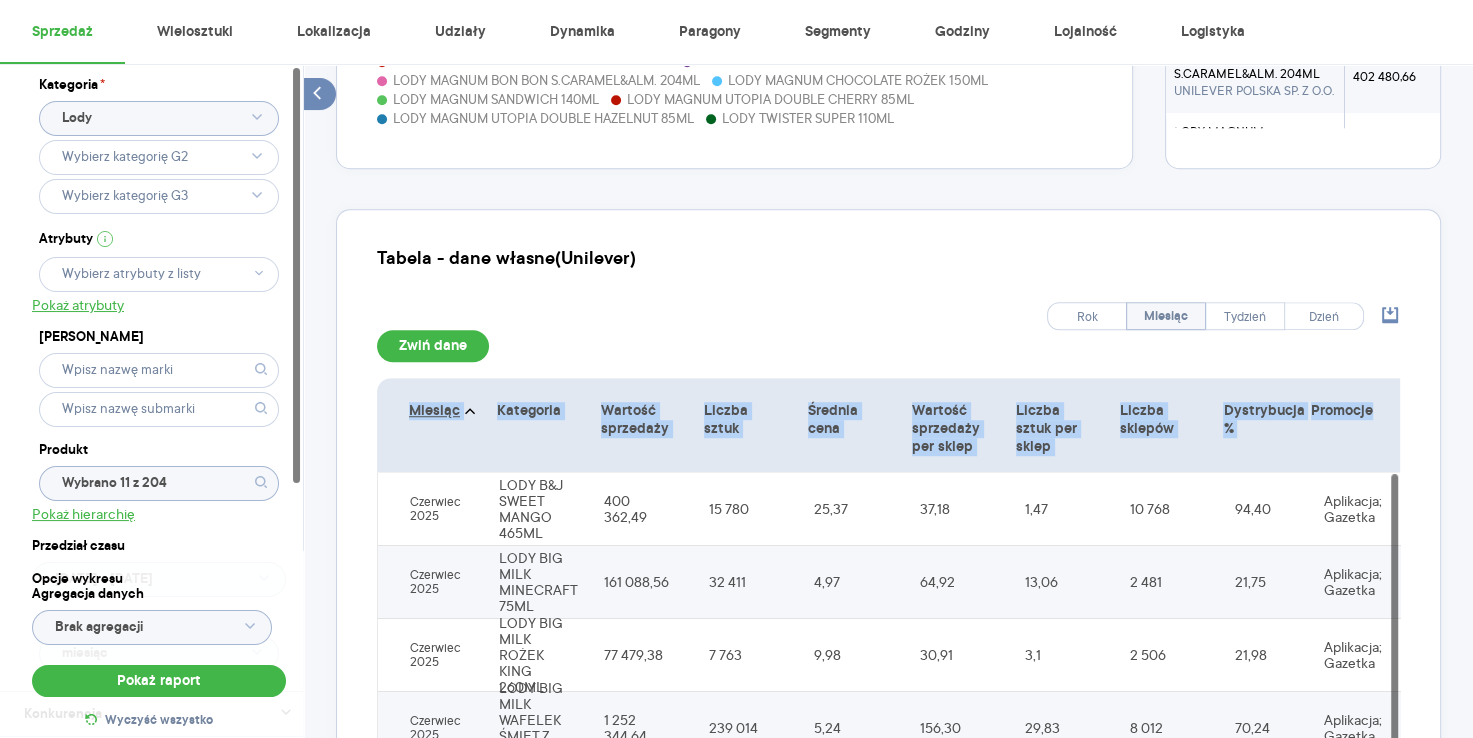 click on "Miesiąc Kategoria Wartość sprzedaży Liczba sztuk Średnia cena Wartość sprzedaży per sklep Liczba sztuk per sklep Liczba sklepów Dystrybucja % Promocje" at bounding box center (896, 425) 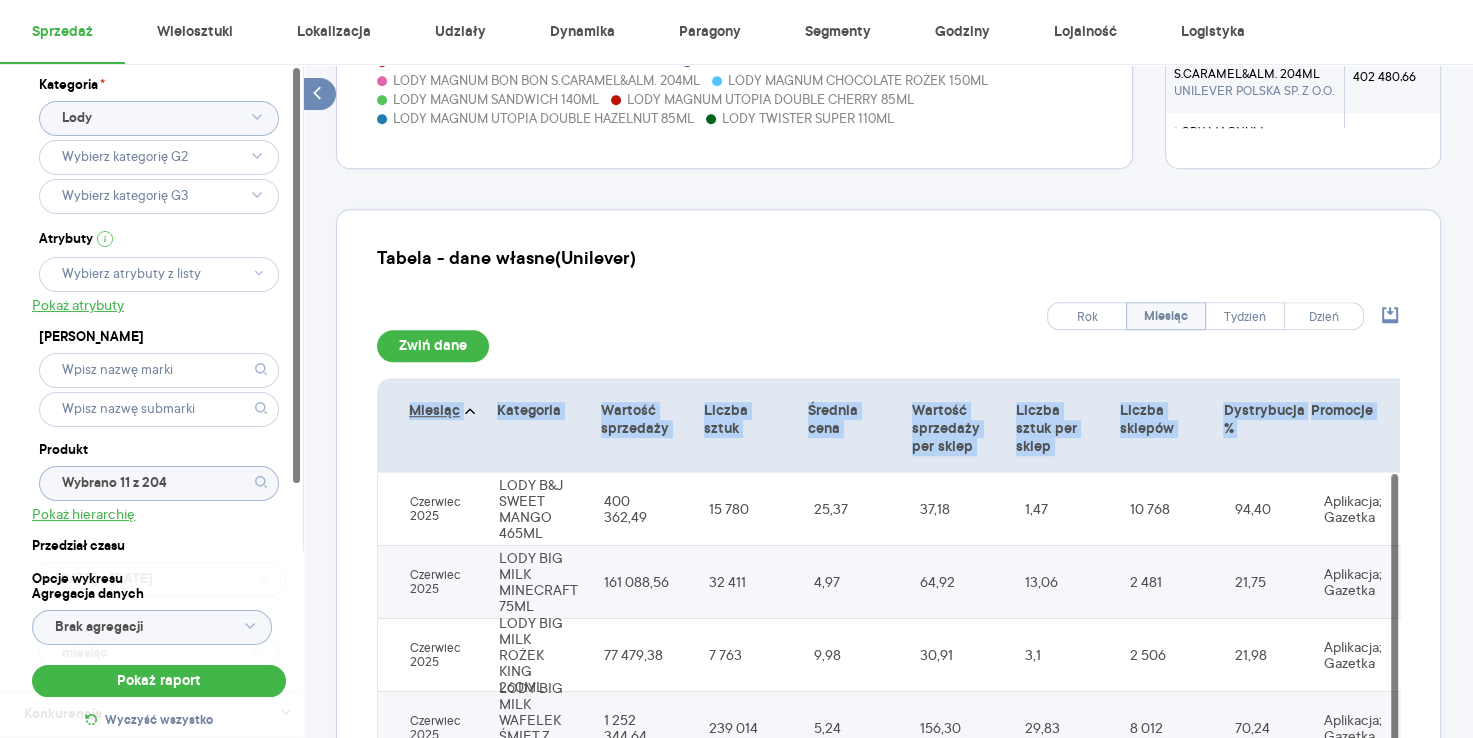 click on "Promocje" at bounding box center (1363, 425) 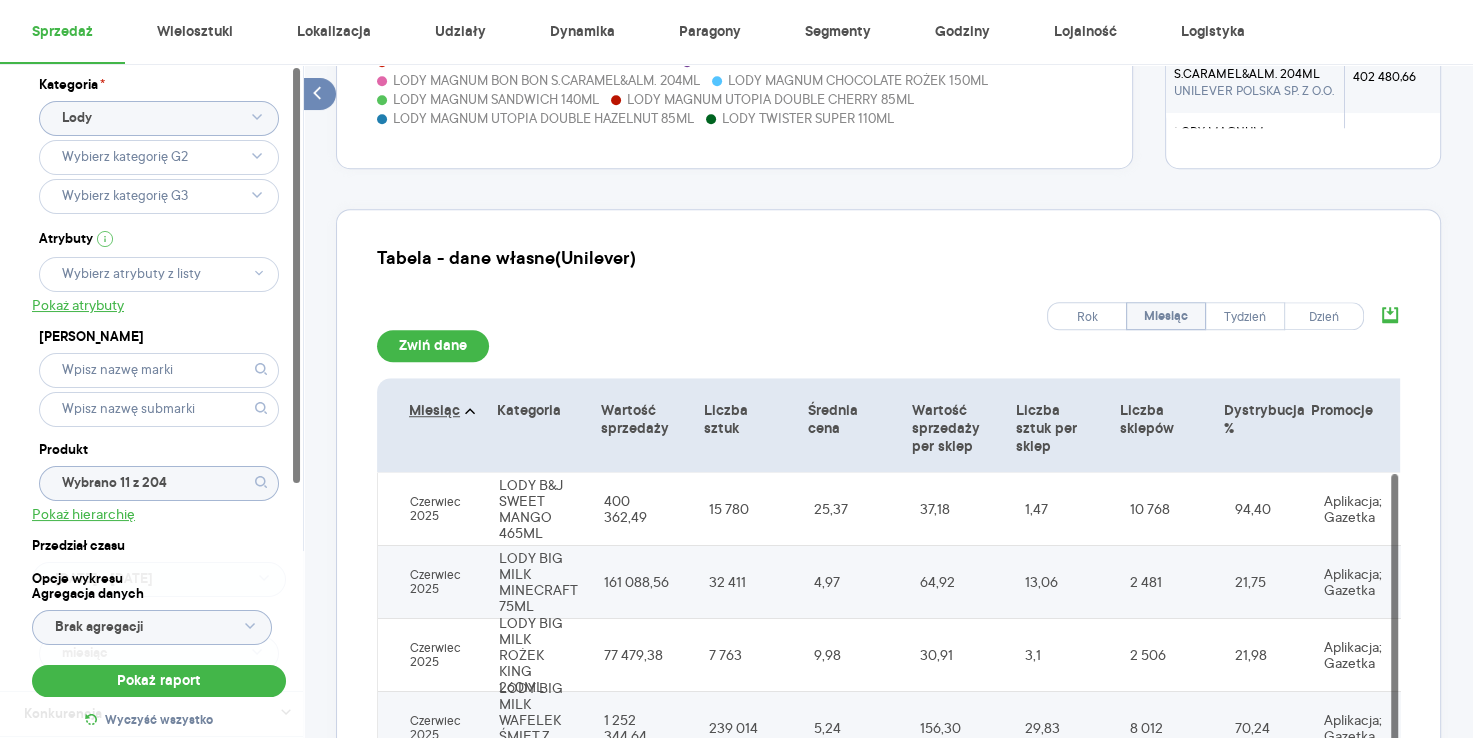 click at bounding box center (1390, 316) 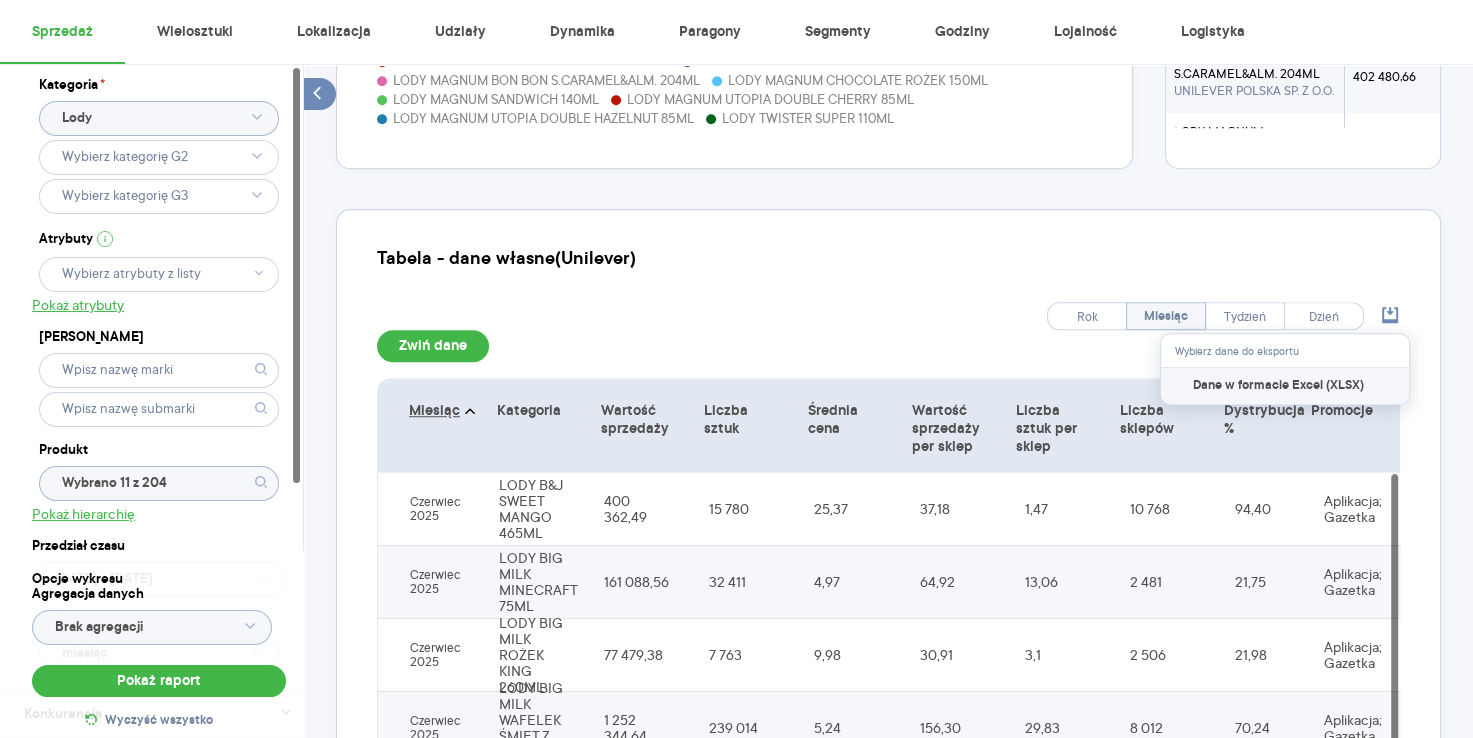click on "Dane w formacie Excel (XLSX)" at bounding box center (1278, 386) 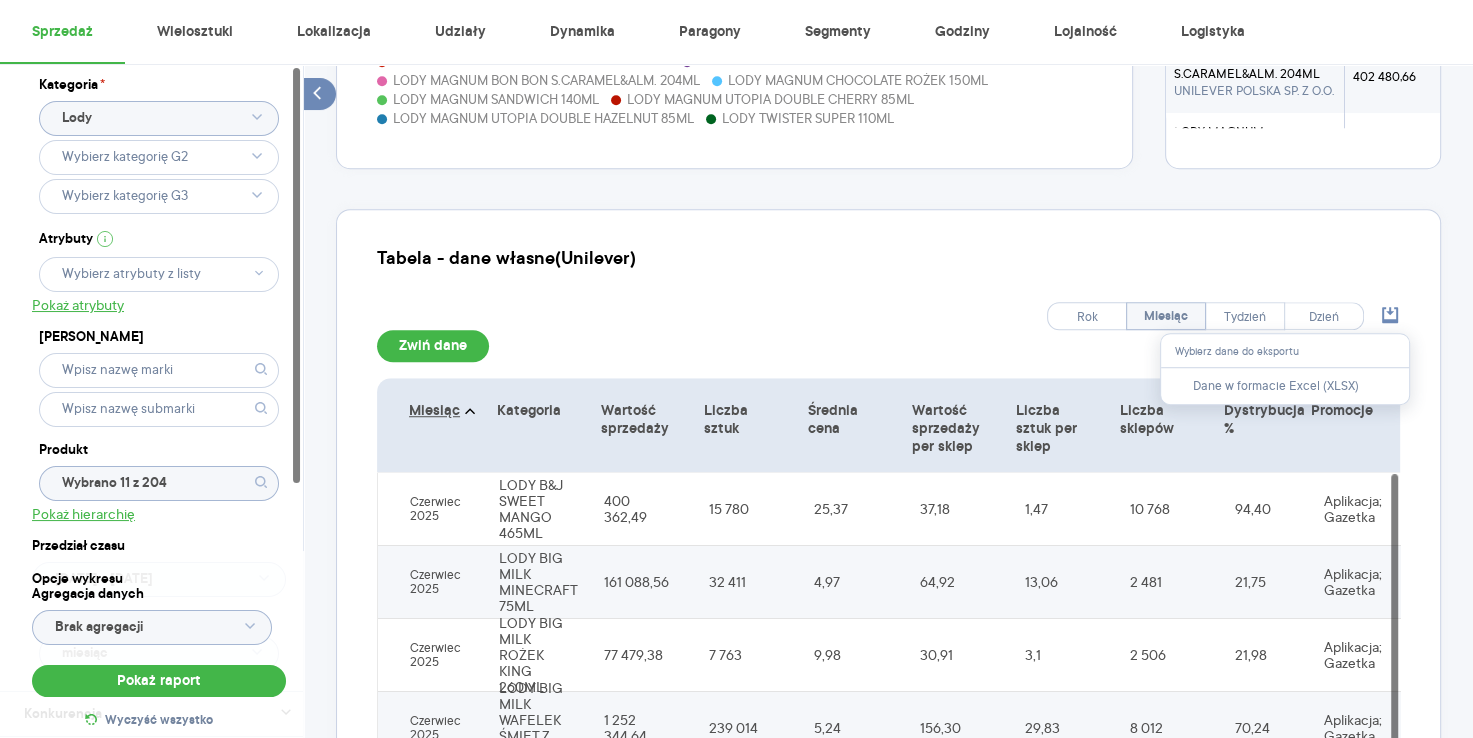click on "Kategoria" at bounding box center (533, 425) 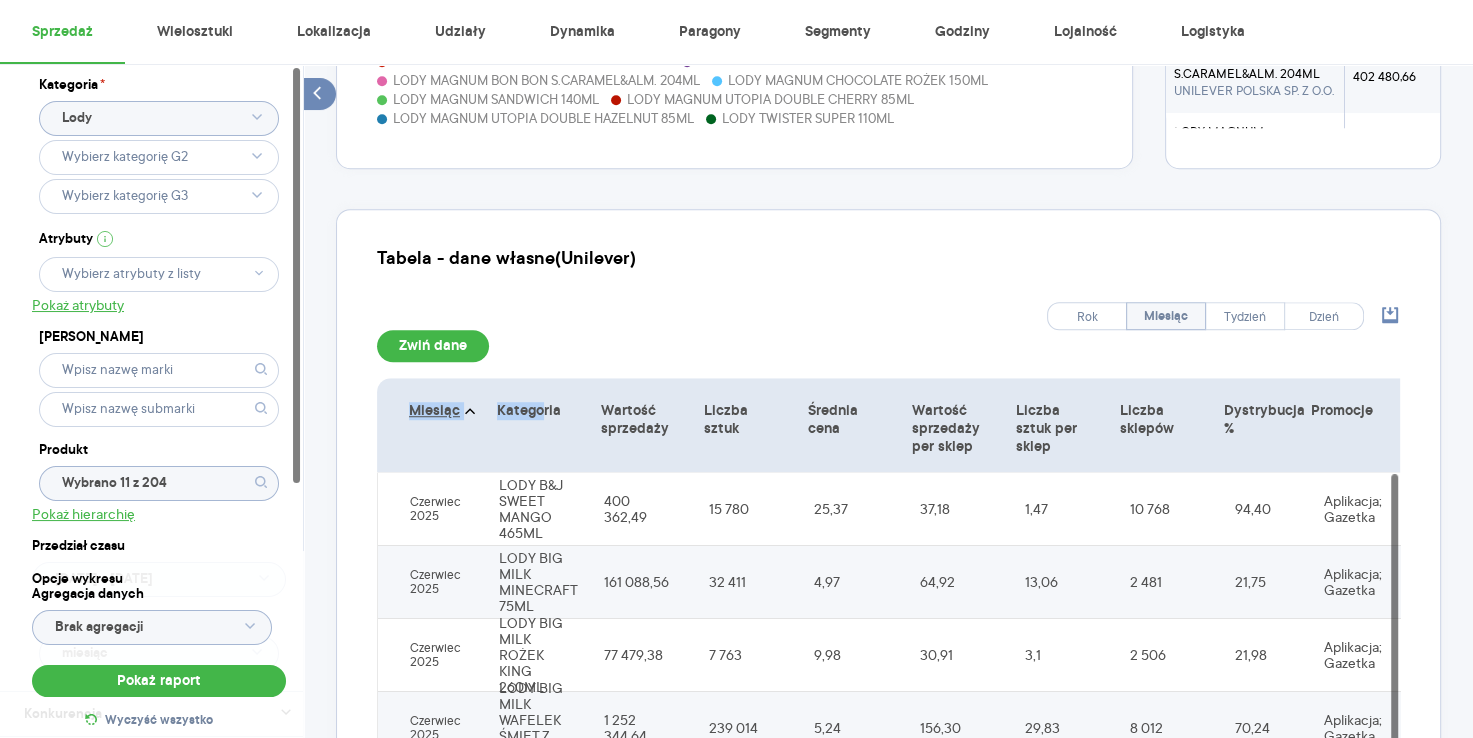 drag, startPoint x: 408, startPoint y: 399, endPoint x: 537, endPoint y: 410, distance: 129.46814 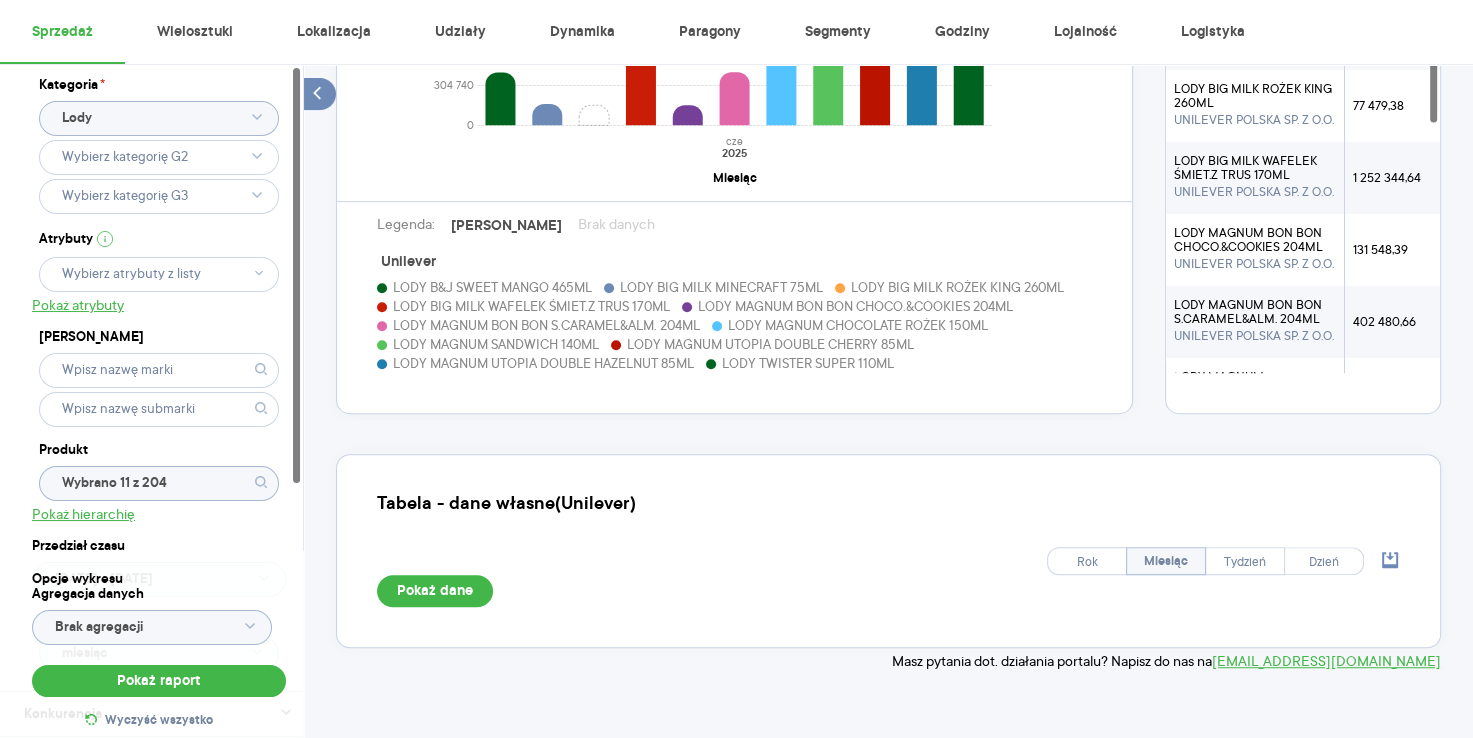 scroll, scrollTop: 1063, scrollLeft: 0, axis: vertical 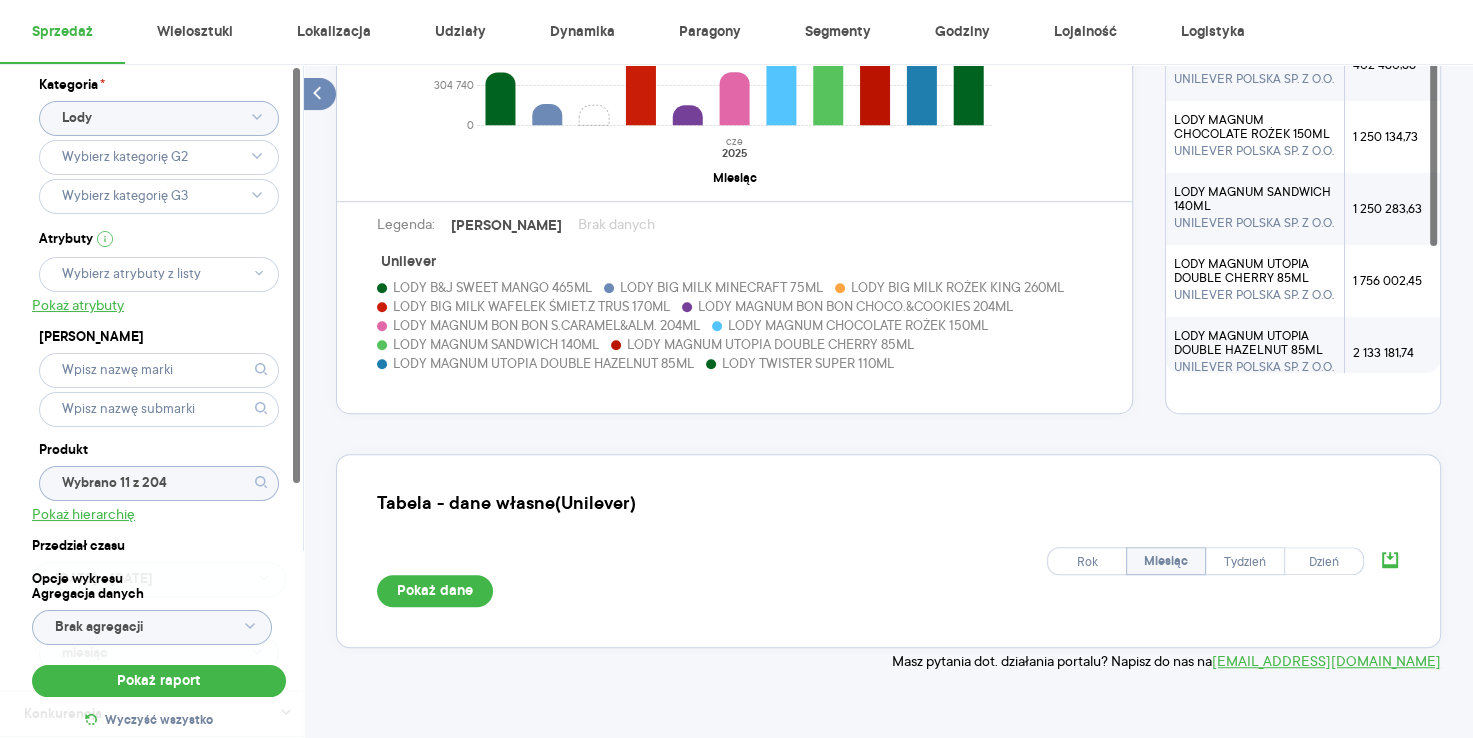 click 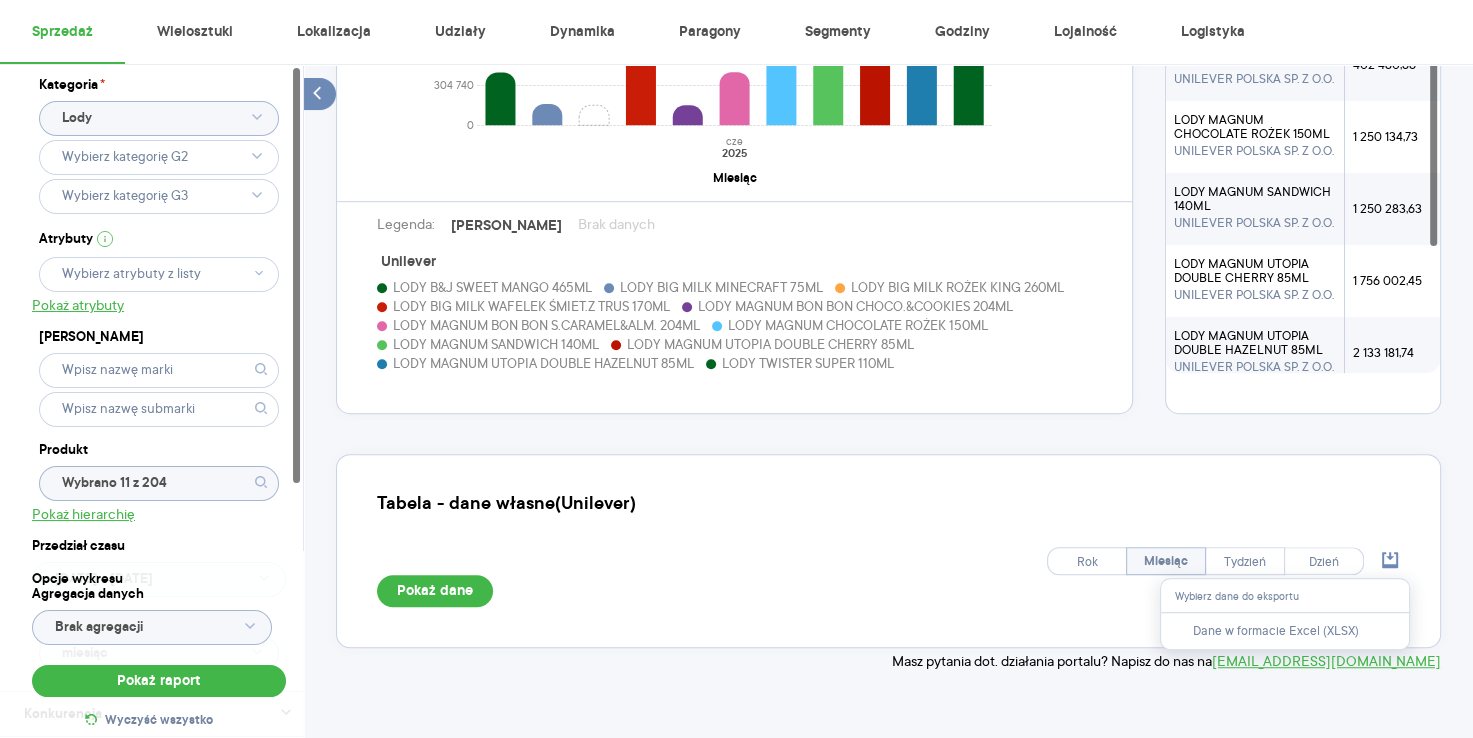 click on "Wybierz dane do eksportu" at bounding box center (1285, 595) 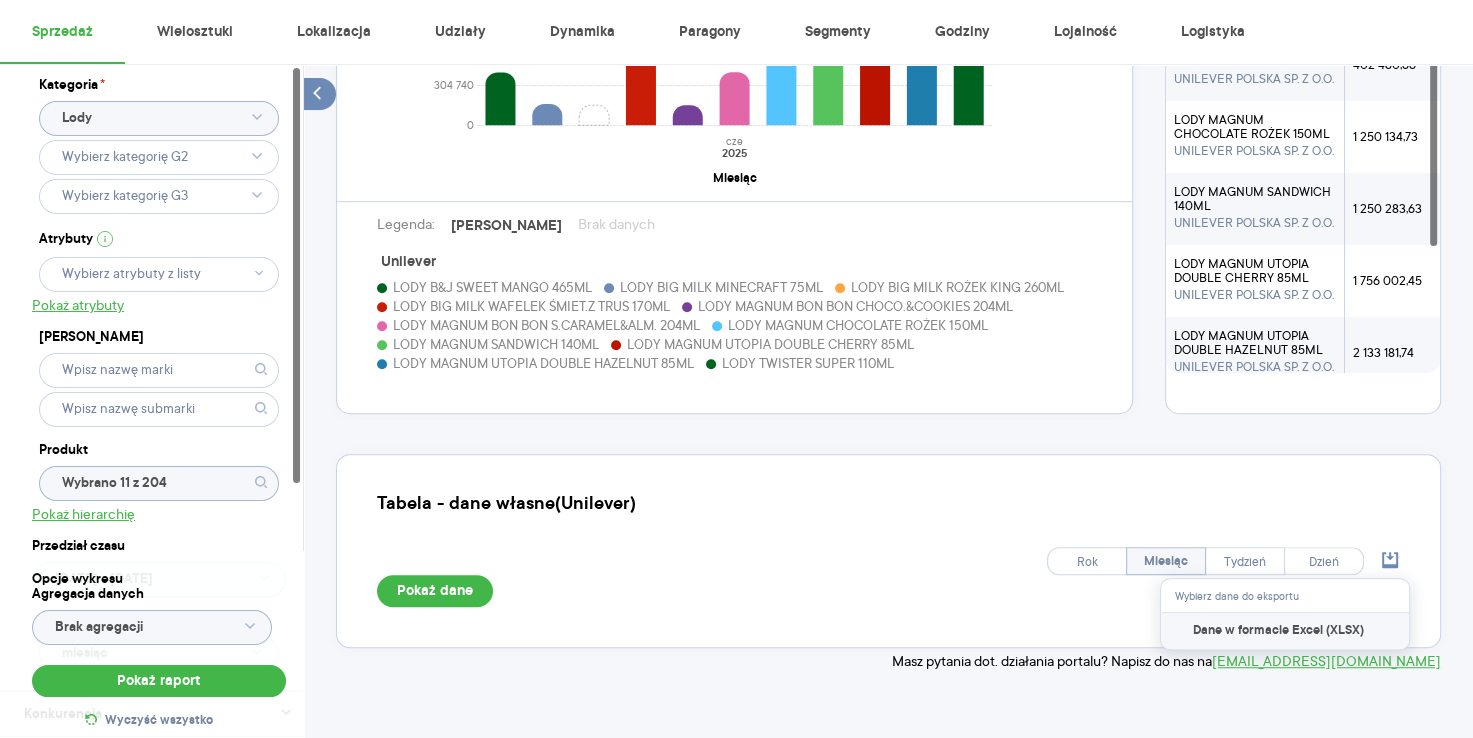 click on "Dane w formacie Excel (XLSX)" at bounding box center [1285, 631] 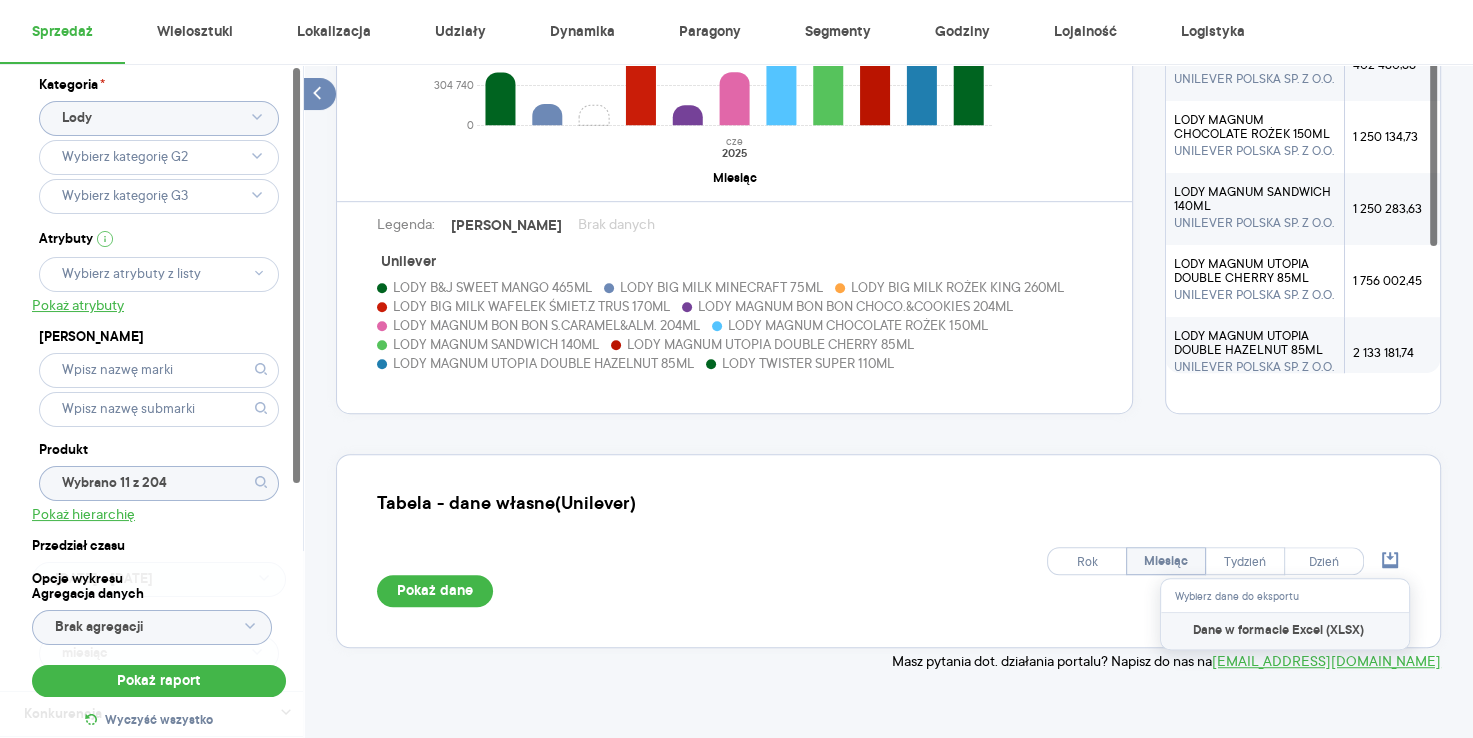 drag, startPoint x: 1269, startPoint y: 618, endPoint x: 1241, endPoint y: 631, distance: 30.870699 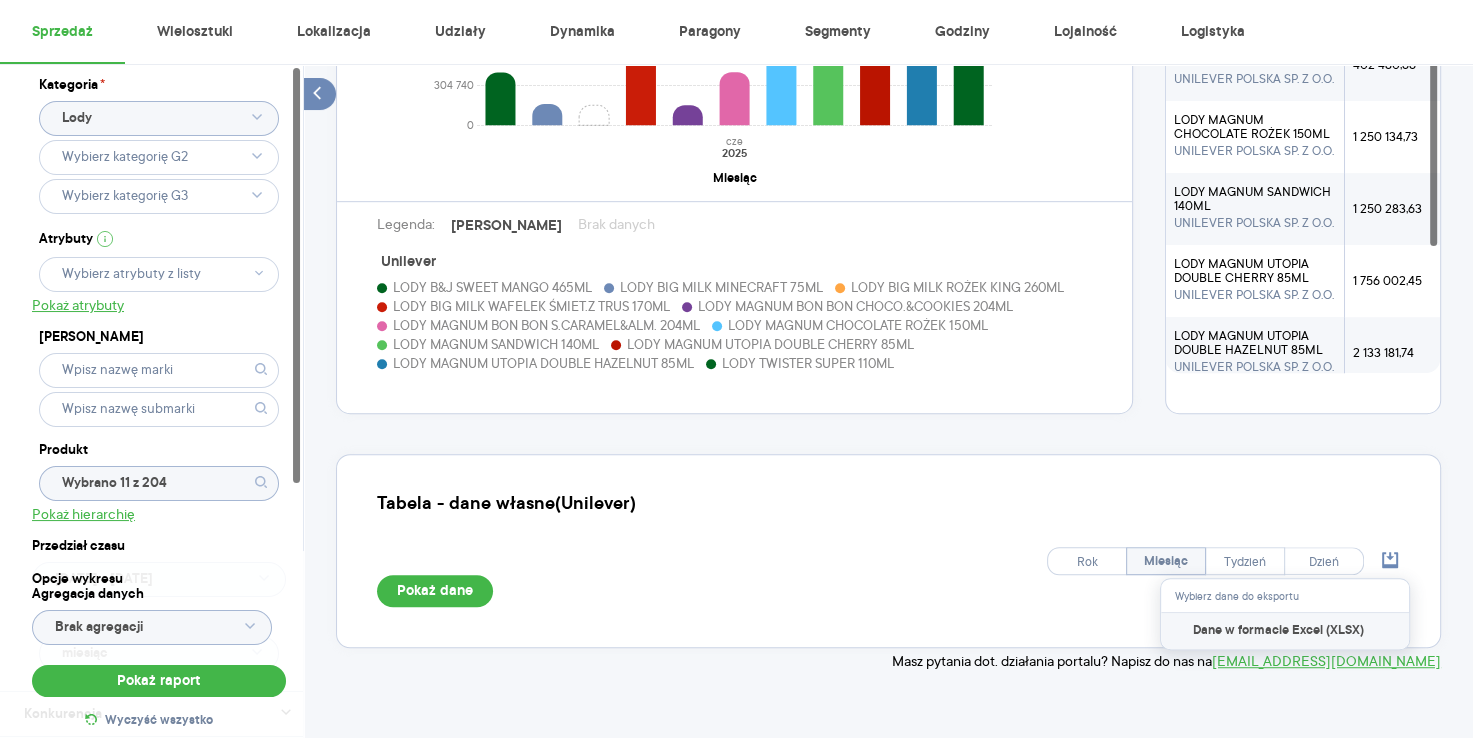 click on "Dane w formacie Excel (XLSX)" at bounding box center (1278, 631) 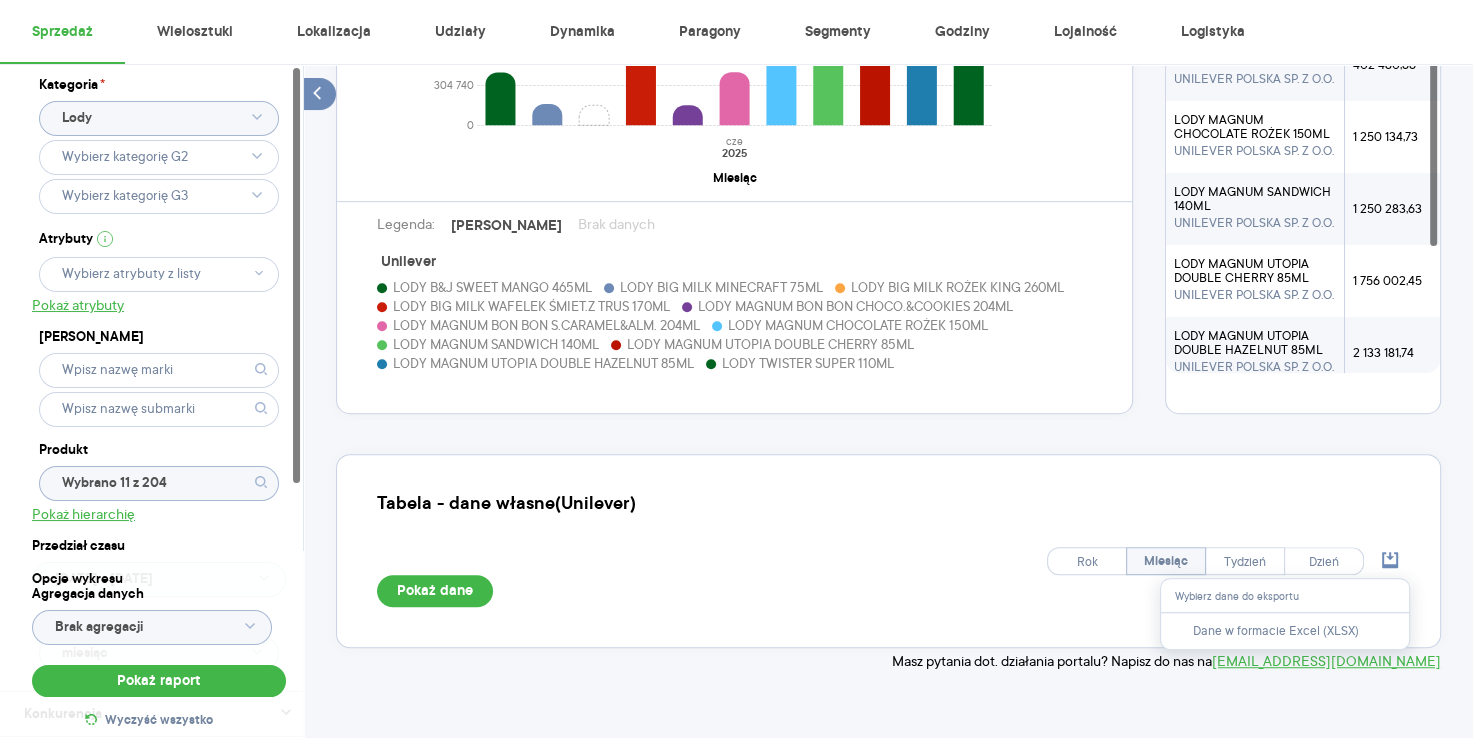 click at bounding box center (1433, 128) 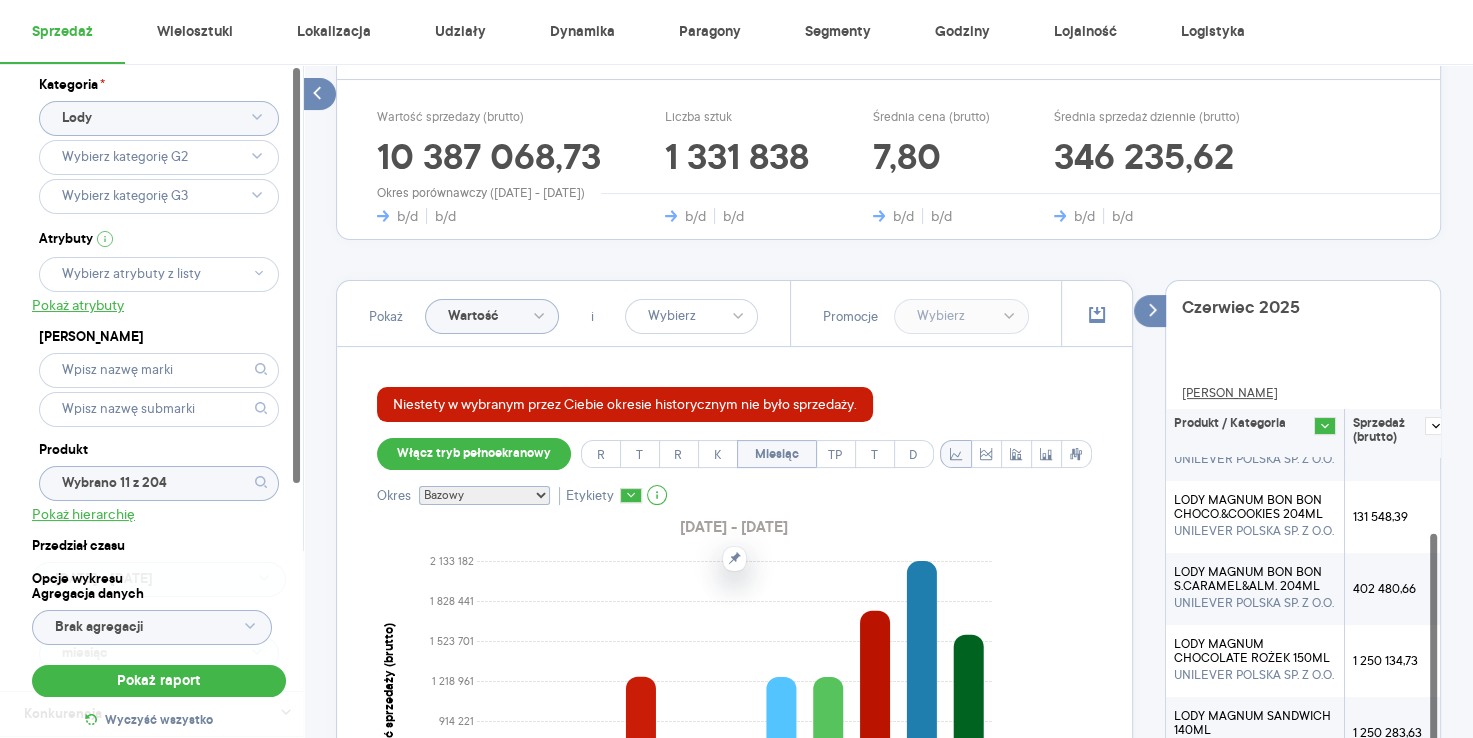 scroll, scrollTop: 299, scrollLeft: 0, axis: vertical 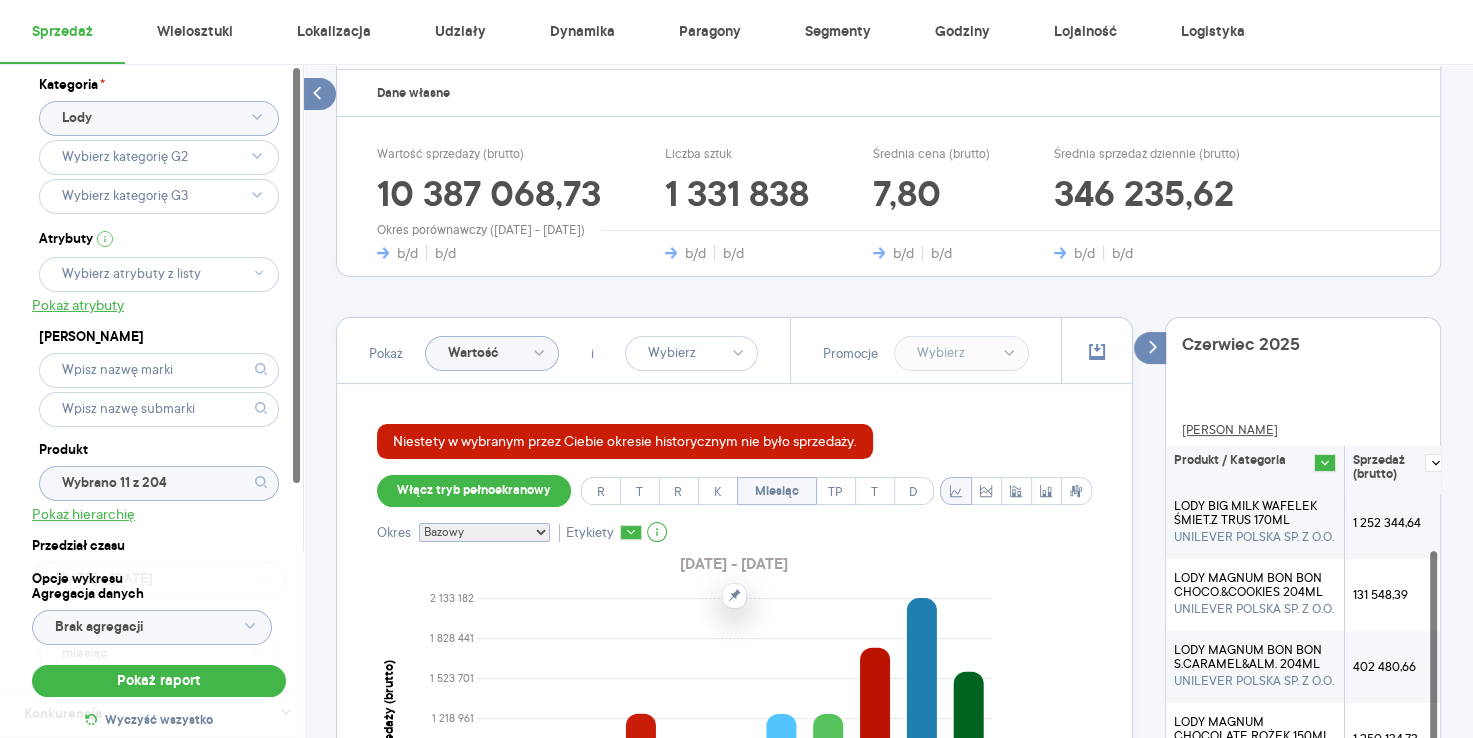 drag, startPoint x: 1173, startPoint y: 470, endPoint x: 1420, endPoint y: 494, distance: 248.16325 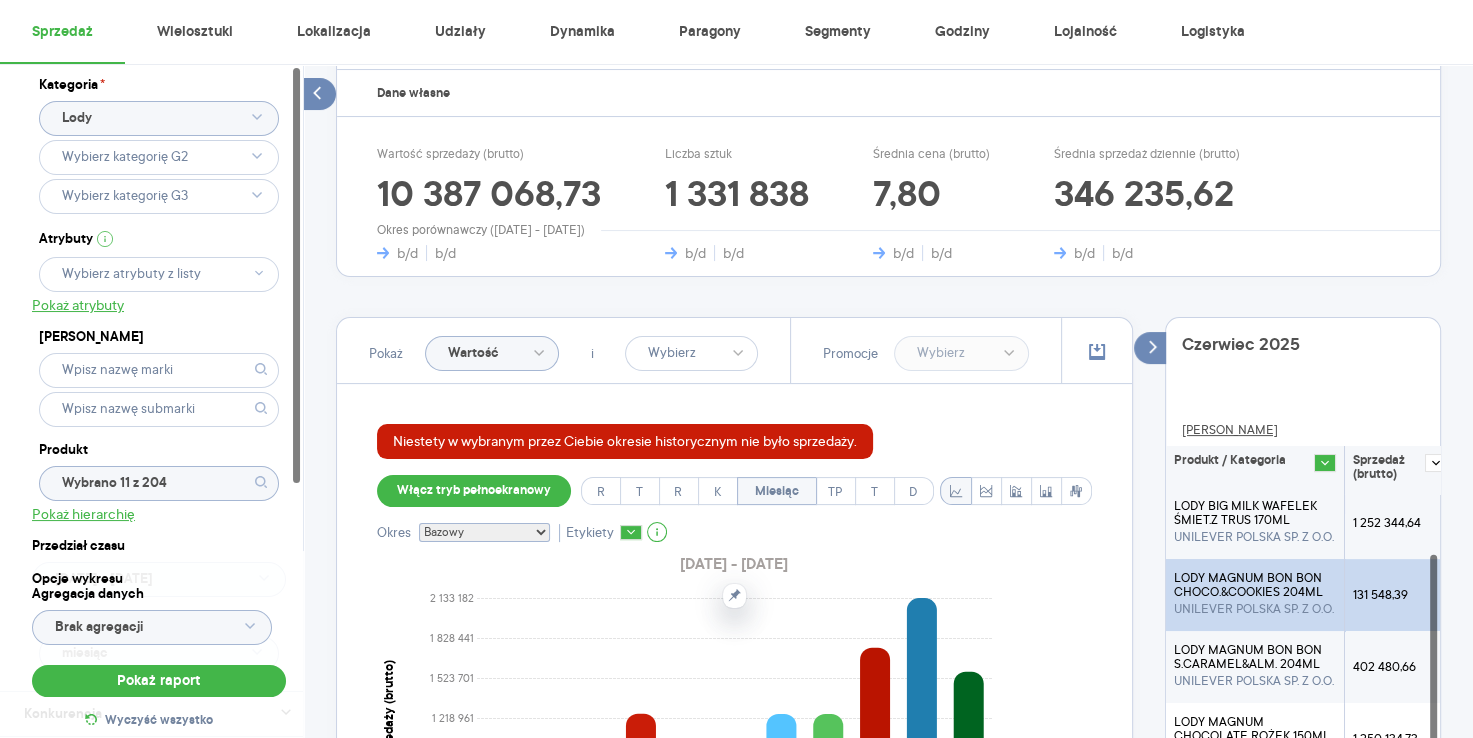 scroll, scrollTop: 504, scrollLeft: 0, axis: vertical 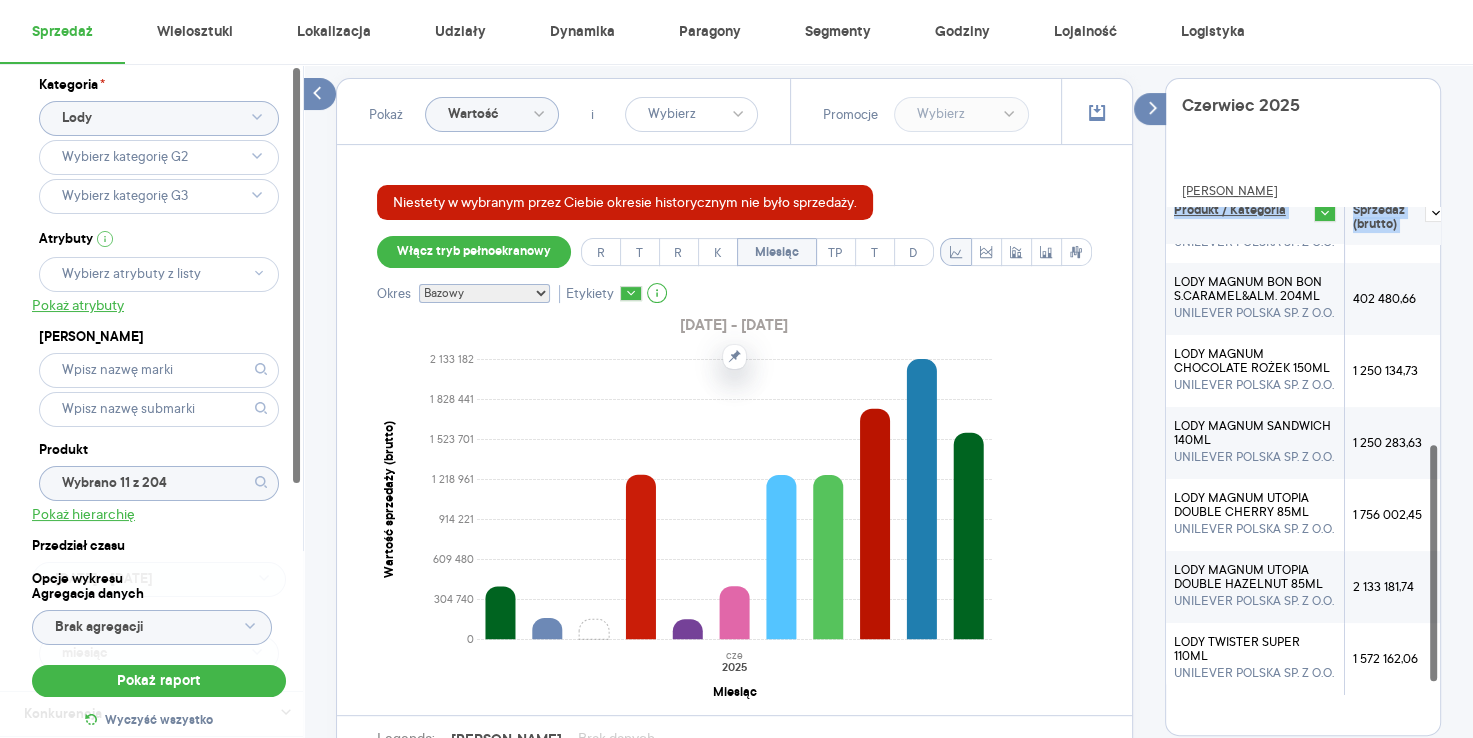 click on "Produkt / Kategoria" at bounding box center (1230, 211) 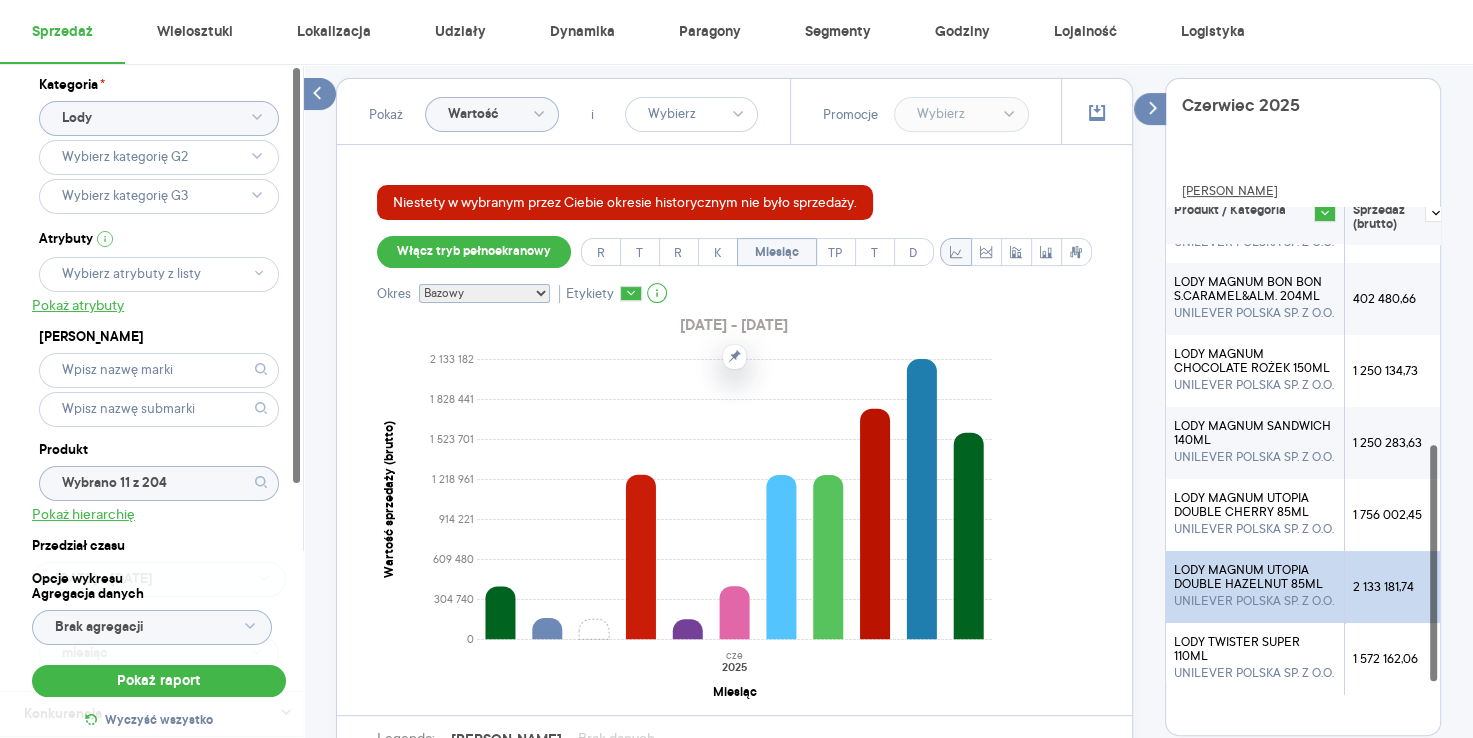 drag, startPoint x: 1176, startPoint y: 230, endPoint x: 1391, endPoint y: 685, distance: 503.2395 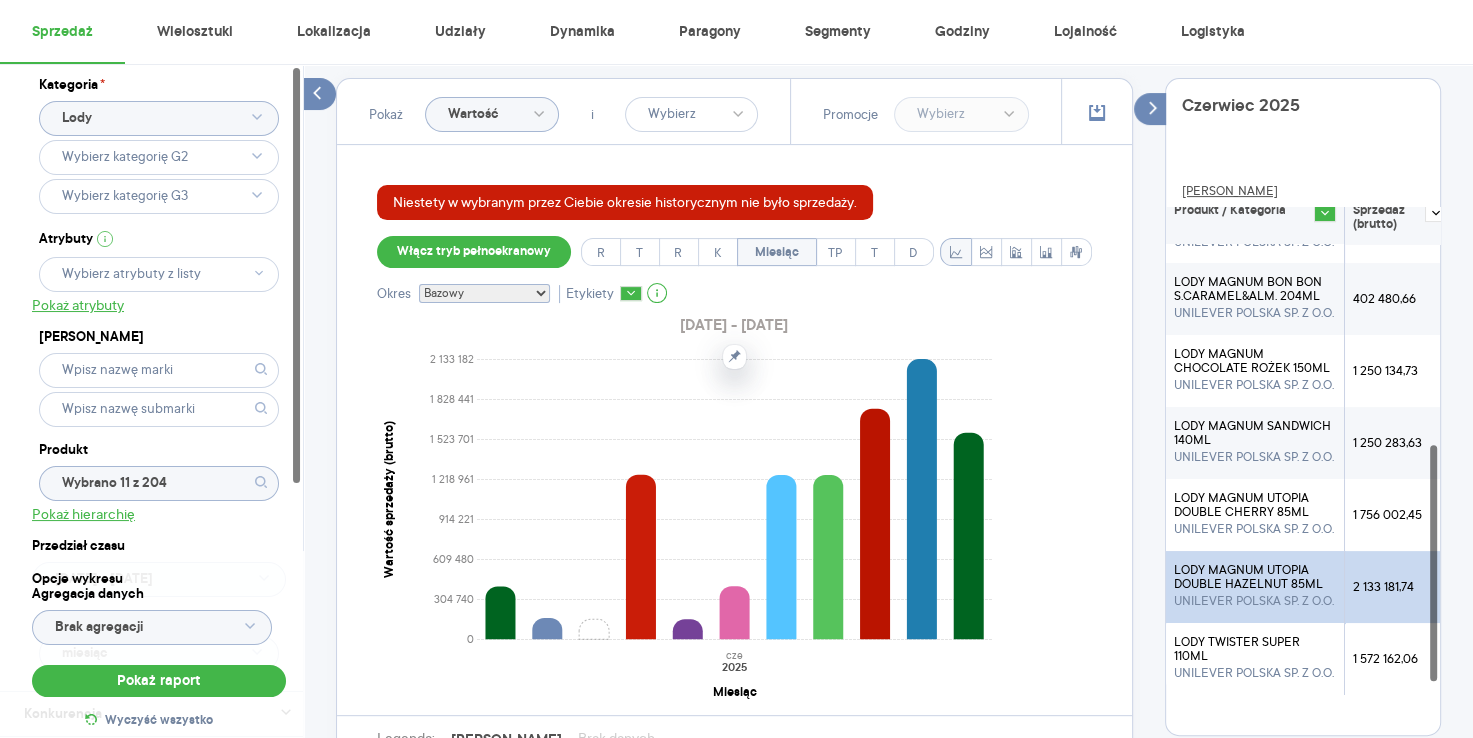 click on "Produkt / Kategoria Sprzedaż (brutto) LODY B&J SWEET MANGO 465ML UNILEVER POLSKA SP. Z O.O. 400 362,49 LODY BIG MILK MINECRAFT 75ML UNILEVER POLSKA SP. Z O.O. 161 088,56 LODY BIG MILK ROŻEK KING 260ML UNILEVER POLSKA SP. Z O.O. 77 479,38 LODY BIG MILK WAFELEK ŚMIET.Z TRUS 170ML UNILEVER POLSKA SP. Z O.O. 1 252 344,64 LODY MAGNUM BON BON CHOCO.&COOKIES 204ML UNILEVER POLSKA SP. Z O.O. 131 548,39 LODY MAGNUM BON BON S.CARAMEL&ALM. 204ML UNILEVER POLSKA SP. Z O.O. 402 480,66 LODY MAGNUM CHOCOLATE ROŻEK 150ML UNILEVER POLSKA SP. Z O.O. 1 250 134,73 LODY MAGNUM SANDWICH 140ML UNILEVER POLSKA SP. Z O.O. 1 250 283,63 LODY MAGNUM UTOPIA DOUBLE CHERRY 85ML UNILEVER POLSKA SP. Z O.O. 1 756 002,45 LODY MAGNUM UTOPIA DOUBLE HAZELNUT 85ML UNILEVER POLSKA SP. Z O.O. 2 133 181,74 LODY TWISTER SUPER 110ML UNILEVER POLSKA SP. Z O.O. 1 572 162,06" at bounding box center [1303, 451] 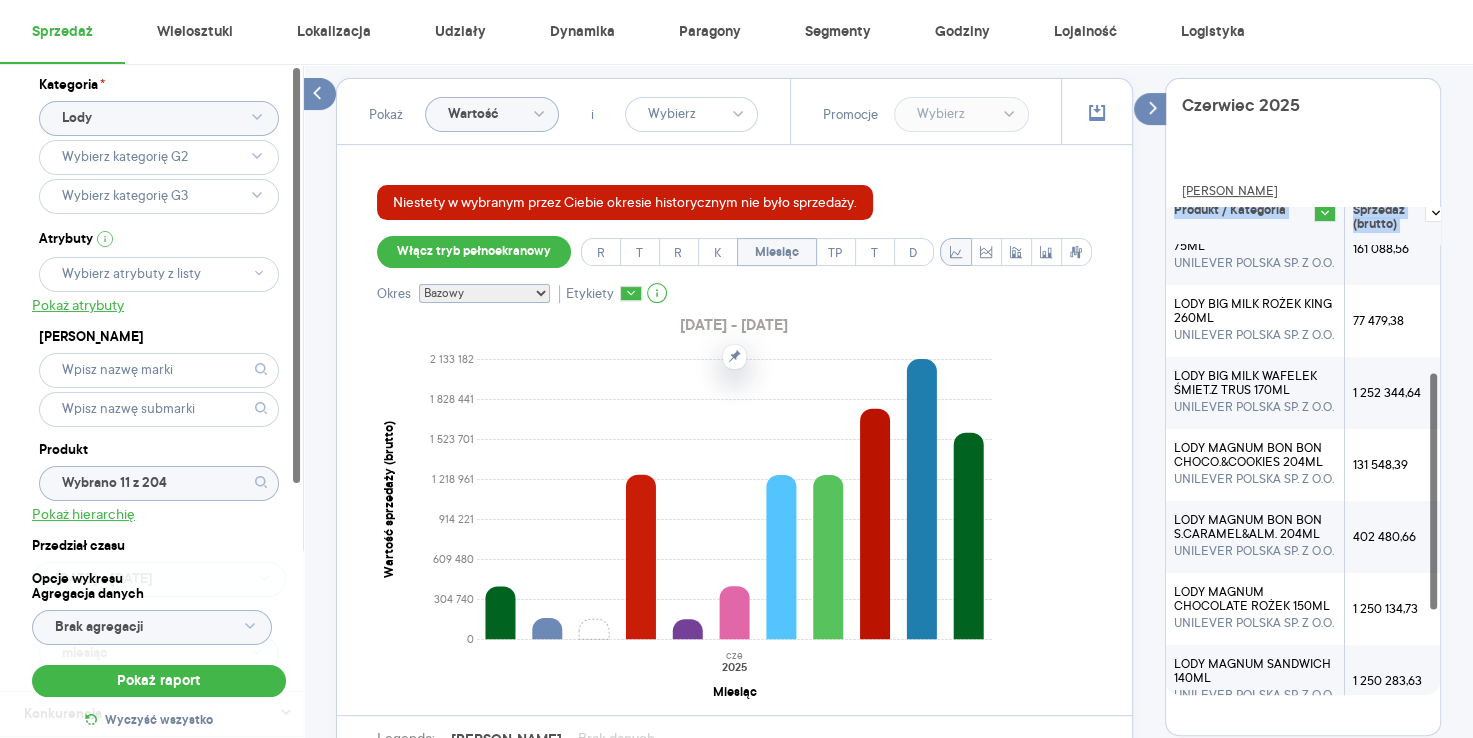 scroll, scrollTop: 0, scrollLeft: 0, axis: both 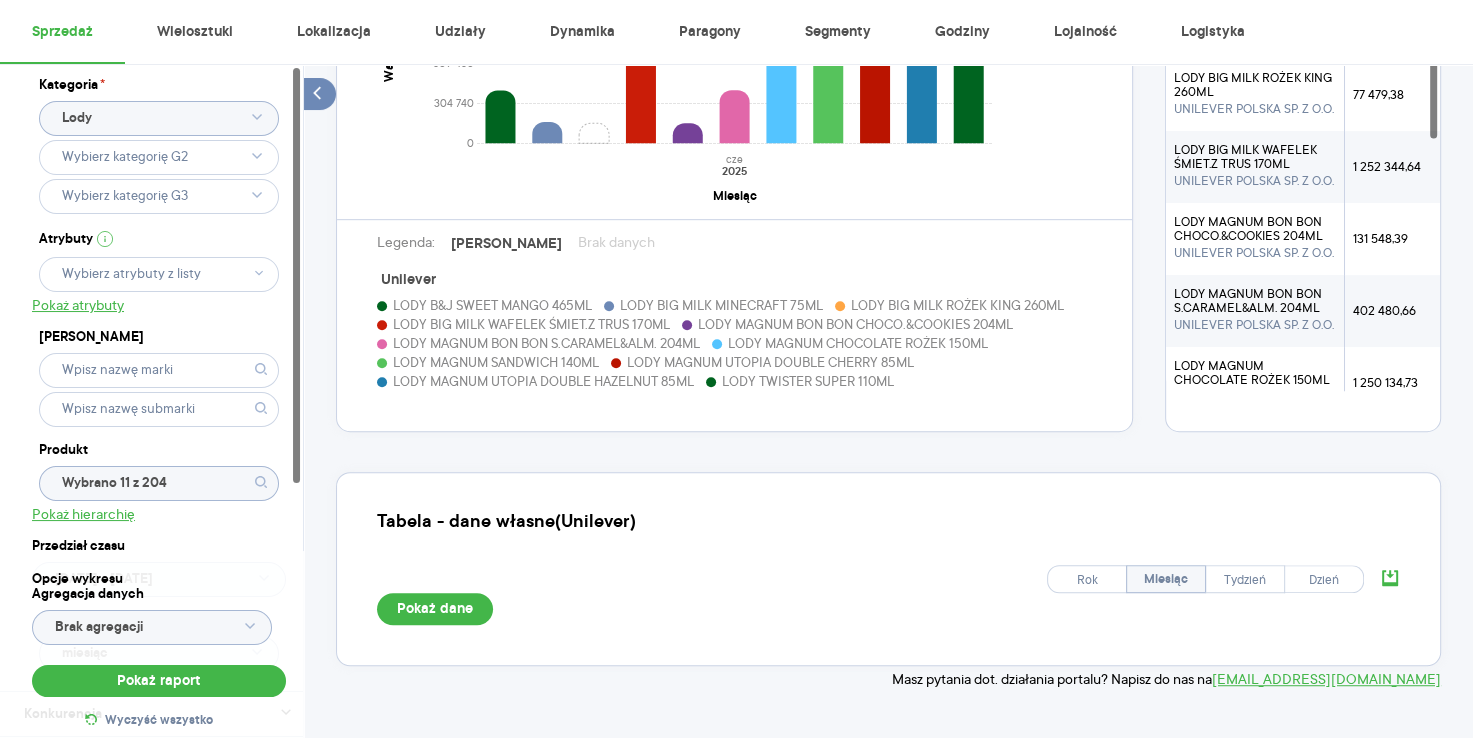 click 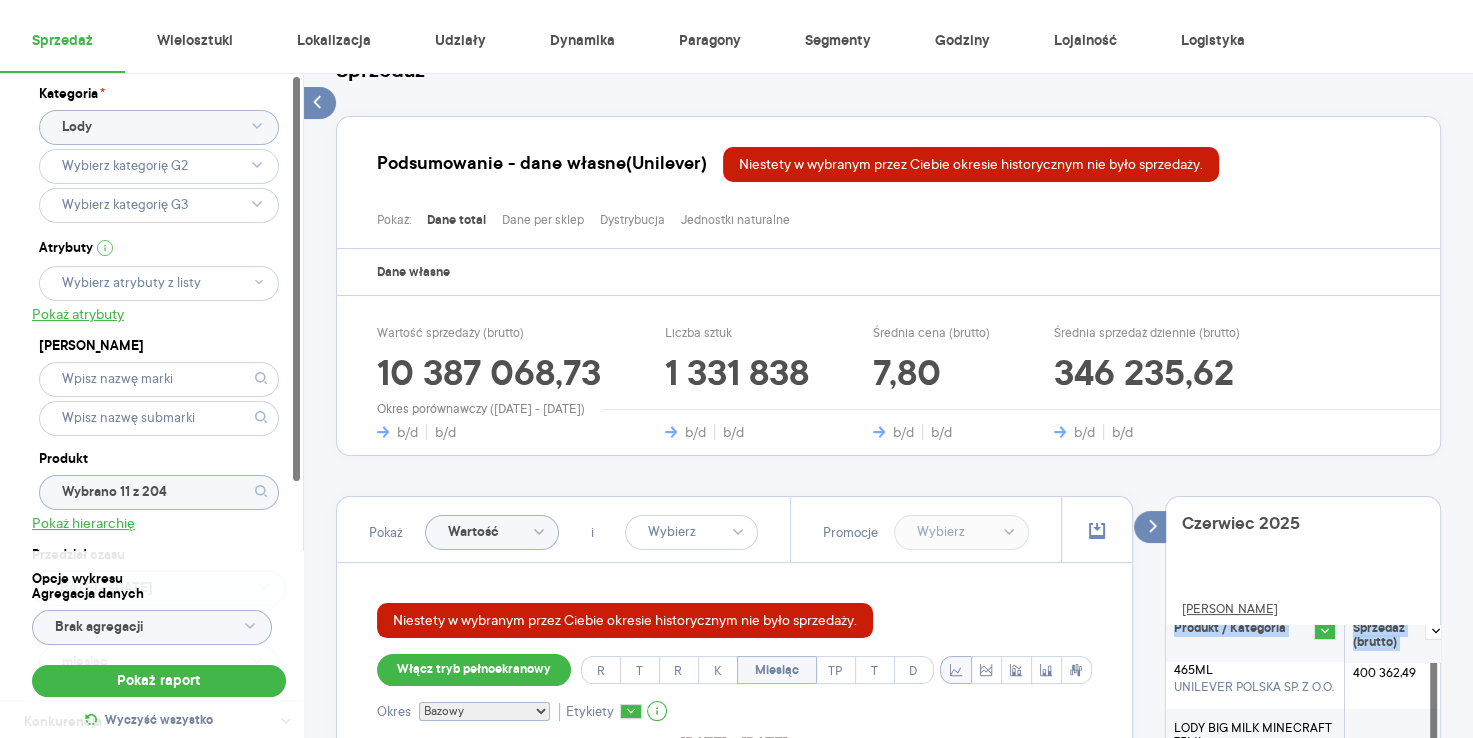 scroll, scrollTop: 0, scrollLeft: 0, axis: both 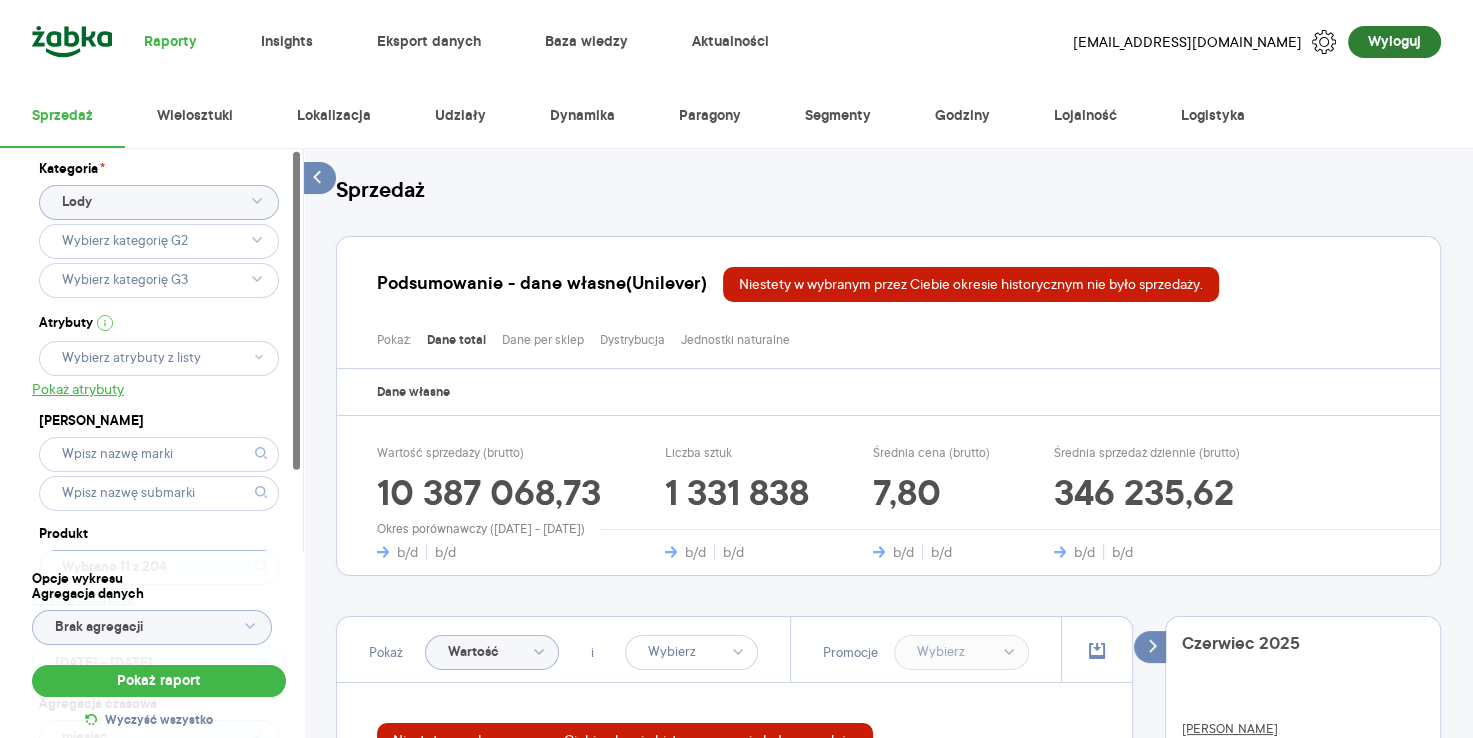 click on "Wyloguj" at bounding box center (1394, 42) 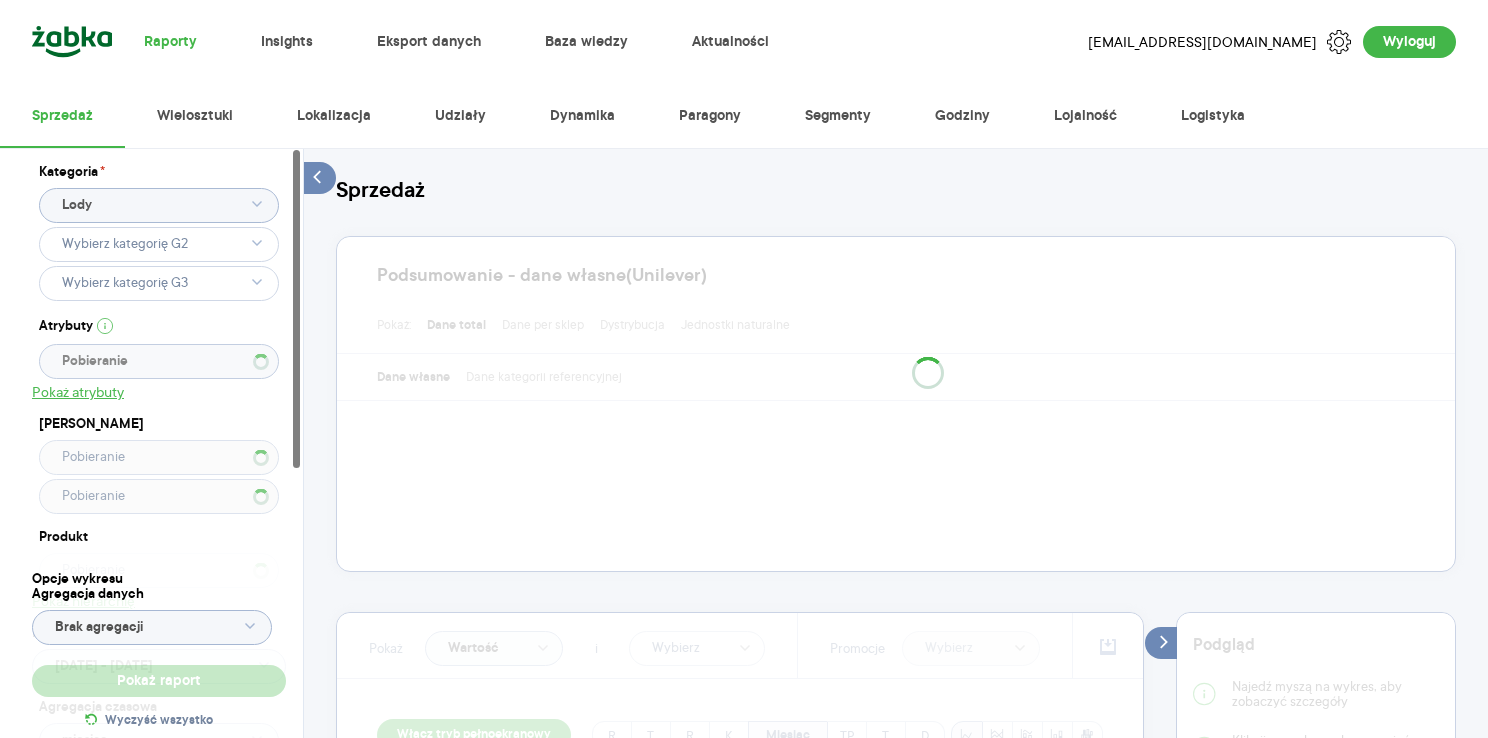 select on "base" 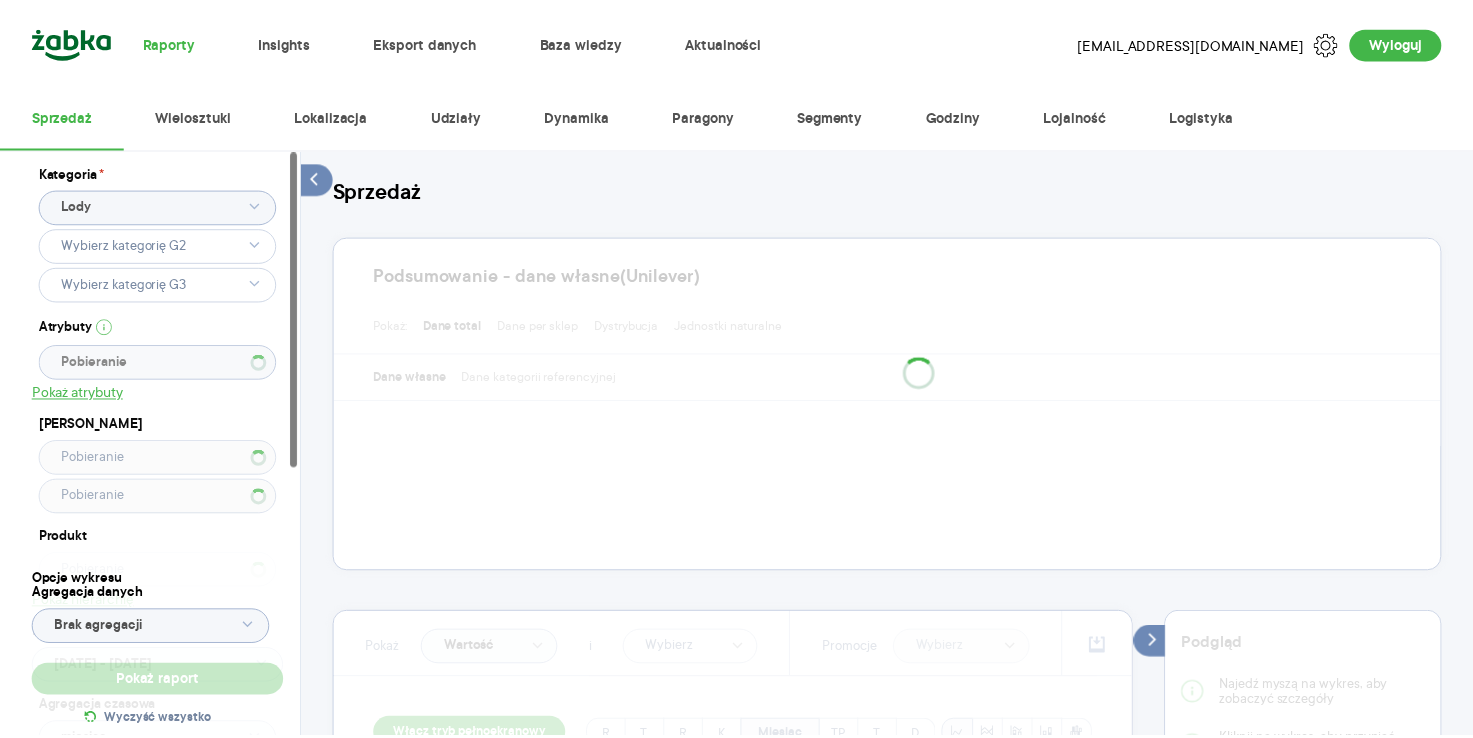 scroll, scrollTop: 0, scrollLeft: 0, axis: both 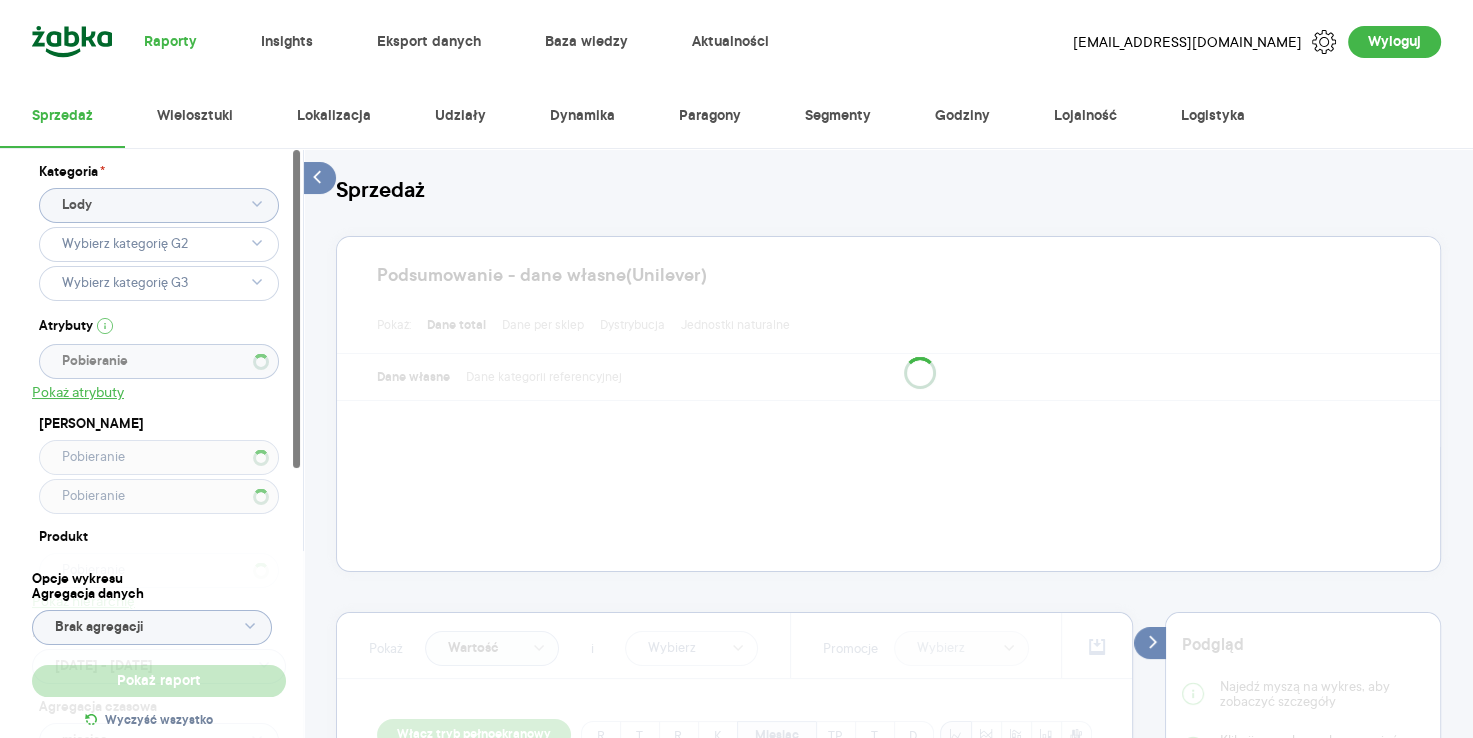type 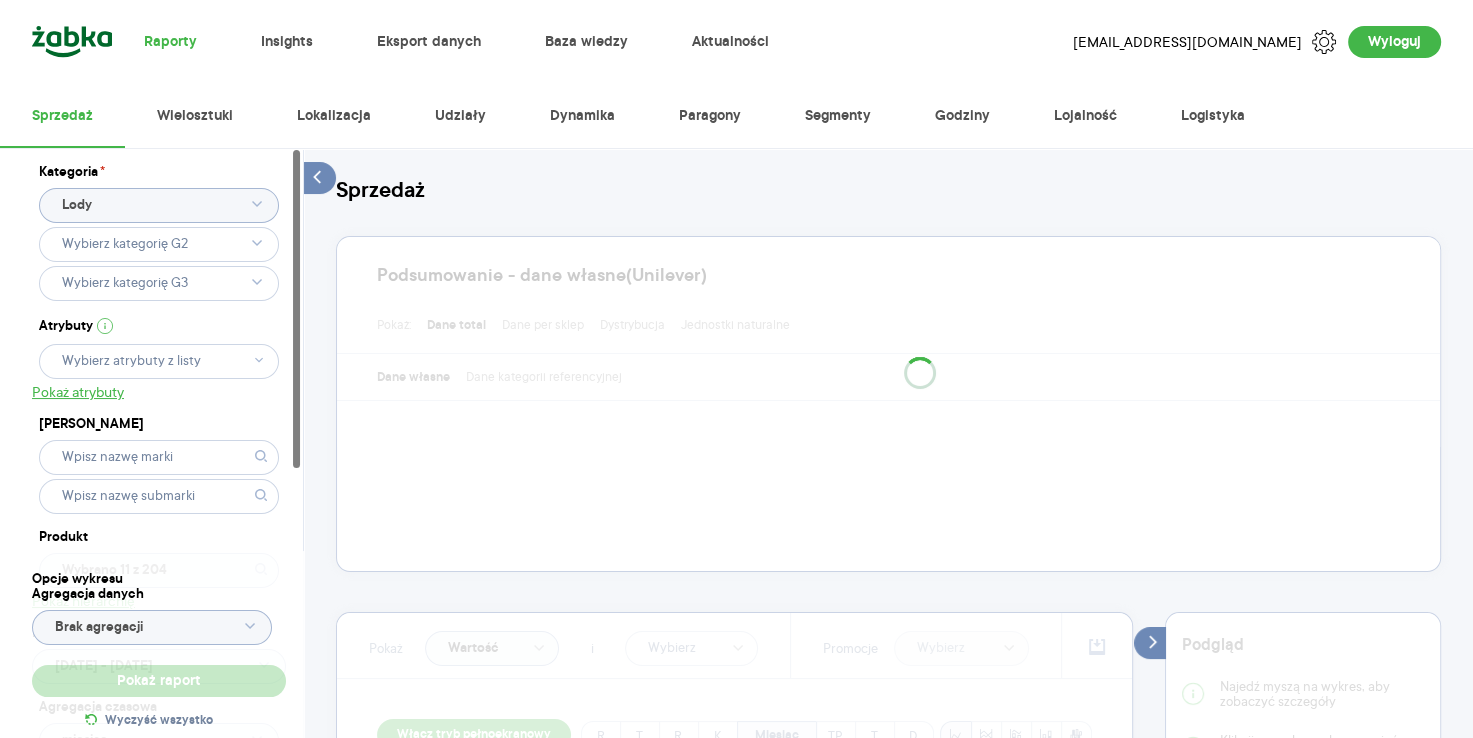 type on "Wybrano 11 z 204" 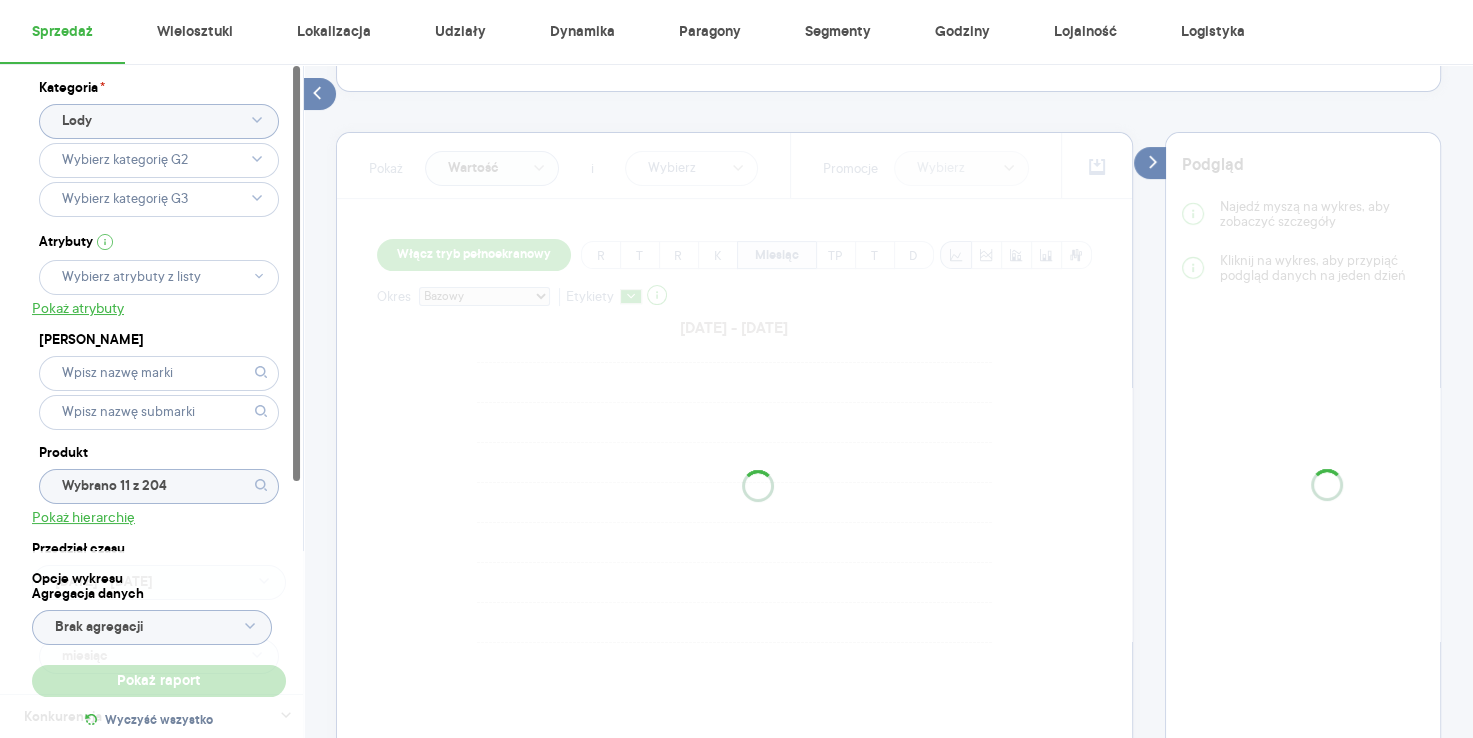 type 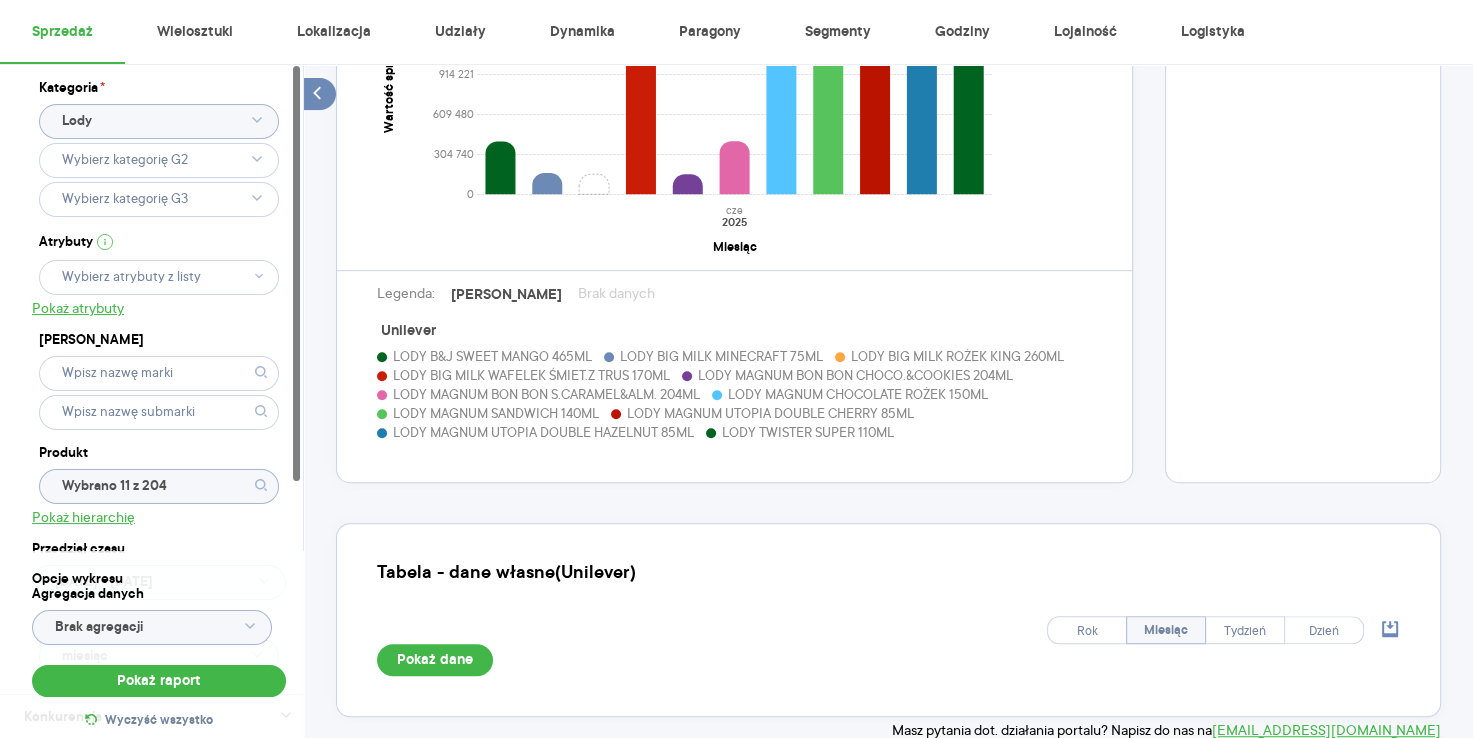 scroll, scrollTop: 1063, scrollLeft: 0, axis: vertical 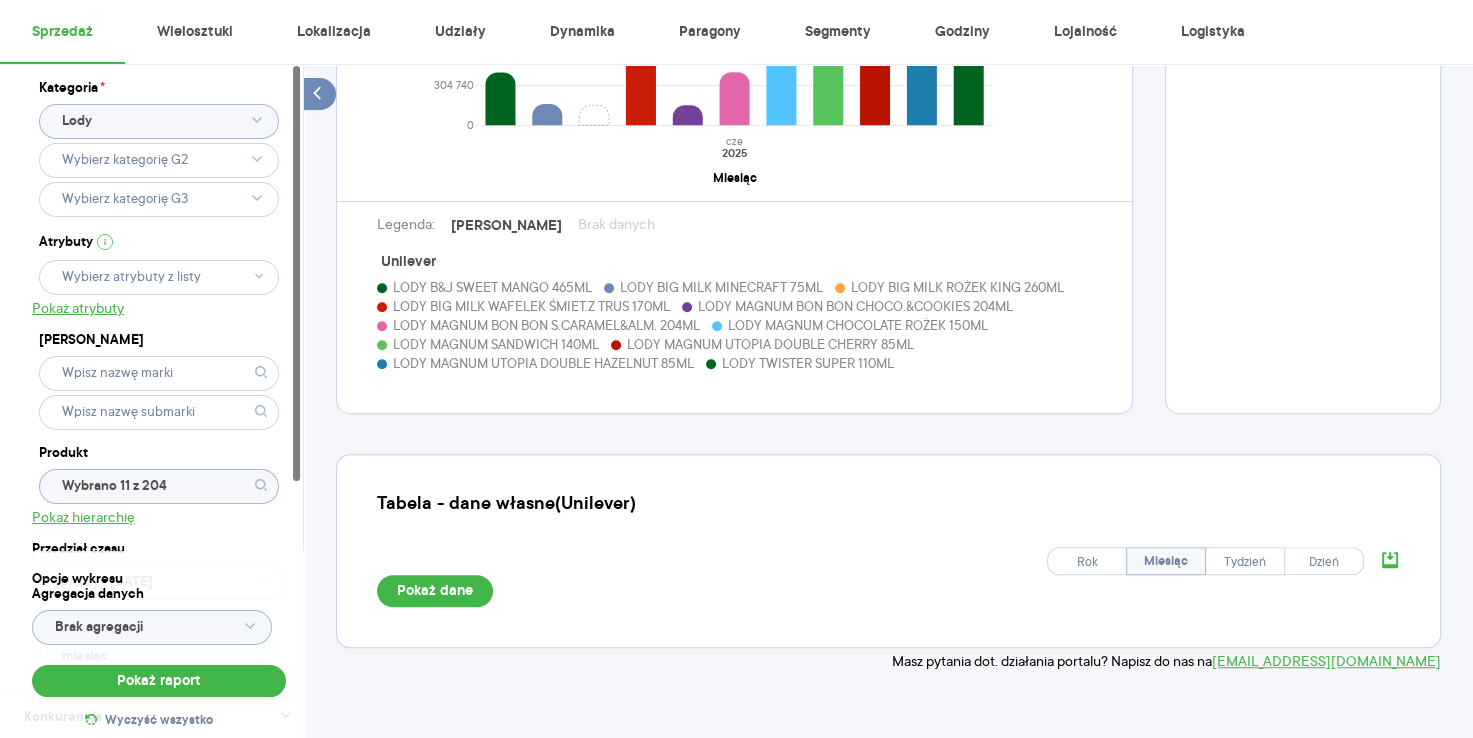 click 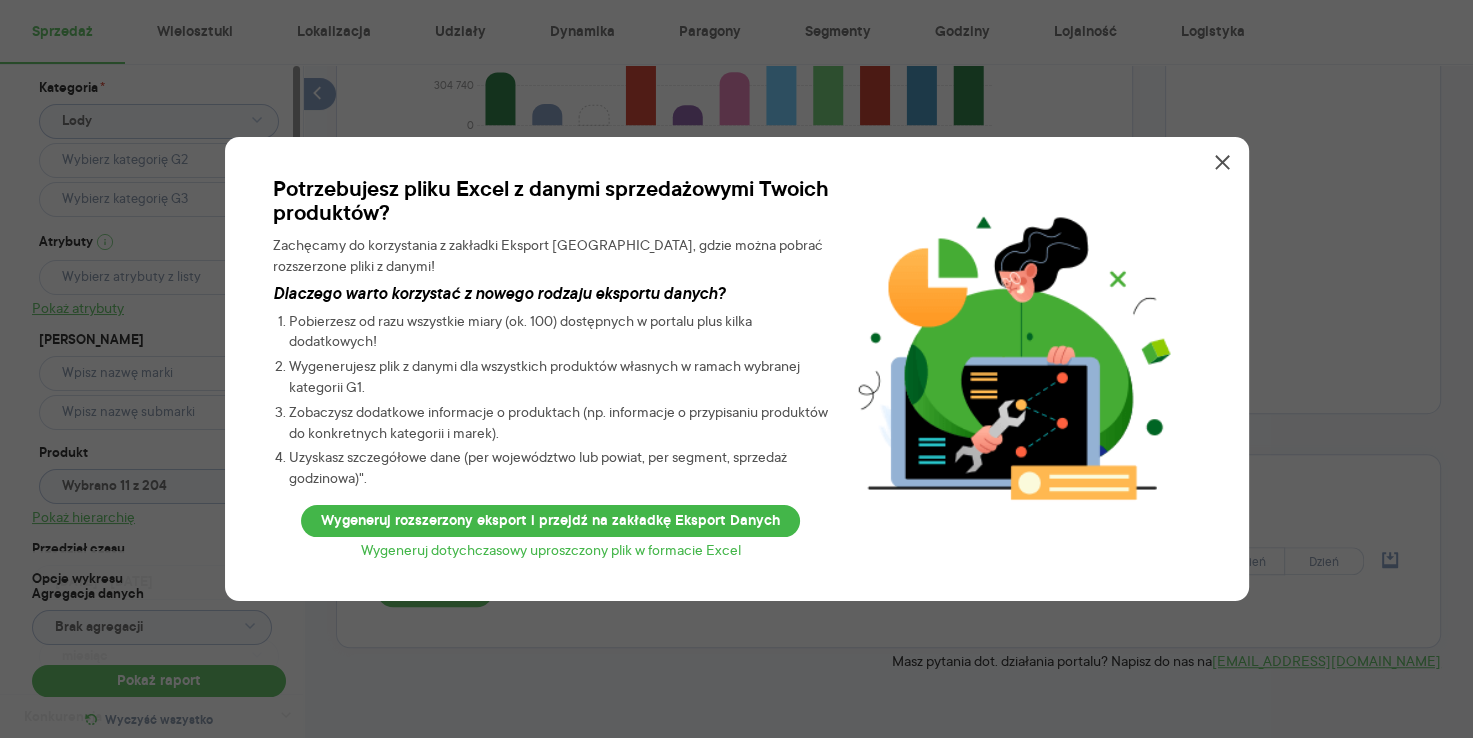 click on "Wygeneruj dotychczasowy uproszczony plik w formacie Excel" at bounding box center (551, 550) 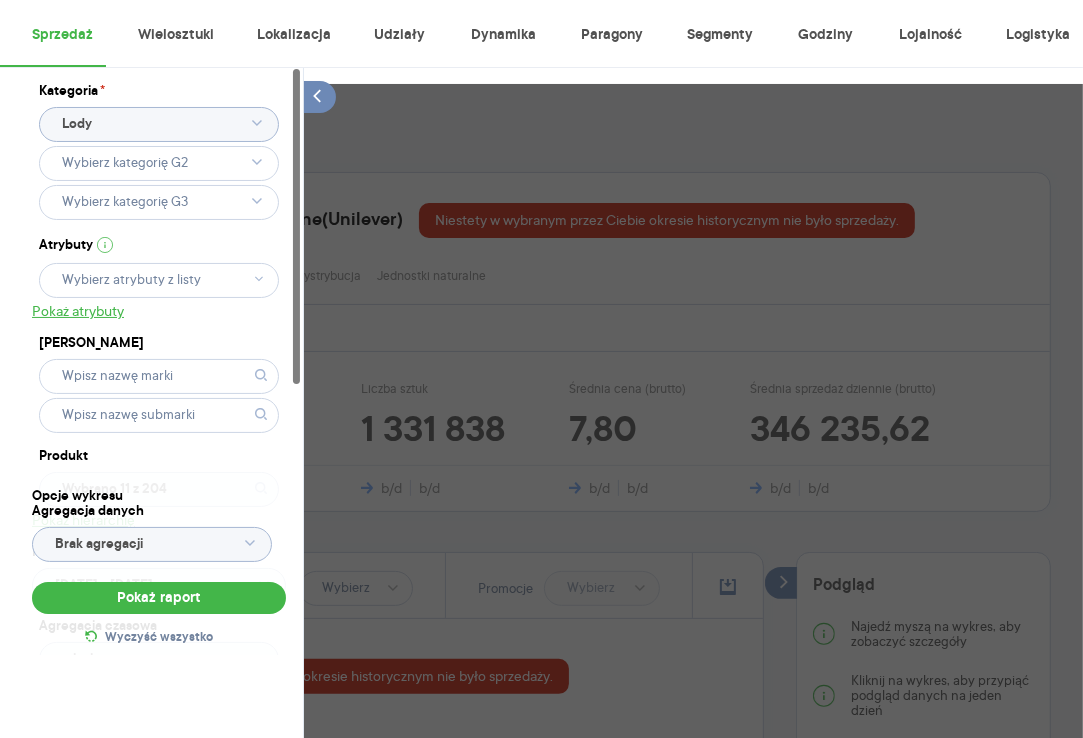 scroll, scrollTop: 0, scrollLeft: 0, axis: both 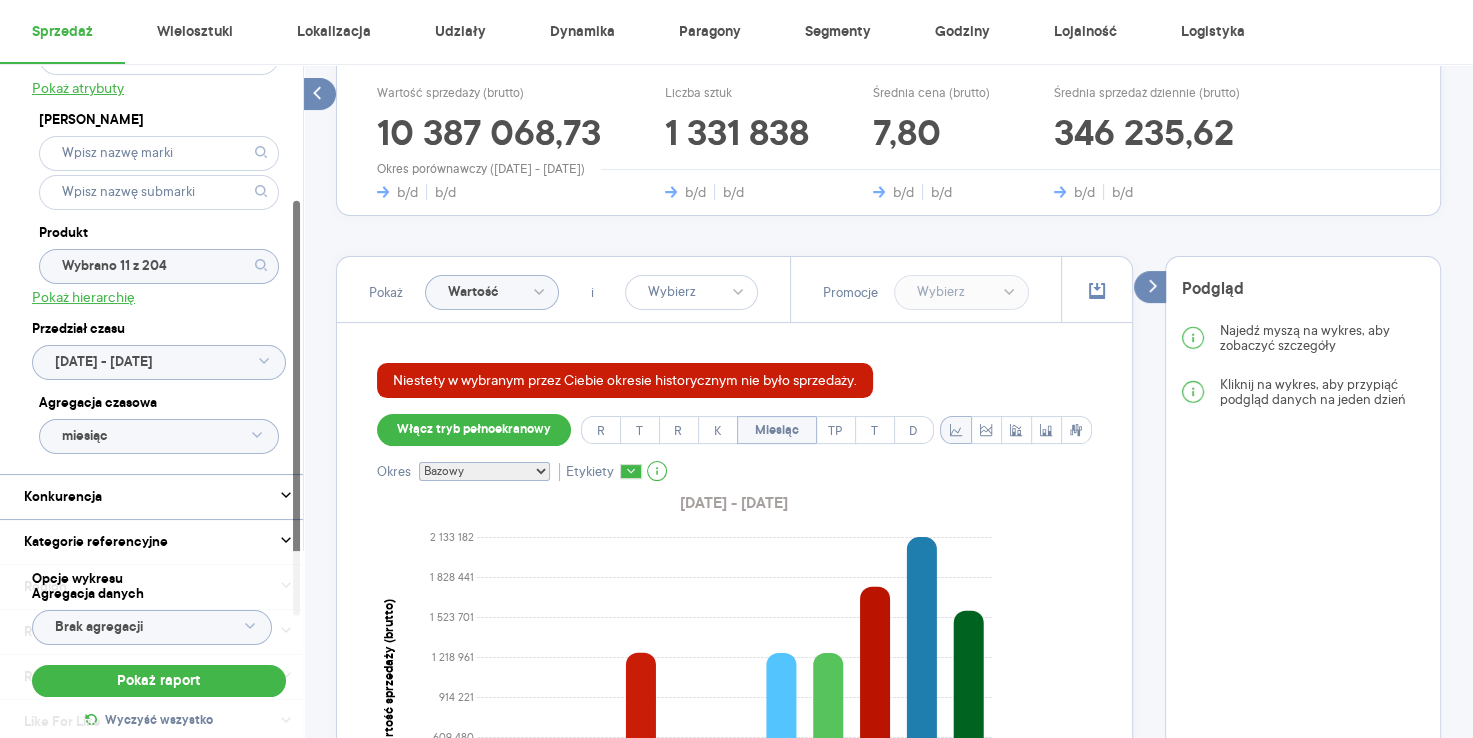 click on "Bazowy i historyczny Bazowy Historyczny" at bounding box center [484, 471] 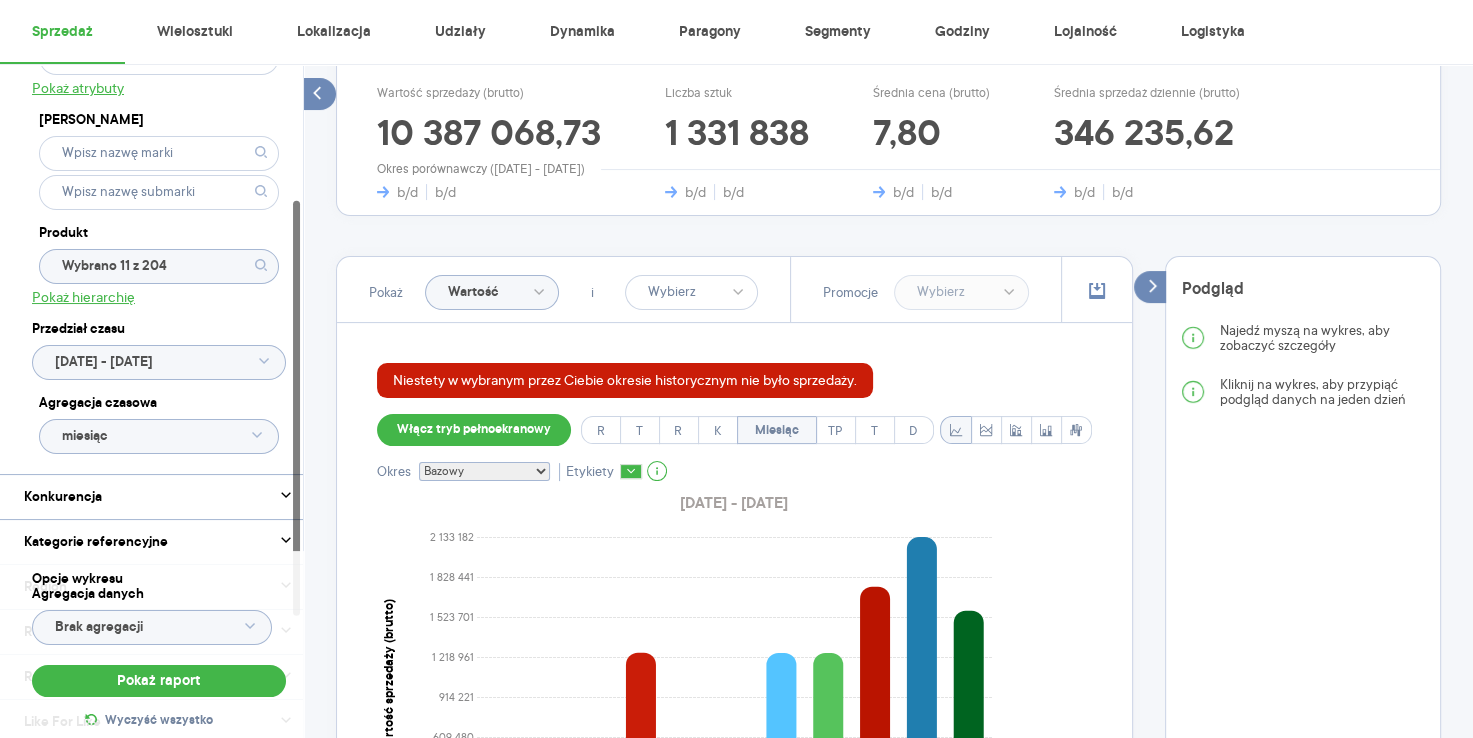 select on "both" 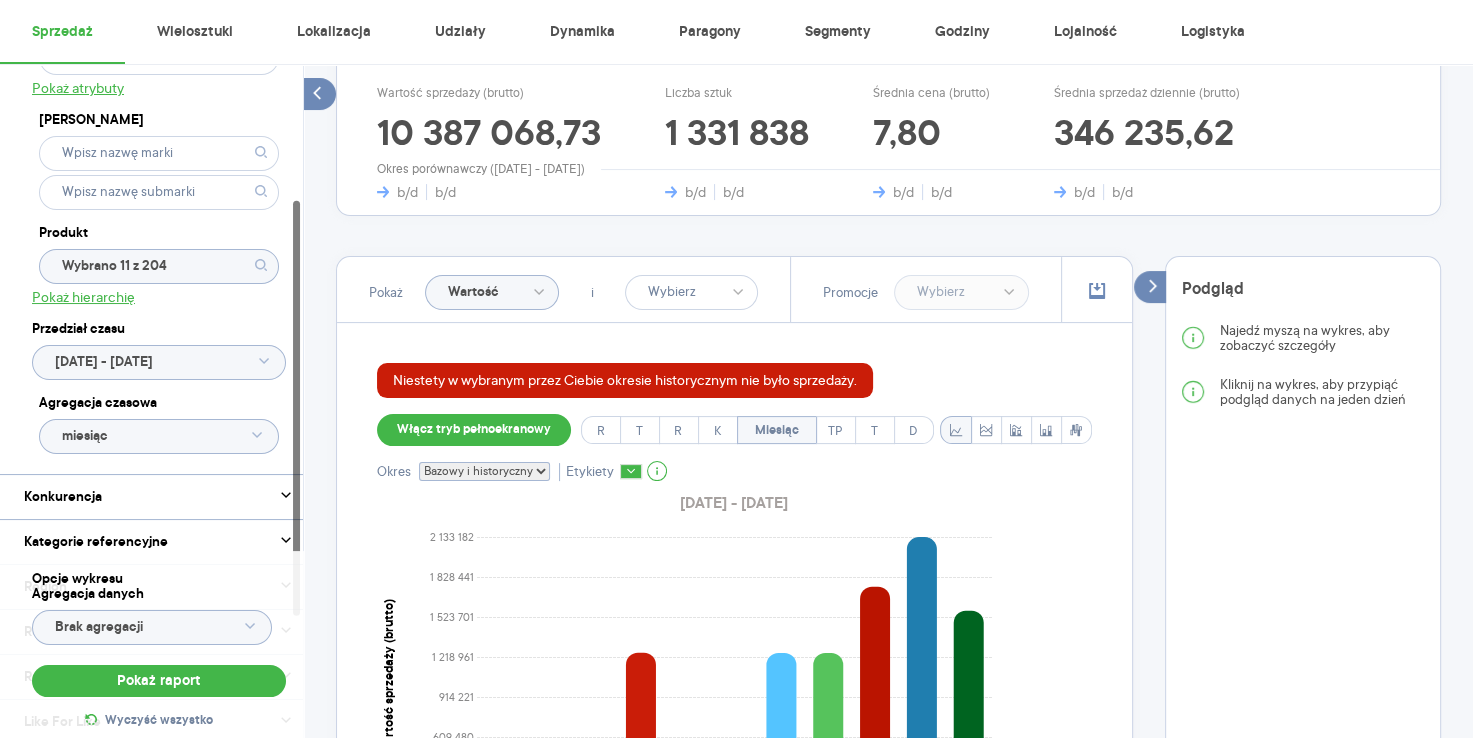click on "Bazowy i historyczny Bazowy Historyczny" at bounding box center [484, 471] 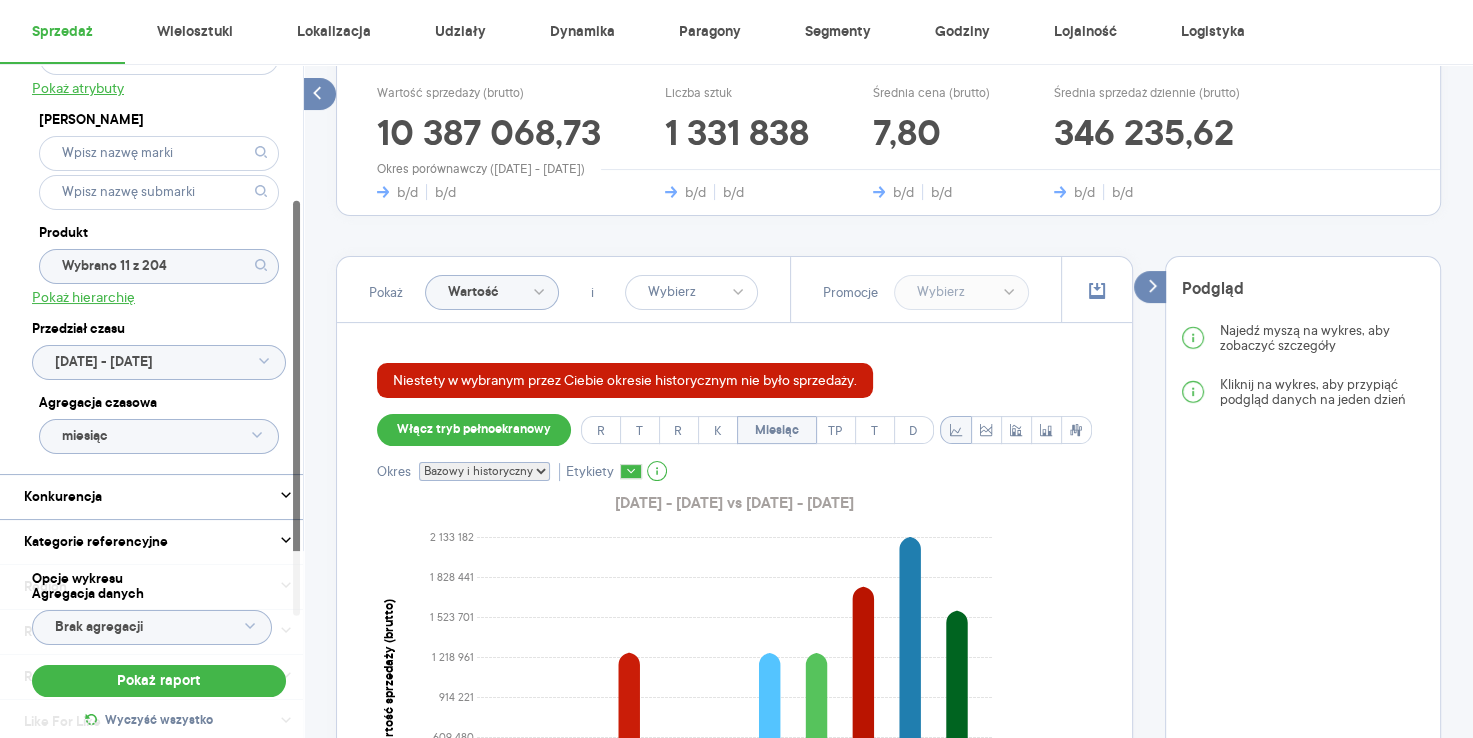 click on "Wybrano 11 z 204" 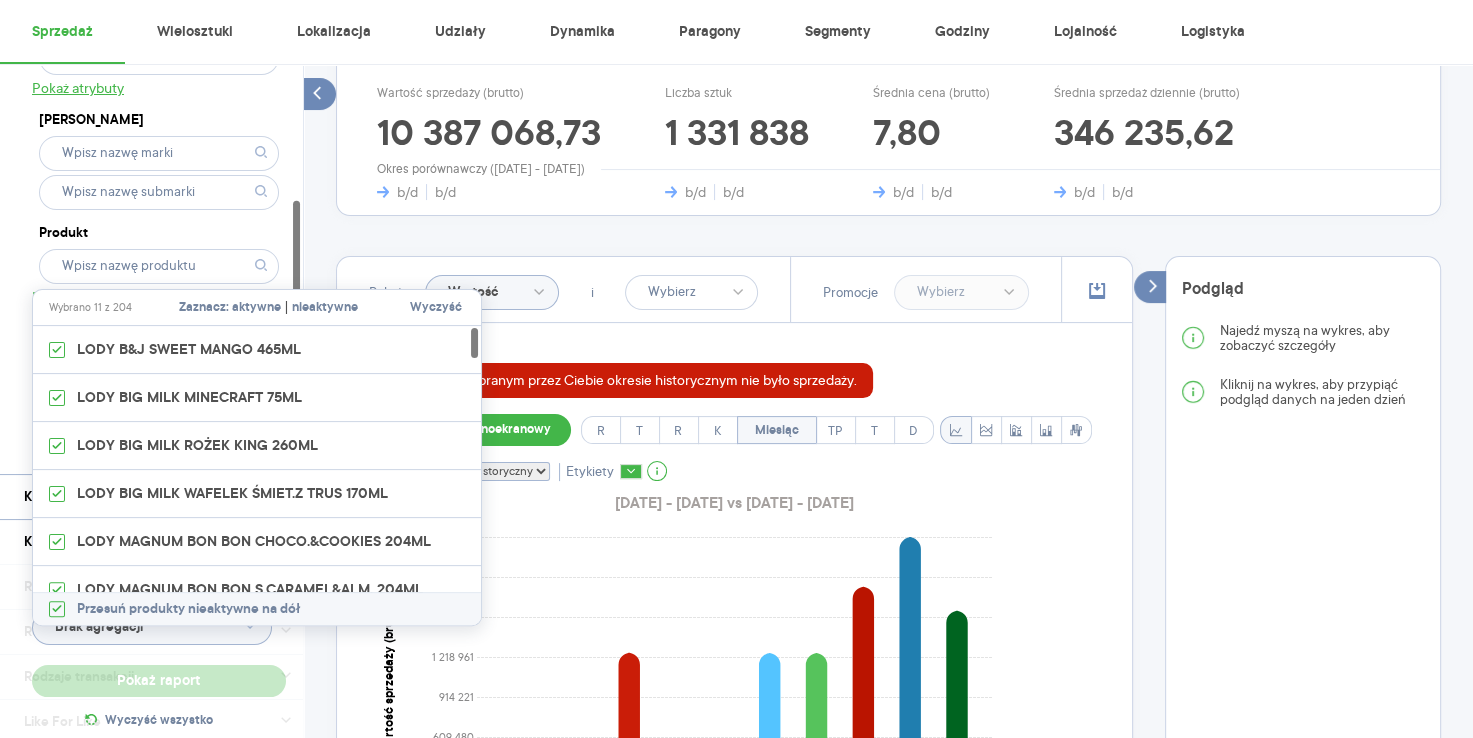 click on "Wyczyść" at bounding box center [436, 308] 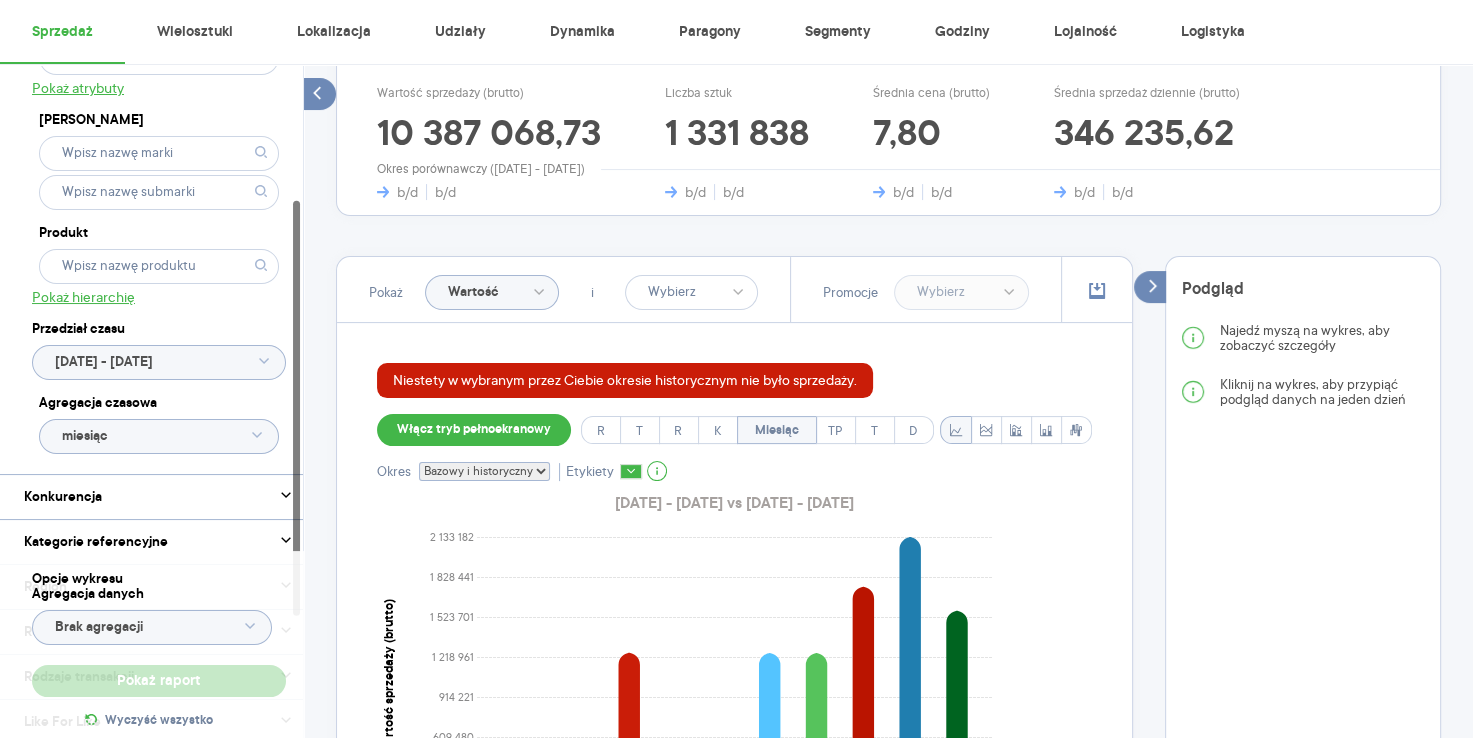 click 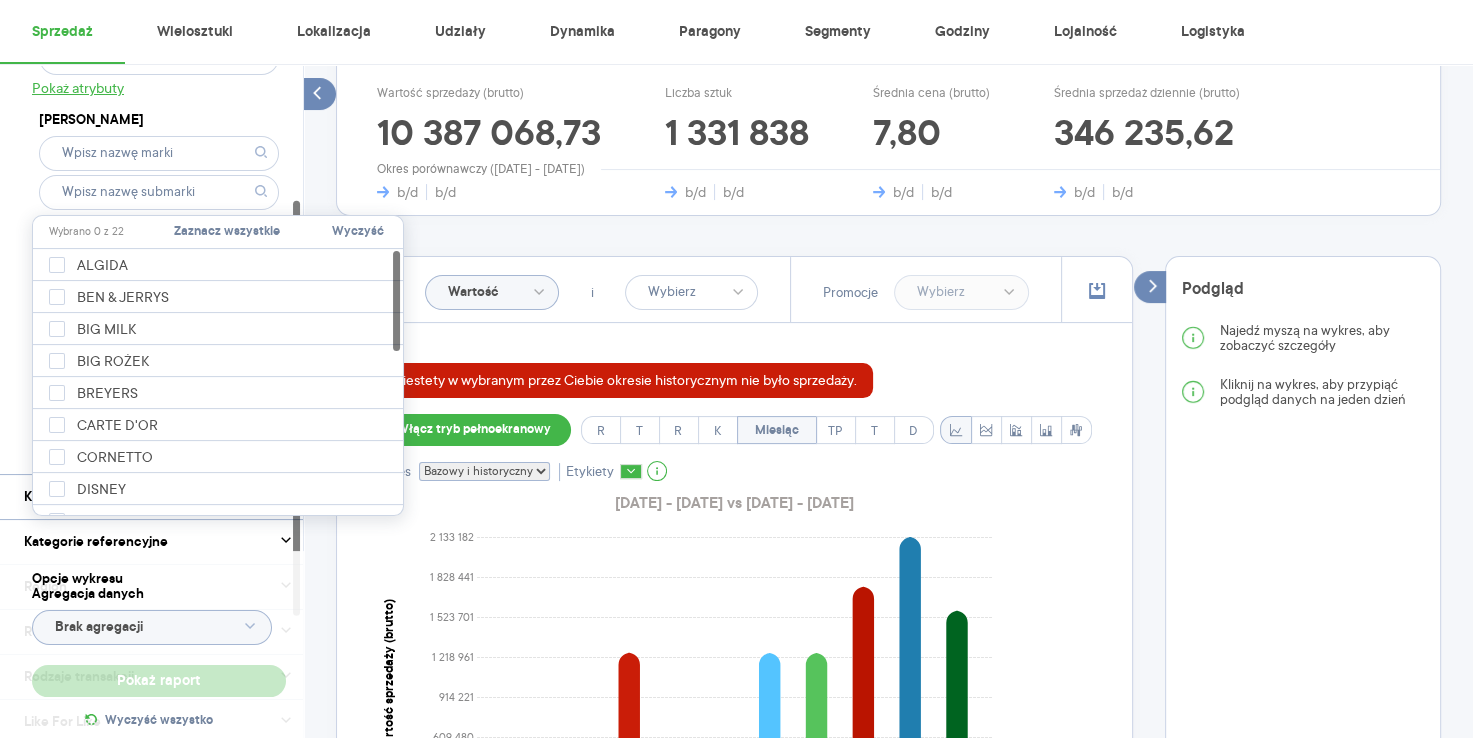 click on "Zaznacz wszystkie" at bounding box center (227, 232) 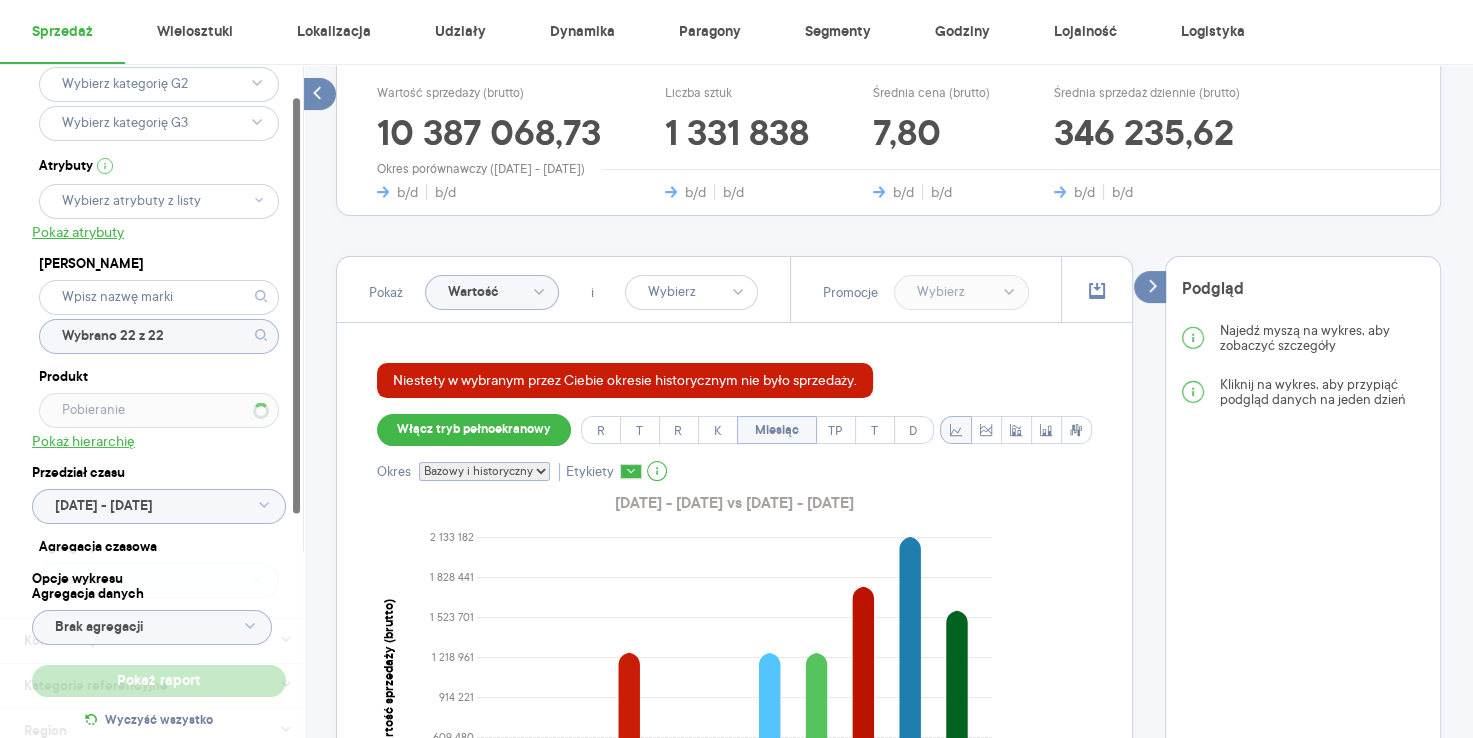 scroll, scrollTop: 52, scrollLeft: 0, axis: vertical 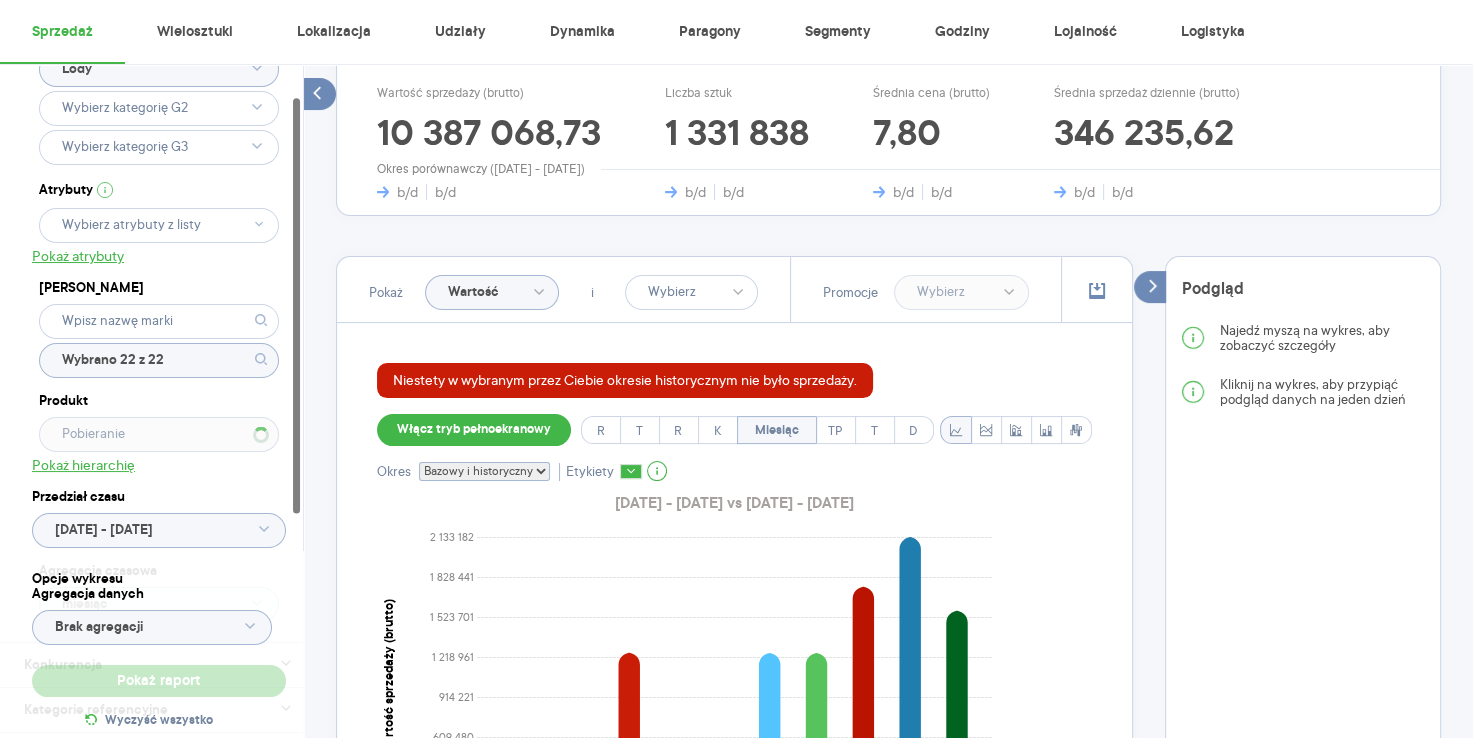 type 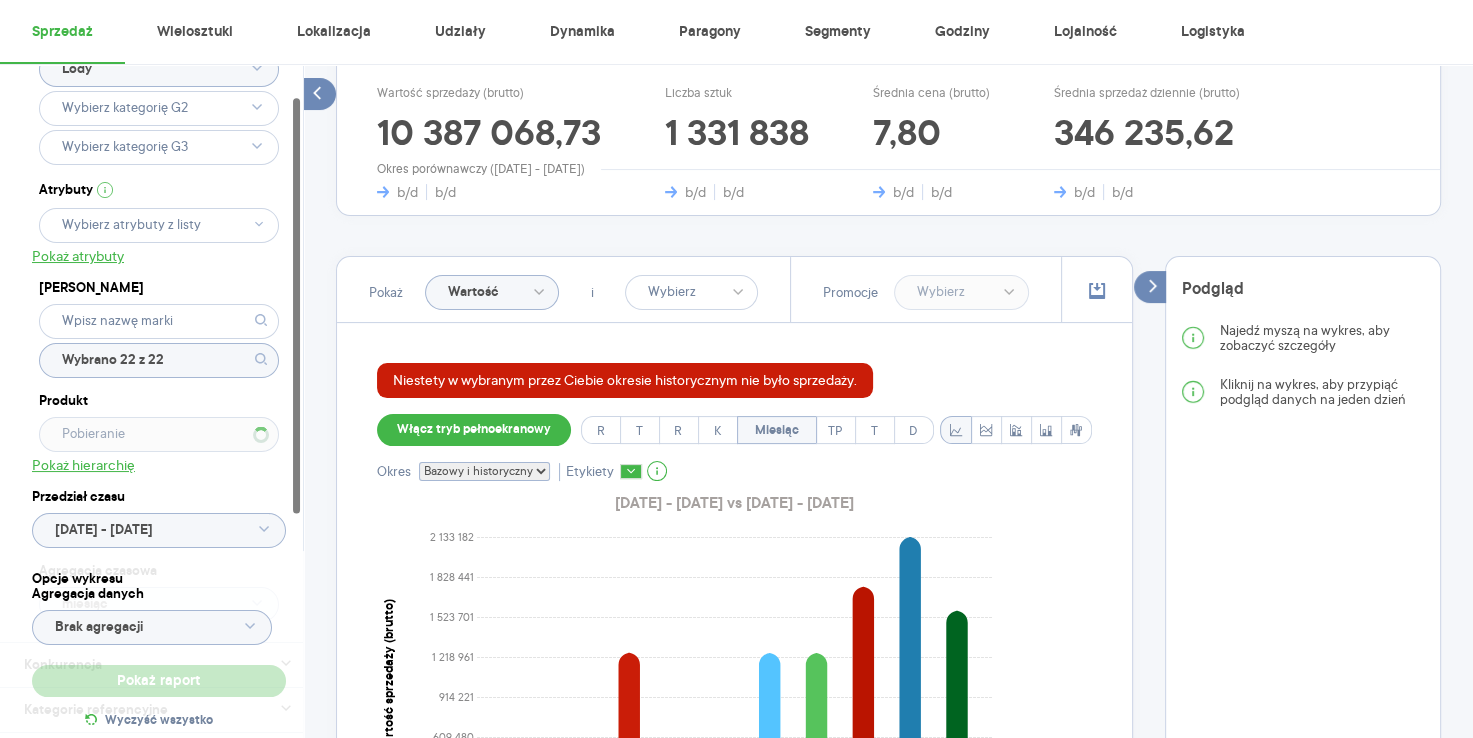 click 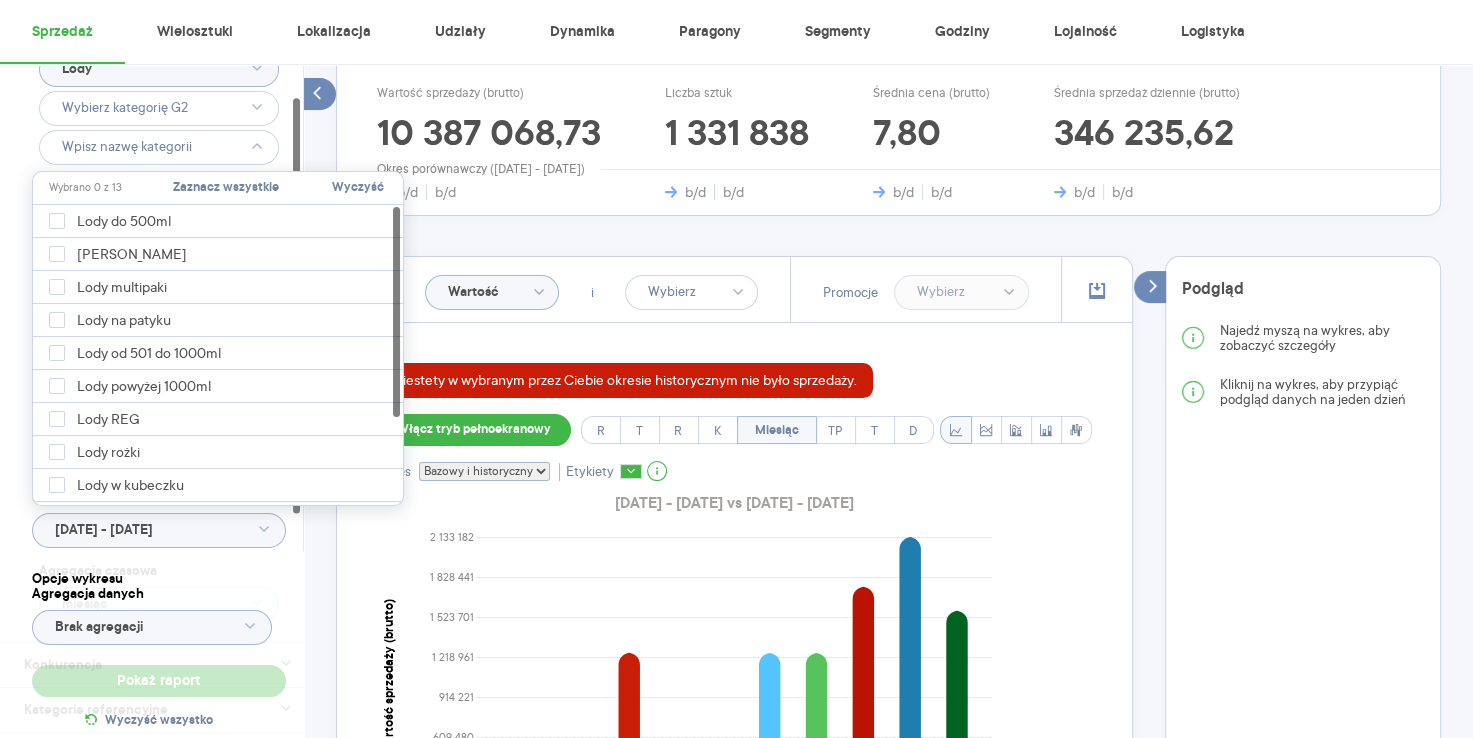 click 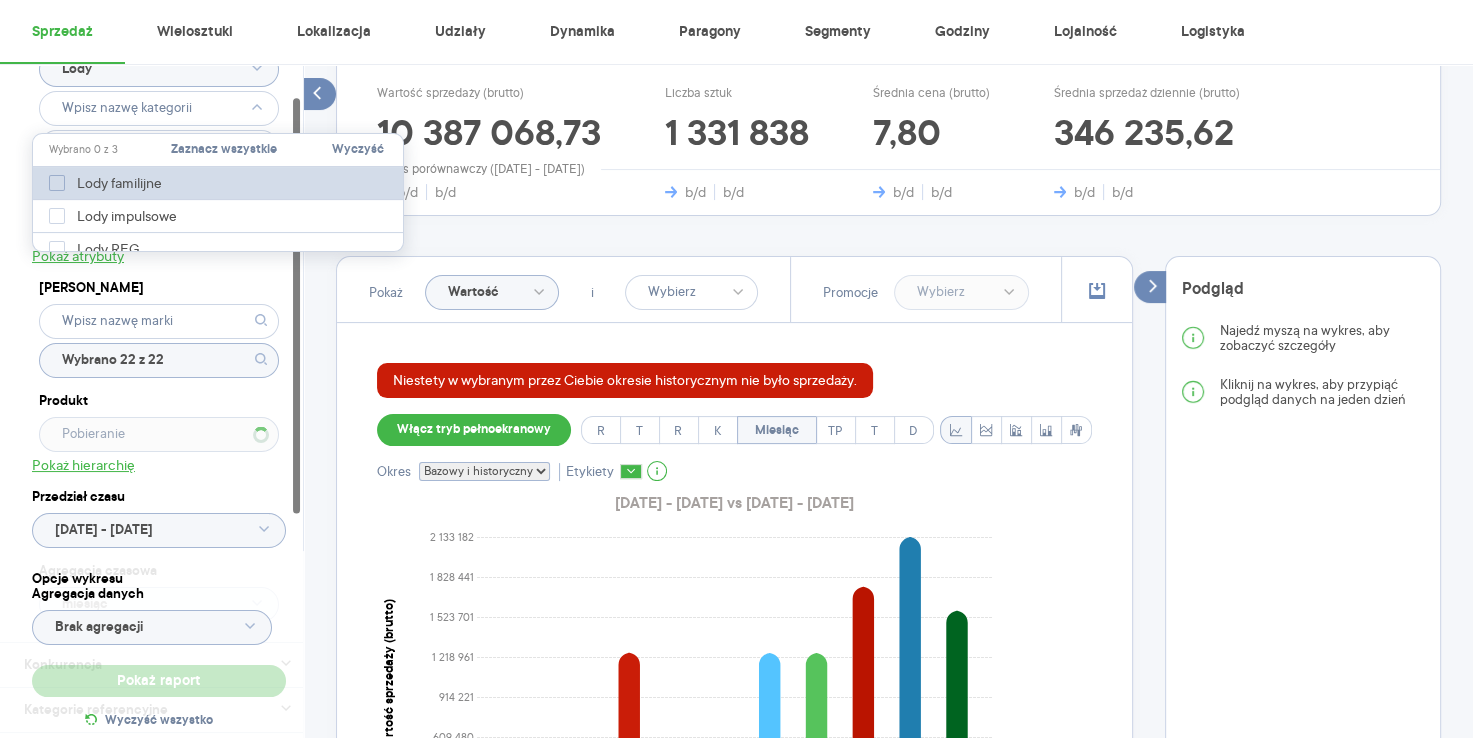 click 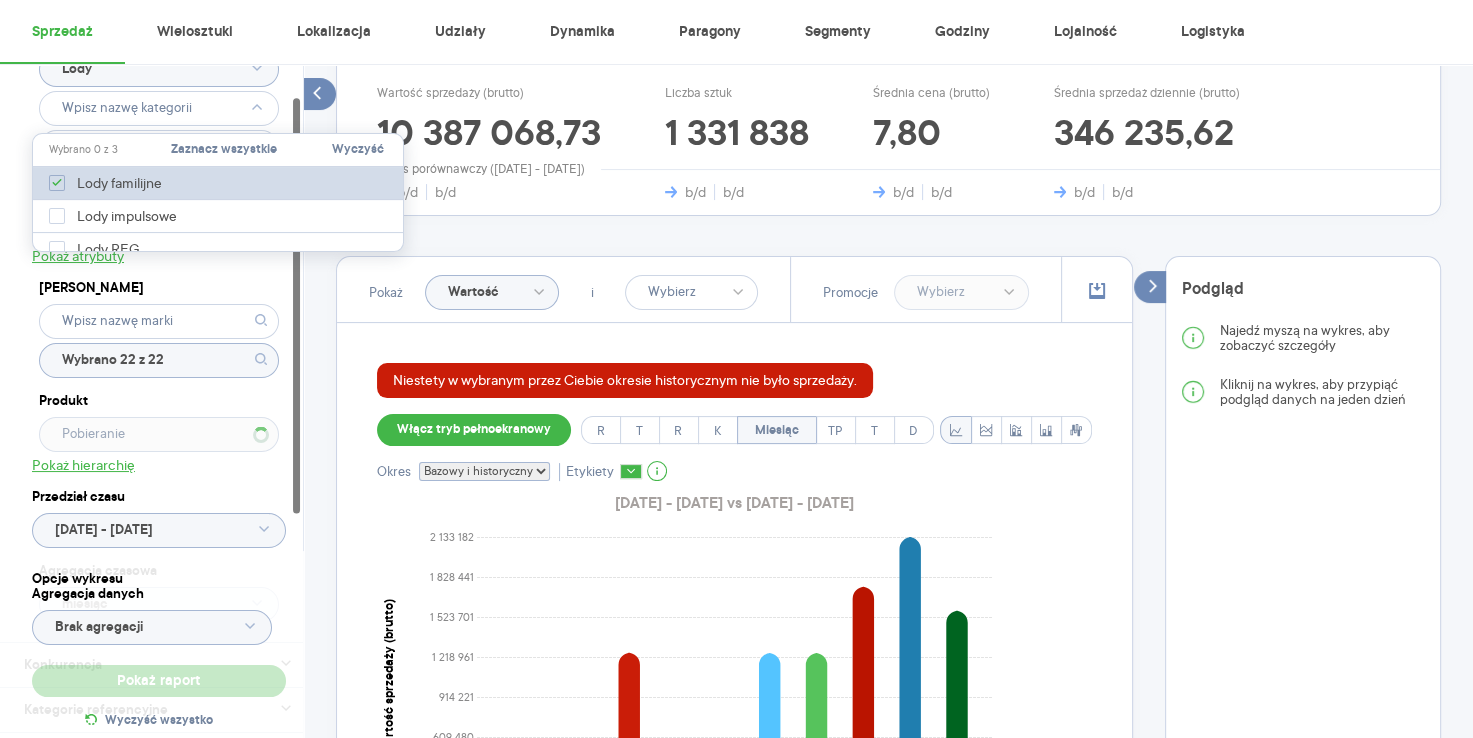 type on "Pobieranie" 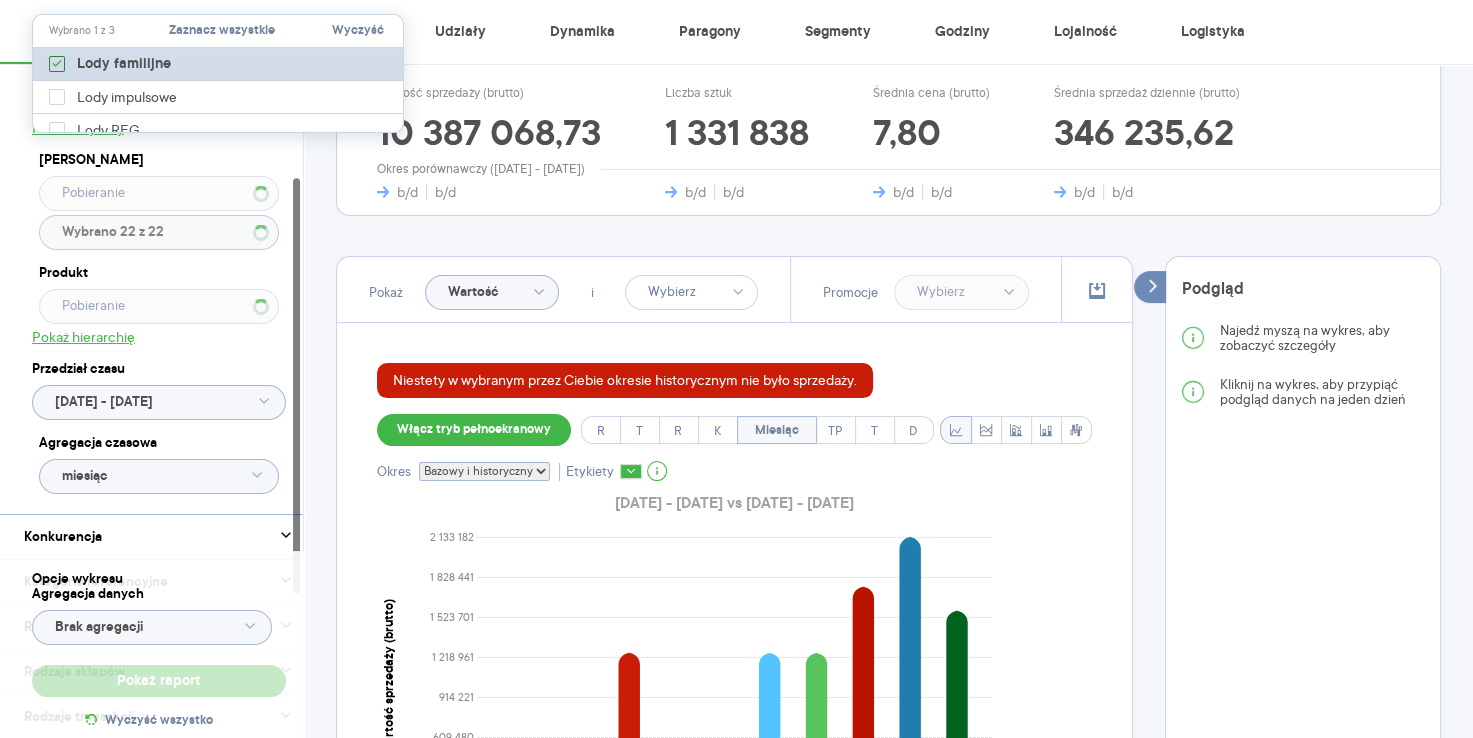 scroll, scrollTop: 184, scrollLeft: 0, axis: vertical 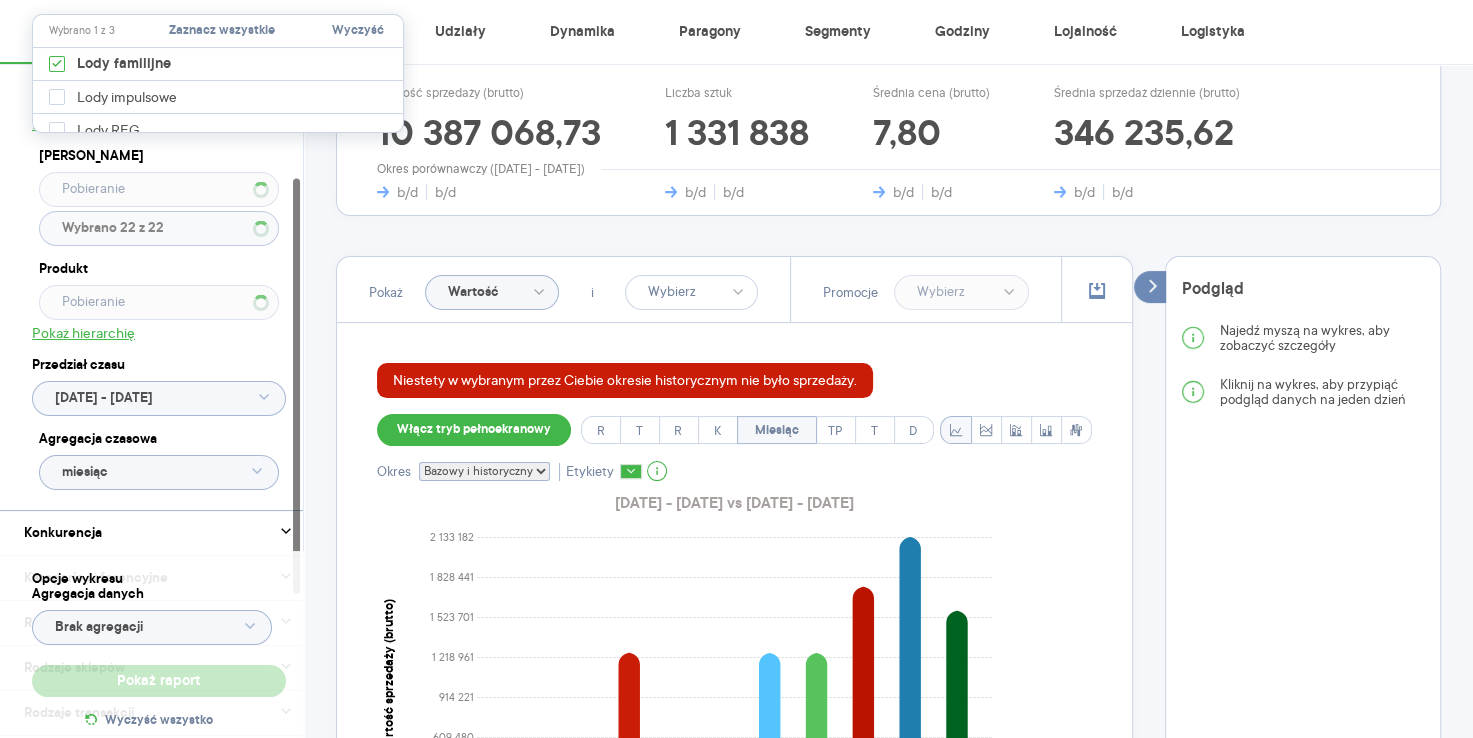 click on "miesiąc" 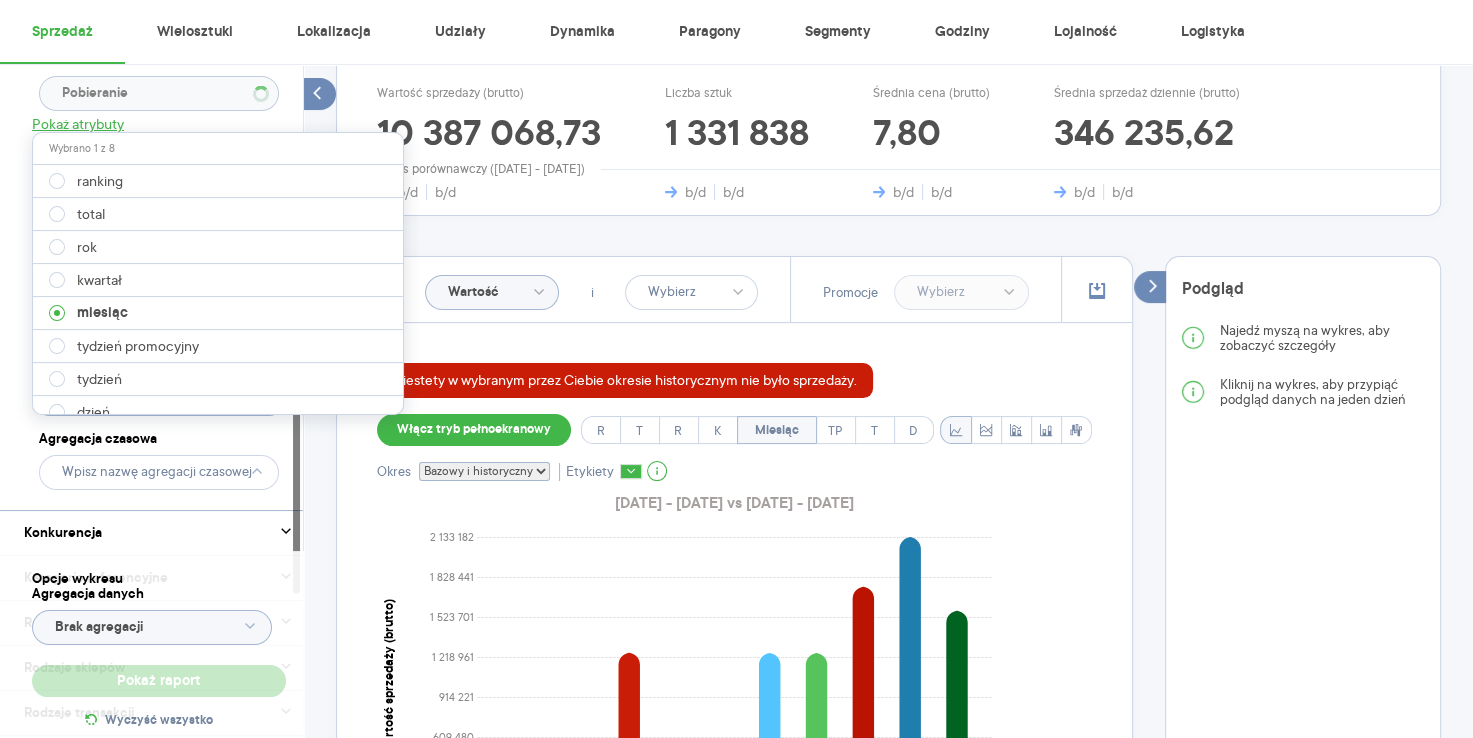 click at bounding box center (218, 406) 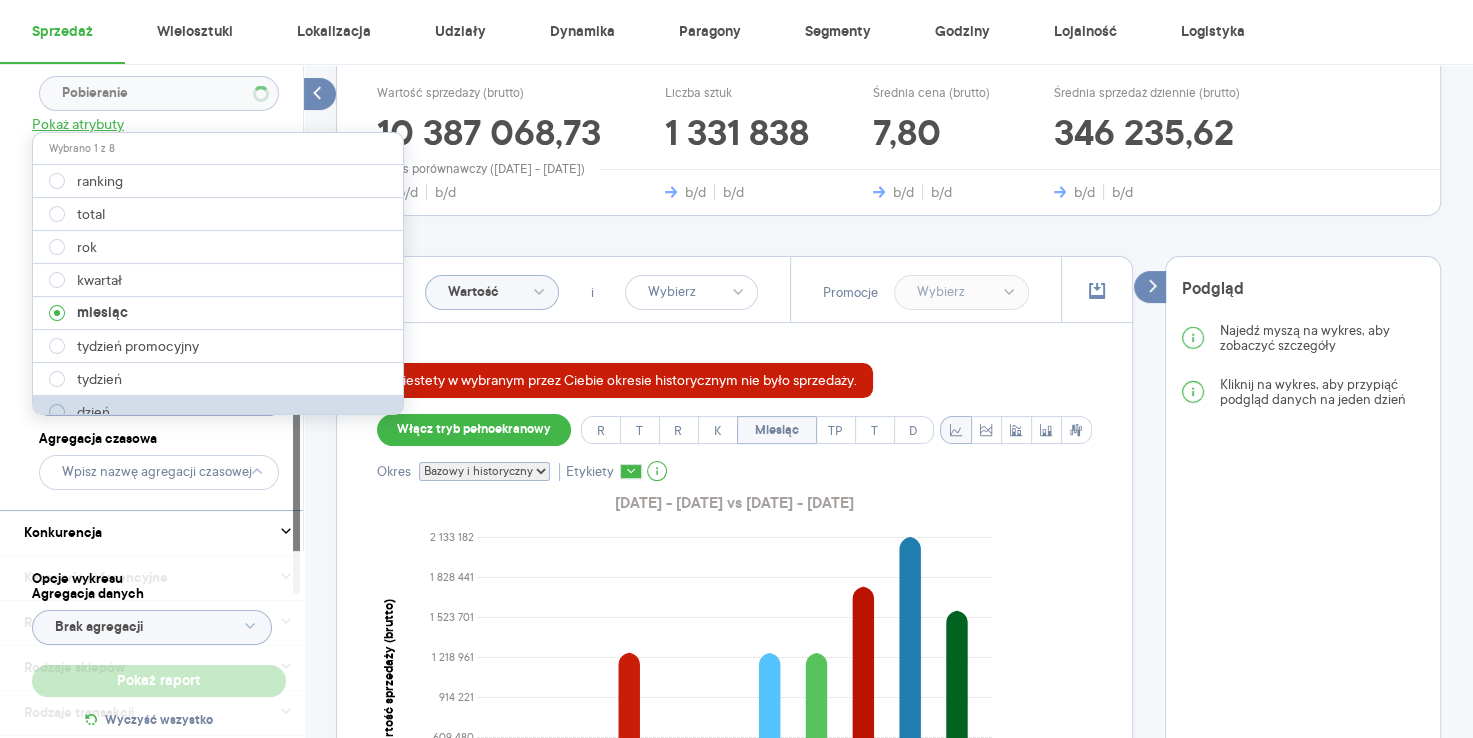 click at bounding box center (57, 412) 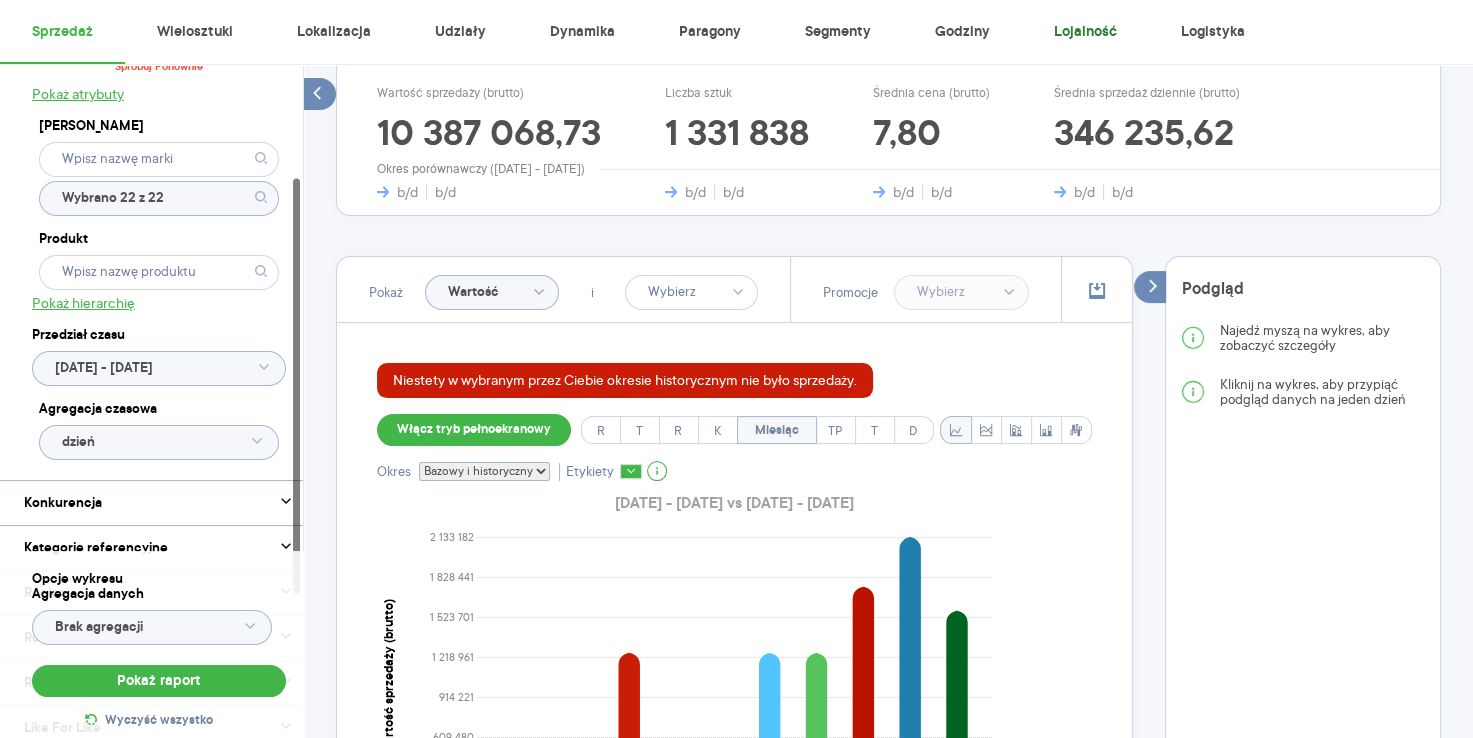 scroll, scrollTop: 154, scrollLeft: 0, axis: vertical 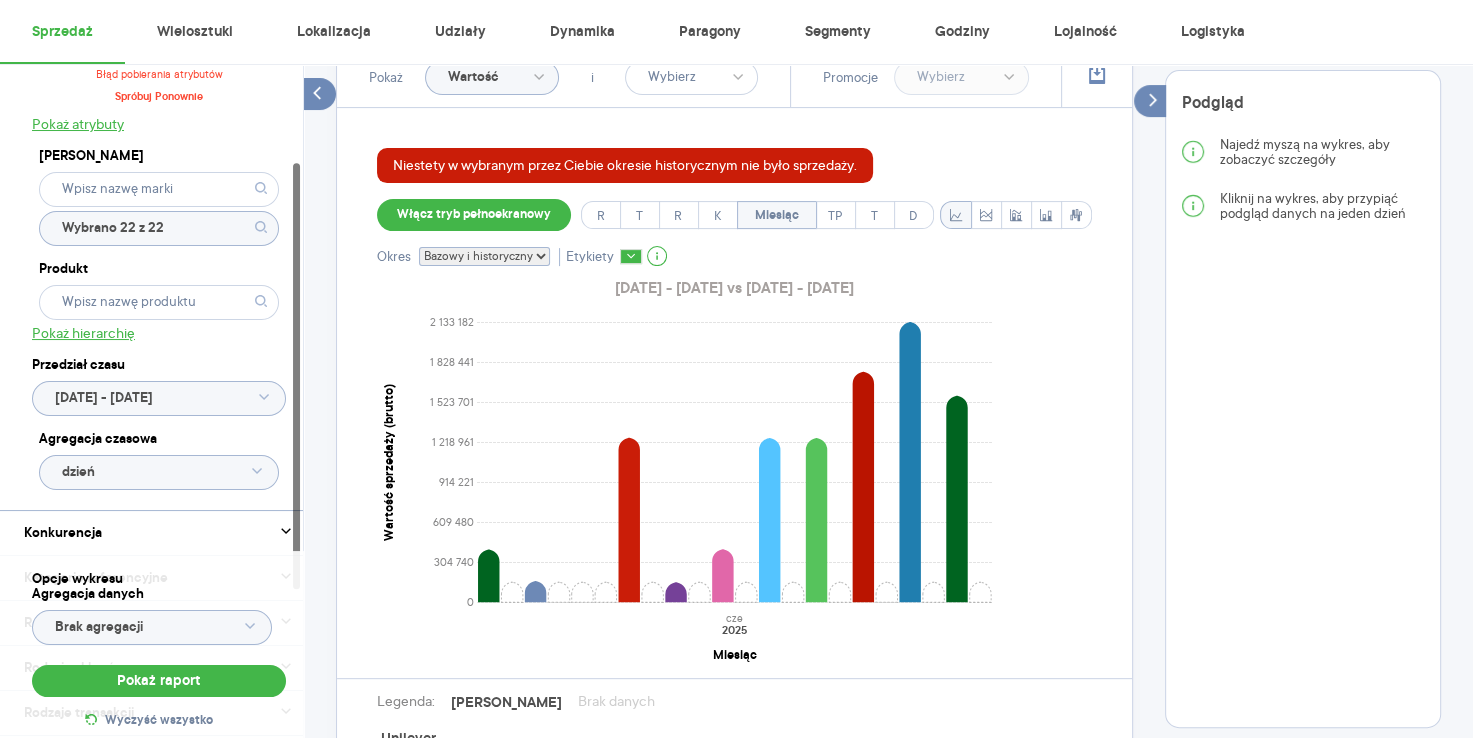 click on "Wybrano 22 z 22" 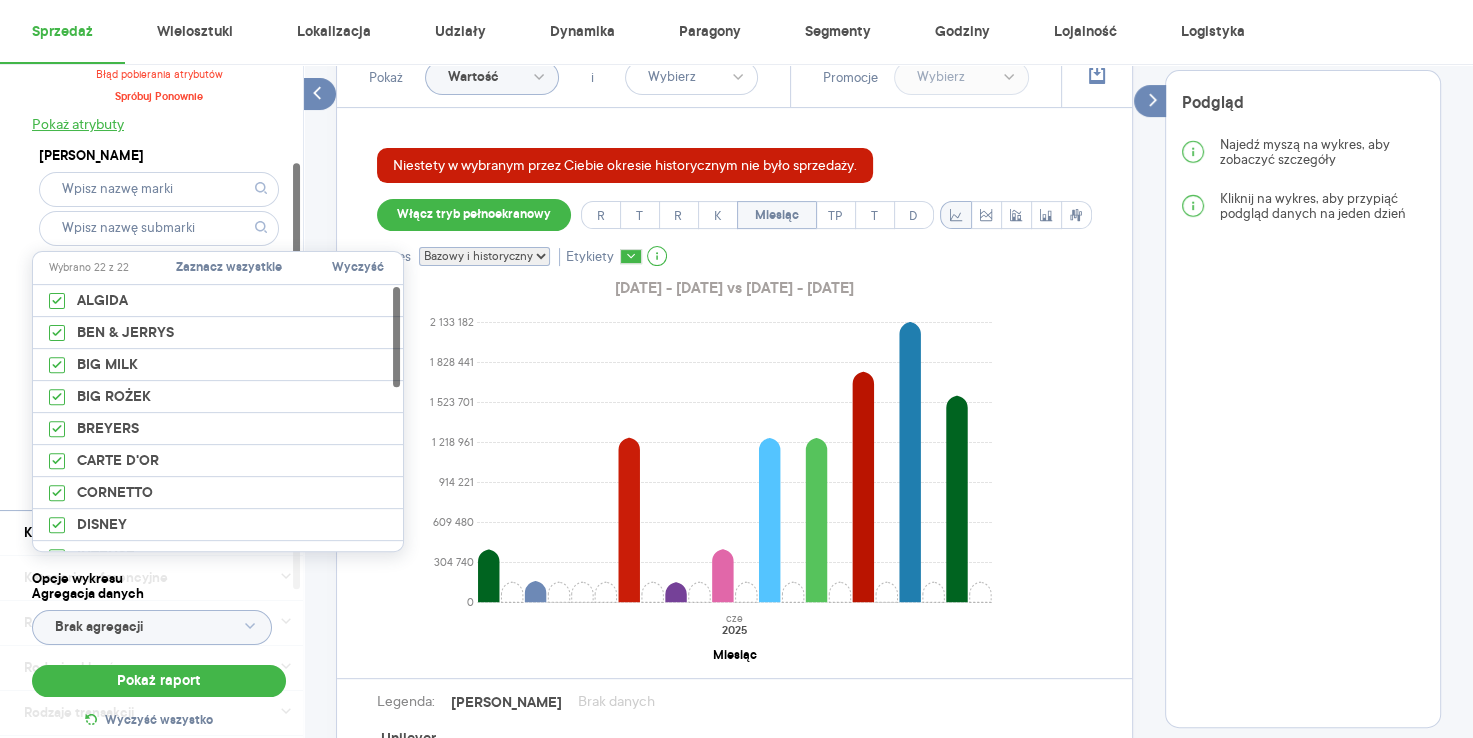 click on "Wyczyść" at bounding box center [358, 268] 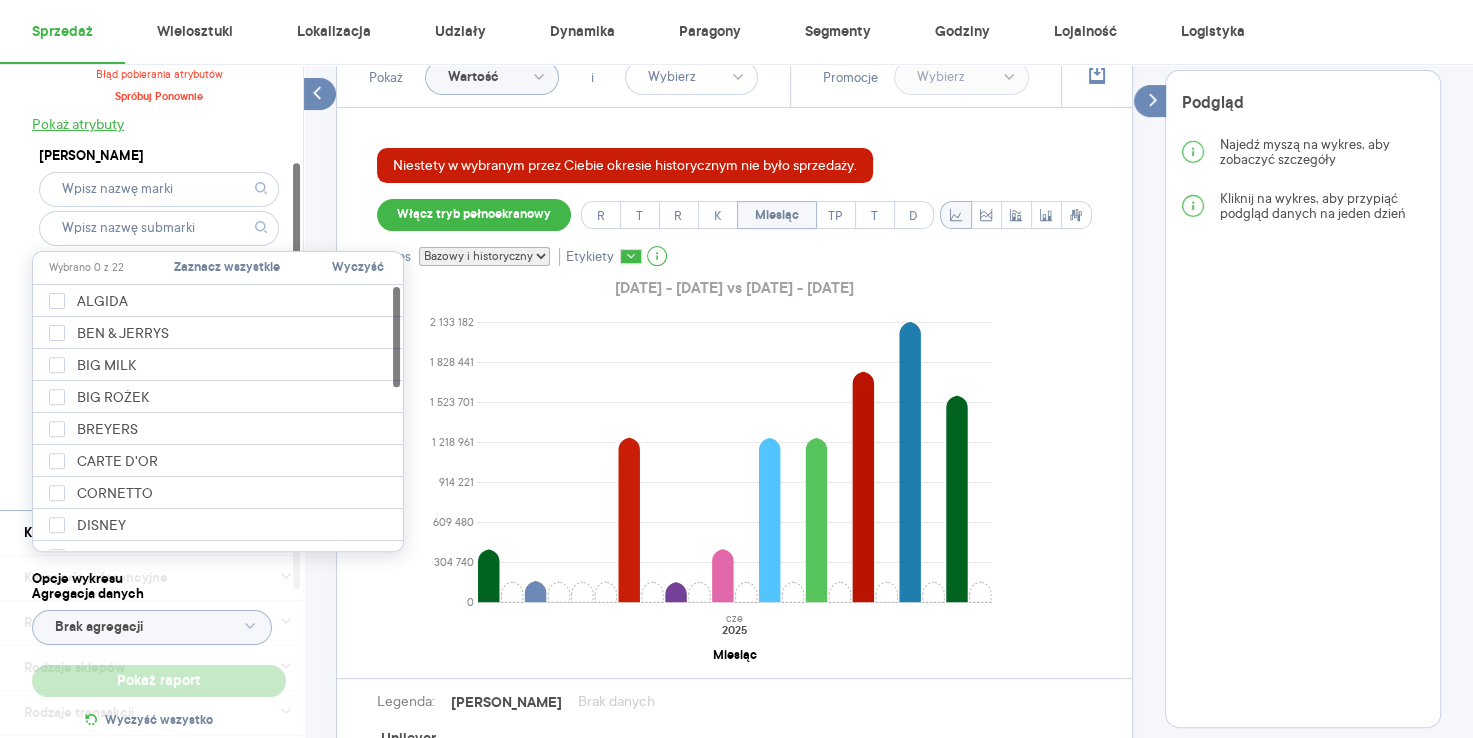 click 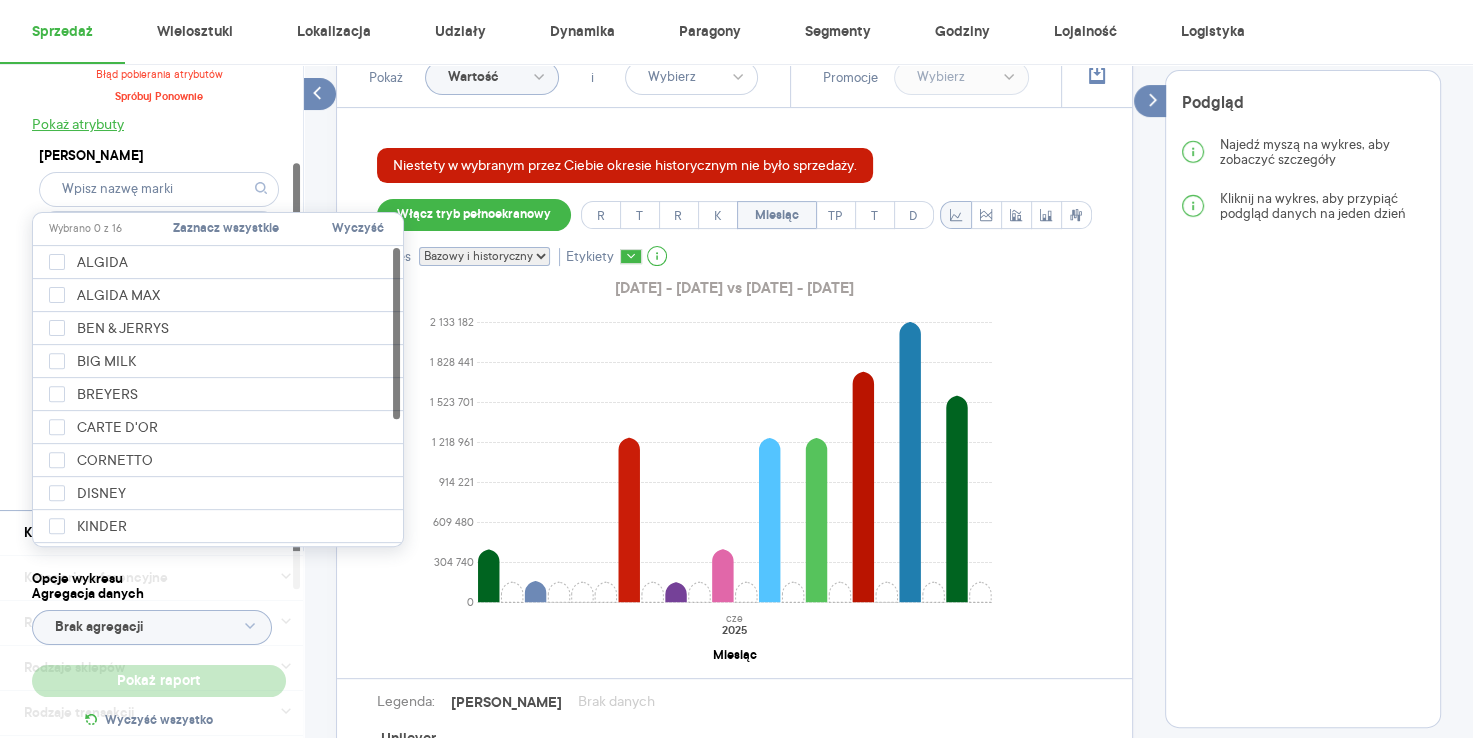 click on "Niestety w wybranym przez Ciebie okresie historycznym nie było sprzedaży. Włącz tryb pełnoekranowy R T R K Miesiąc TP T D Okres Bazowy i historyczny Bazowy Historyczny Etykiety 2025.06.01 - 2025.06.30 vs 2024.06.01 - 2024.06.30 0 304 740 609 480 914 221 1 218 961 1 523 701 1 828 441 2 133 182 Wartość sprzedaży (brutto) cze 2025 Miesiąc Legenda: Dane Brak danych Unilever LODY B&J SWEET MANGO 465ML LODY BIG MILK MINECRAFT 75ML LODY BIG MILK ROŻEK KING 260ML LODY BIG MILK WAFELEK ŚMIET.Z TRUS 170ML LODY MAGNUM BON BON CHOCO.&COOKIES 204ML LODY MAGNUM BON BON S.CARAMEL&ALM. 204ML LODY MAGNUM CHOCOLATE ROŻEK 150ML LODY MAGNUM SANDWICH 140ML LODY MAGNUM UTOPIA DOUBLE CHERRY 85ML LODY MAGNUM UTOPIA DOUBLE HAZELNUT 85ML LODY TWISTER SUPER 110ML" at bounding box center [734, 499] 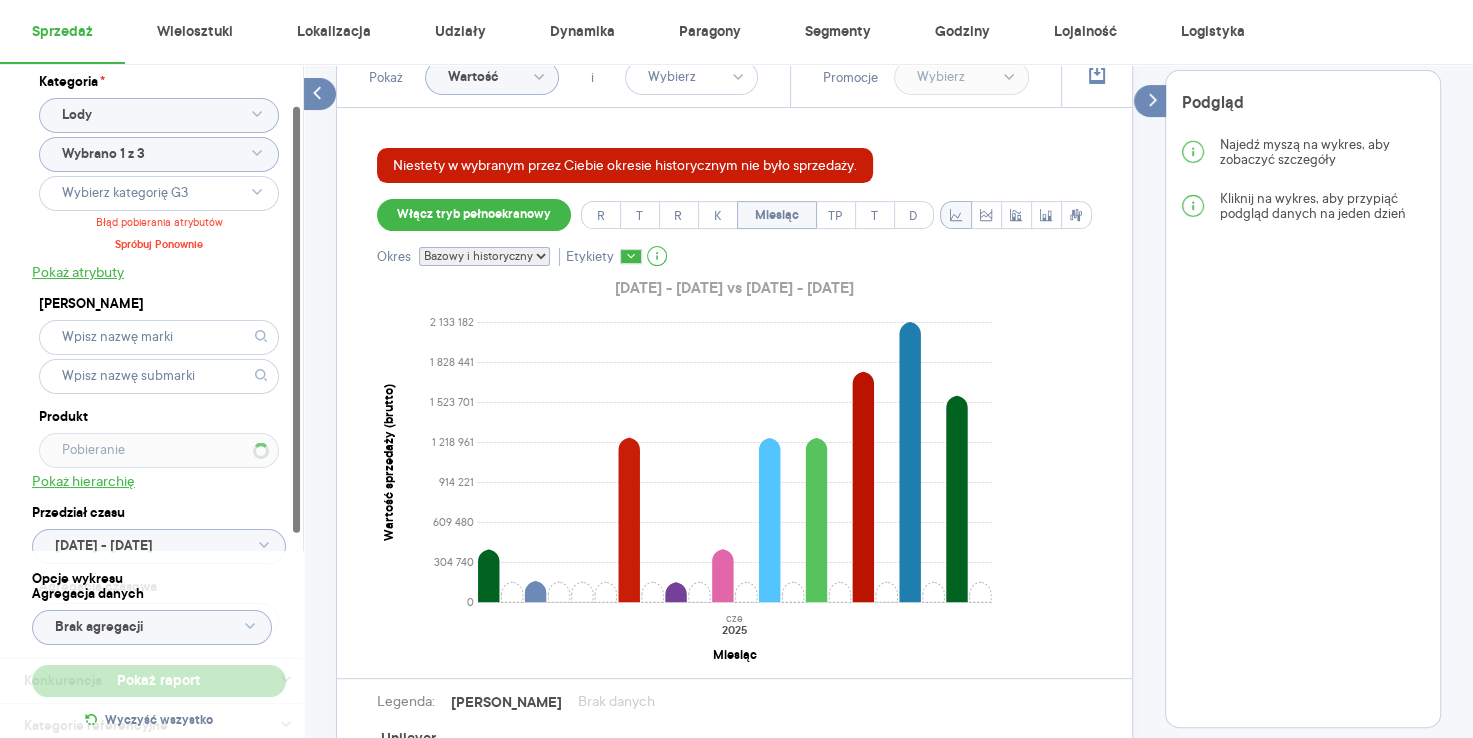 scroll, scrollTop: 0, scrollLeft: 0, axis: both 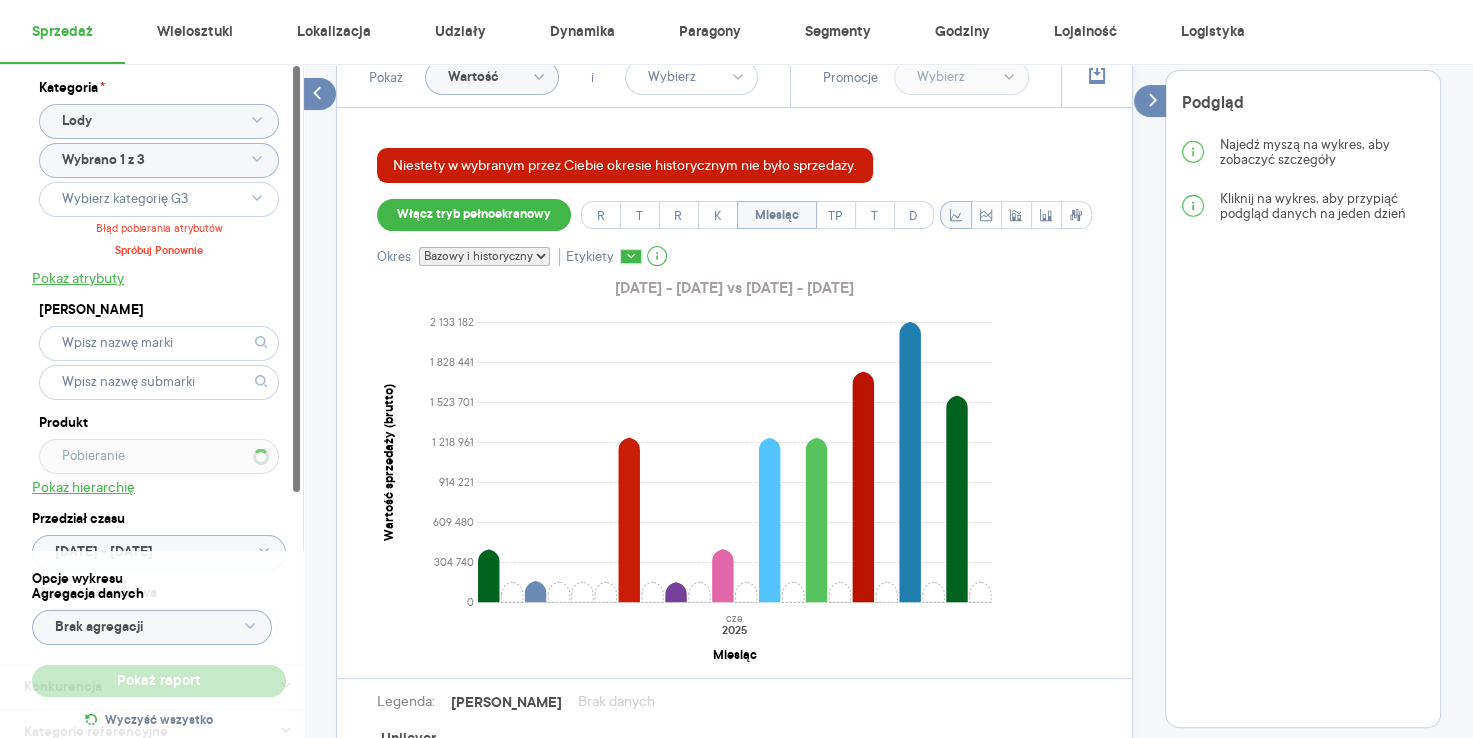 click 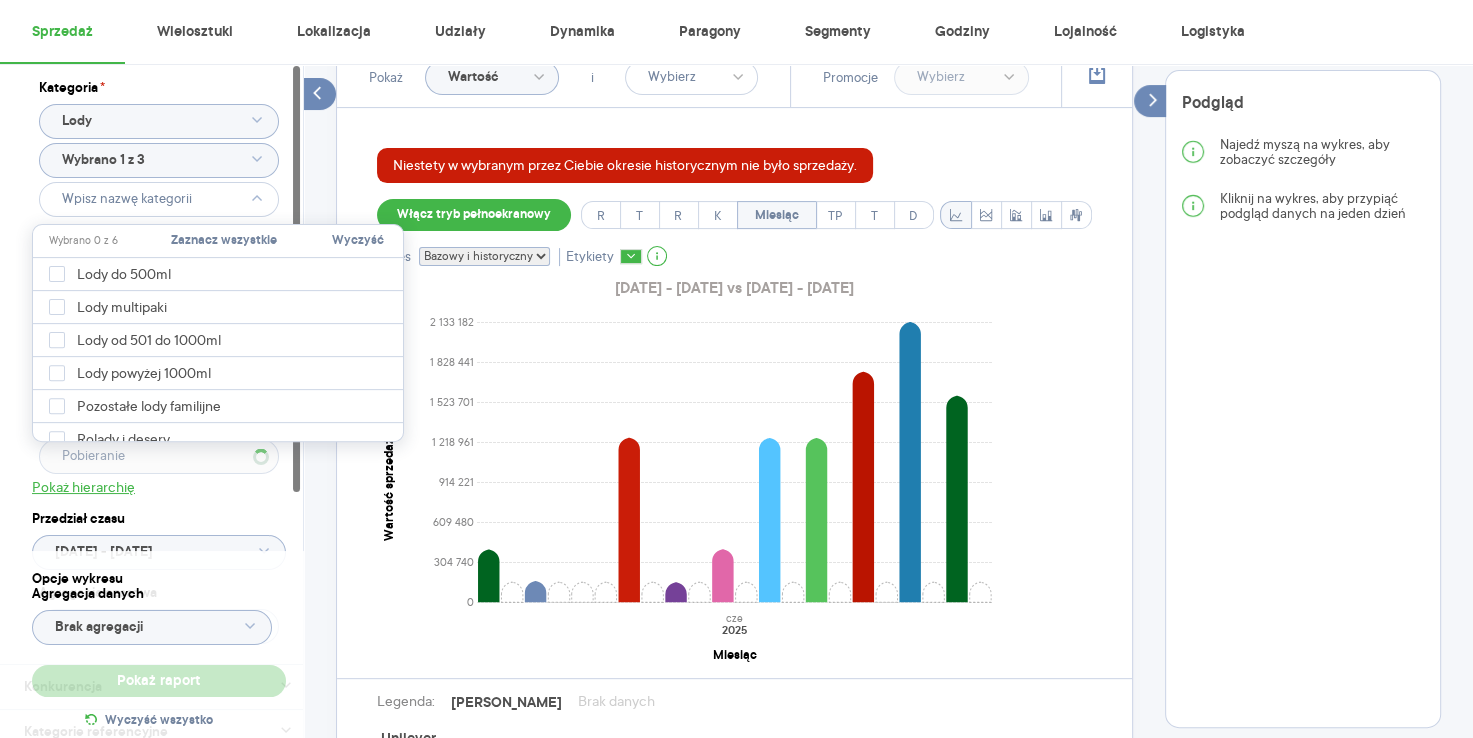 click 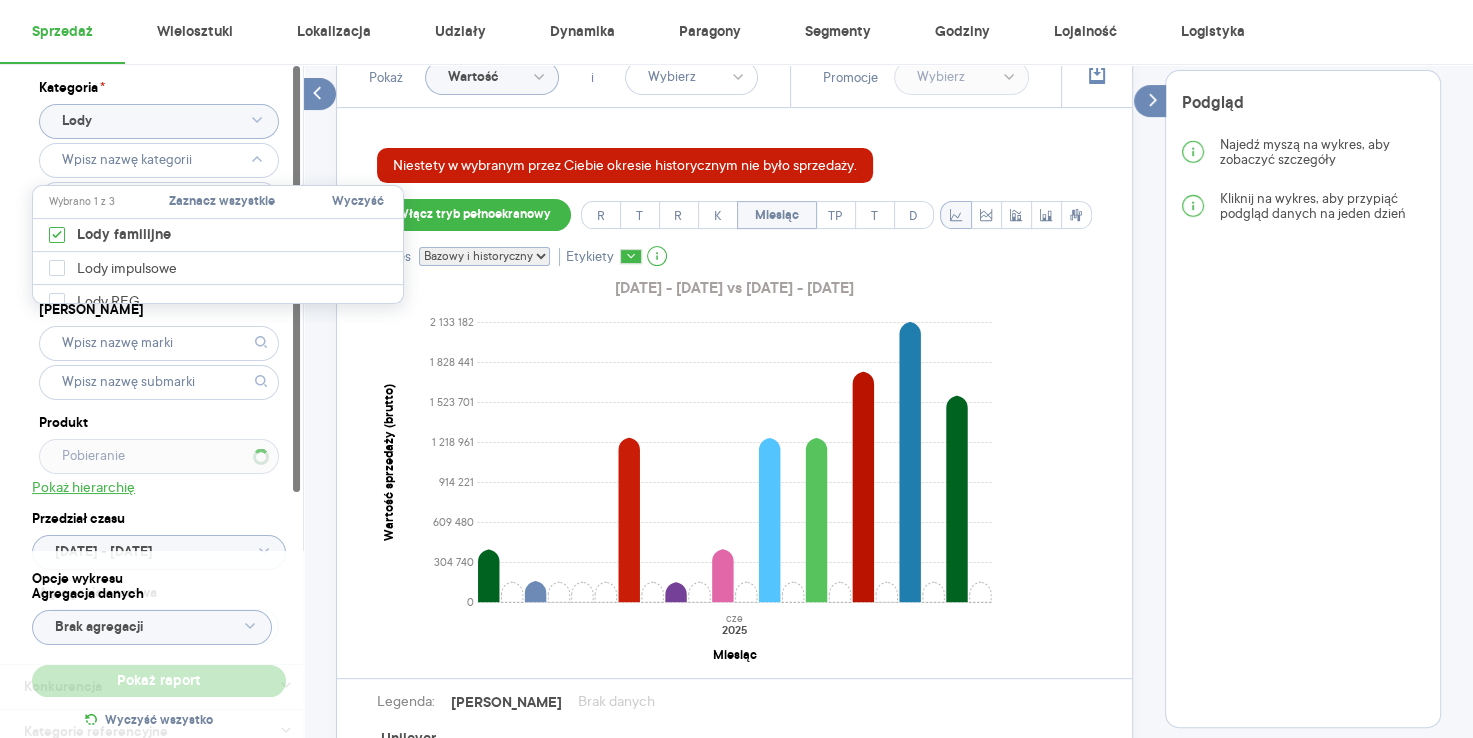 click 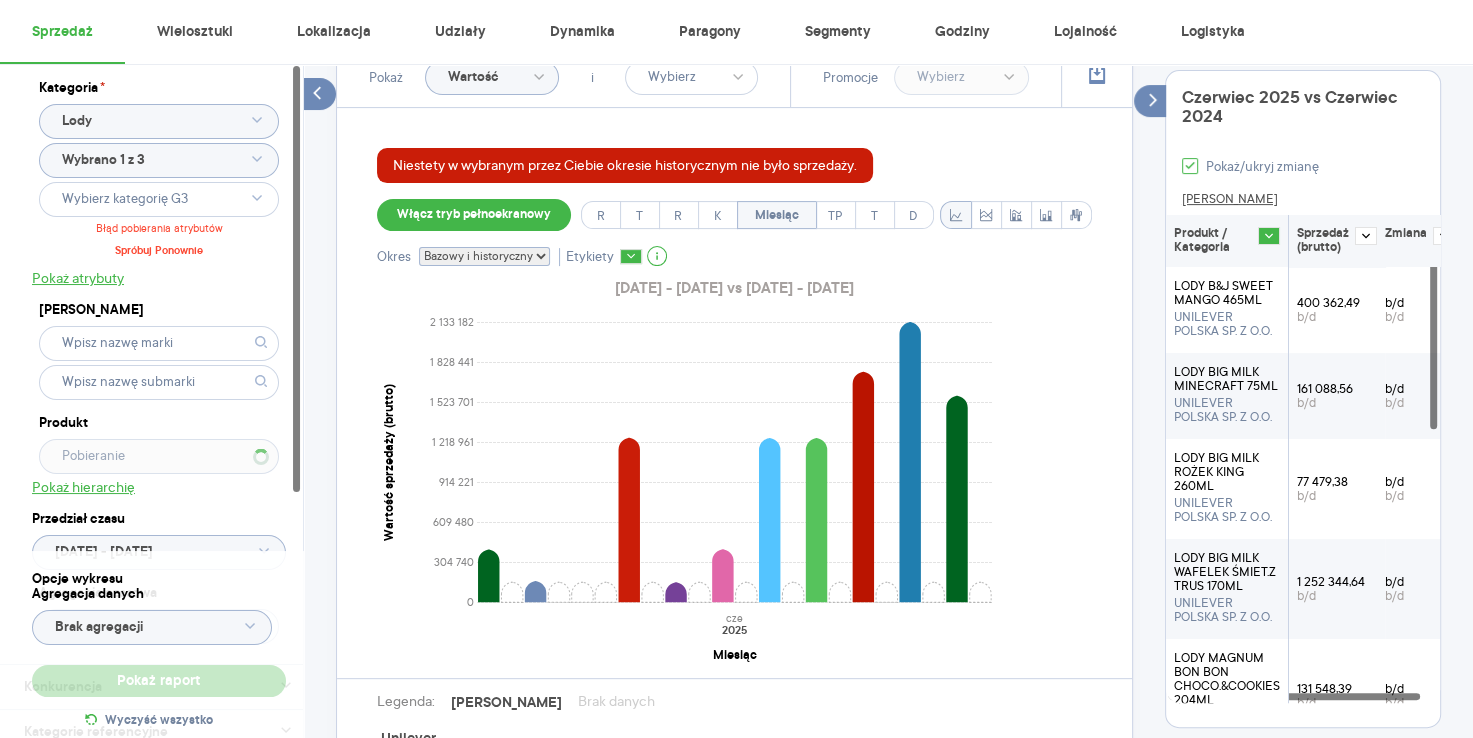 scroll, scrollTop: 0, scrollLeft: 0, axis: both 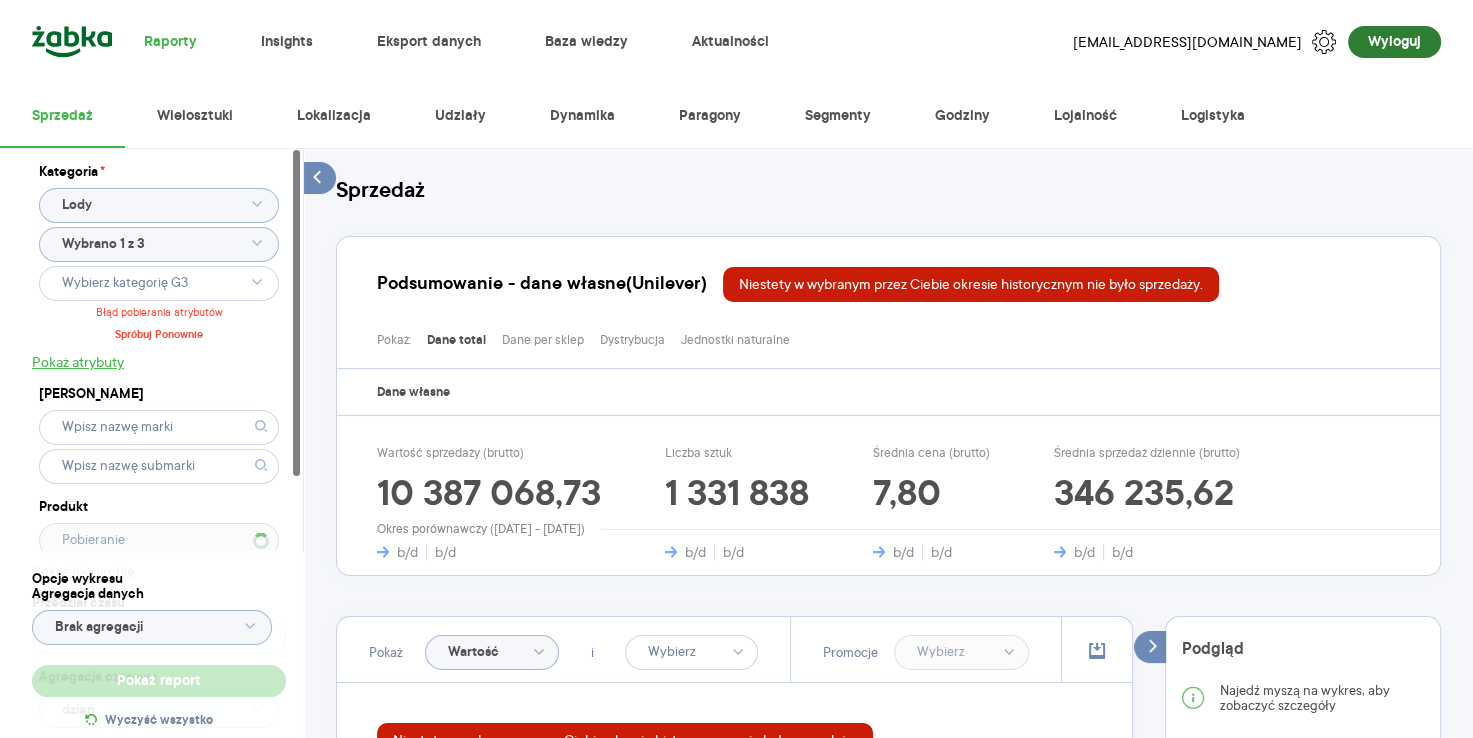 click on "Wyloguj" at bounding box center [1394, 42] 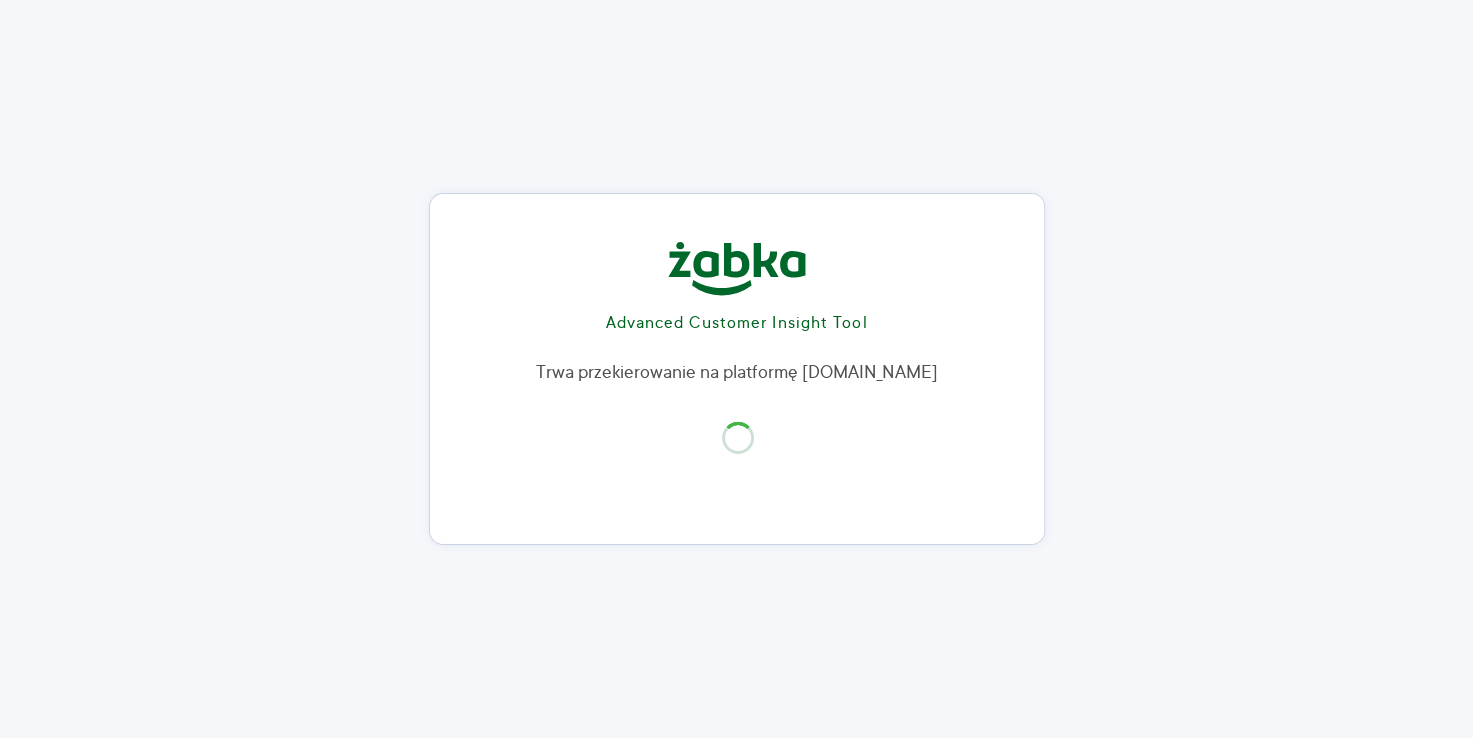 click on "Advanced Customer Insight Tool Trwa przekierowanie na platformę microsoftonline.com" at bounding box center [737, 360] 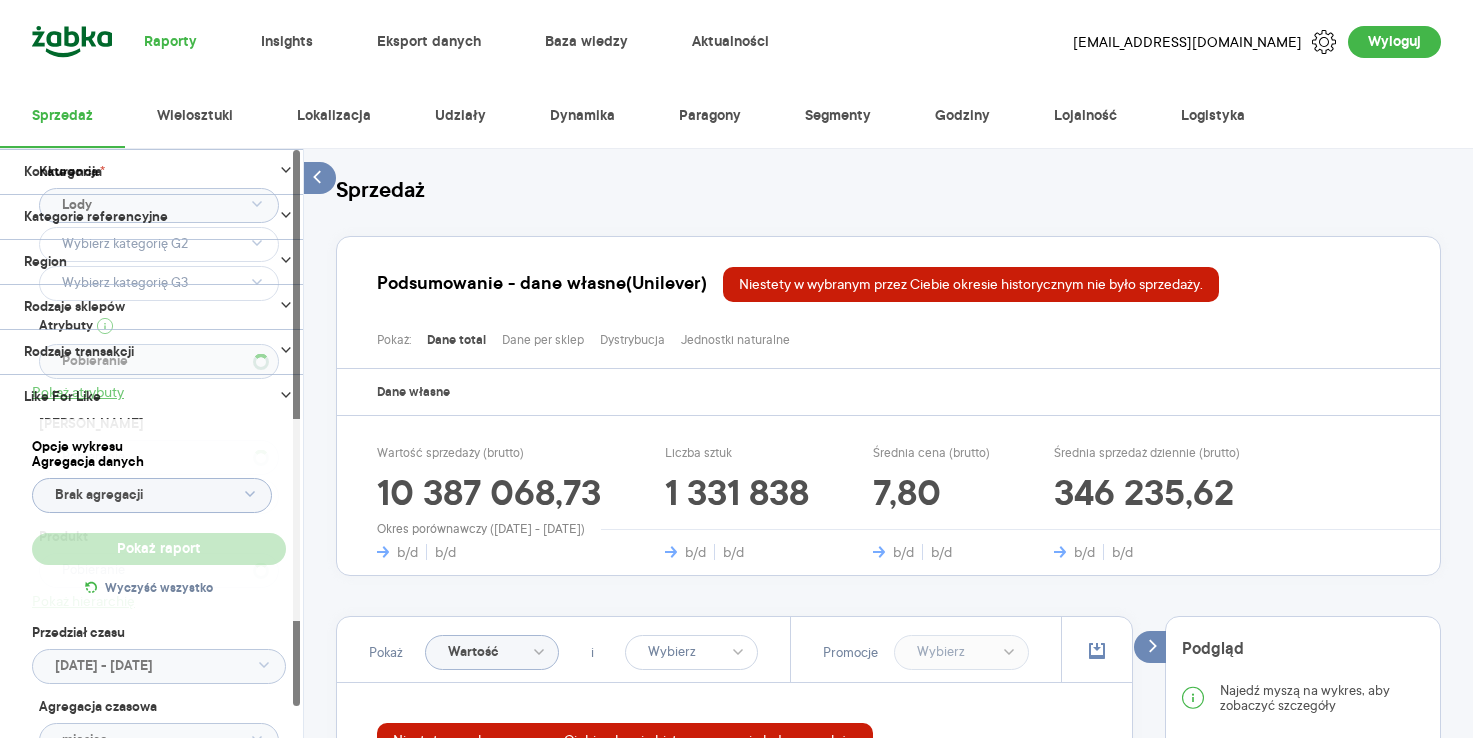 scroll, scrollTop: 0, scrollLeft: 0, axis: both 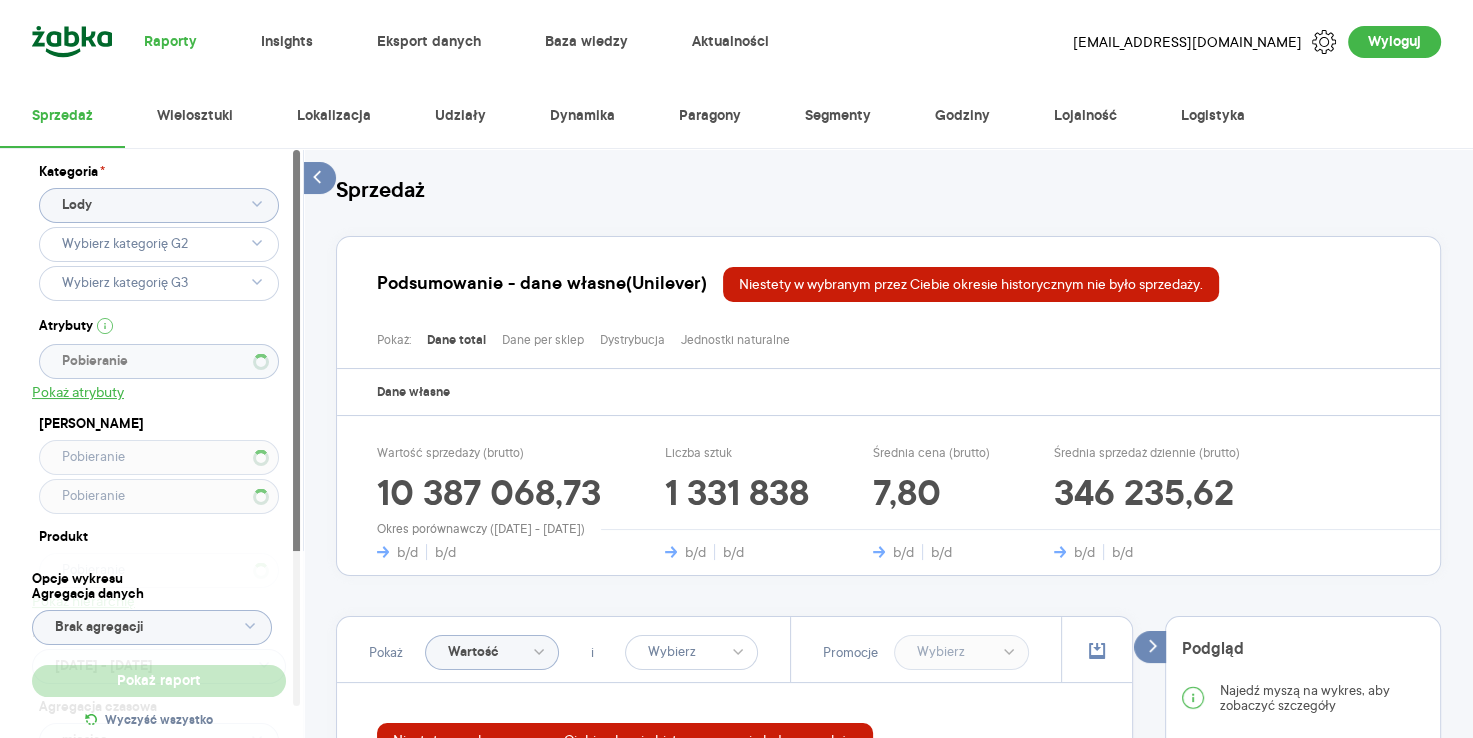 type 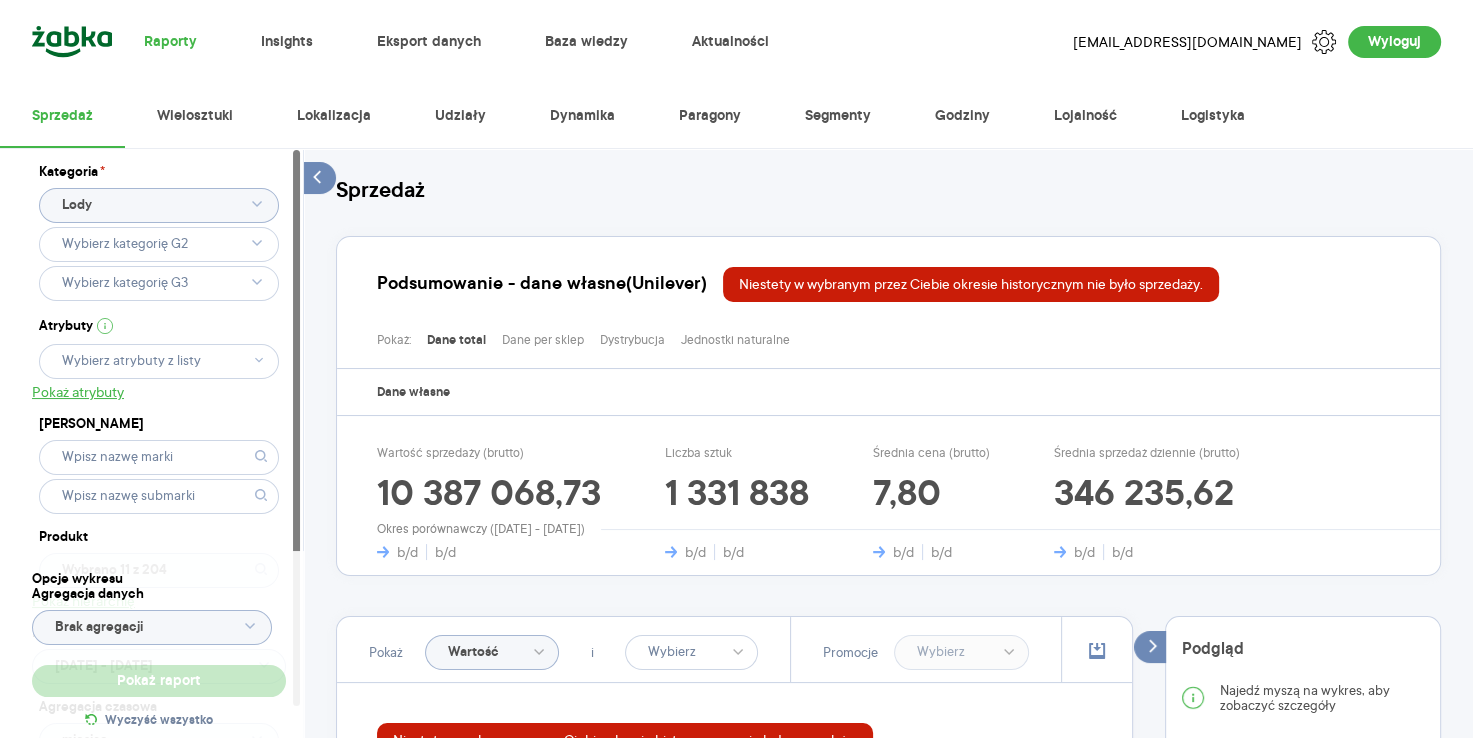 type on "Wybrano 11 z 204" 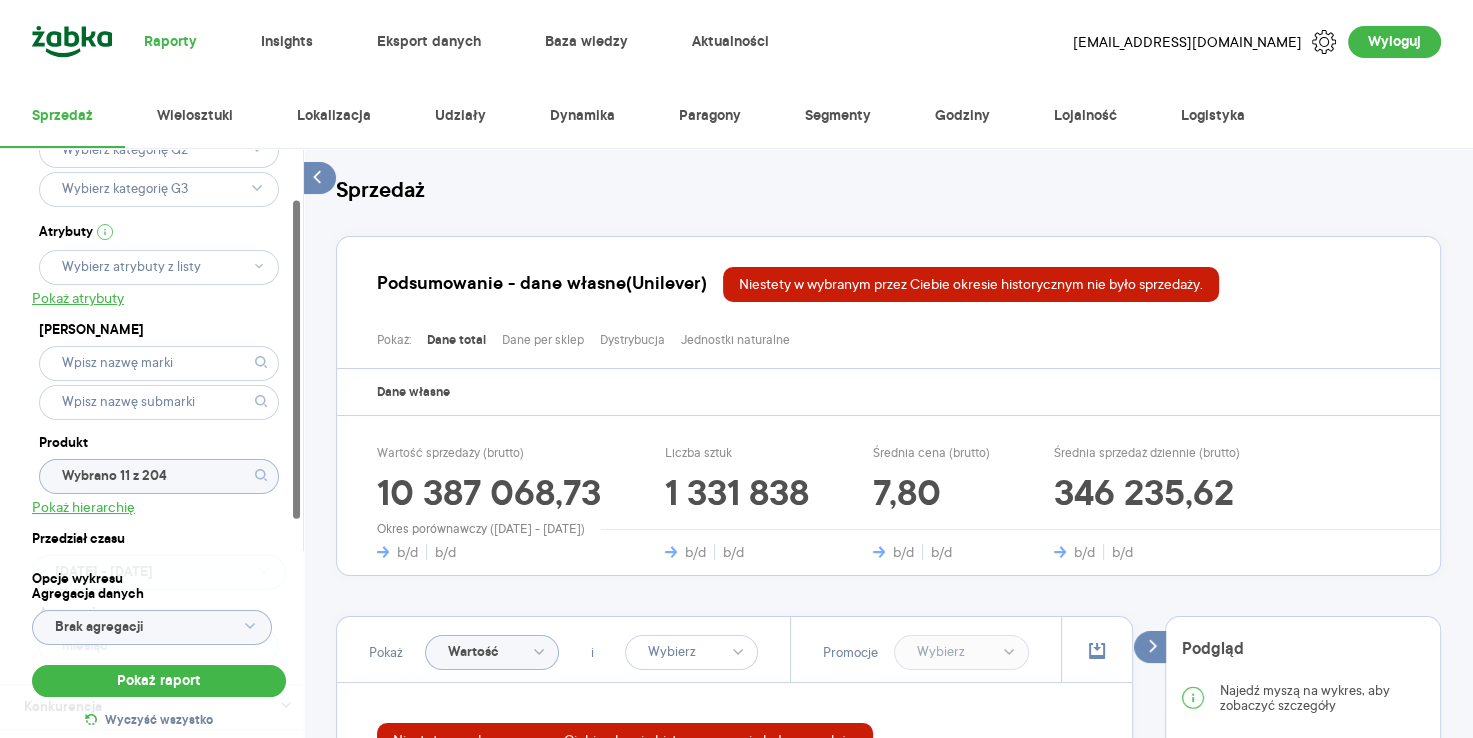 scroll, scrollTop: 99, scrollLeft: 0, axis: vertical 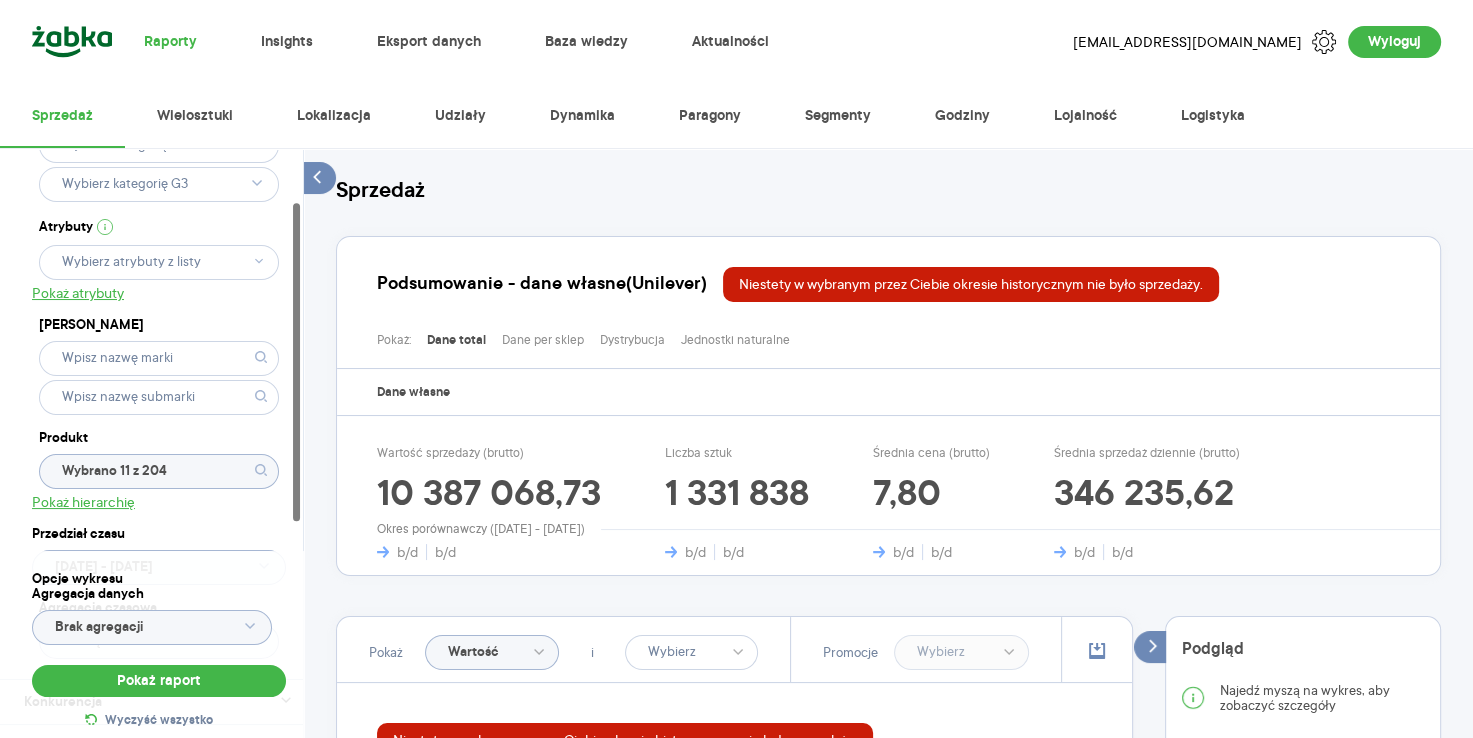 click on "Wybrano 11 z 204" 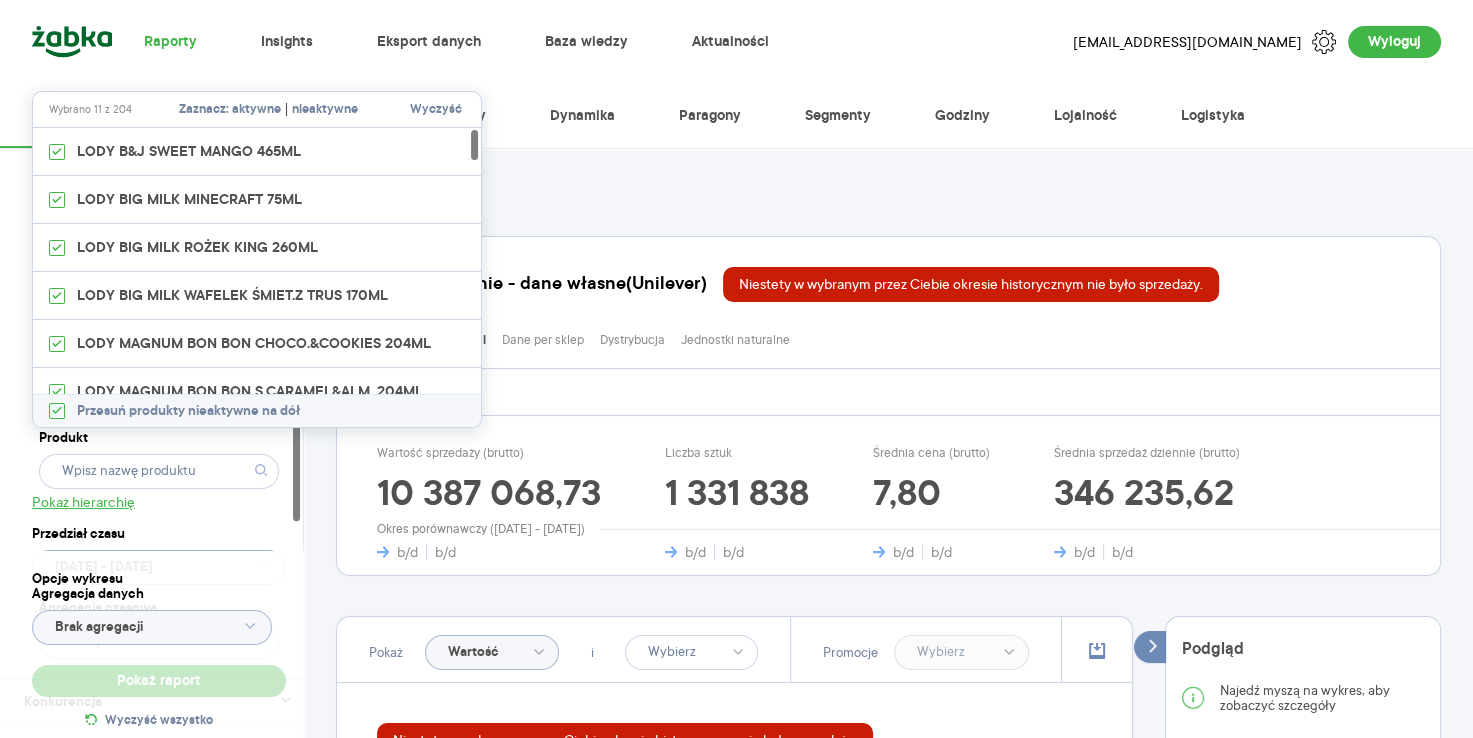 type 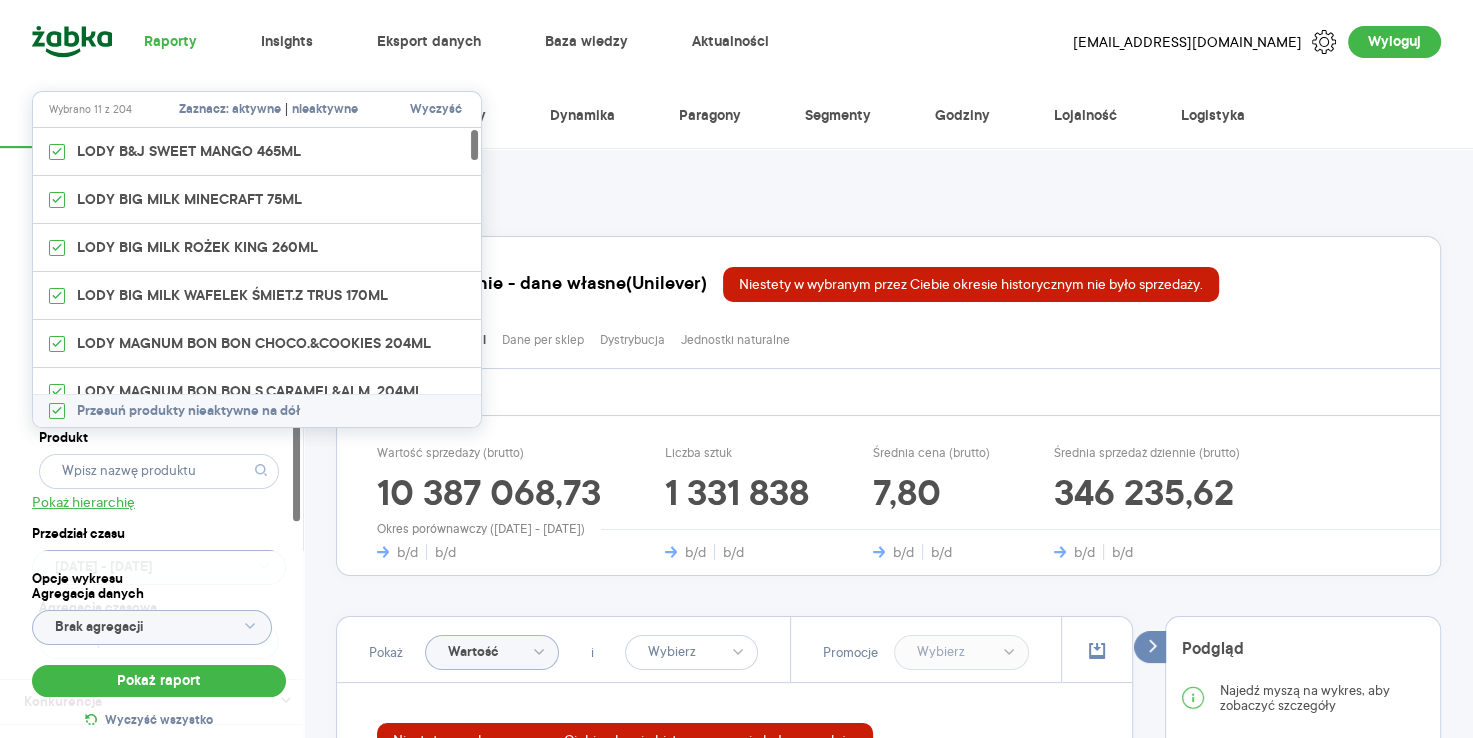 click on "Wyczyść" at bounding box center (436, 110) 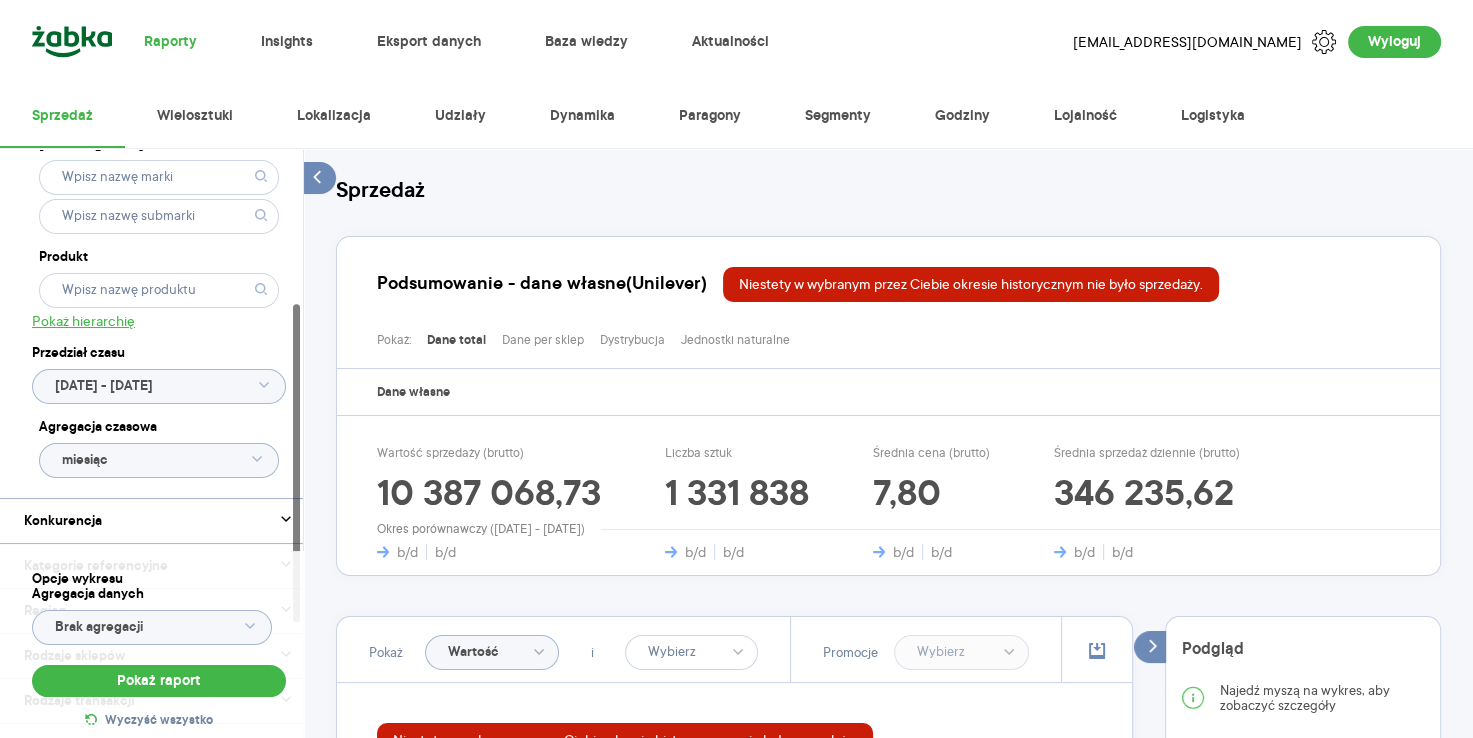 scroll, scrollTop: 277, scrollLeft: 0, axis: vertical 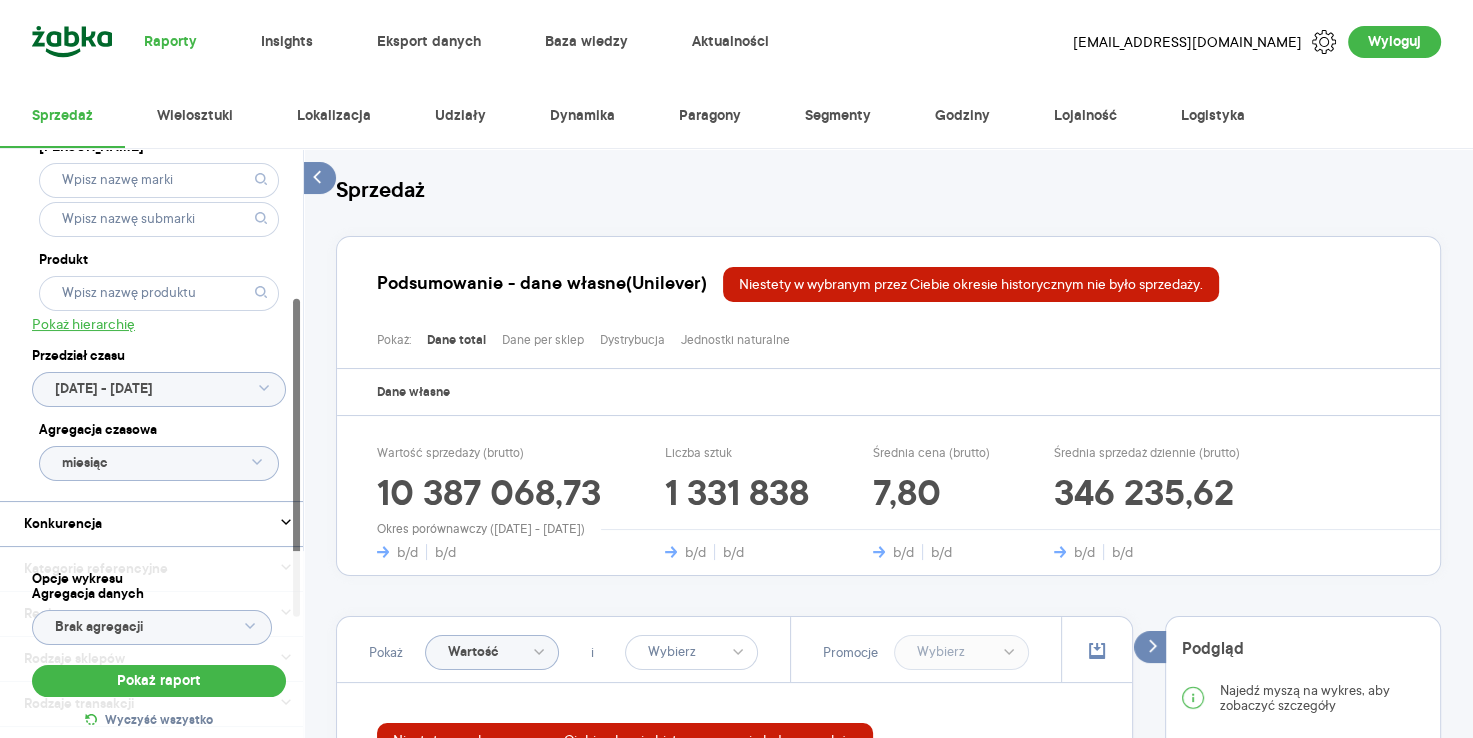 click on "miesiąc" 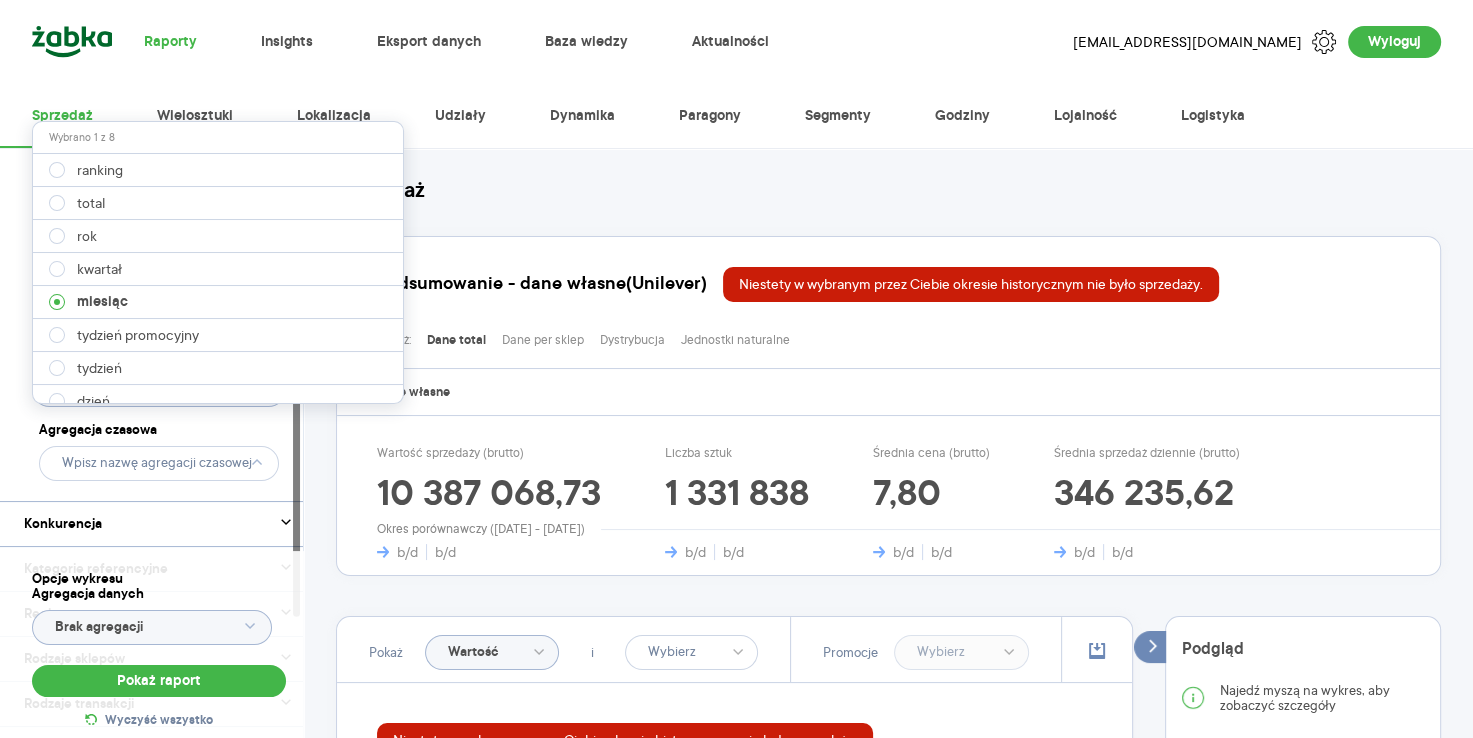click on "dzień" at bounding box center (219, 401) 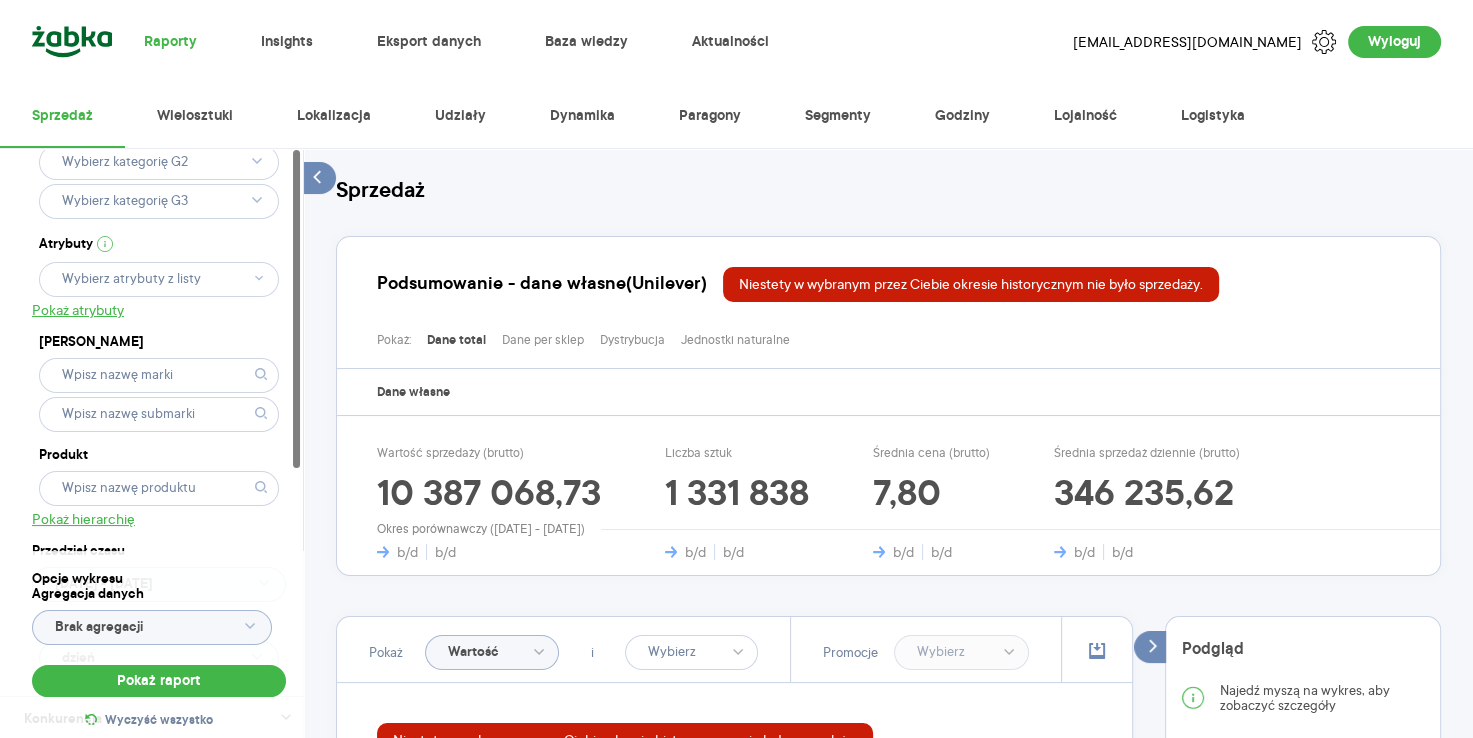 scroll, scrollTop: 0, scrollLeft: 0, axis: both 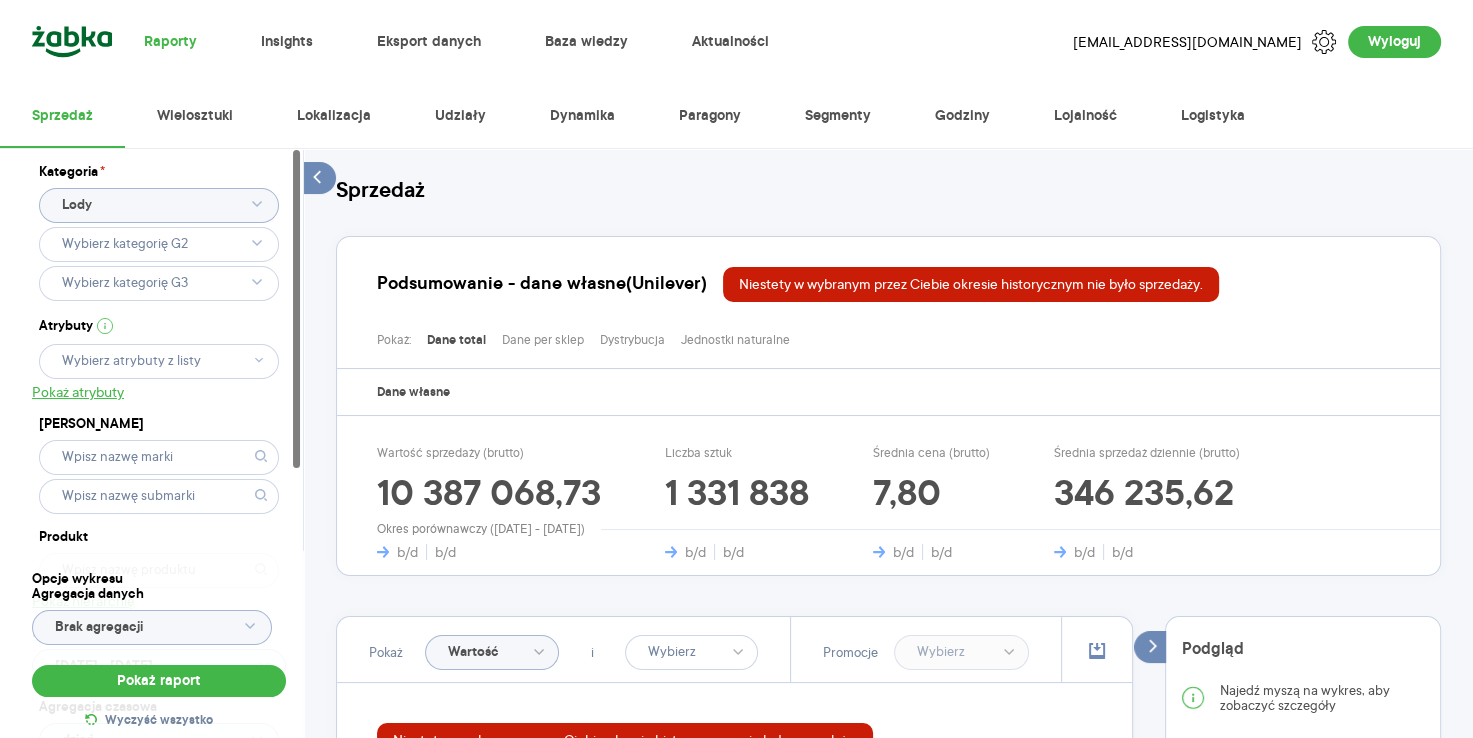 click 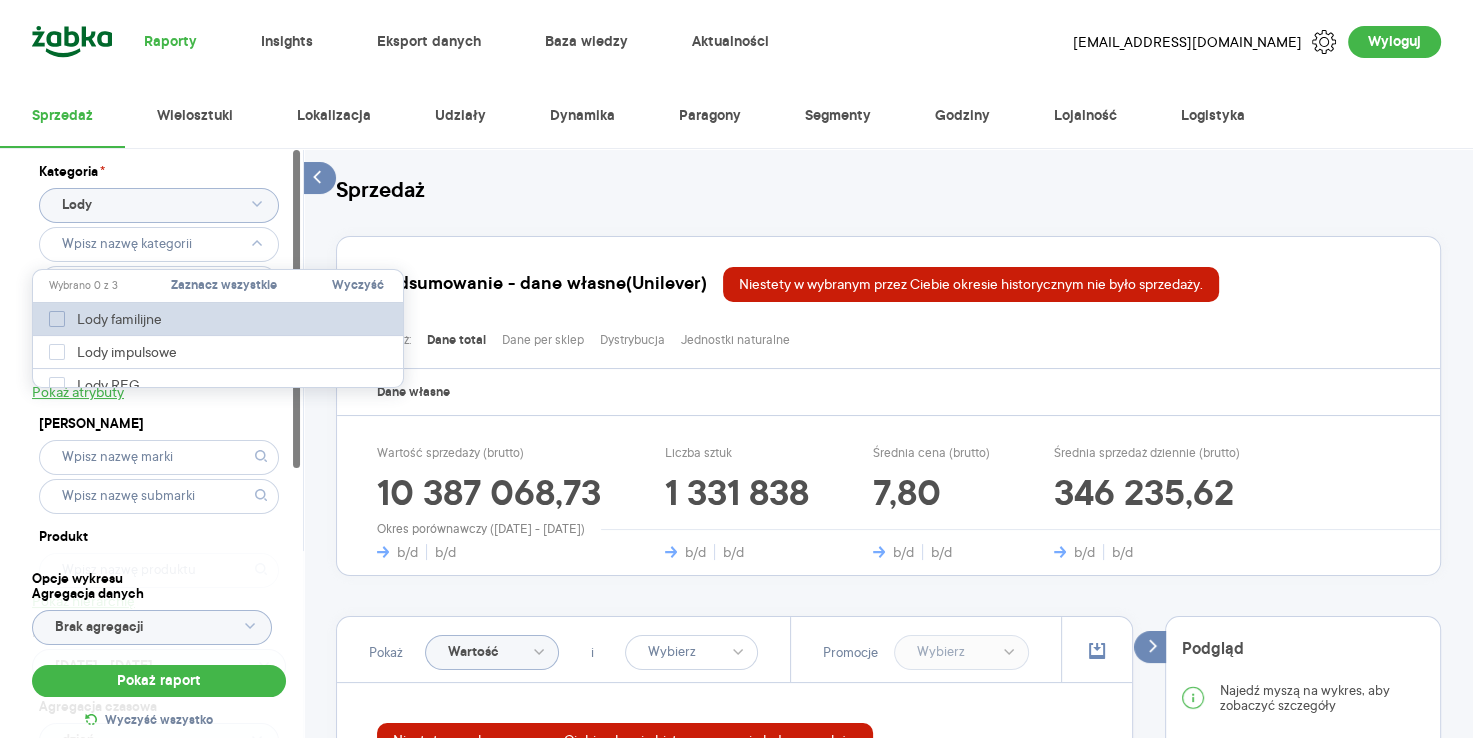 click 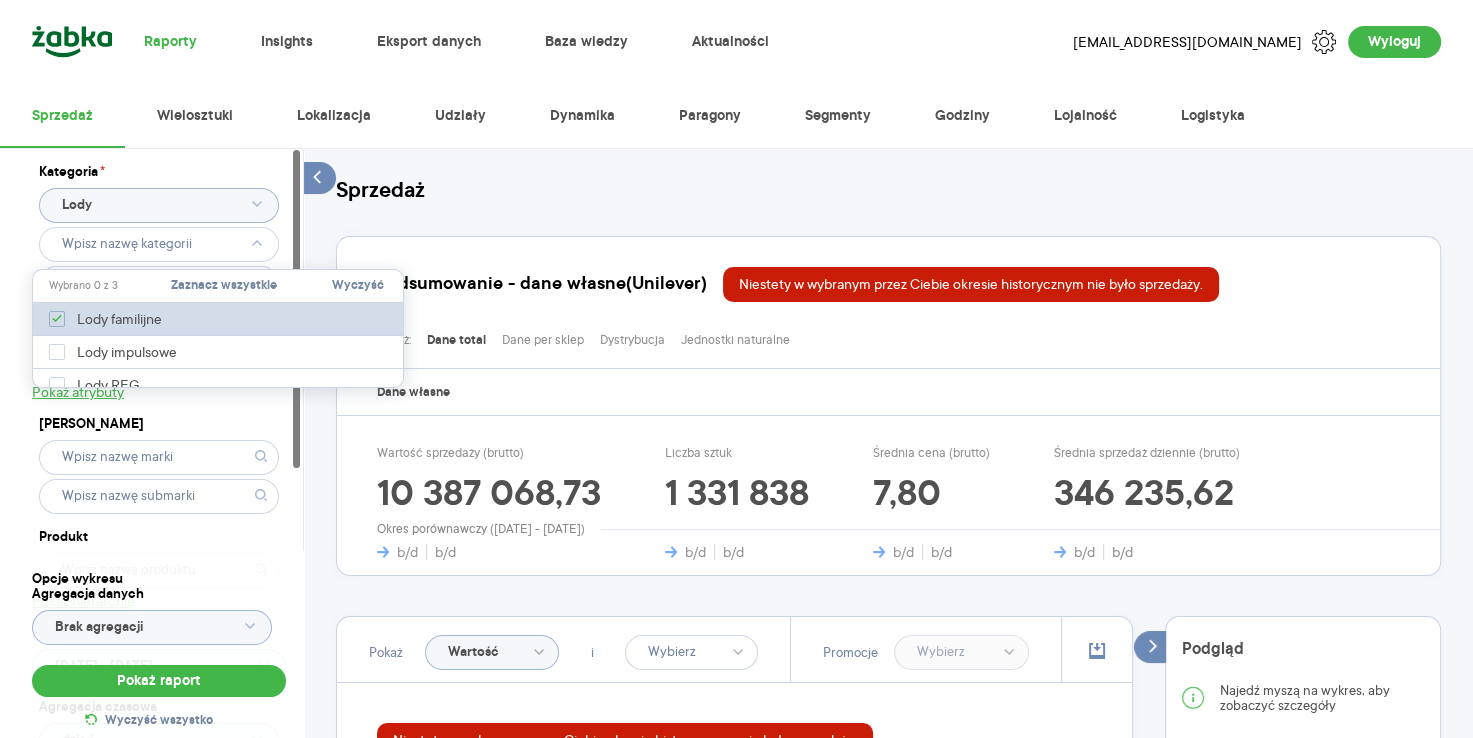 type on "Pobieranie" 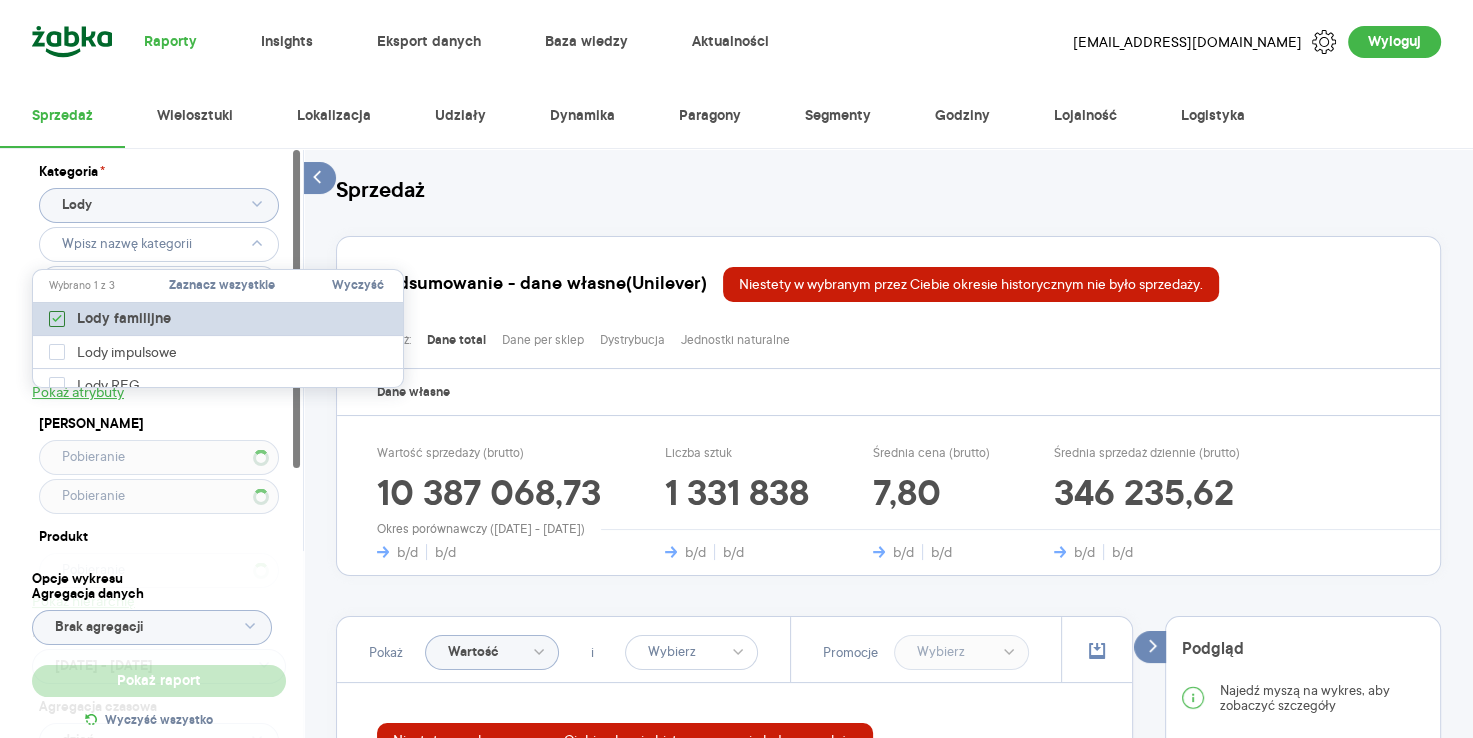 type 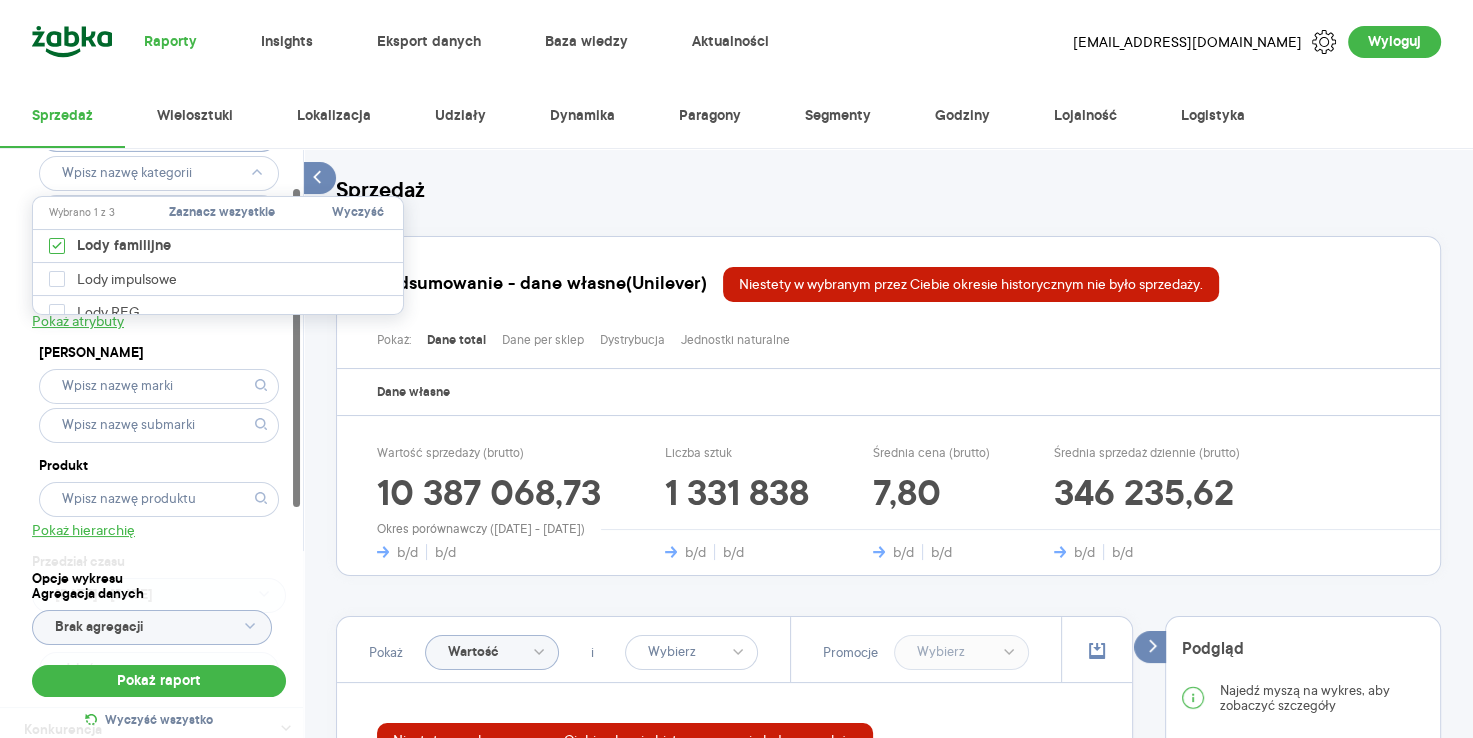 scroll, scrollTop: 72, scrollLeft: 0, axis: vertical 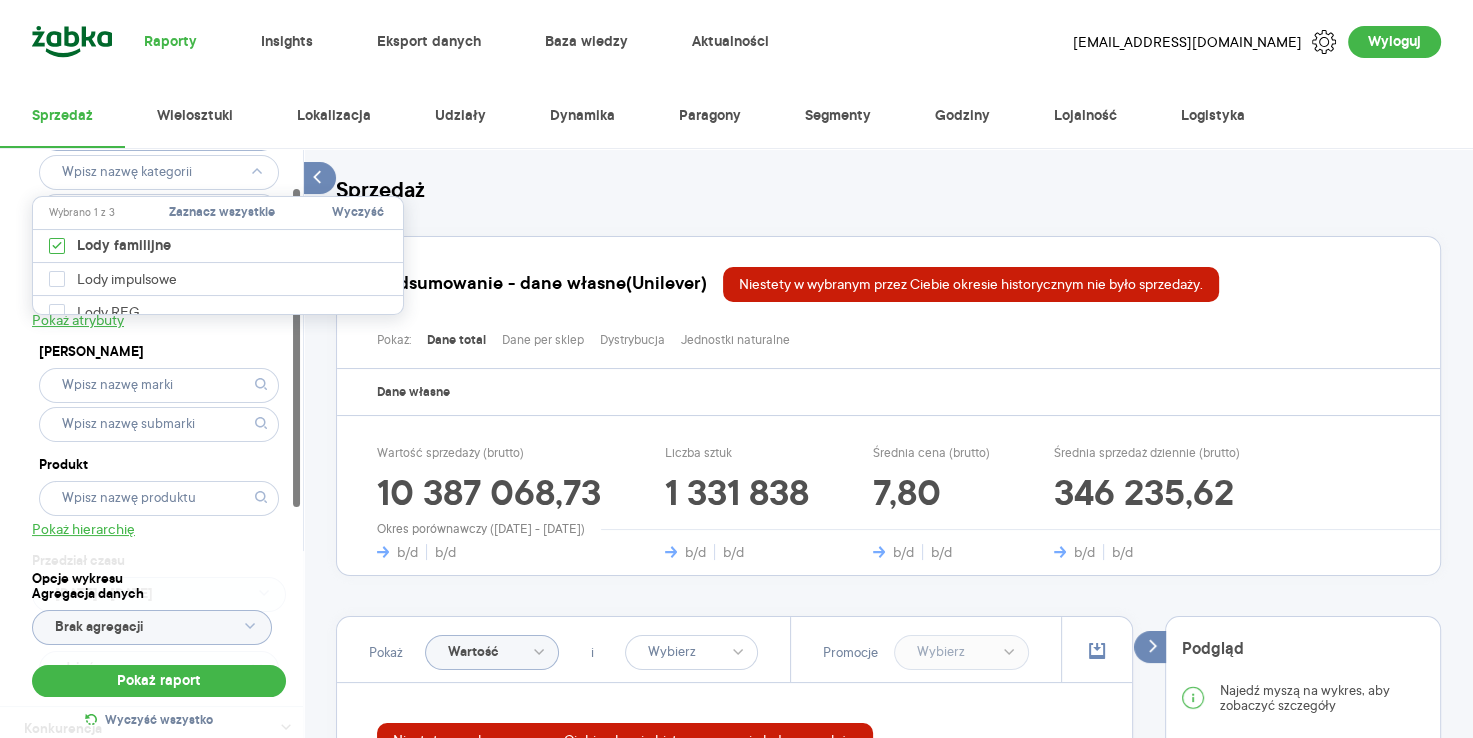 click on "[PERSON_NAME]" at bounding box center (159, 352) 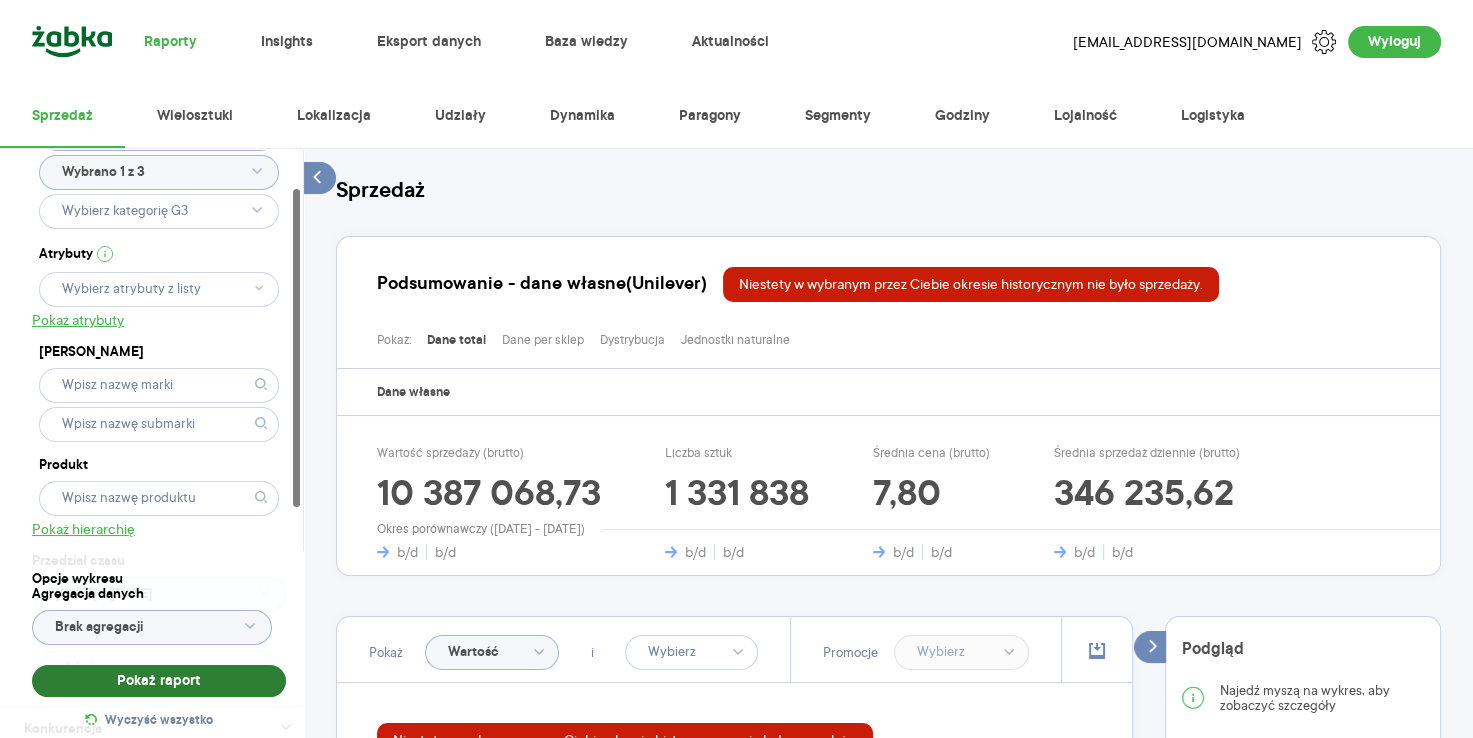 click on "Pokaż raport" at bounding box center (159, 681) 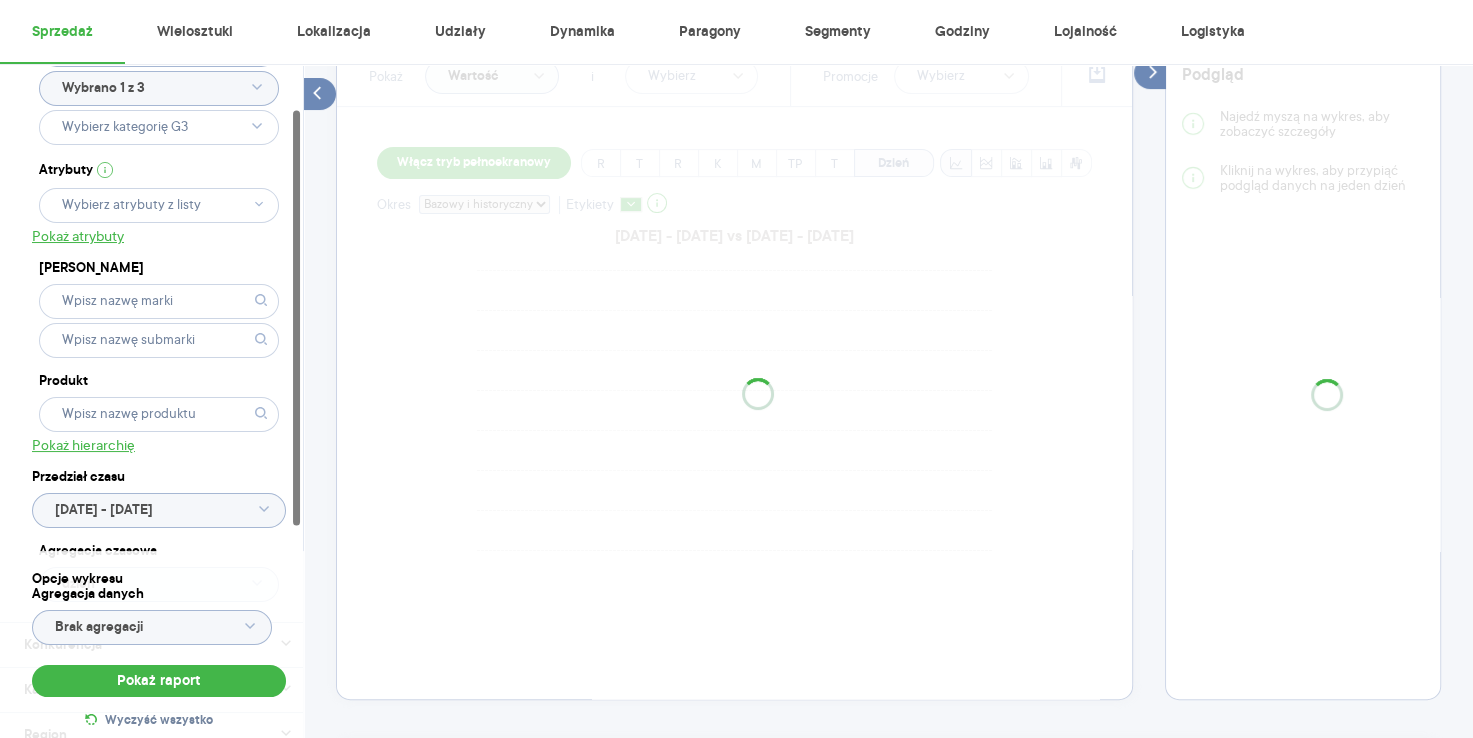 scroll, scrollTop: 579, scrollLeft: 0, axis: vertical 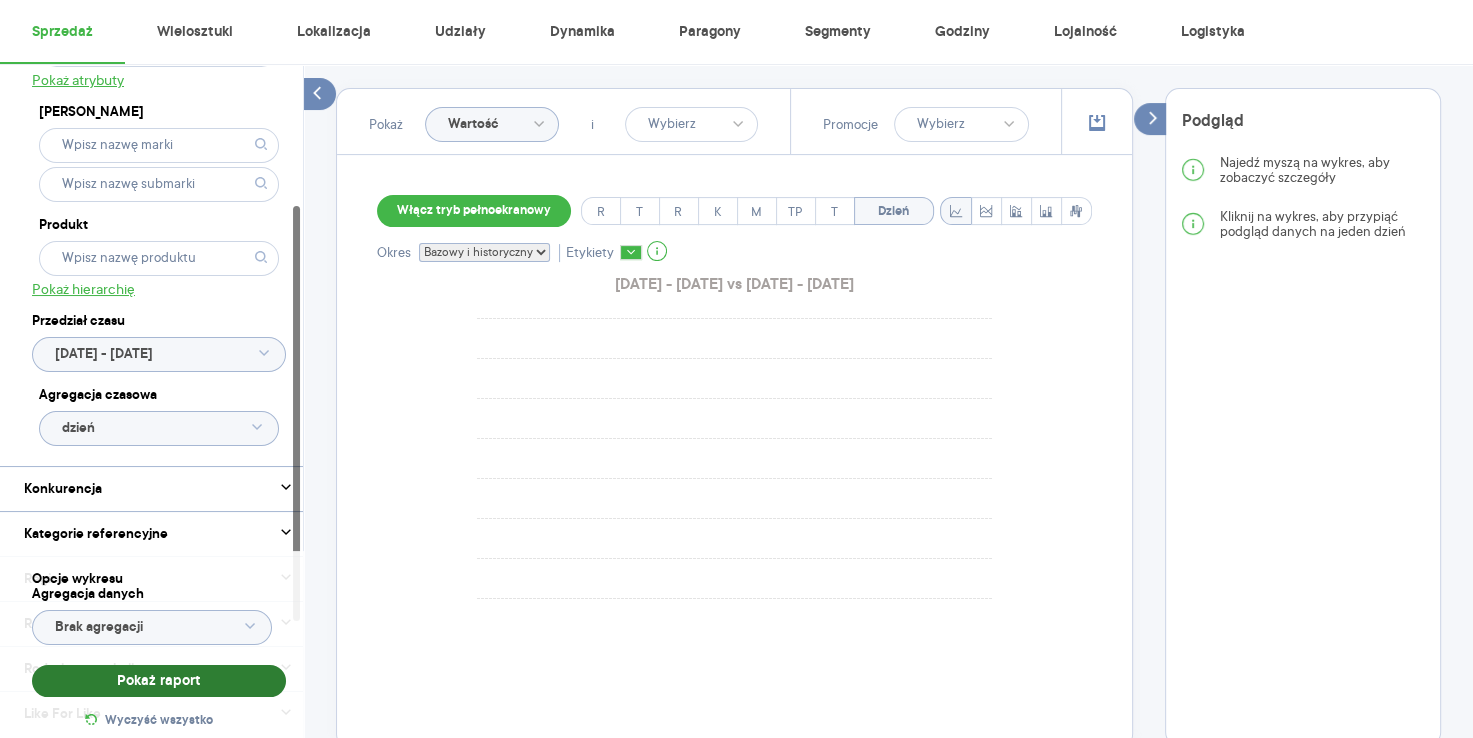 click on "Pokaż raport" at bounding box center (159, 681) 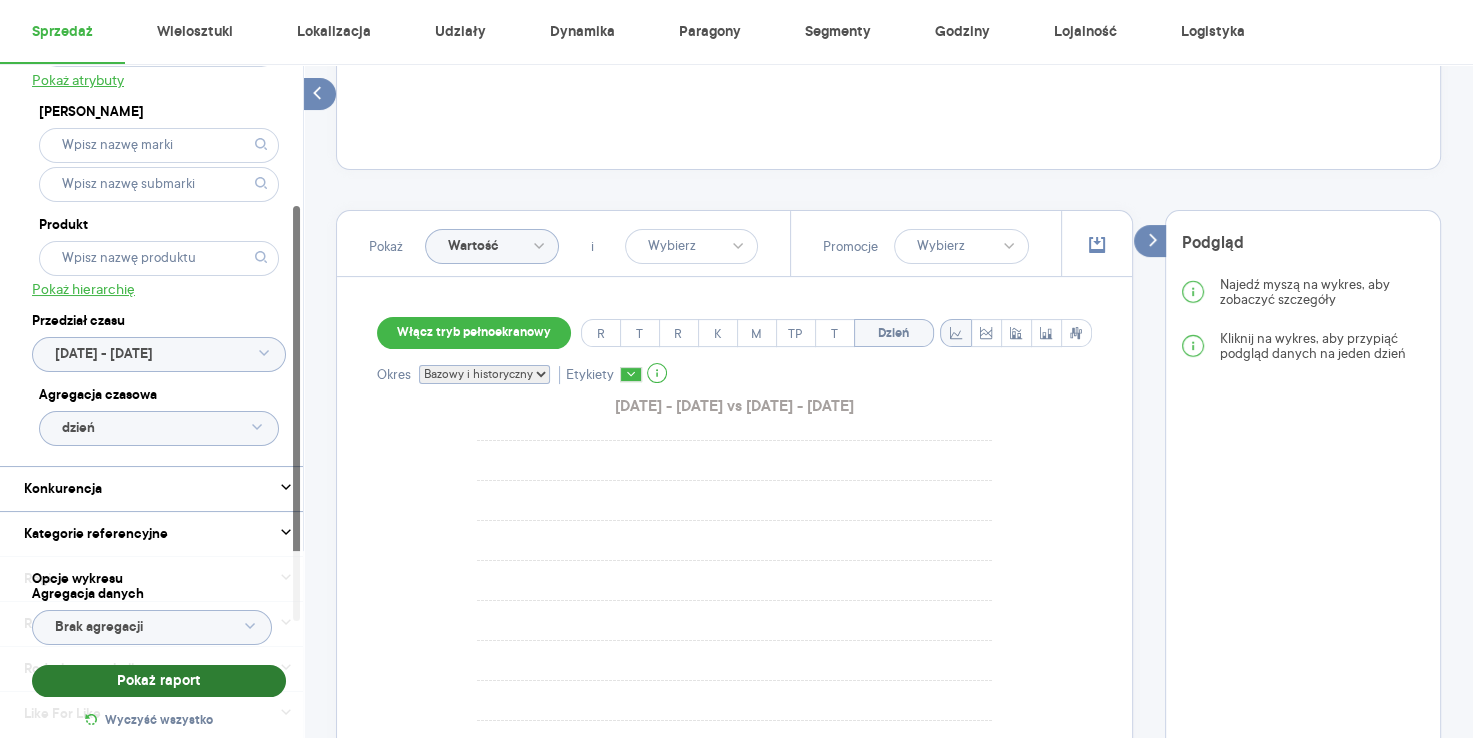scroll, scrollTop: 384, scrollLeft: 0, axis: vertical 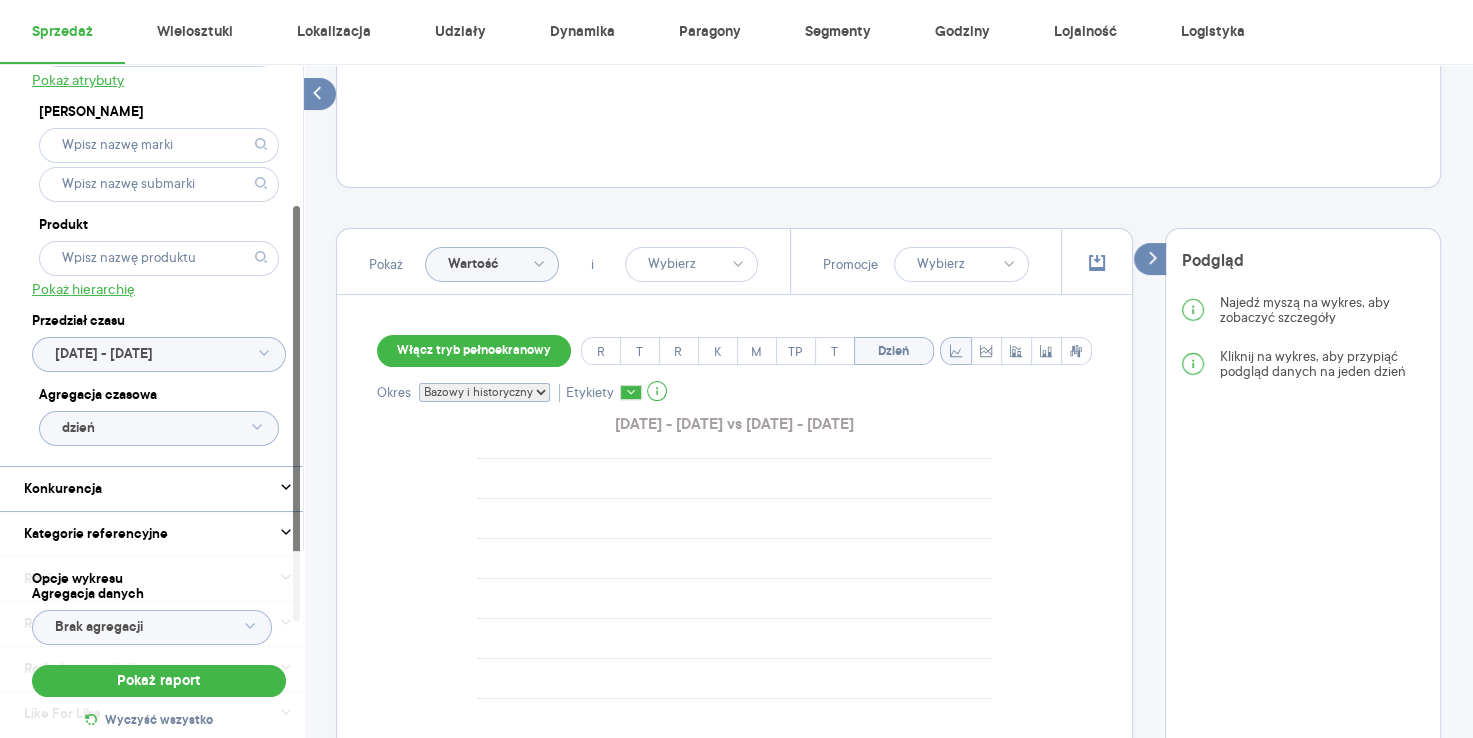 click on "Podsumowanie - dane własne  (Unilever) Pokaż: Dane total Dane per sklep Dystrybucja Jednostki naturalne Dane własne Dane kategorii referencyjnej" at bounding box center (888, 20) 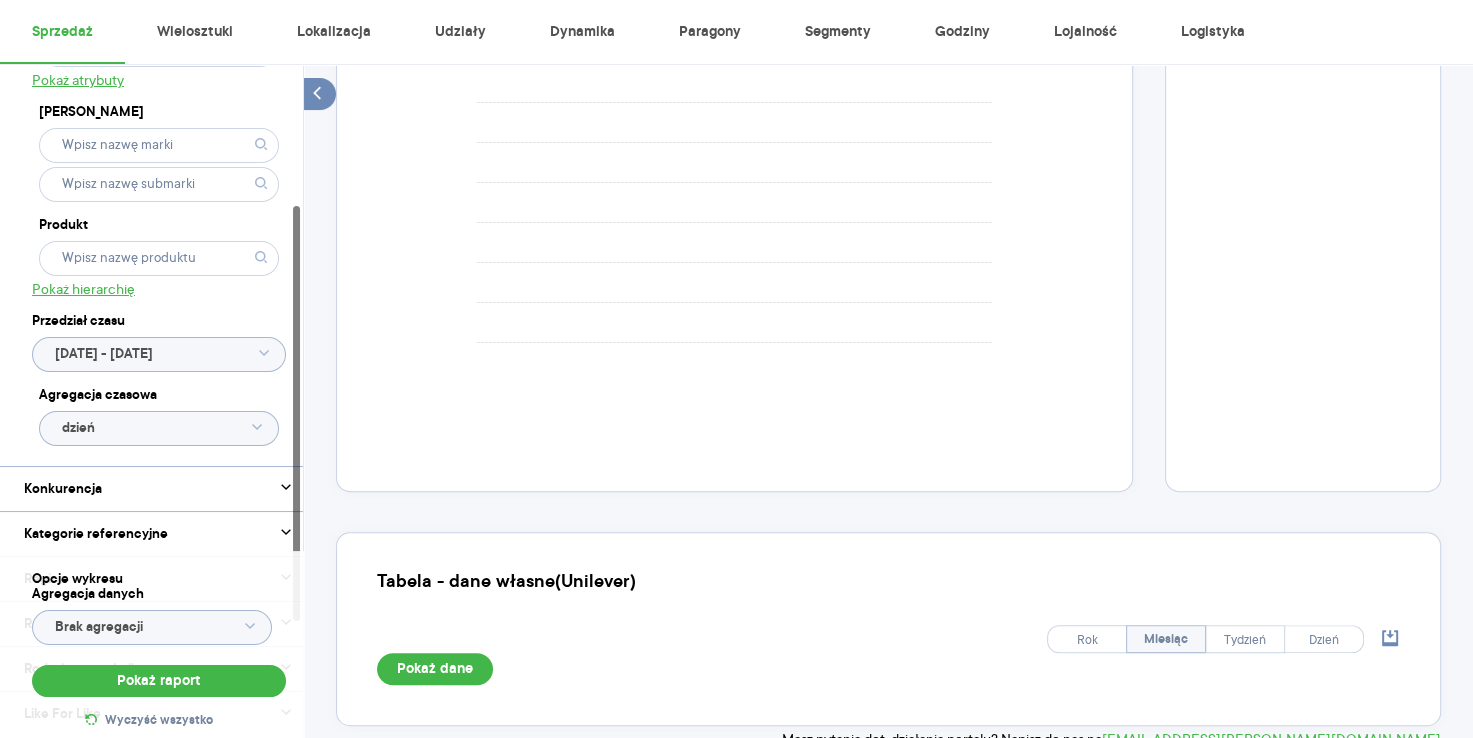 scroll, scrollTop: 857, scrollLeft: 0, axis: vertical 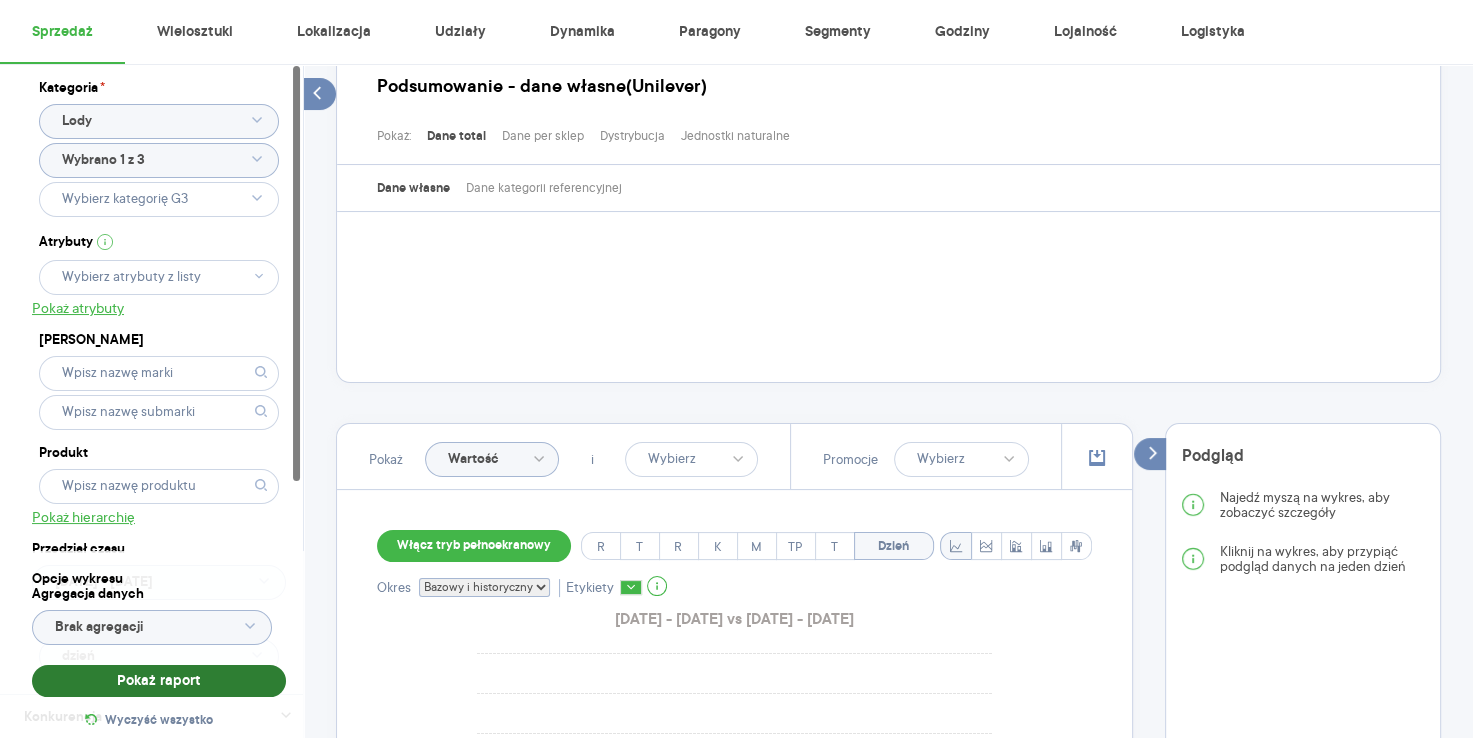 click on "Pokaż raport" at bounding box center [159, 681] 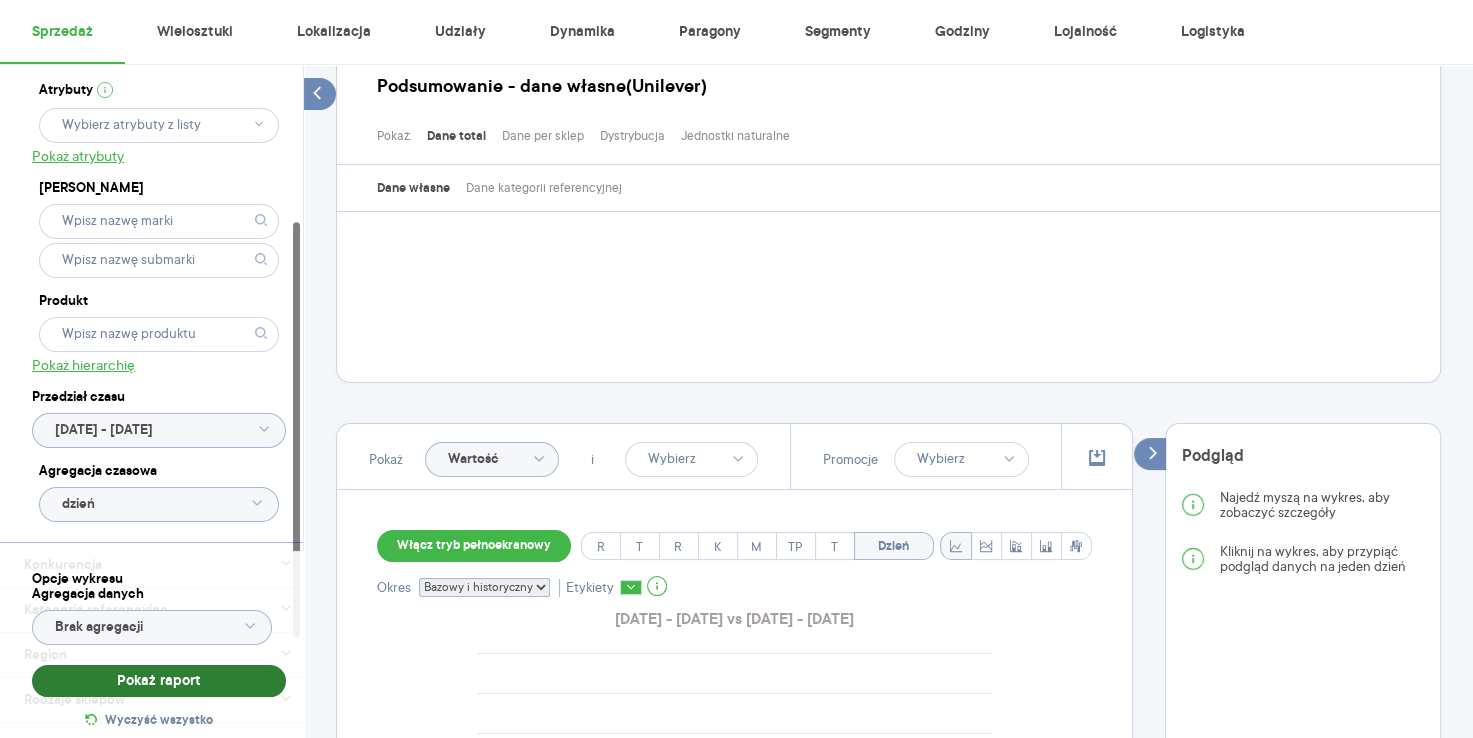 scroll, scrollTop: 420, scrollLeft: 0, axis: vertical 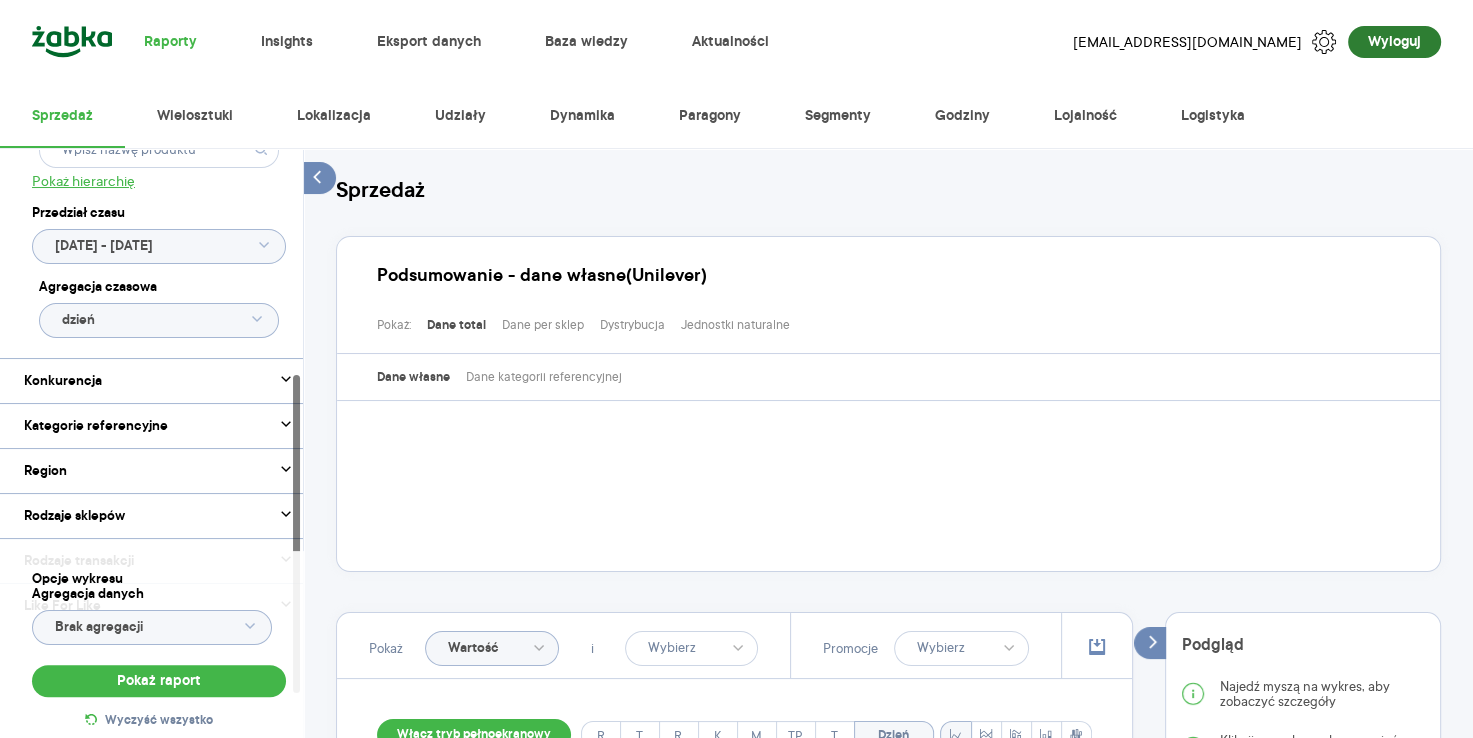 click on "Wyloguj" at bounding box center [1394, 42] 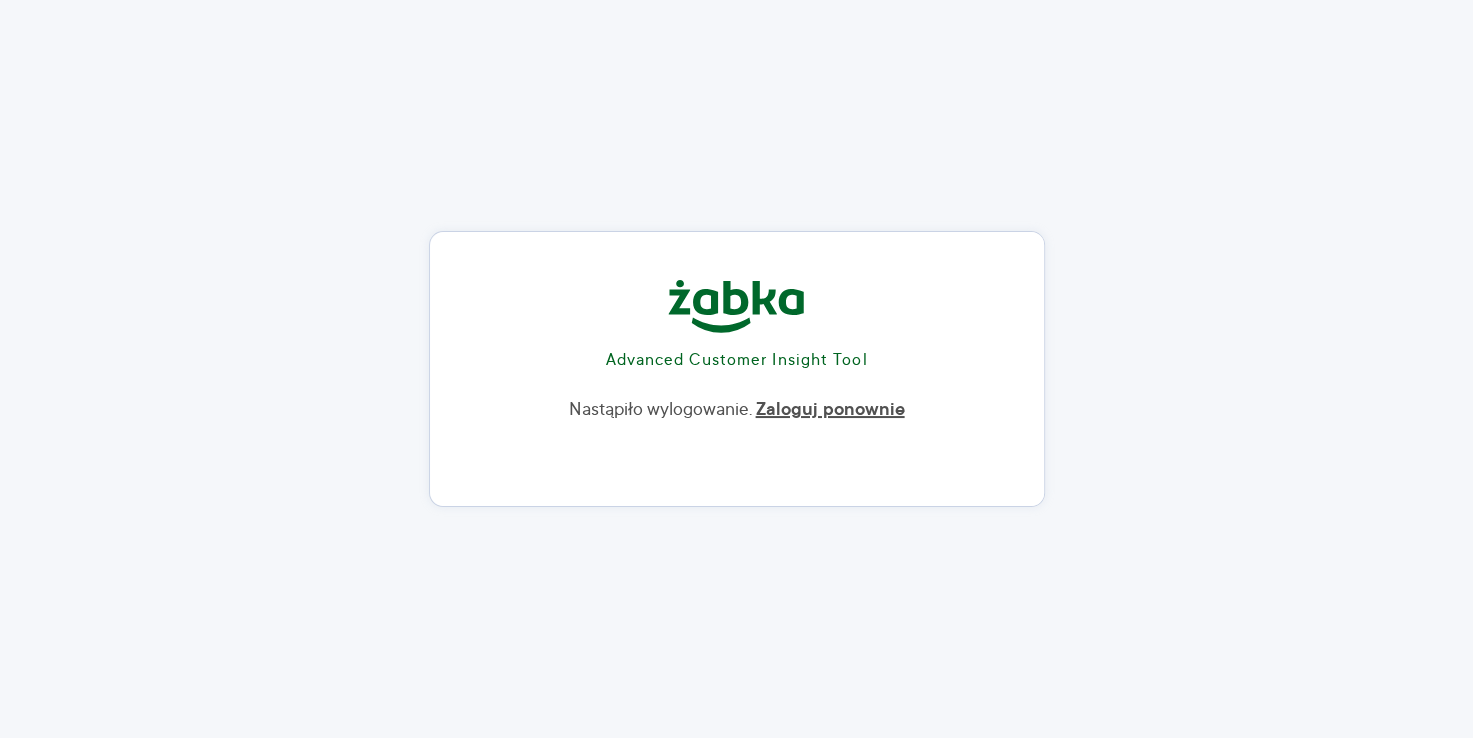 click on "Zaloguj ponownie" at bounding box center (830, 410) 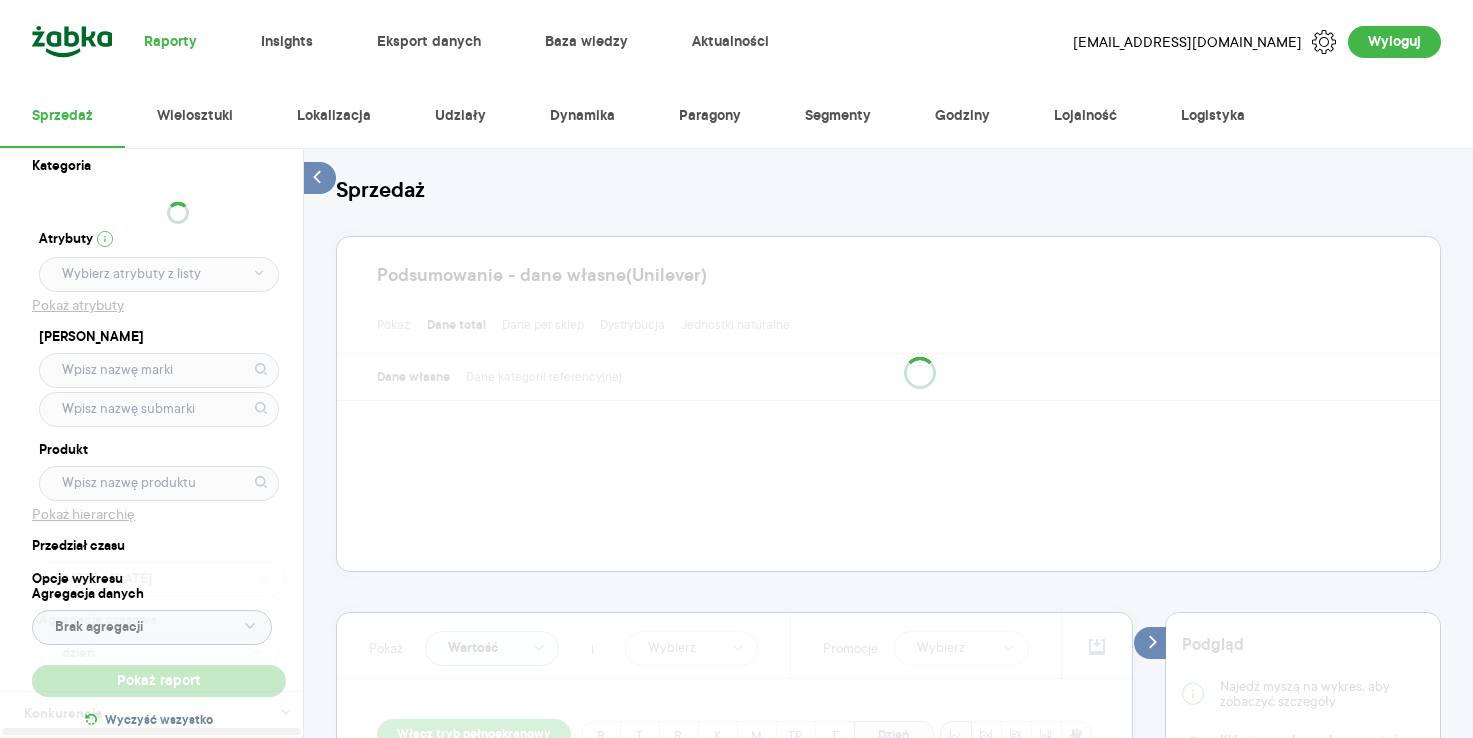 scroll, scrollTop: 0, scrollLeft: 0, axis: both 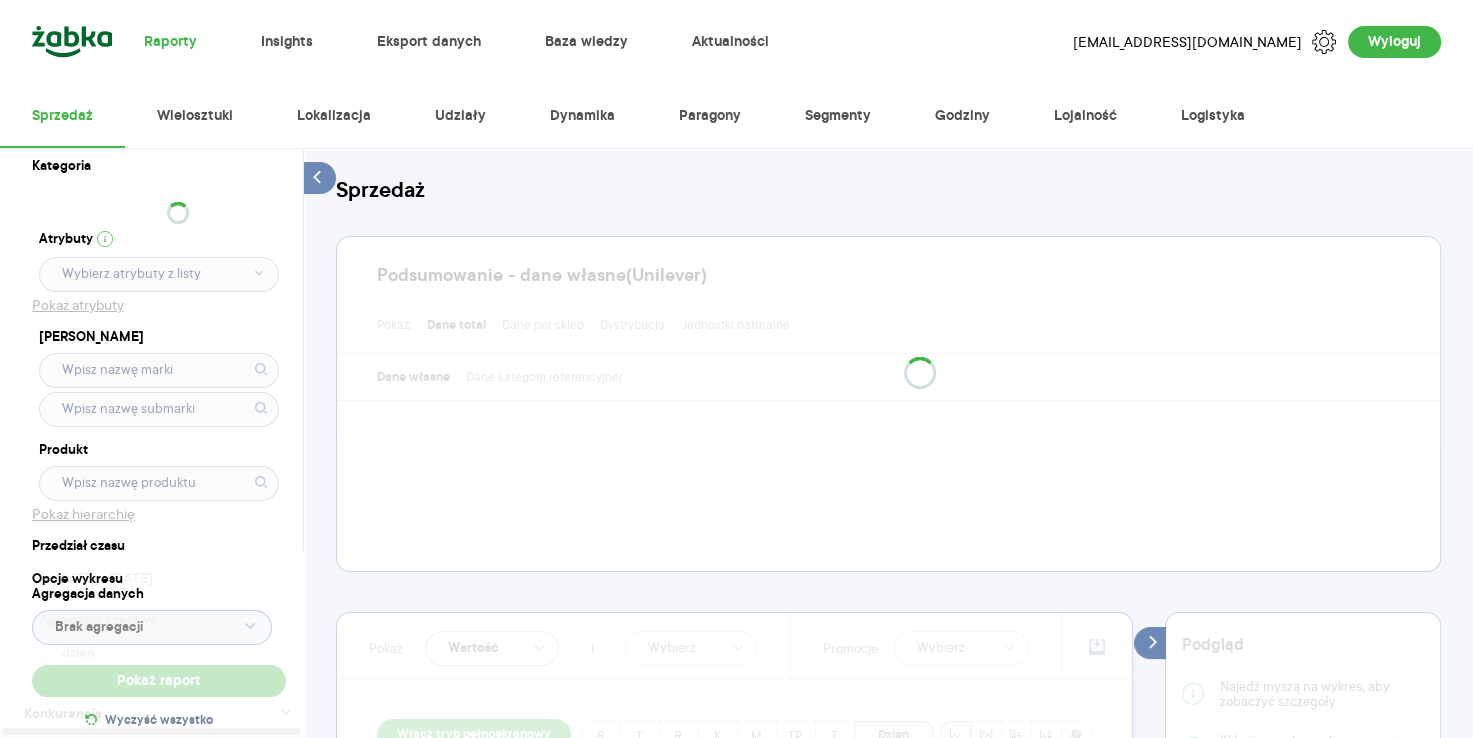 type on "Pobieranie" 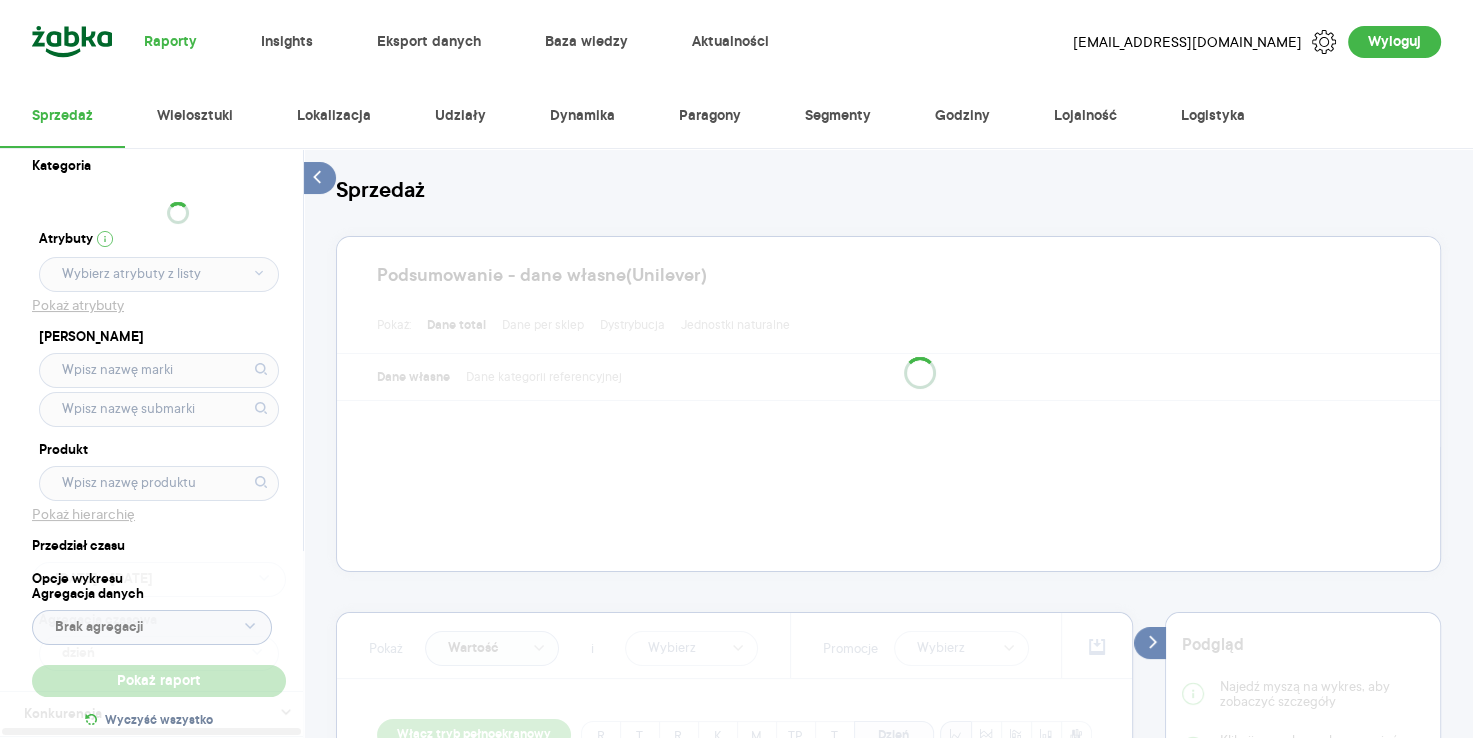 type on "Pobieranie" 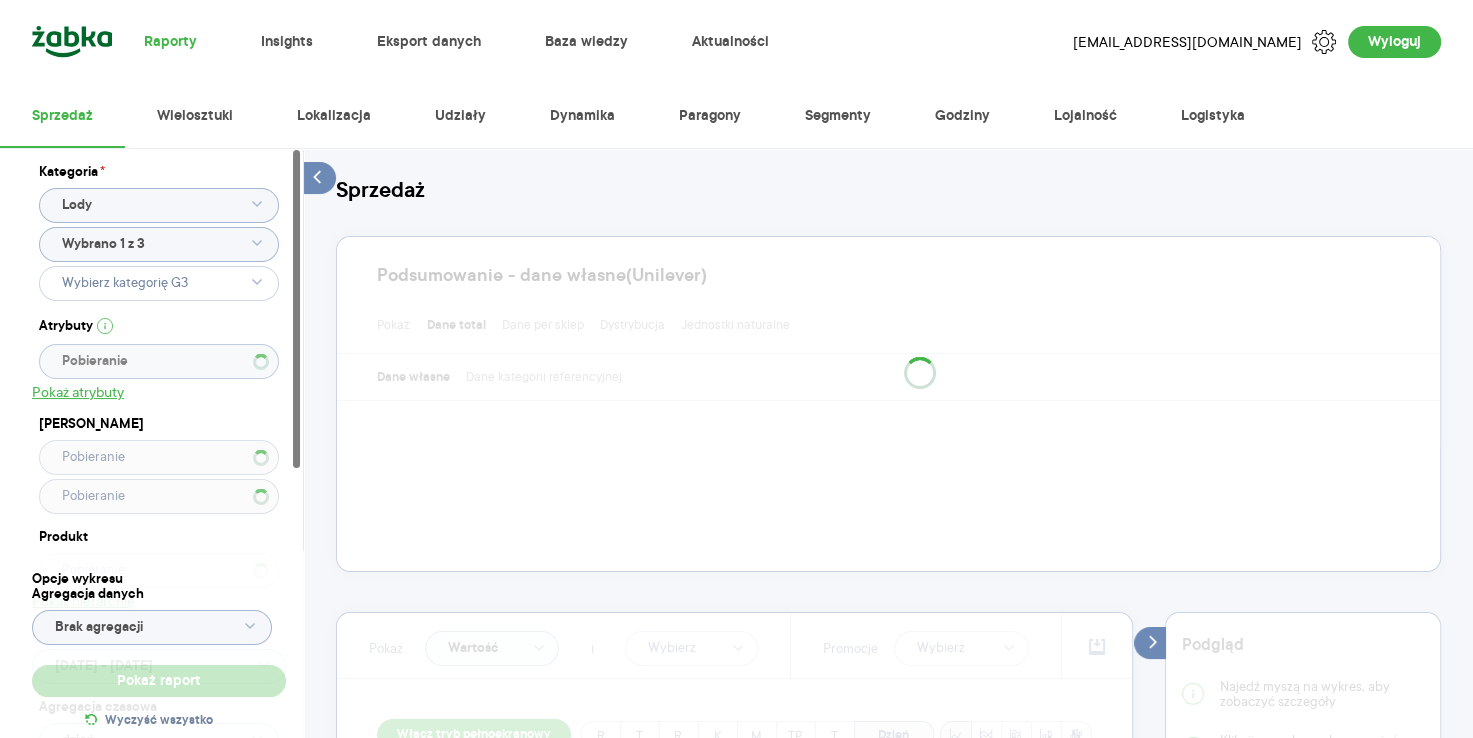 type 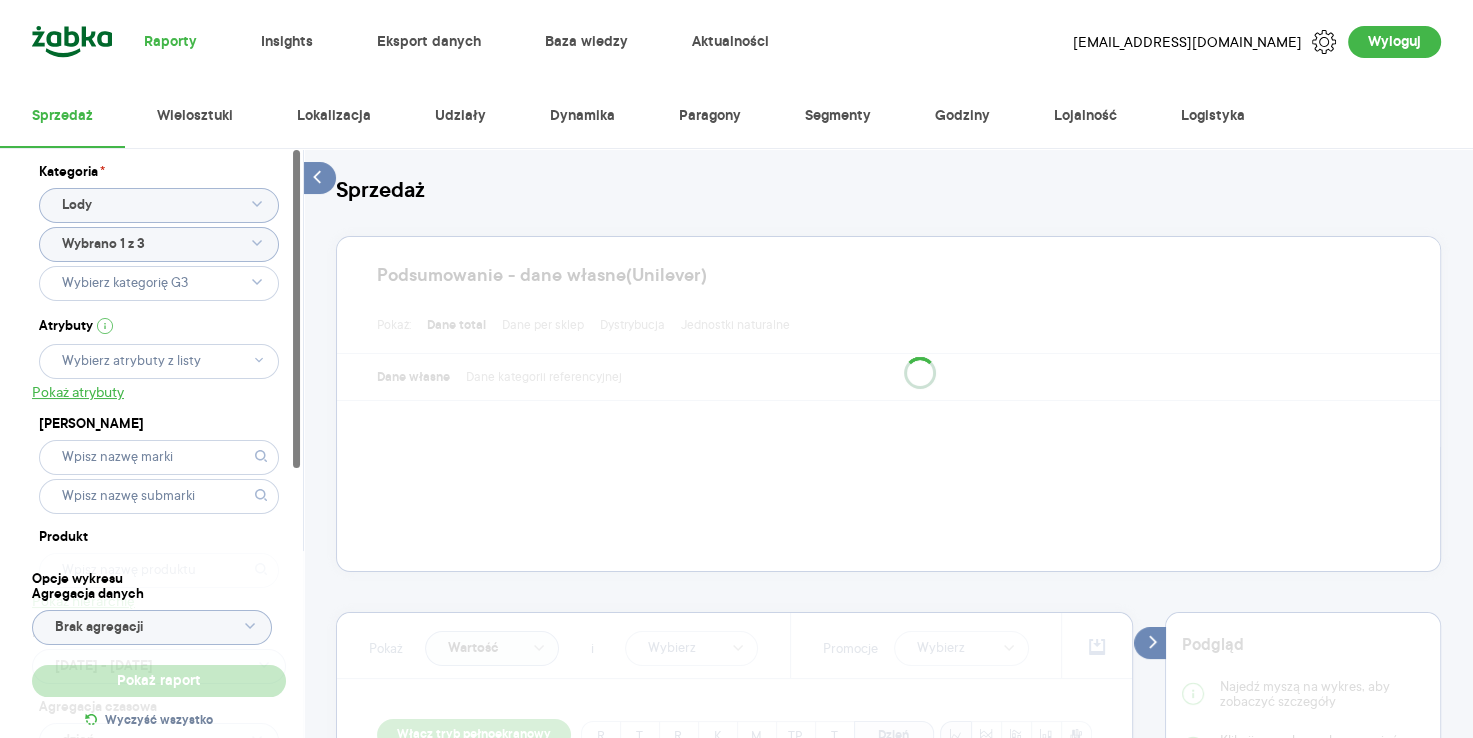 click on "Wybrano 1 z 3" 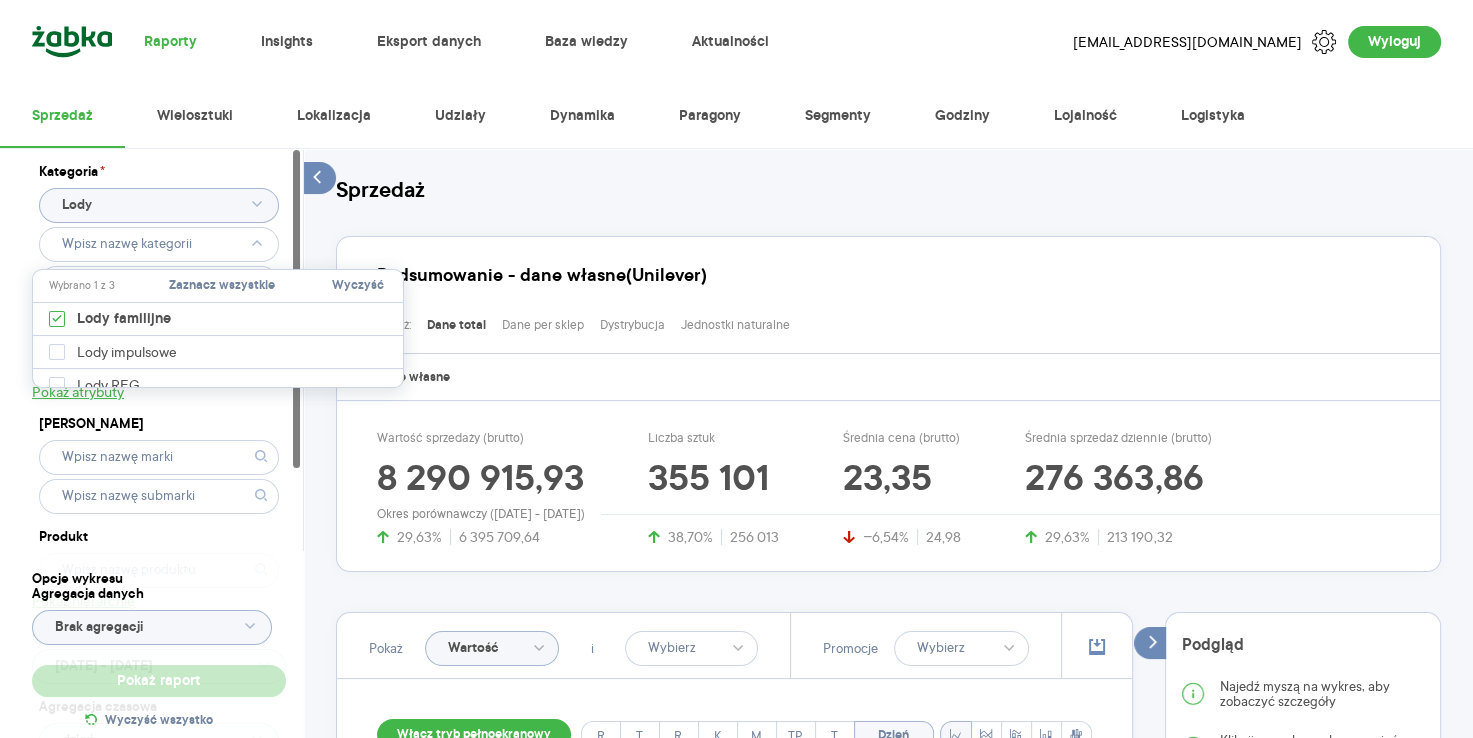 click on "Wyczyść" at bounding box center (358, 286) 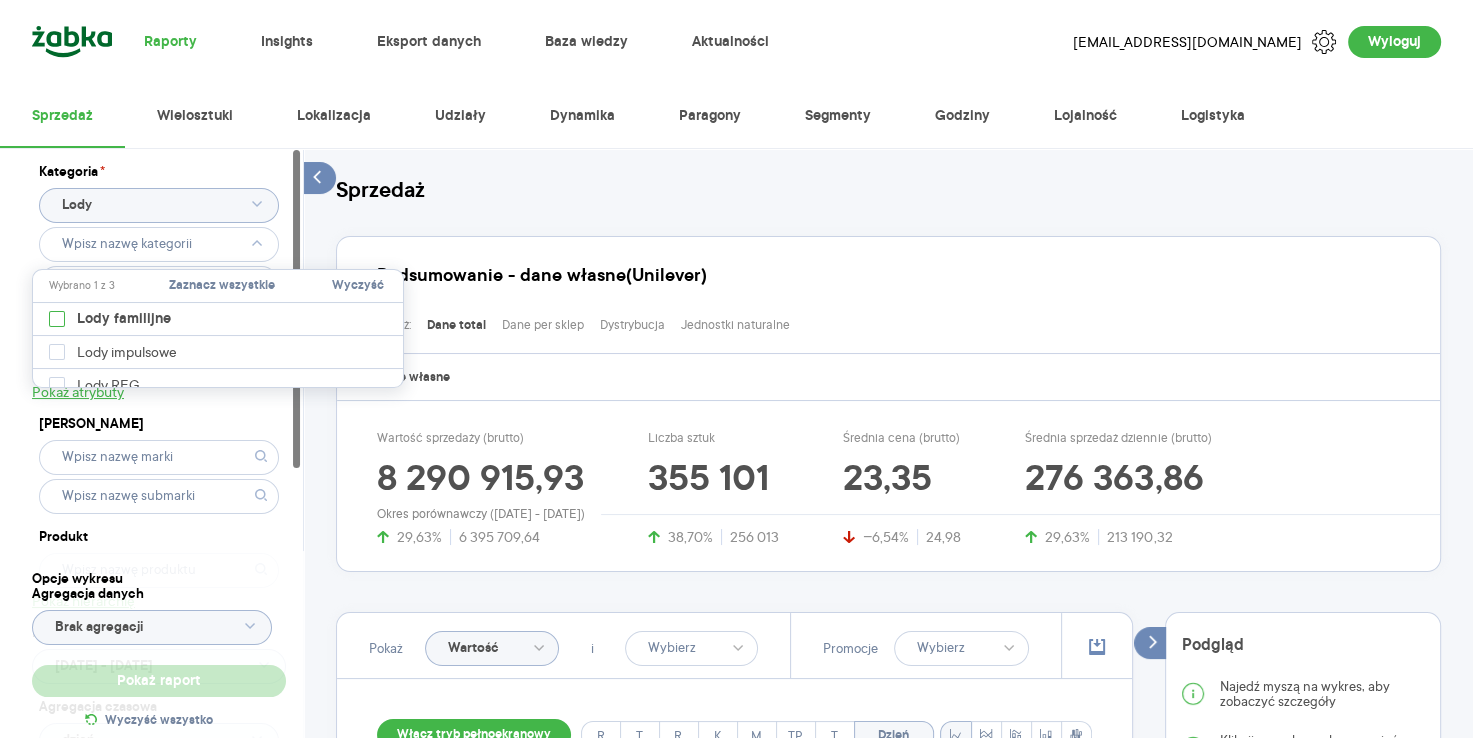 type on "Pobieranie" 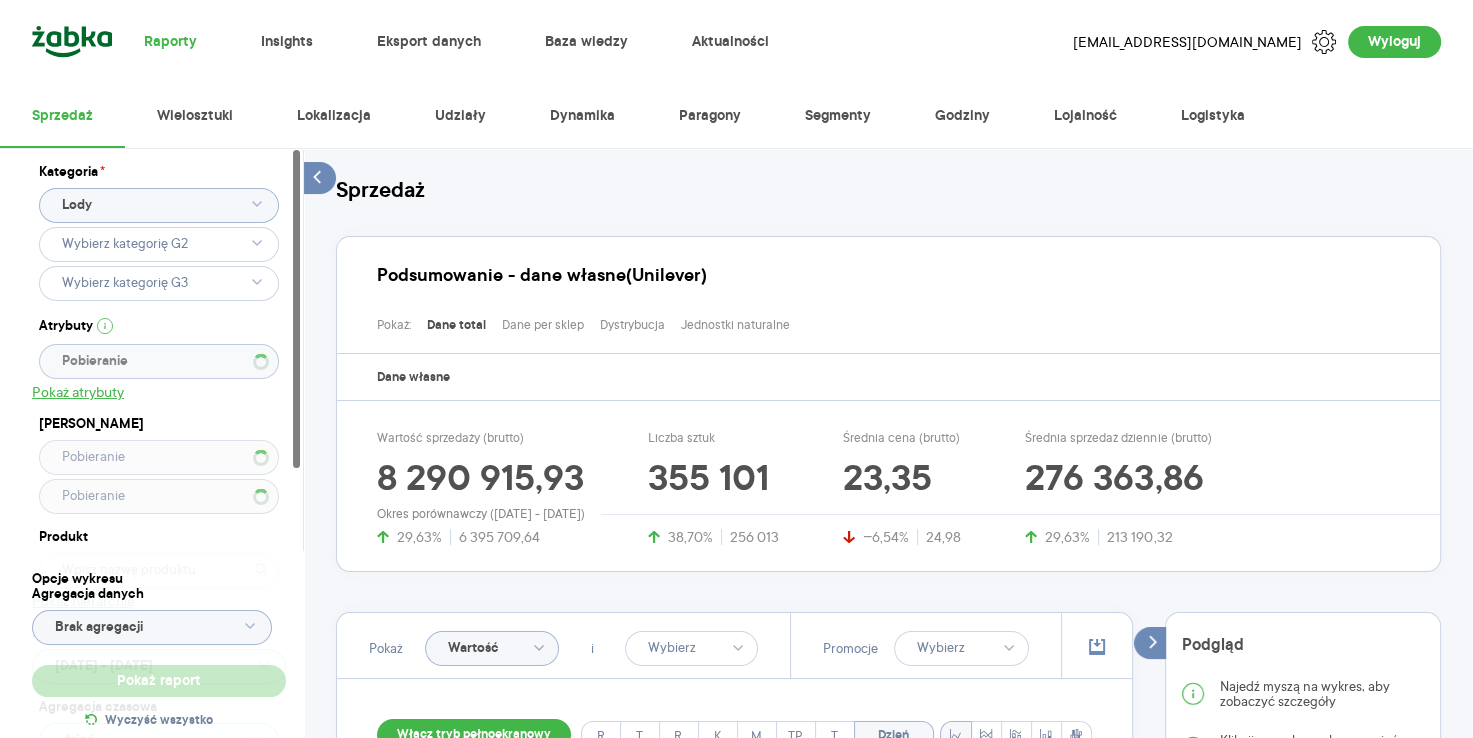 type 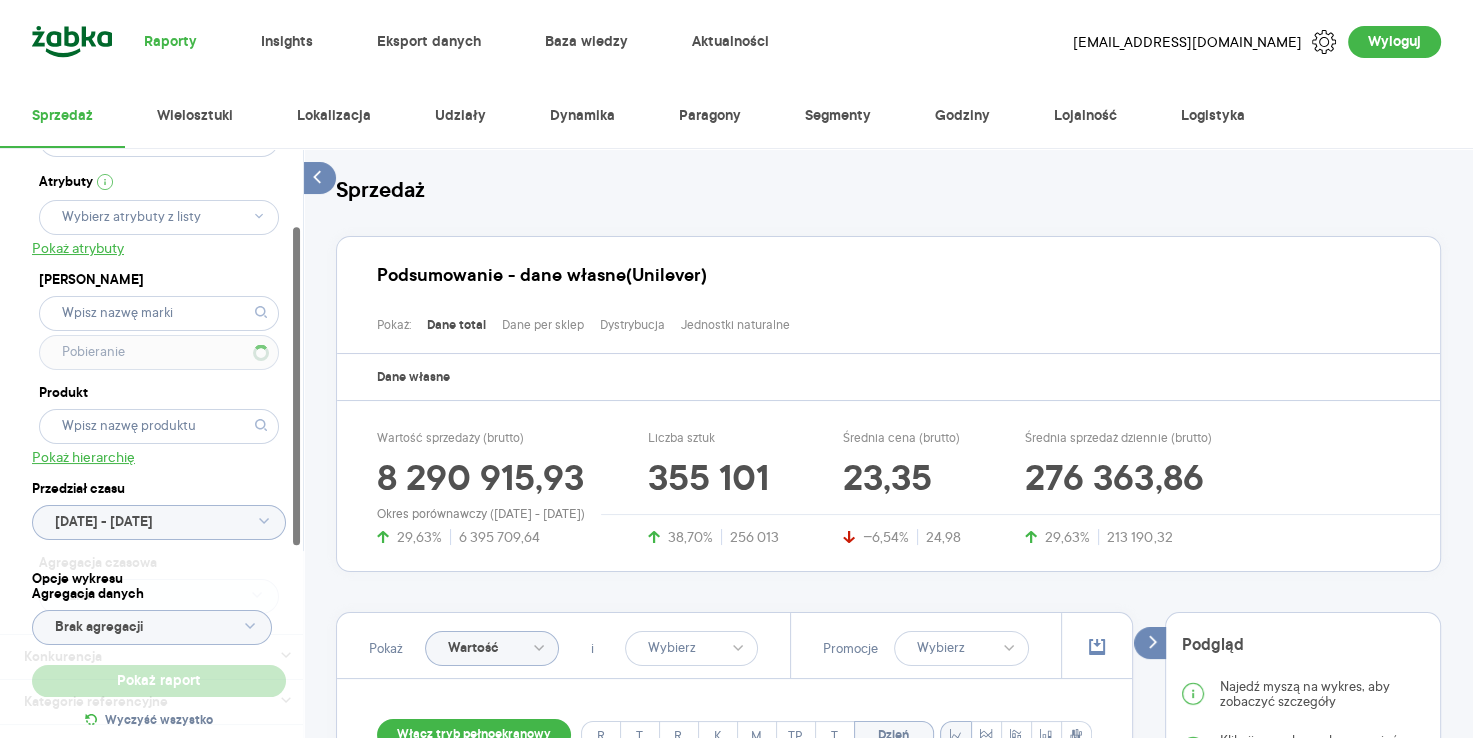 type on "Pobieranie" 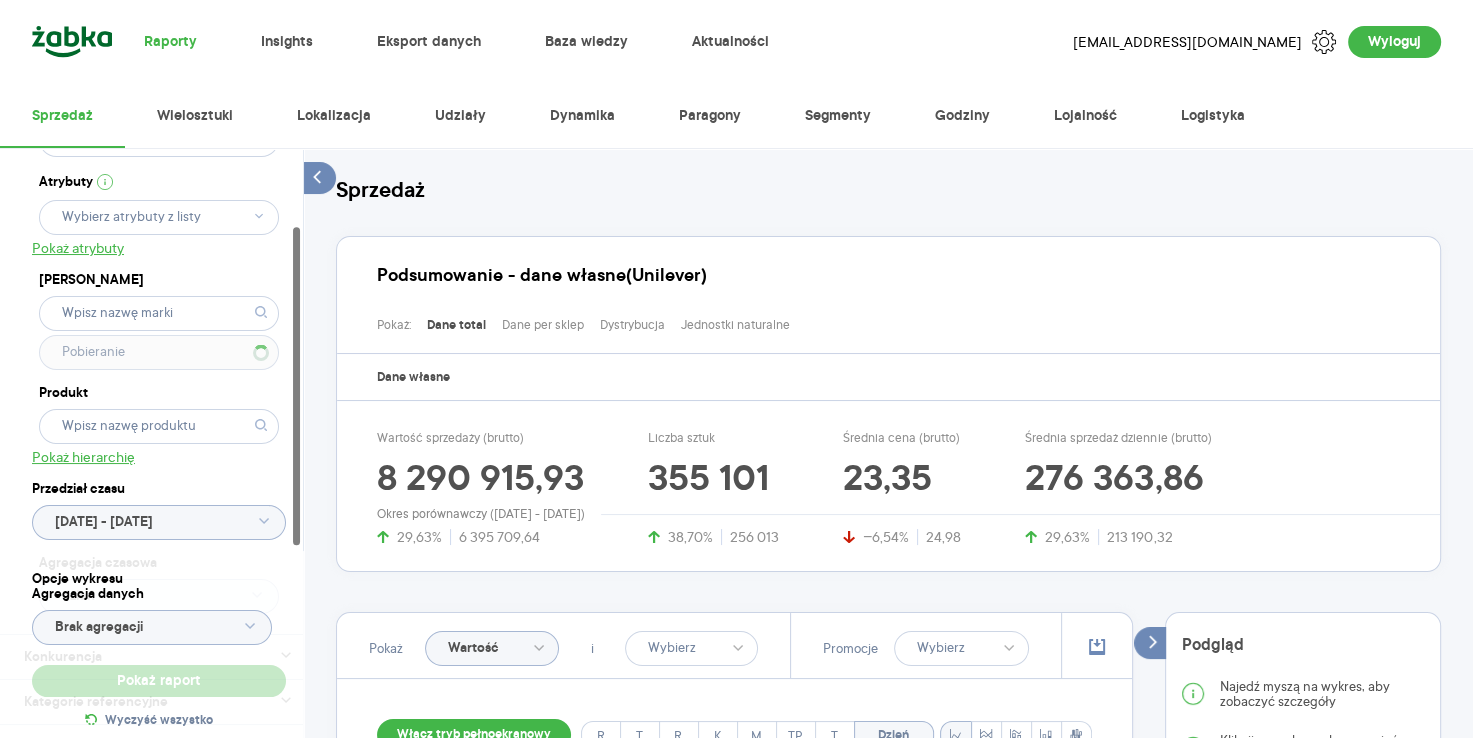 scroll, scrollTop: 143, scrollLeft: 0, axis: vertical 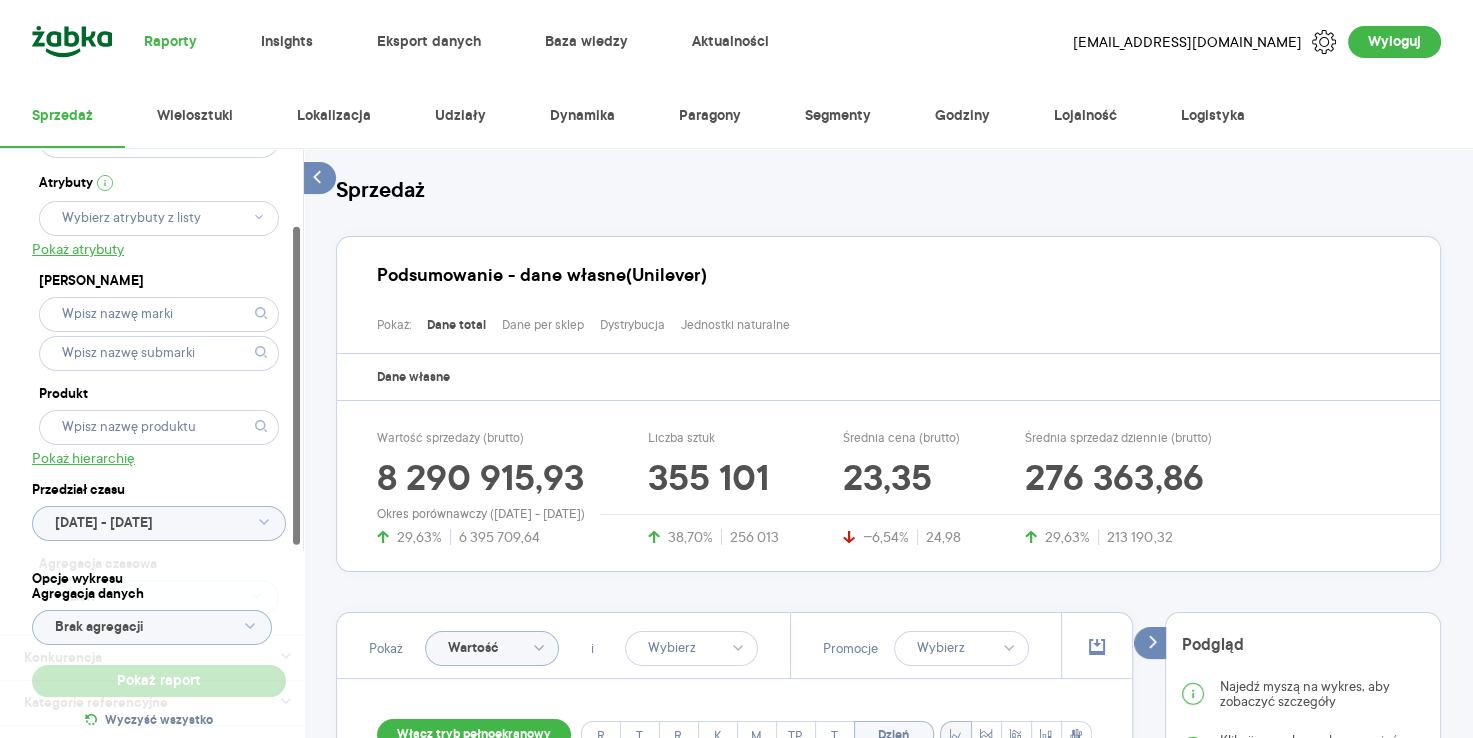 click on "[DATE] - [DATE]" 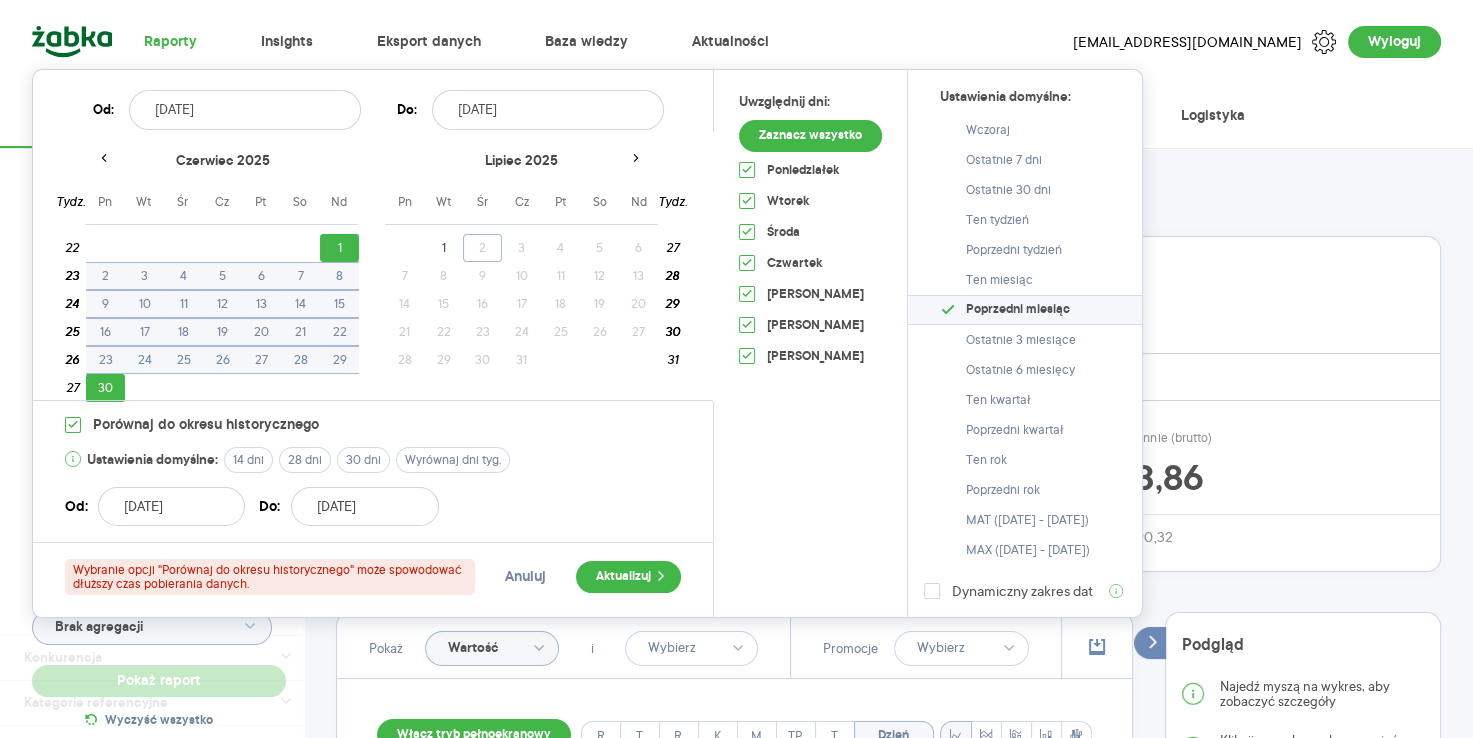 type 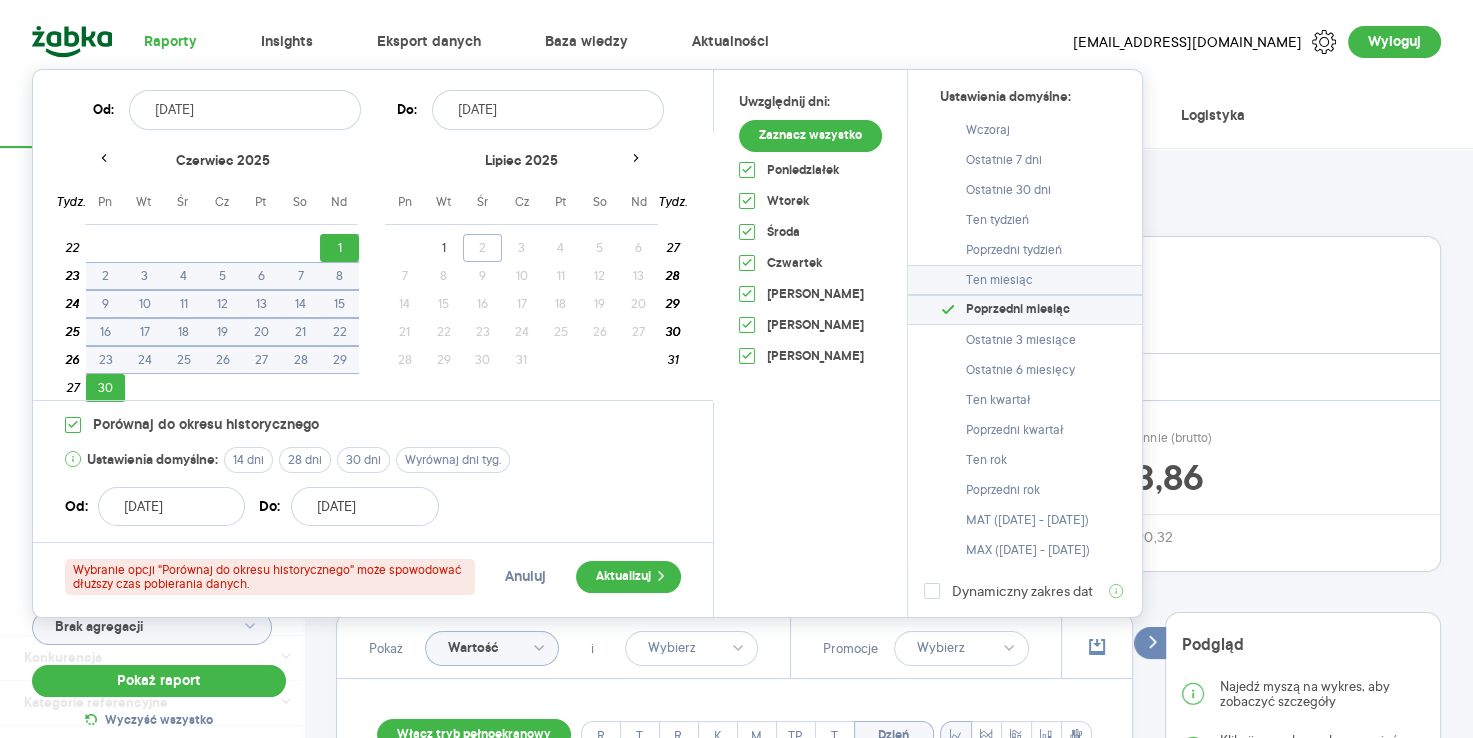 click on "Ten miesiąc" at bounding box center (1025, 280) 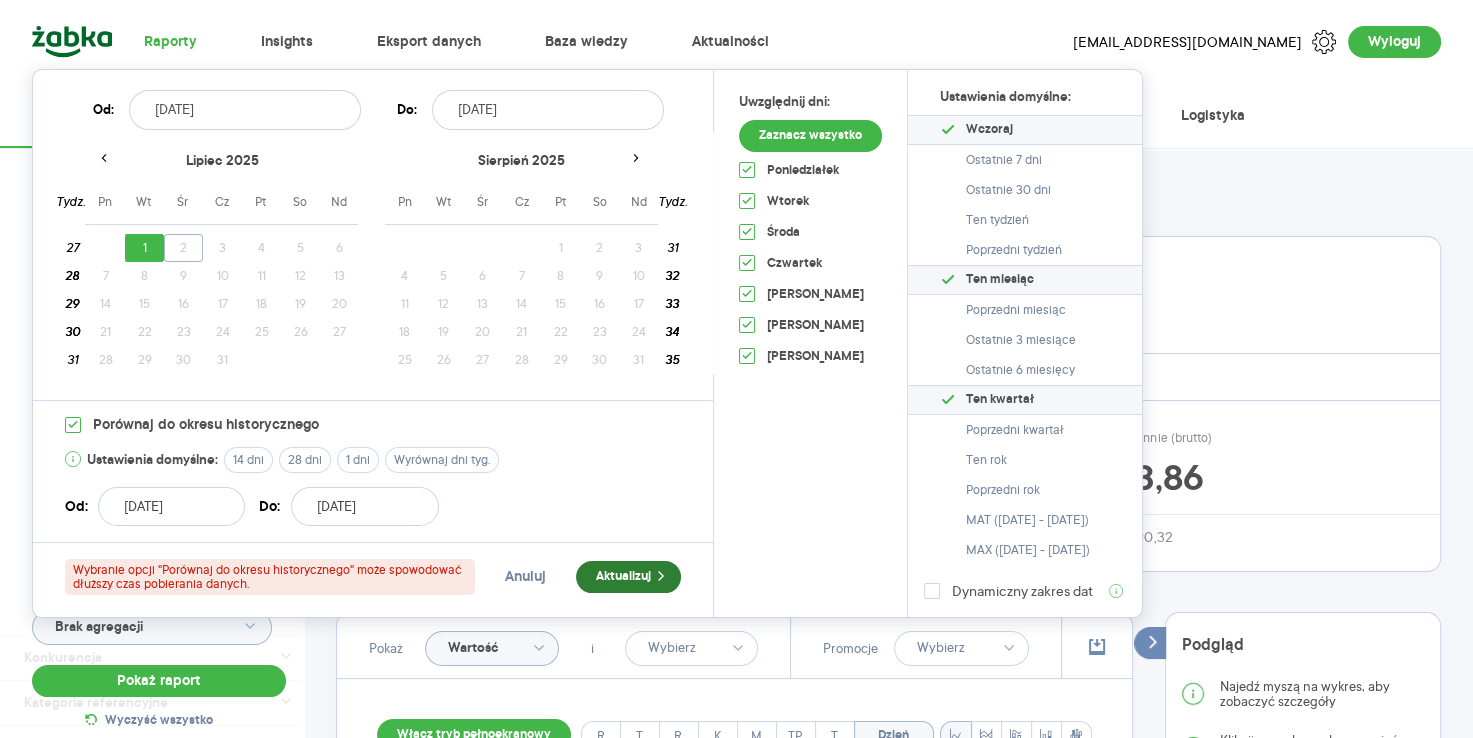 click 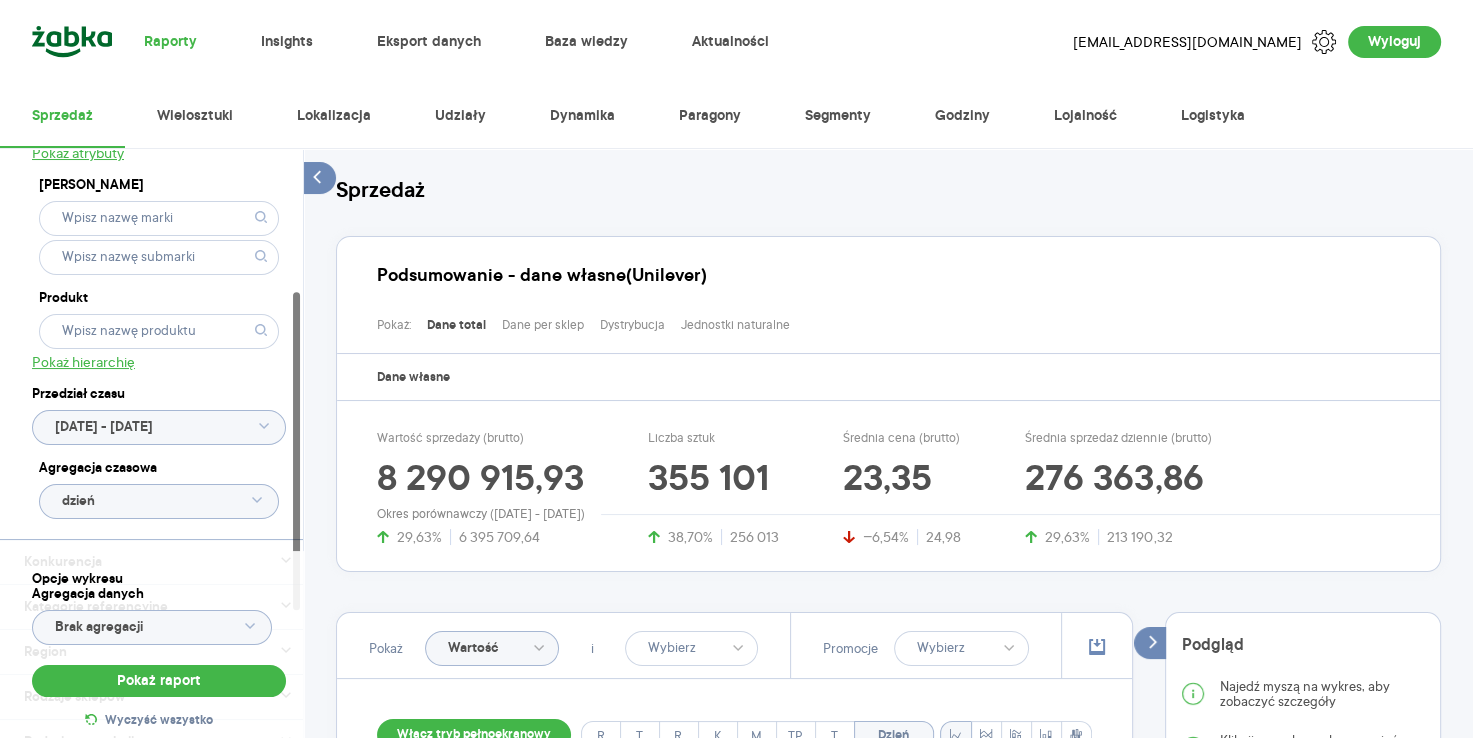 scroll, scrollTop: 271, scrollLeft: 0, axis: vertical 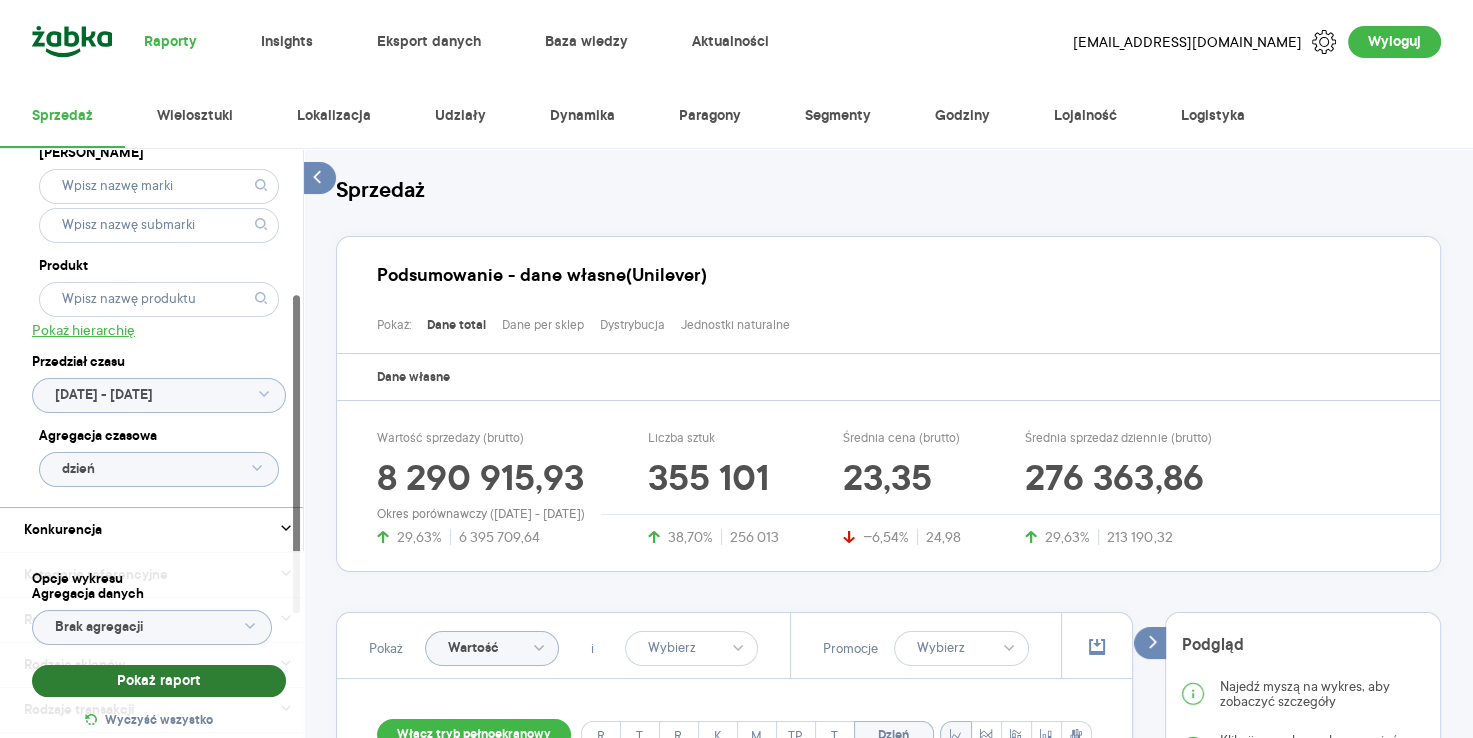 click on "Pokaż raport" at bounding box center [159, 681] 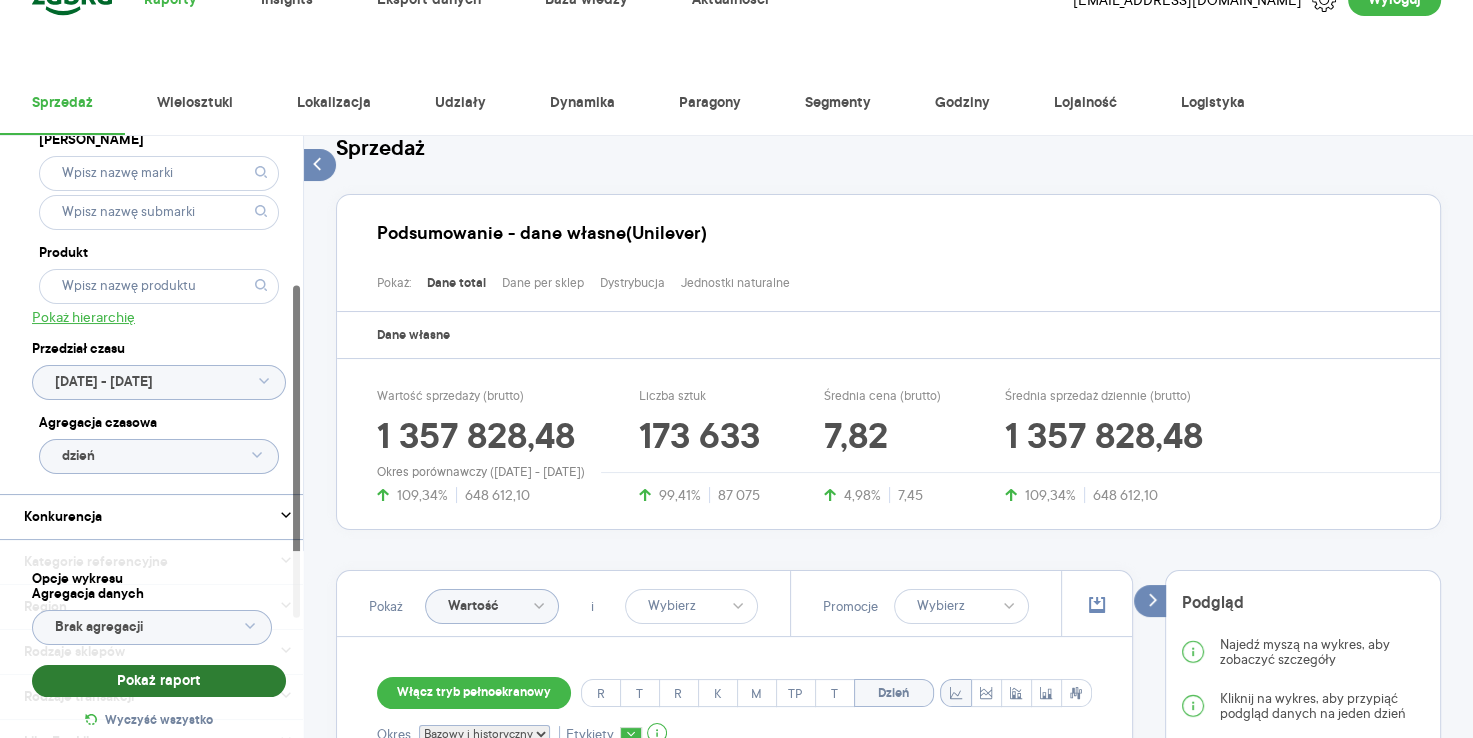scroll, scrollTop: 0, scrollLeft: 0, axis: both 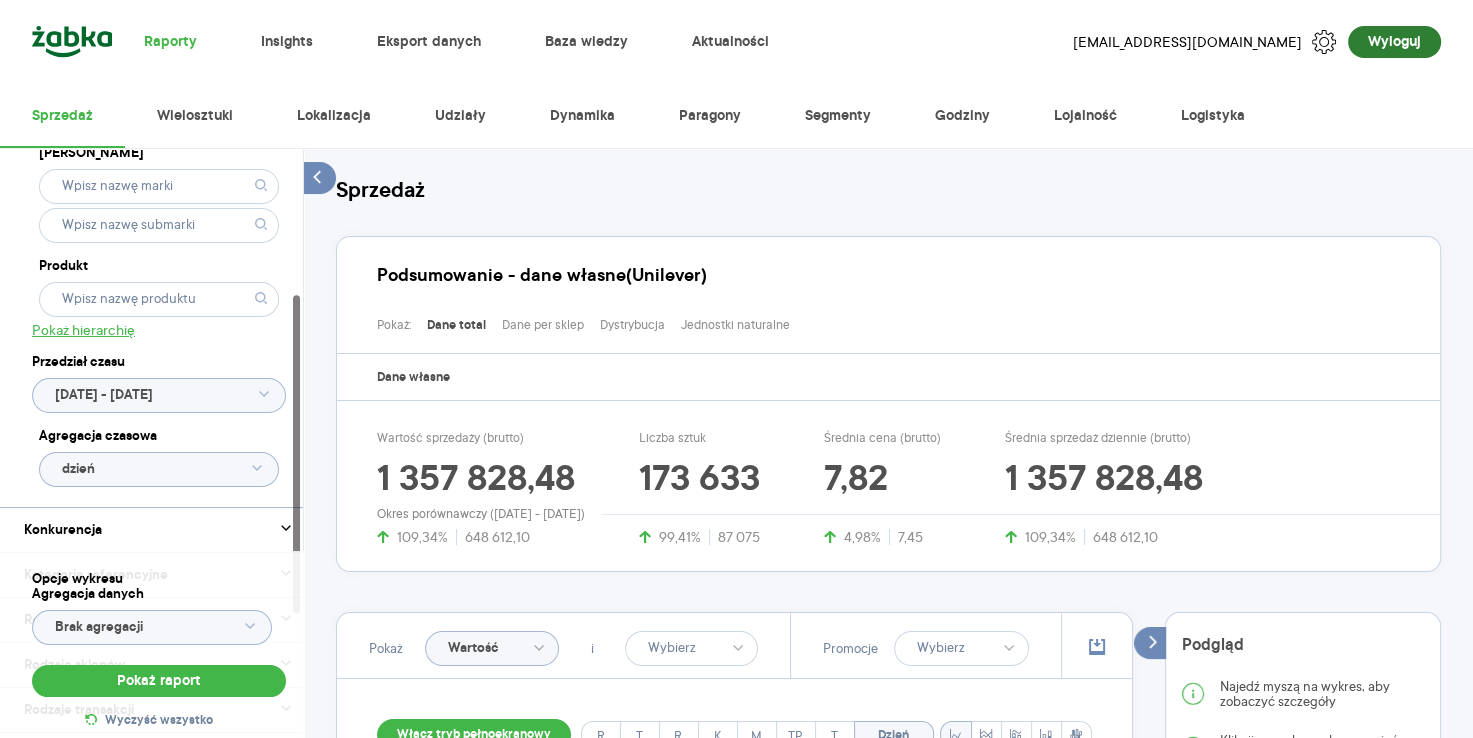 click on "Wyloguj" at bounding box center [1394, 42] 